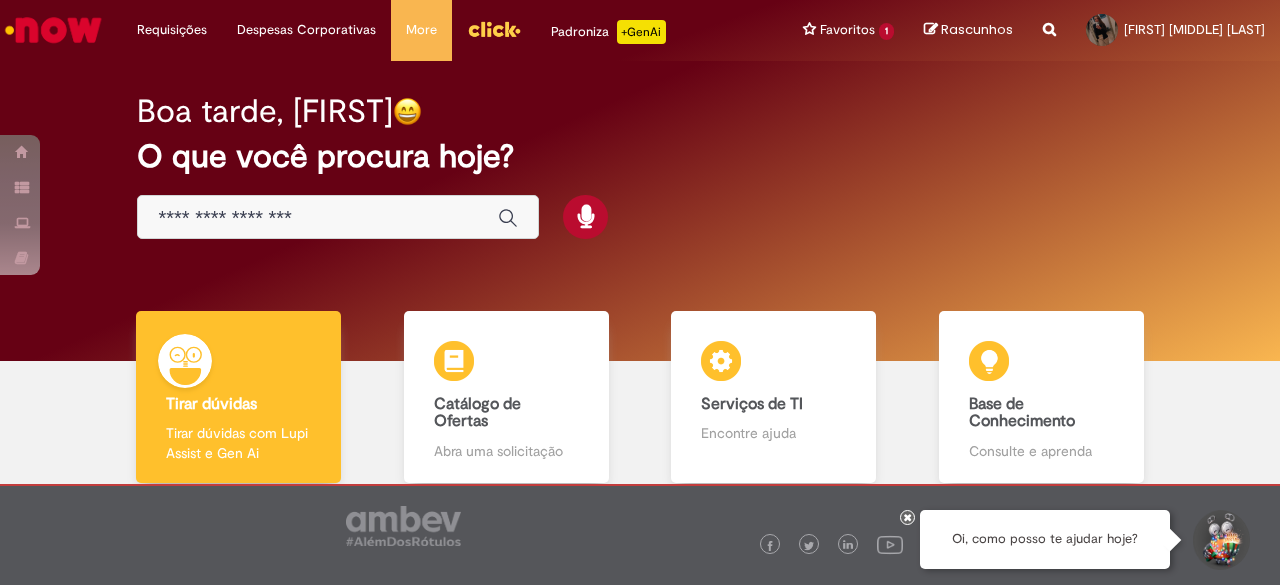 scroll, scrollTop: 0, scrollLeft: 0, axis: both 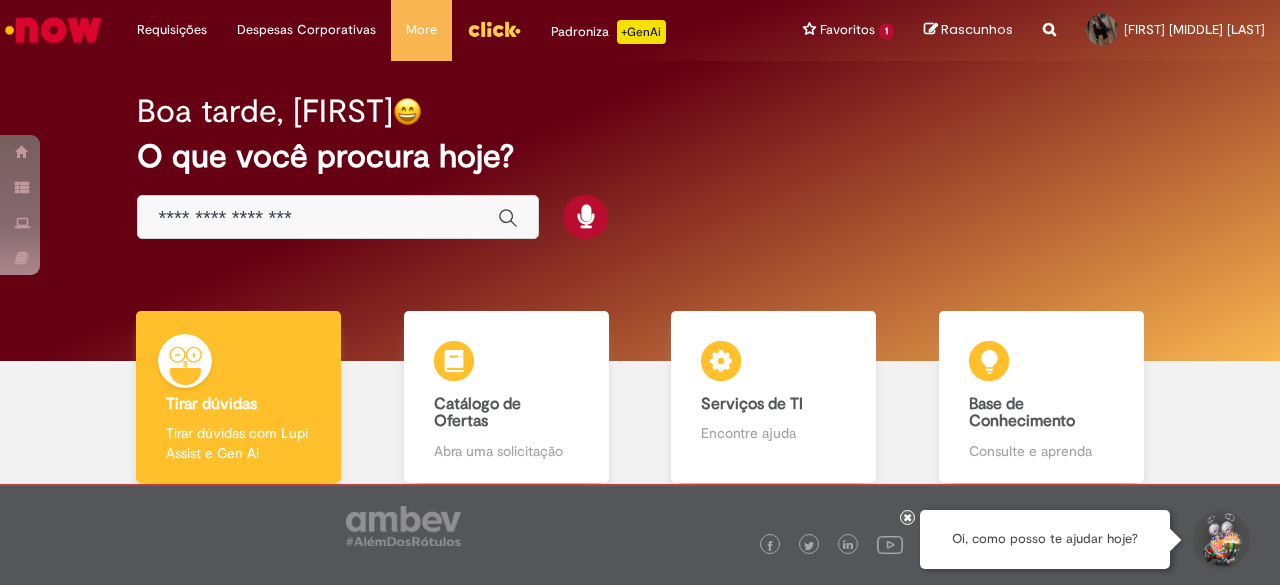 click on "Boa tarde, [FIRST]
O que você procura hoje?" at bounding box center [640, 211] 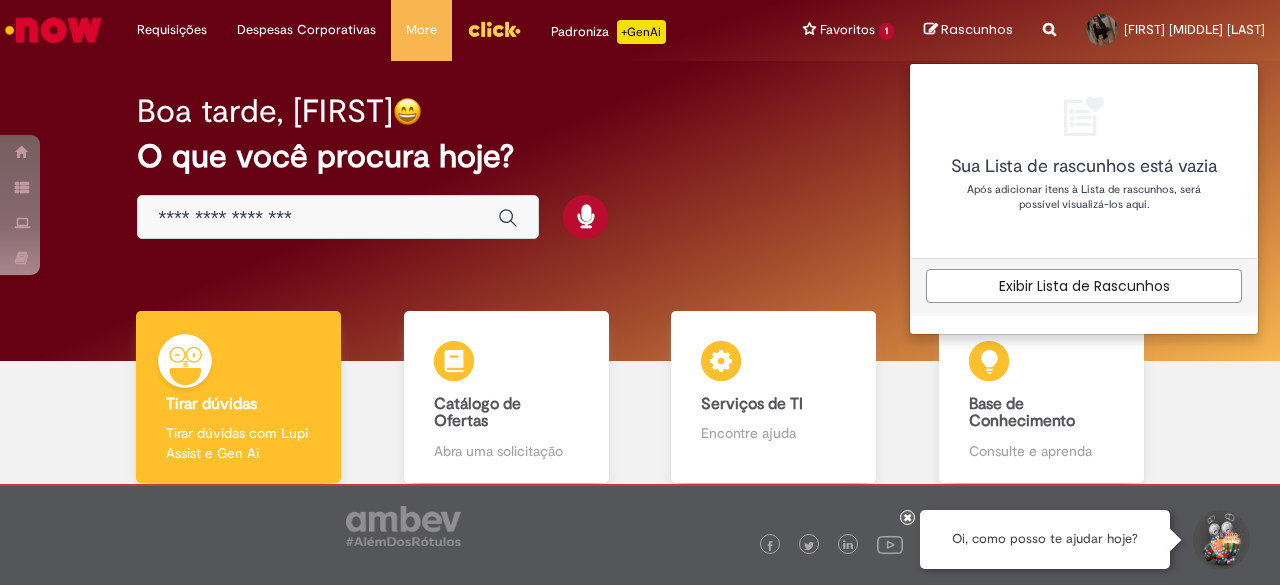 click on "Rascunhos" at bounding box center (968, 30) 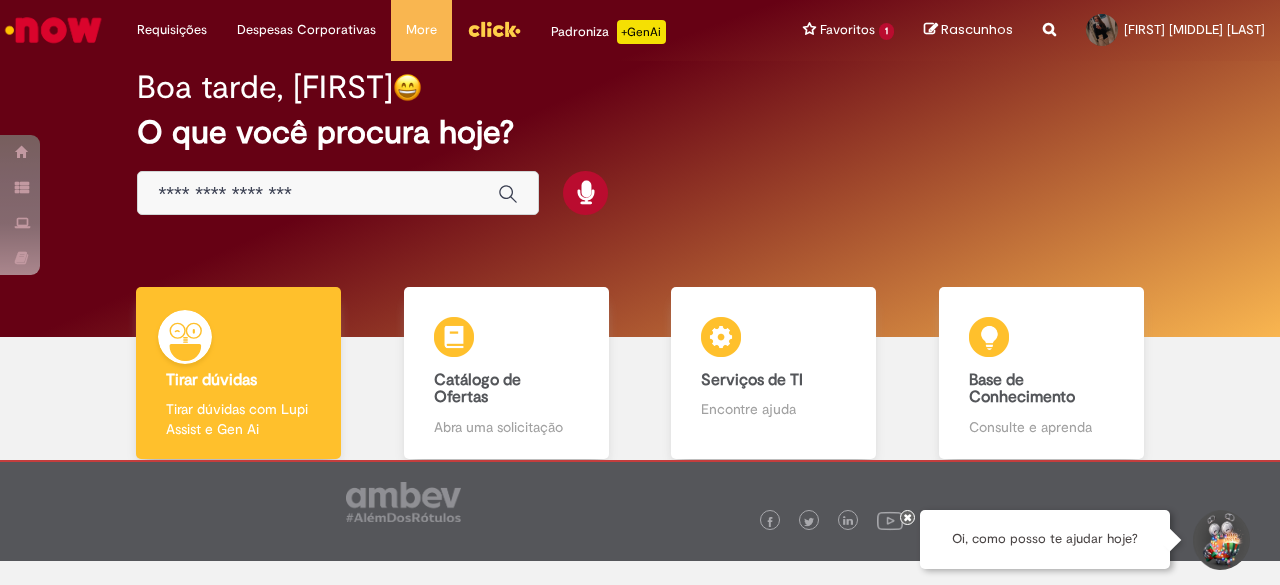 scroll, scrollTop: 3, scrollLeft: 0, axis: vertical 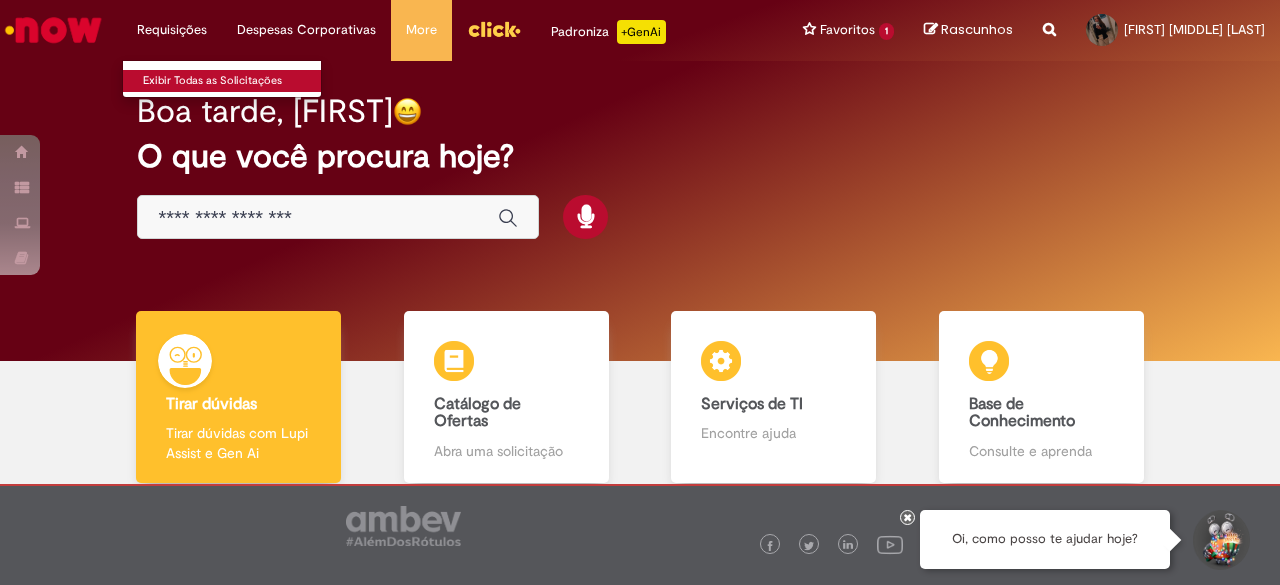 click on "Exibir Todas as Solicitações" at bounding box center [233, 81] 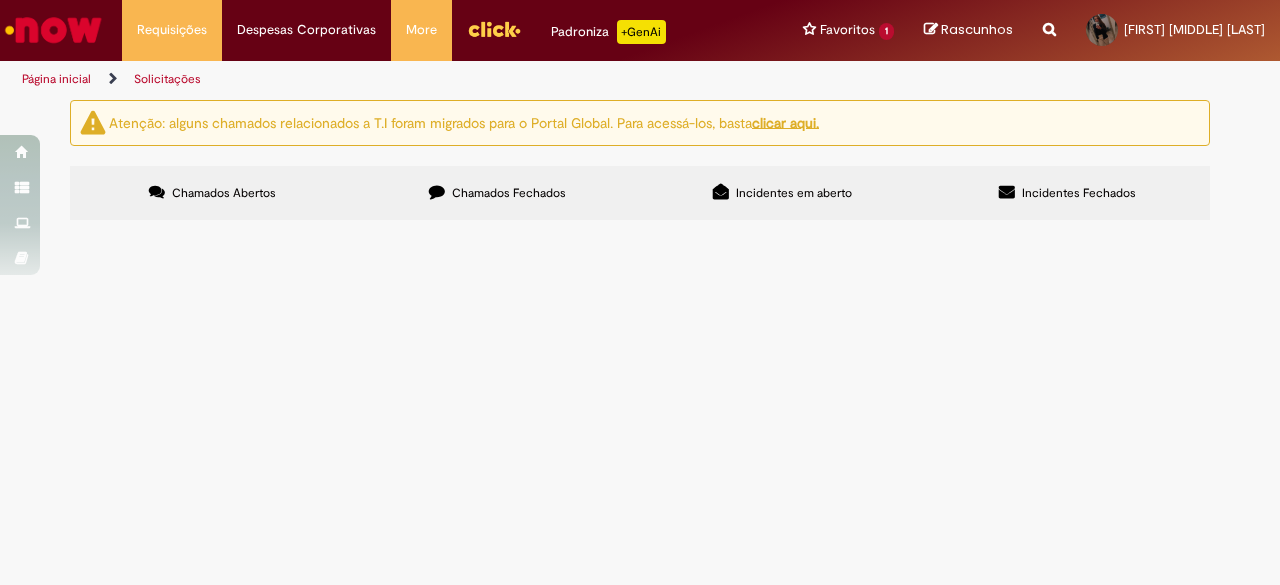click on "Chamados Abertos     Chamados Fechados     Incidentes em aberto     Incidentes Fechados
Itens solicitados
Exportar como PDF Exportar como Excel Exportar como CSV
Itens solicitados
Não há registros em Item solicitado  usando este filtro
Itens solicitados
Exportar como PDF Exportar como Excel Exportar como CSV
Itens solicitados
Número
Oferta
Descrição
Fase
Status
Pesquisa Satisfação" at bounding box center [640, 166] 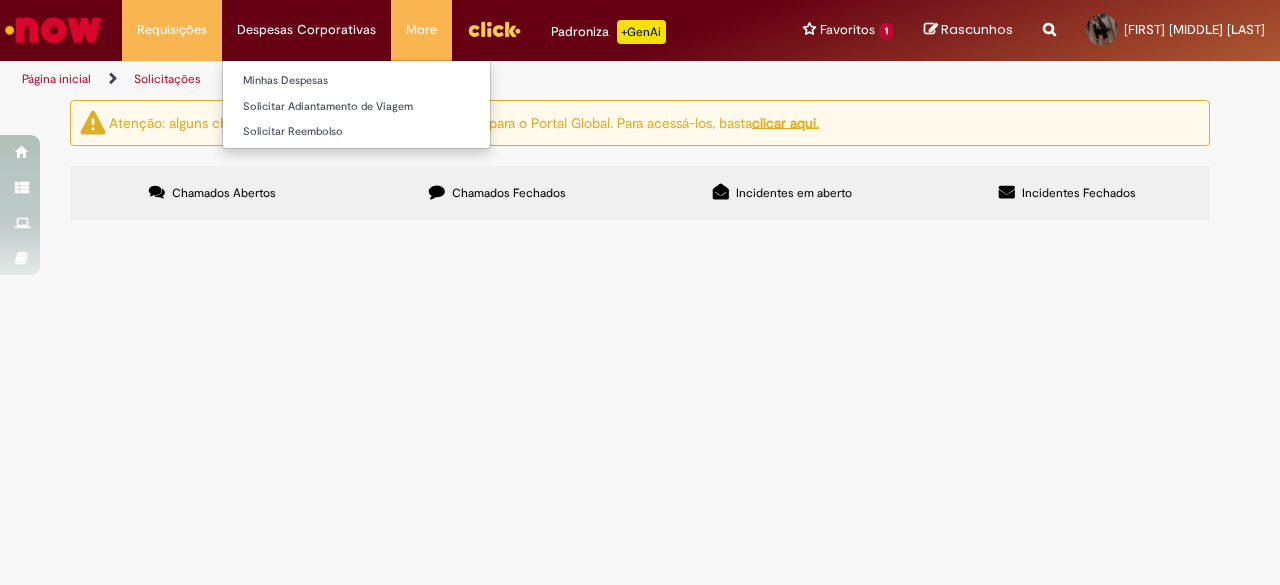 click on "Despesas Corporativas
Minhas Despesas
Solicitar Adiantamento de Viagem
Solicitar Reembolso" at bounding box center (172, 30) 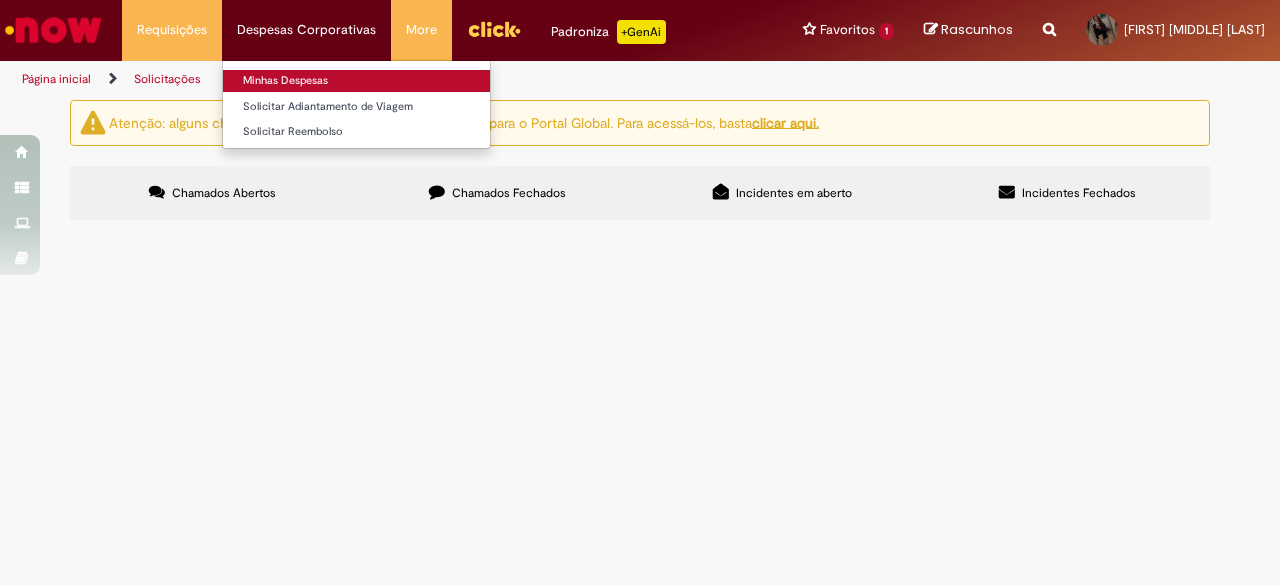 click on "Minhas Despesas" at bounding box center [356, 81] 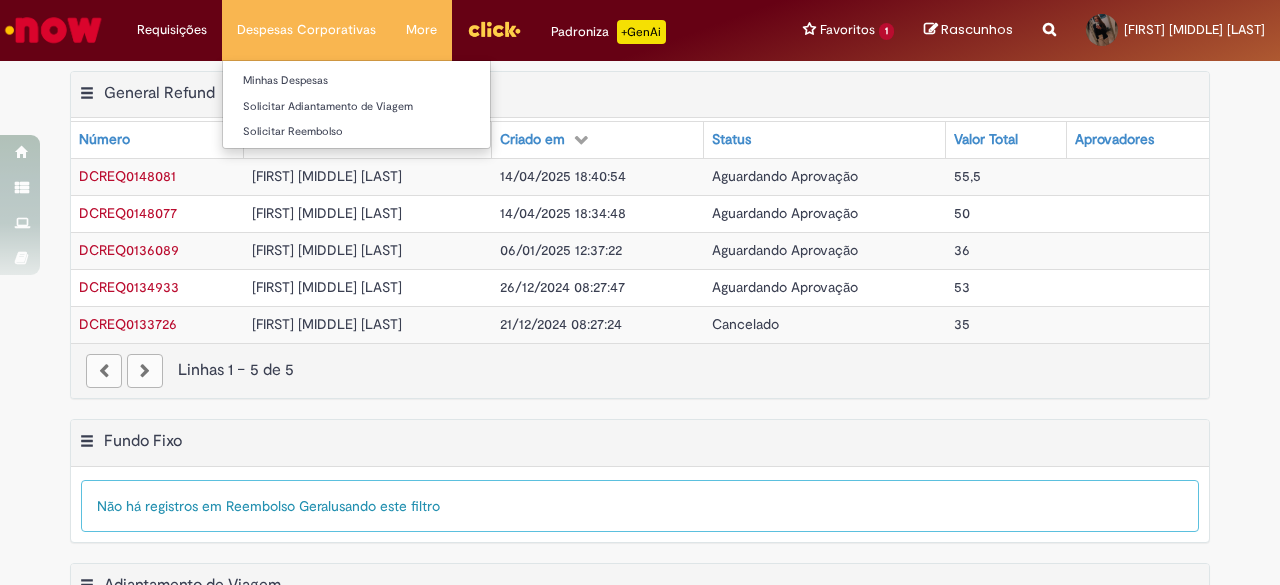 click on "Despesas Corporativas
Minhas Despesas
Solicitar Adiantamento de Viagem
Solicitar Reembolso" at bounding box center (306, 30) 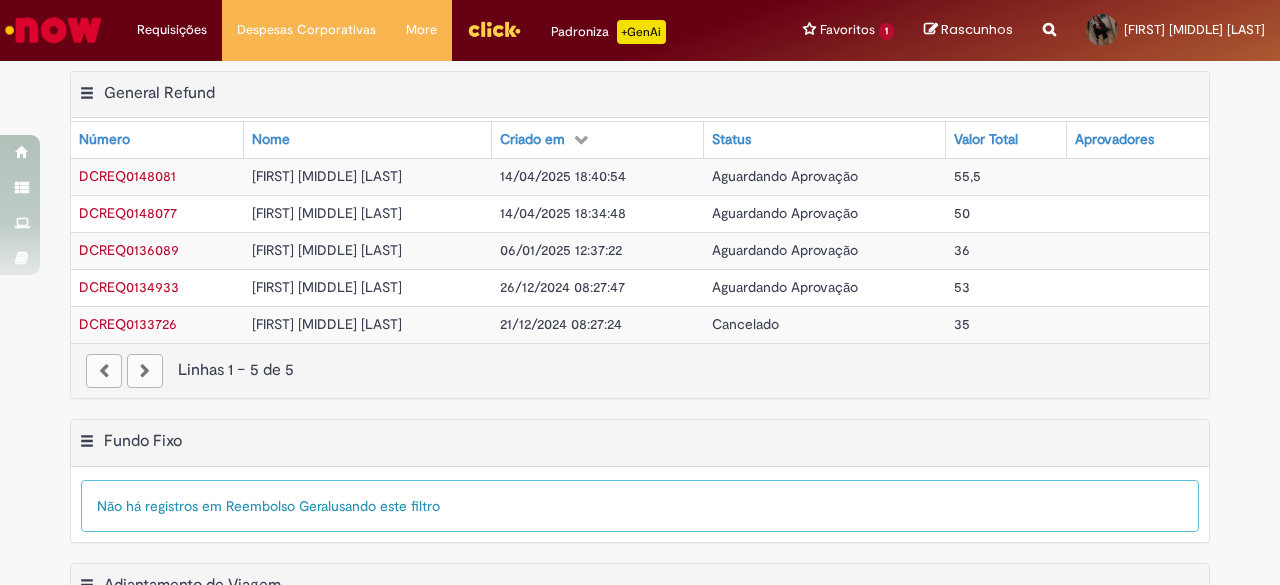 click on "14/04/2025 18:40:54" at bounding box center [598, 176] 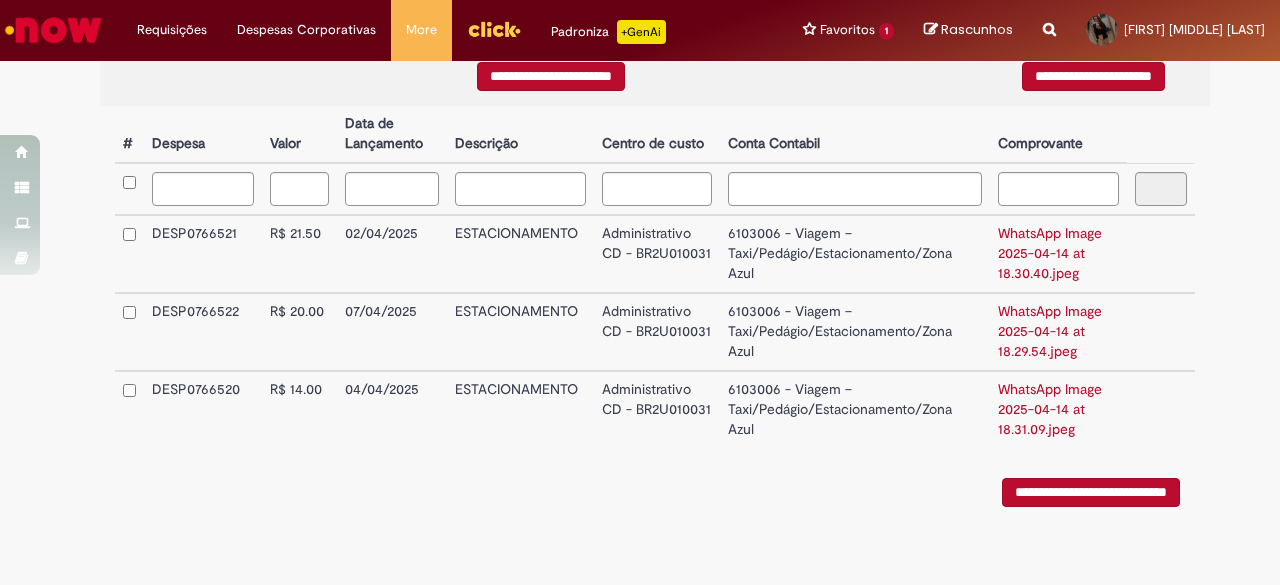 scroll, scrollTop: 518, scrollLeft: 0, axis: vertical 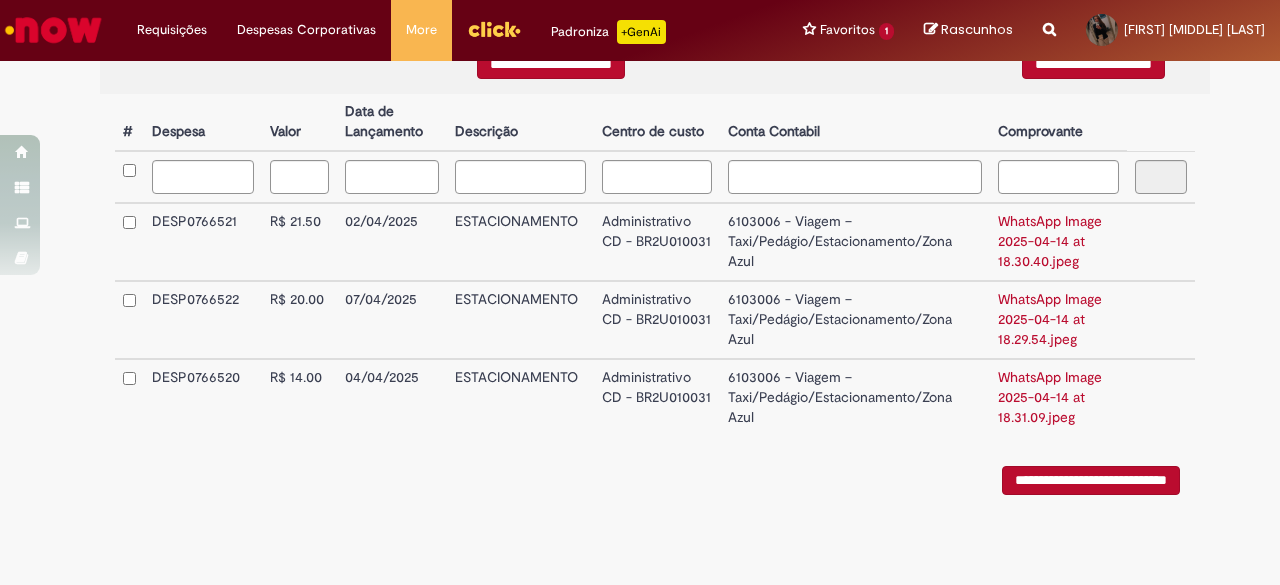 click on "WhatsApp Image 2025-04-14 at 18.30.40.jpeg" at bounding box center [1050, 241] 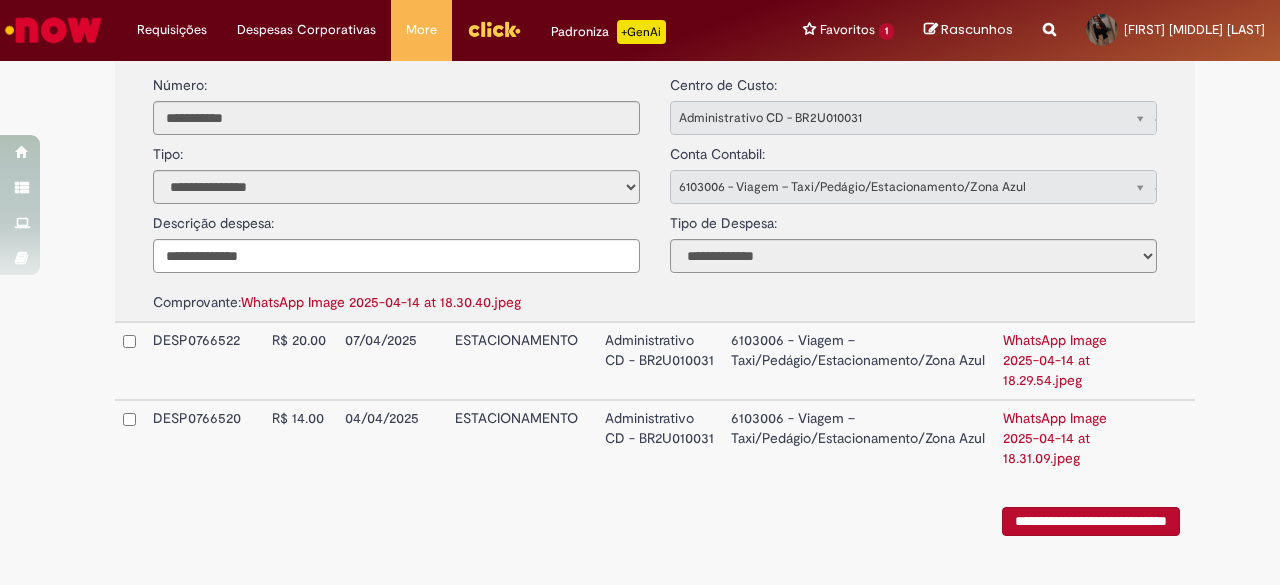 scroll, scrollTop: 779, scrollLeft: 0, axis: vertical 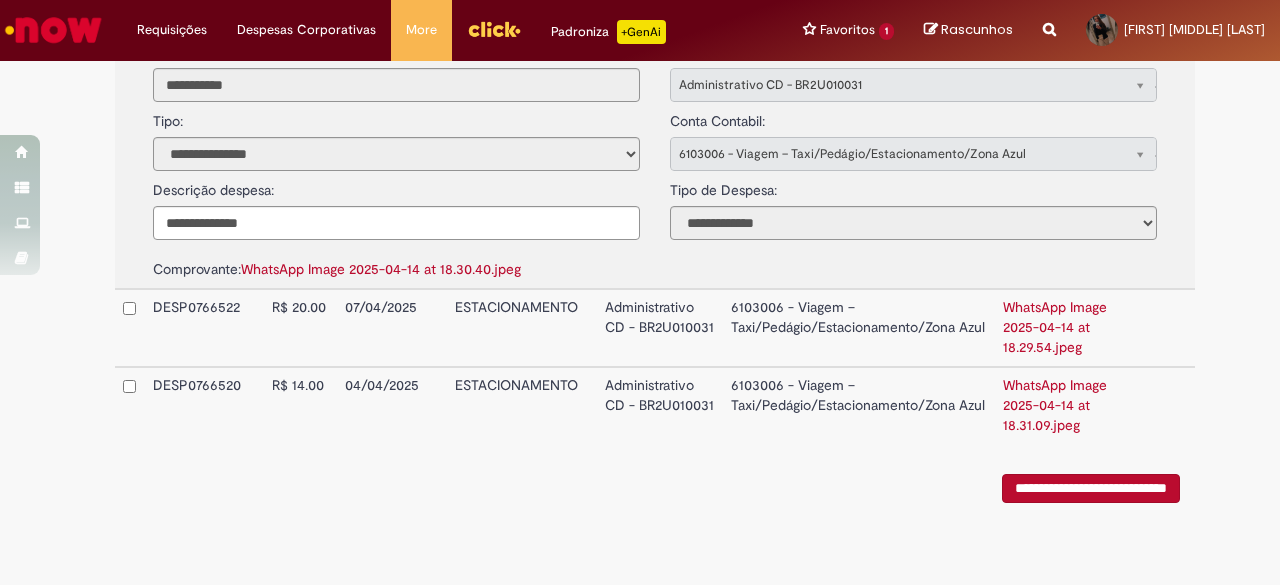 click on "WhatsApp Image 2025-04-14 at 18.29.54.jpeg" at bounding box center (1055, 327) 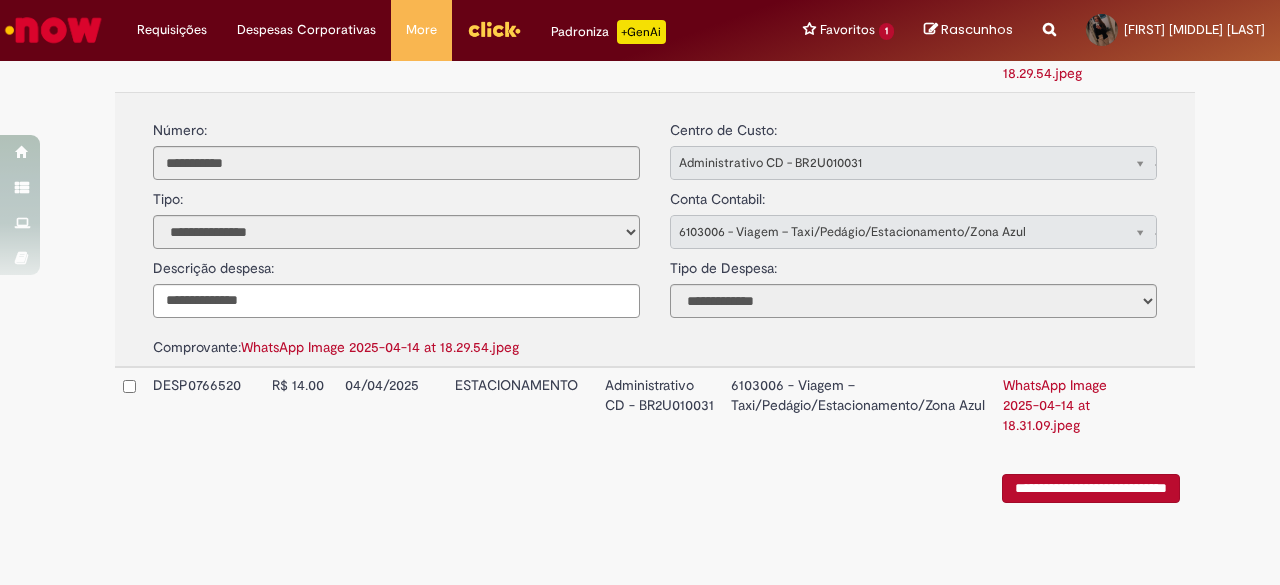 click on "WhatsApp Image 2025-04-14 at 18.31.09.jpeg" at bounding box center [1055, 405] 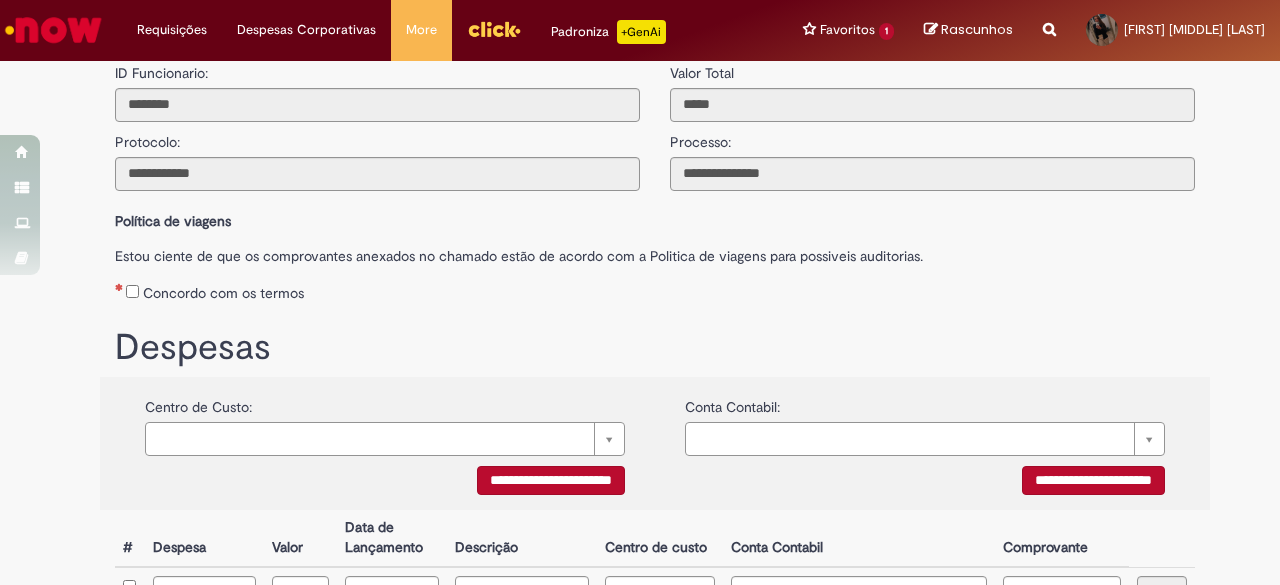 scroll, scrollTop: 0, scrollLeft: 0, axis: both 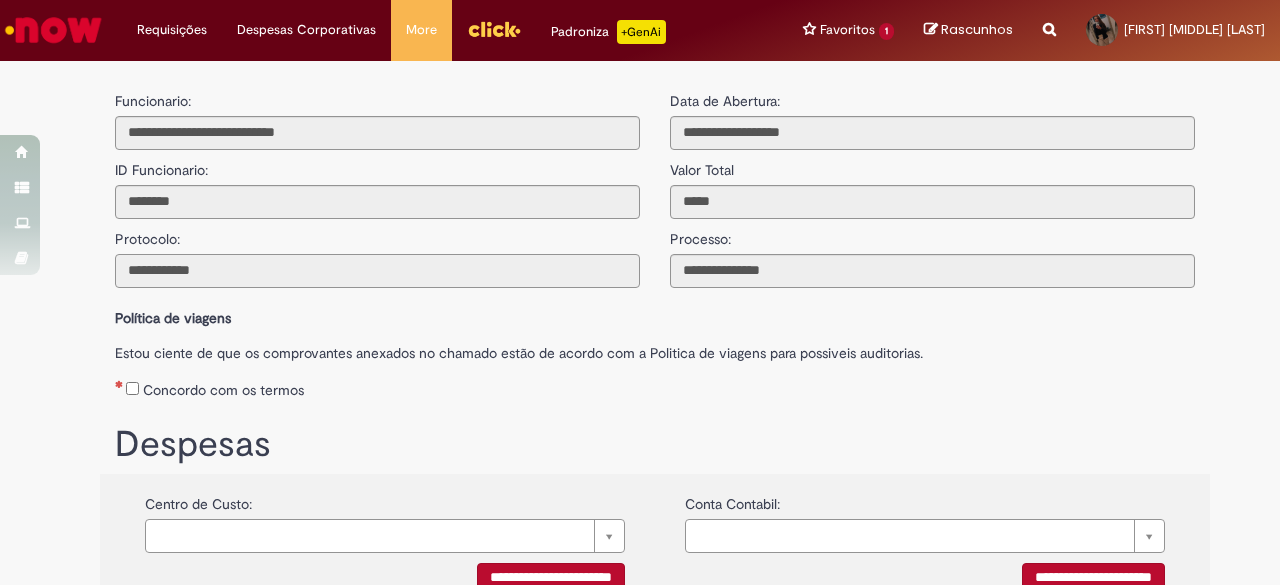 click on "**********" at bounding box center [377, 271] 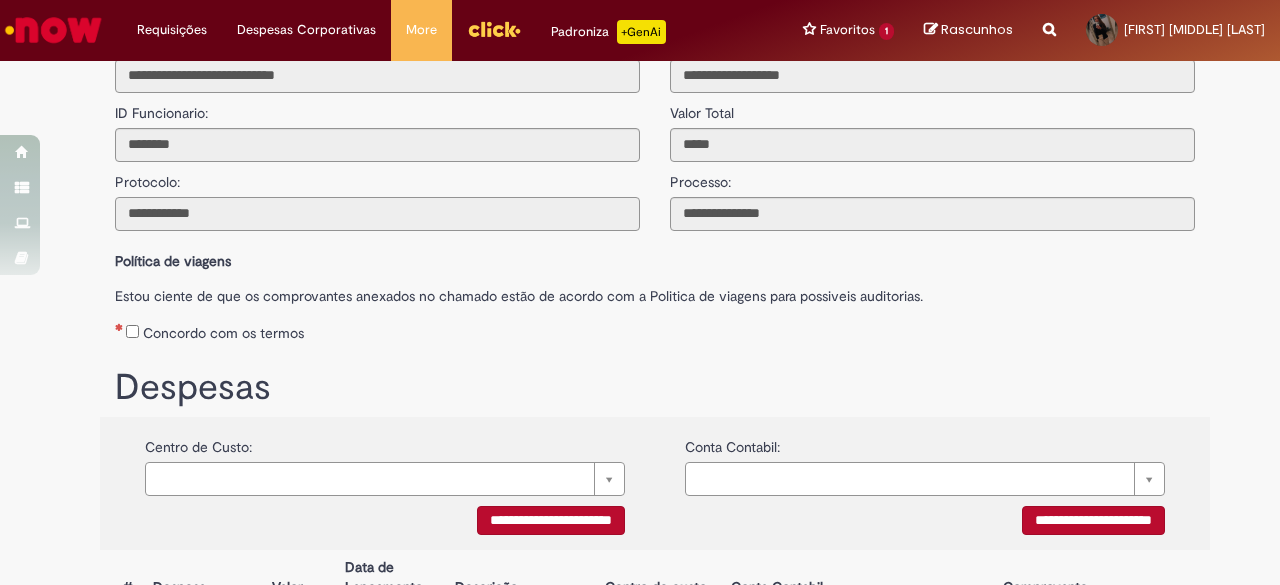 scroll, scrollTop: 0, scrollLeft: 0, axis: both 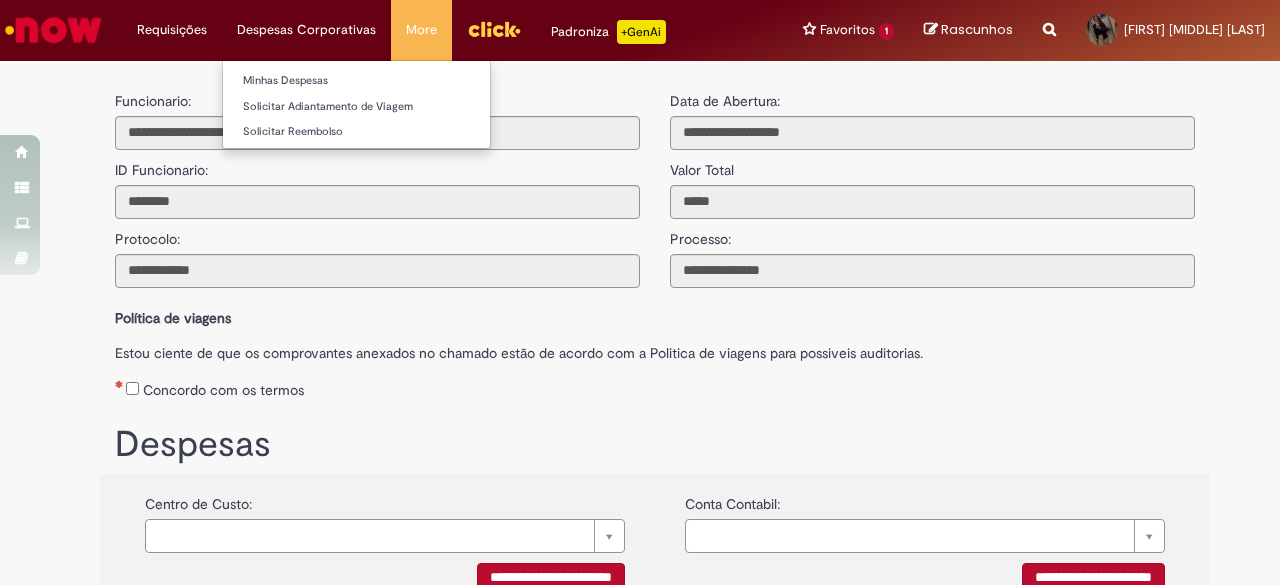 click on "Despesas Corporativas
Minhas Despesas
Solicitar Adiantamento de Viagem
Solicitar Reembolso" at bounding box center (172, 30) 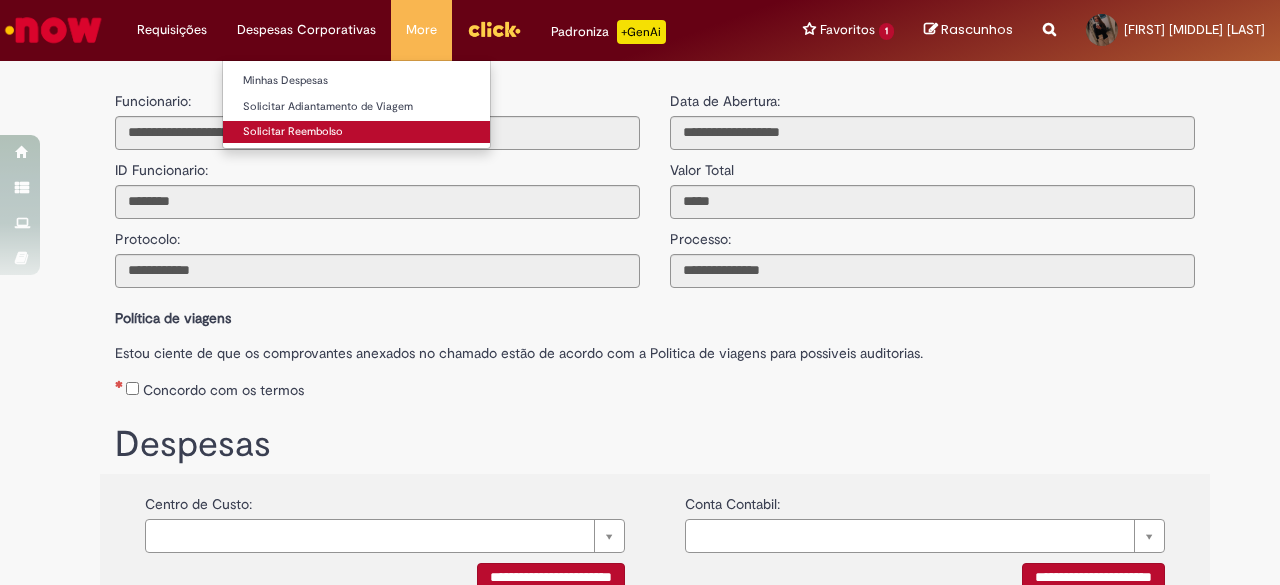 click on "Solicitar Reembolso" at bounding box center (356, 132) 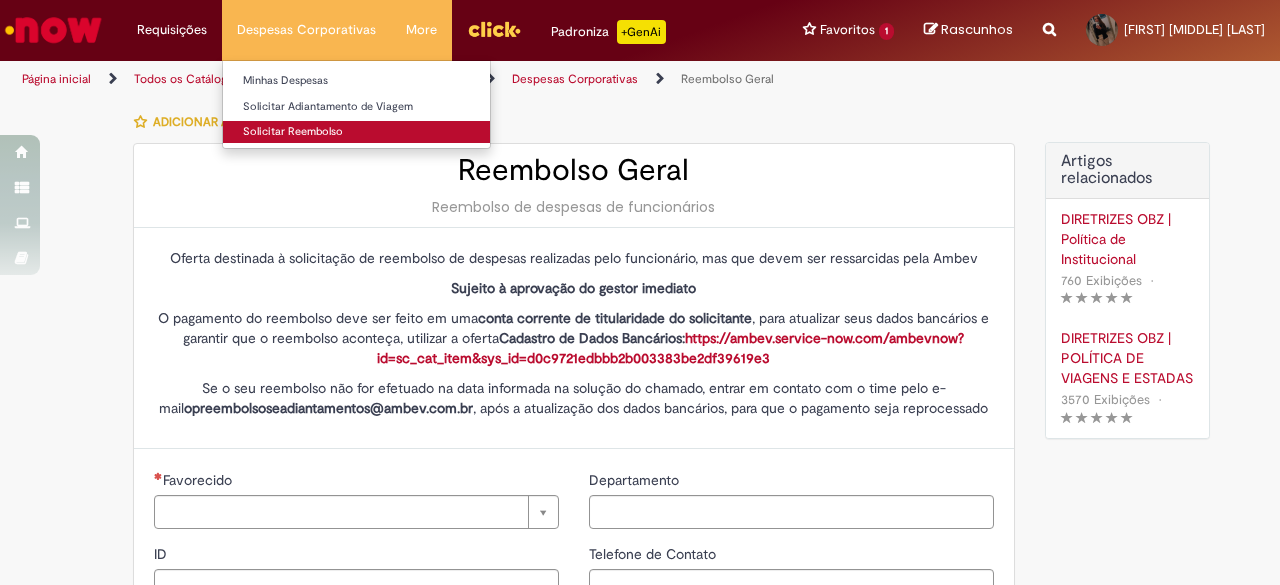 type on "********" 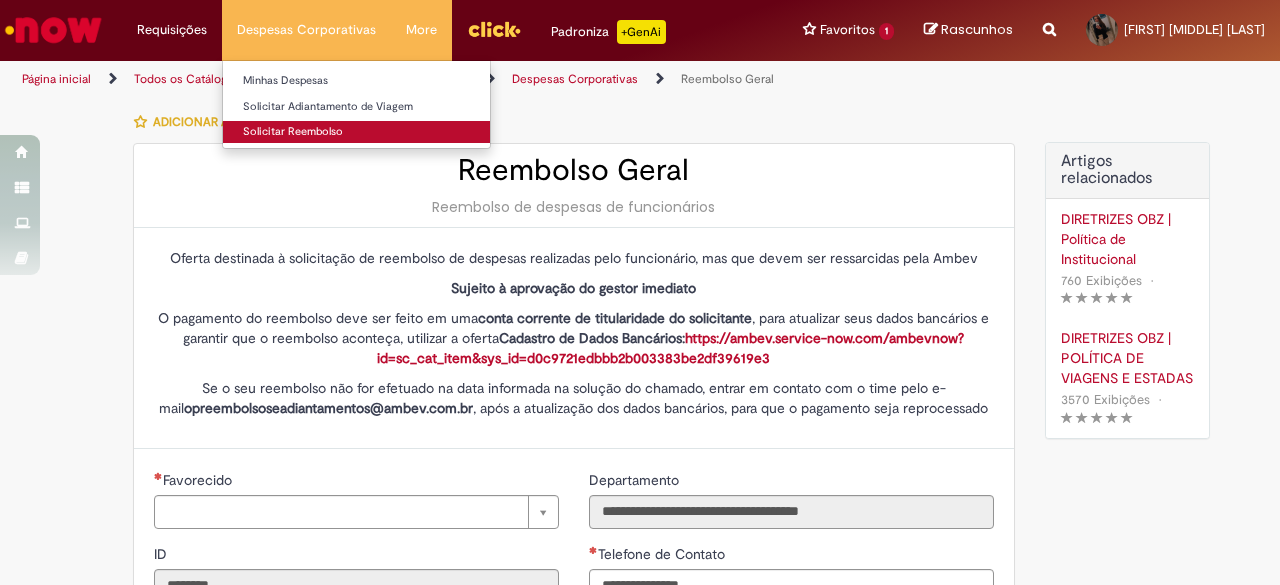 type on "**********" 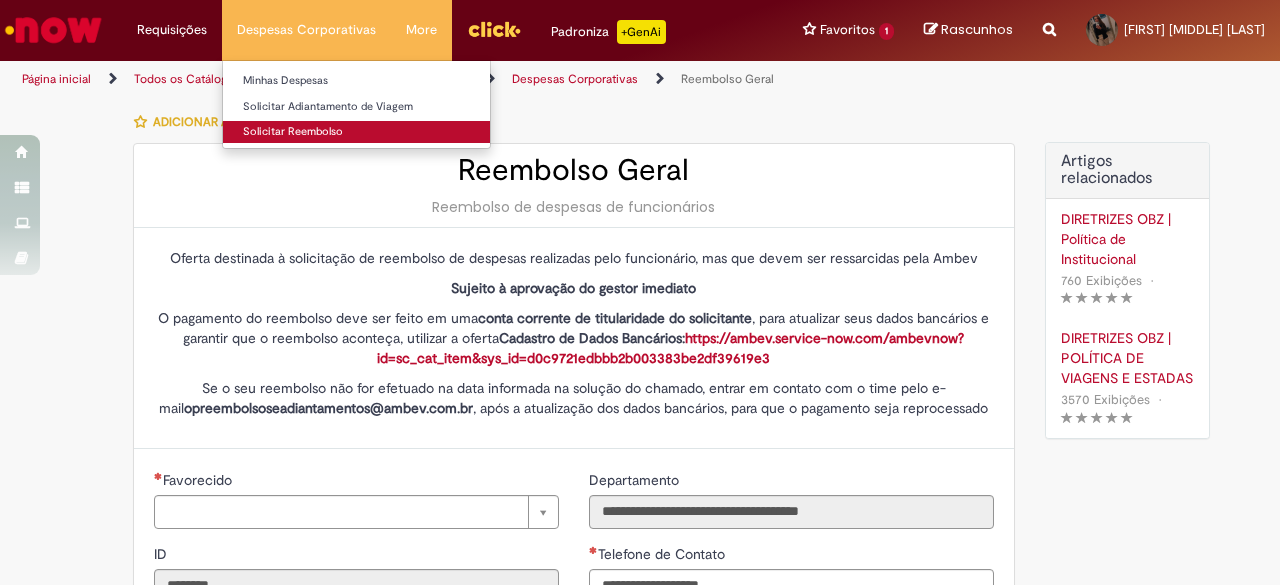 type on "**********" 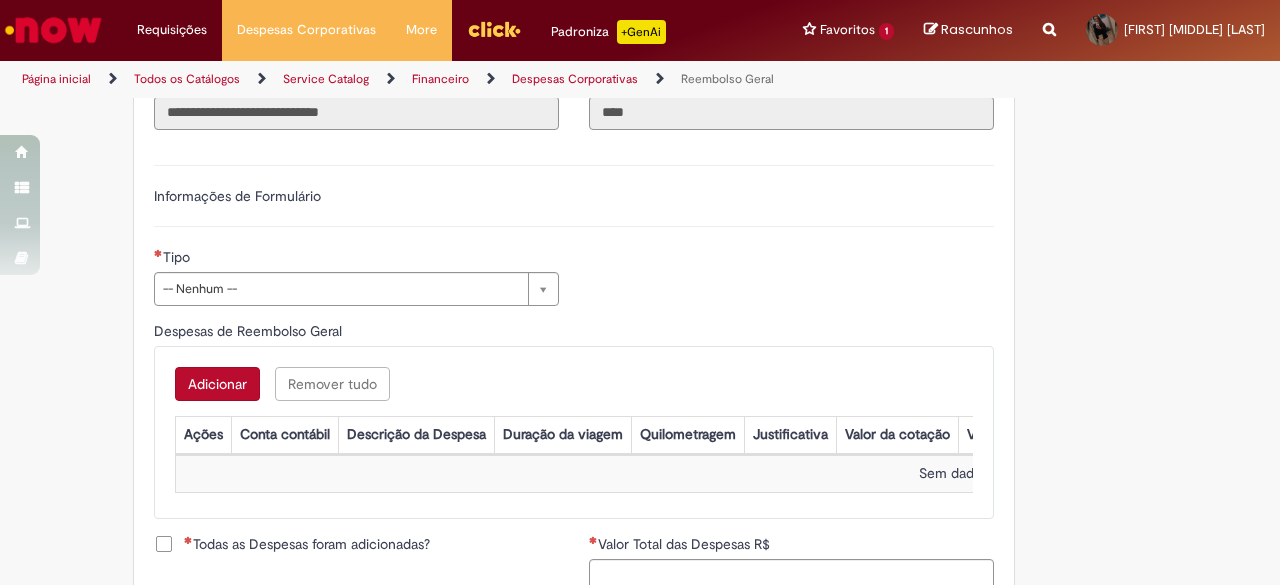 scroll, scrollTop: 666, scrollLeft: 0, axis: vertical 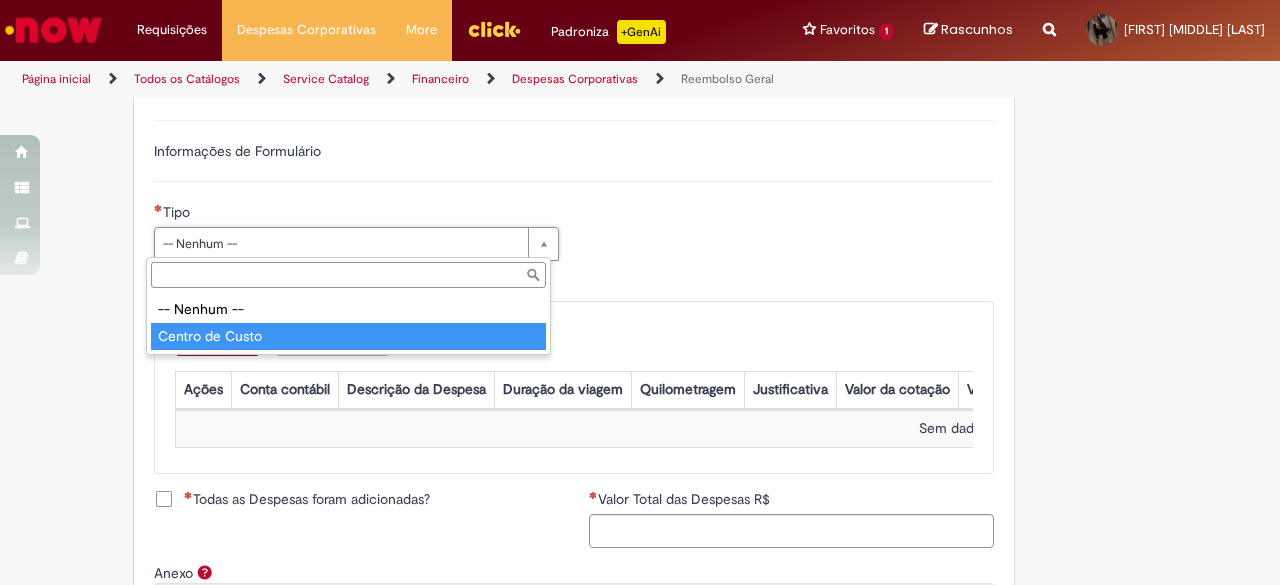 type on "**********" 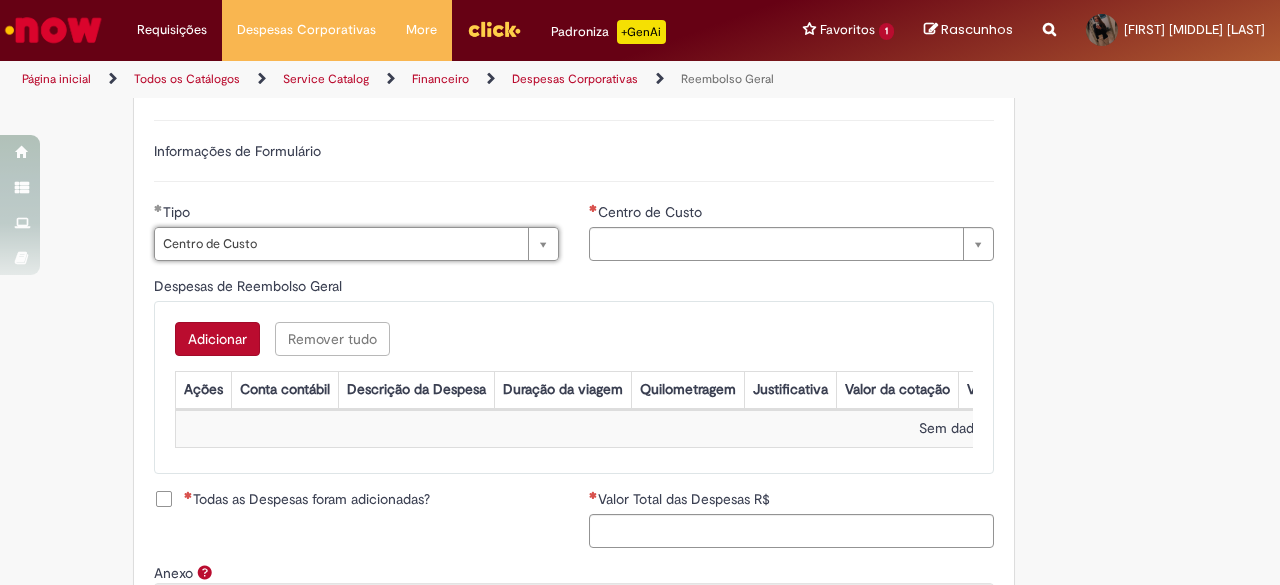 type on "**********" 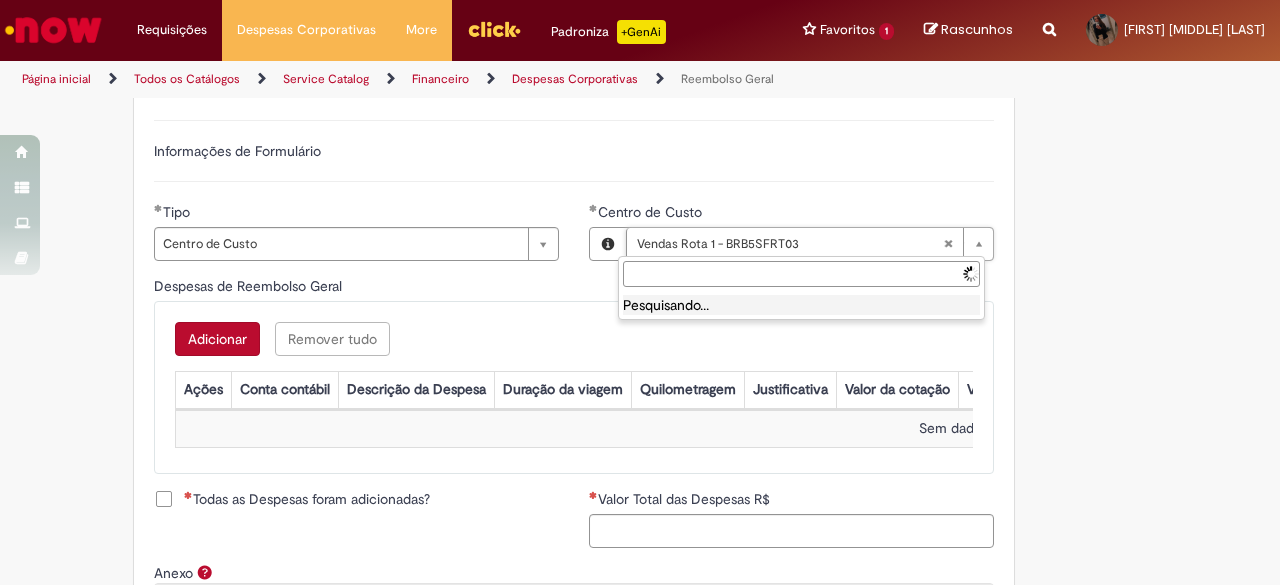 type 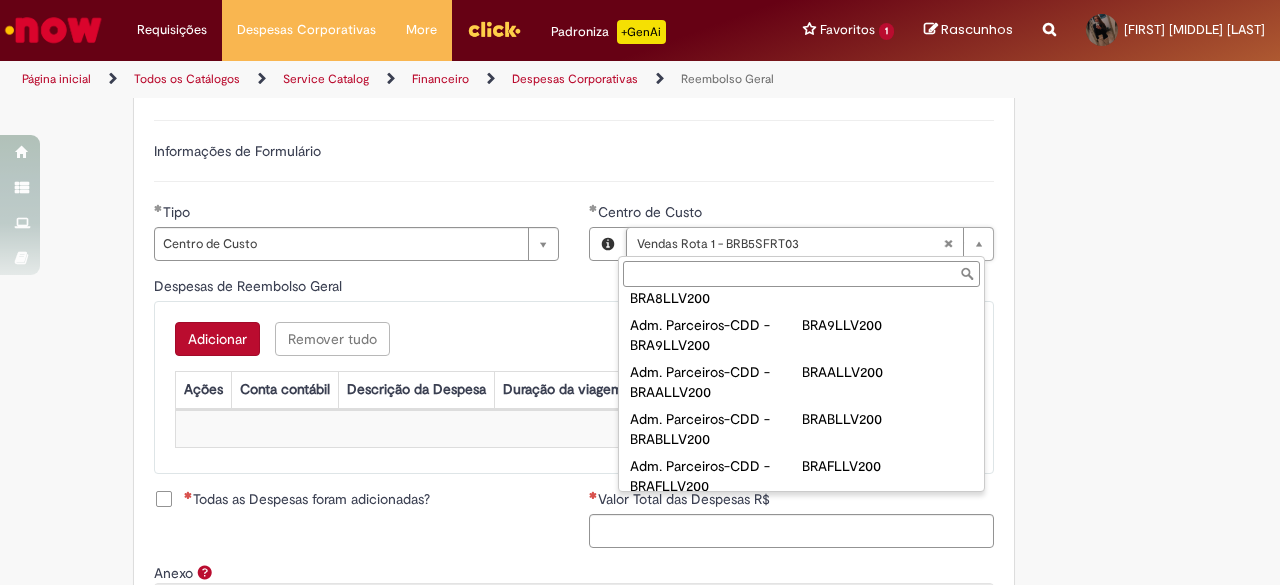 scroll, scrollTop: 4388, scrollLeft: 0, axis: vertical 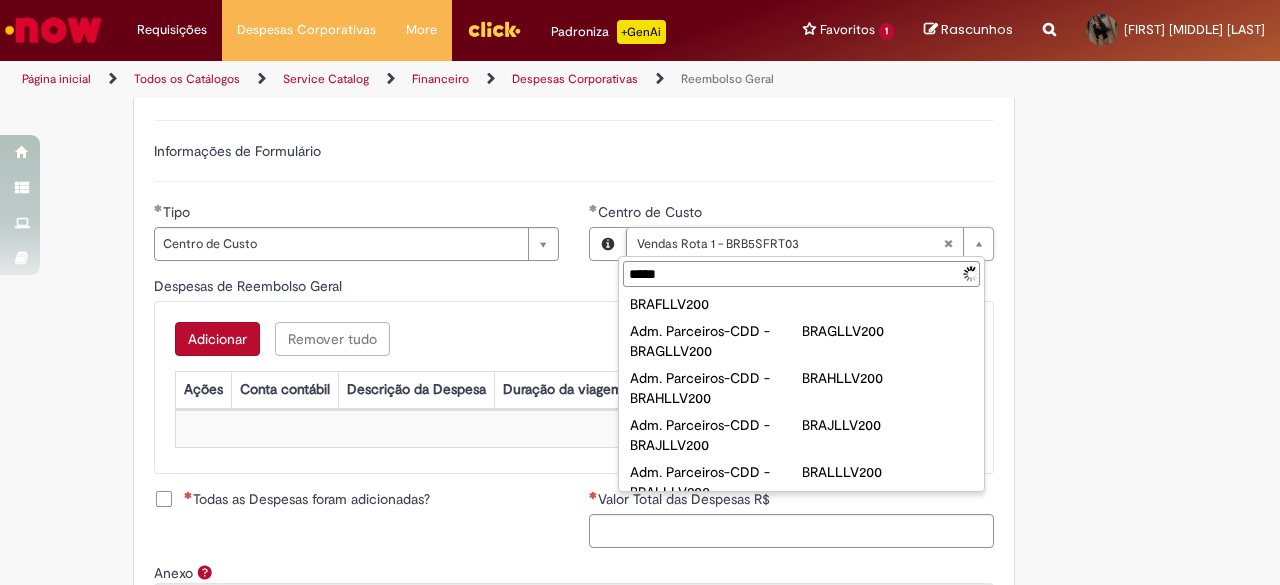 type on "******" 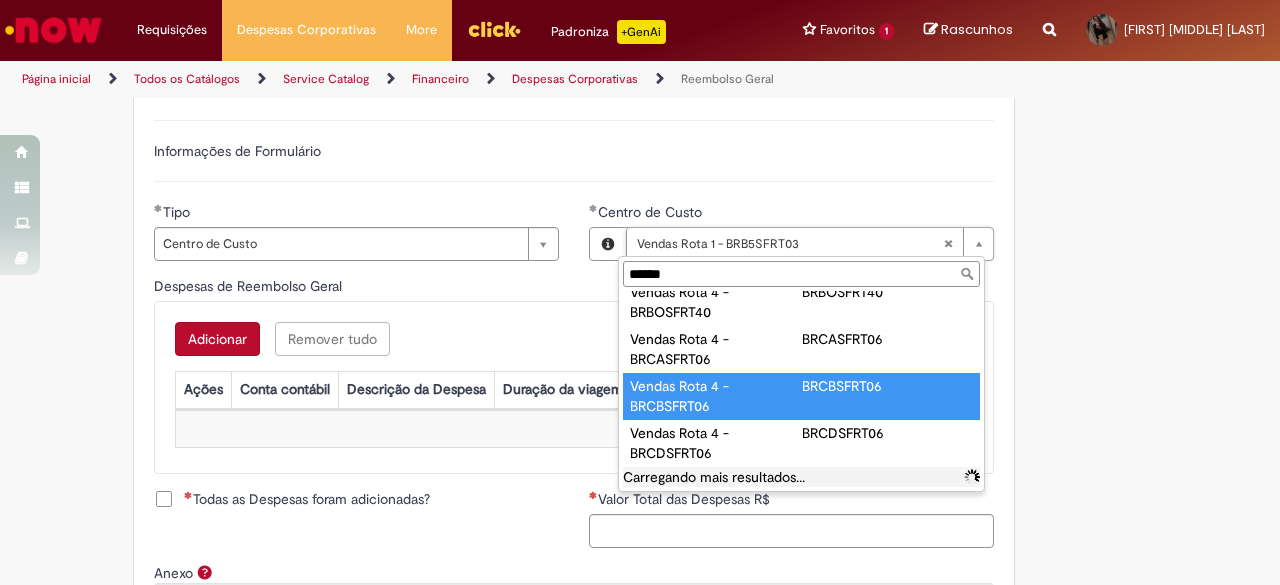 scroll, scrollTop: 9140, scrollLeft: 0, axis: vertical 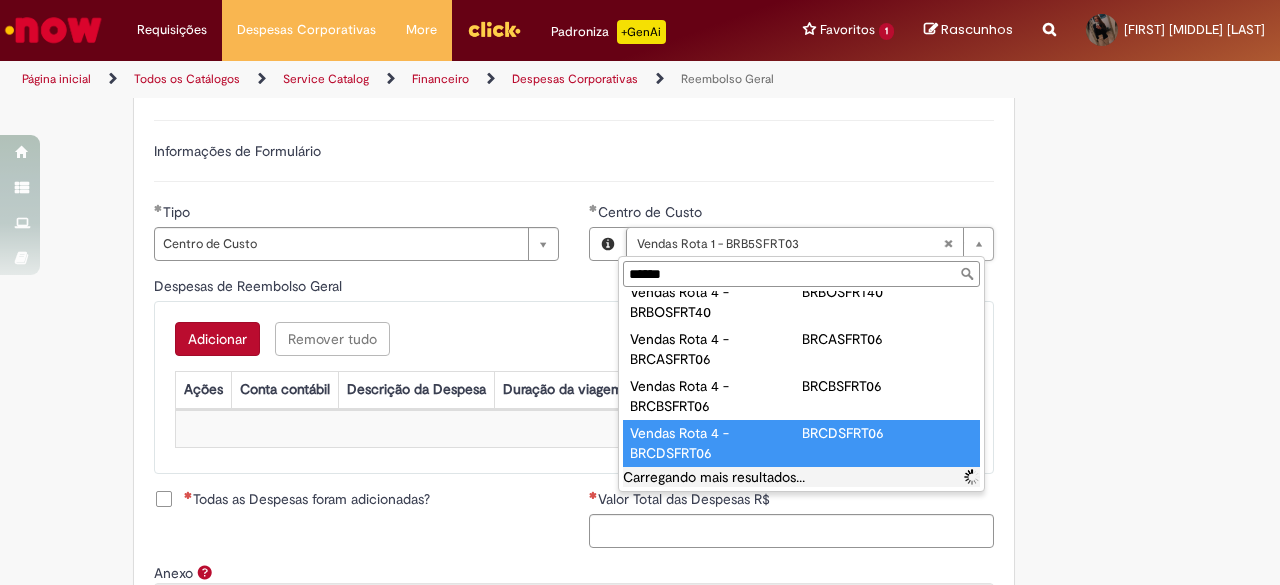 type on "**********" 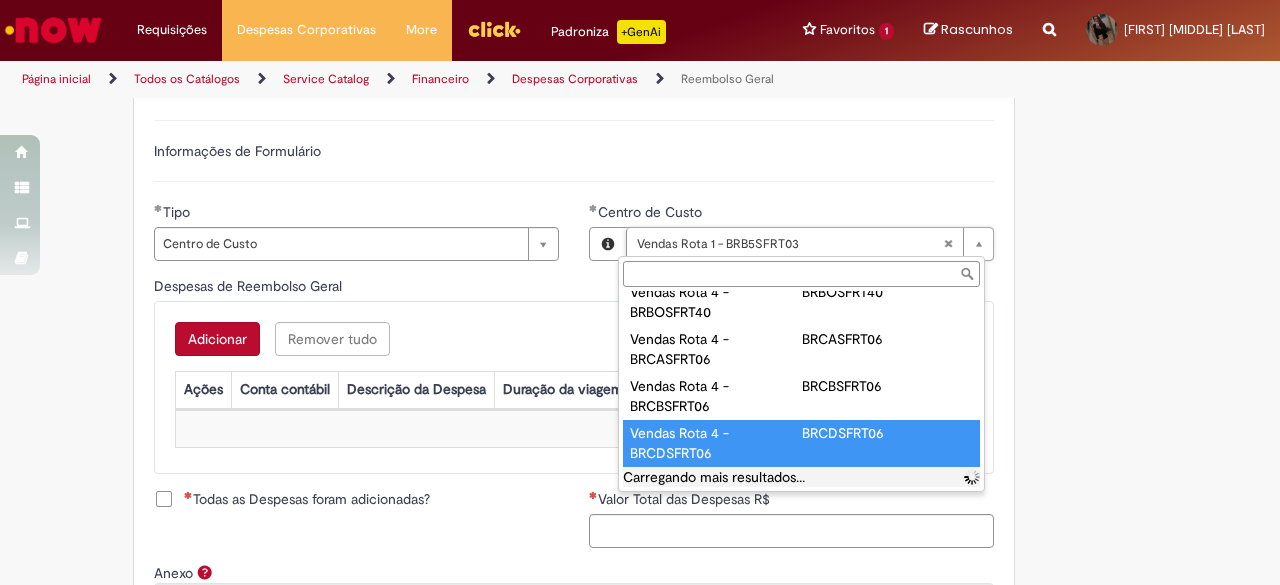 scroll, scrollTop: 0, scrollLeft: 179, axis: horizontal 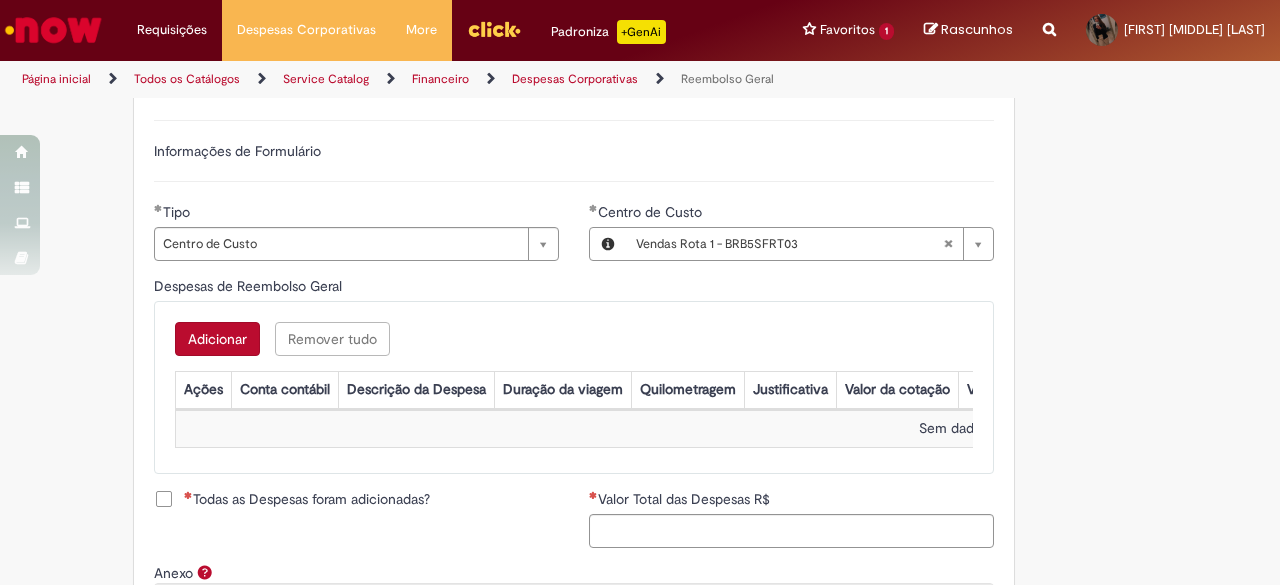 click on "Adicionar Remover tudo Despesas de Reembolso Geral Ações Conta contábil Descrição da Despesa Duração da viagem Quilometragem Justificativa Valor da cotação Valor por Litro Combustível Data da Despesa Moeda Valor Gasto em €/US Valor Total R$ ID Interno CC sap_a_integrar Sem dados para exibir" at bounding box center (574, 387) 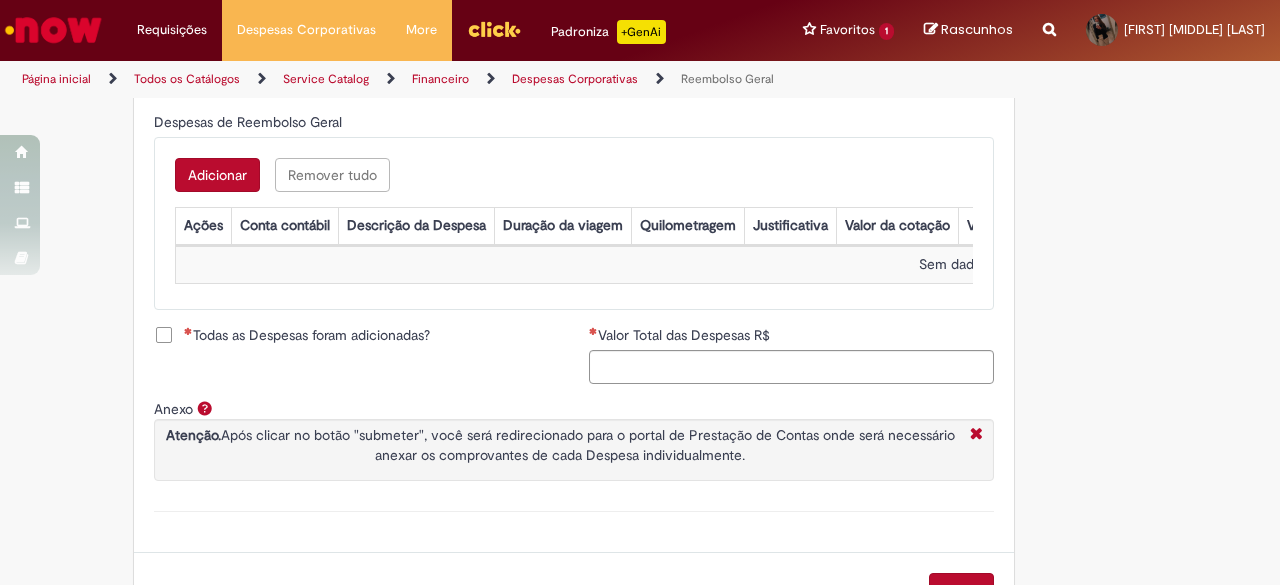 scroll, scrollTop: 827, scrollLeft: 0, axis: vertical 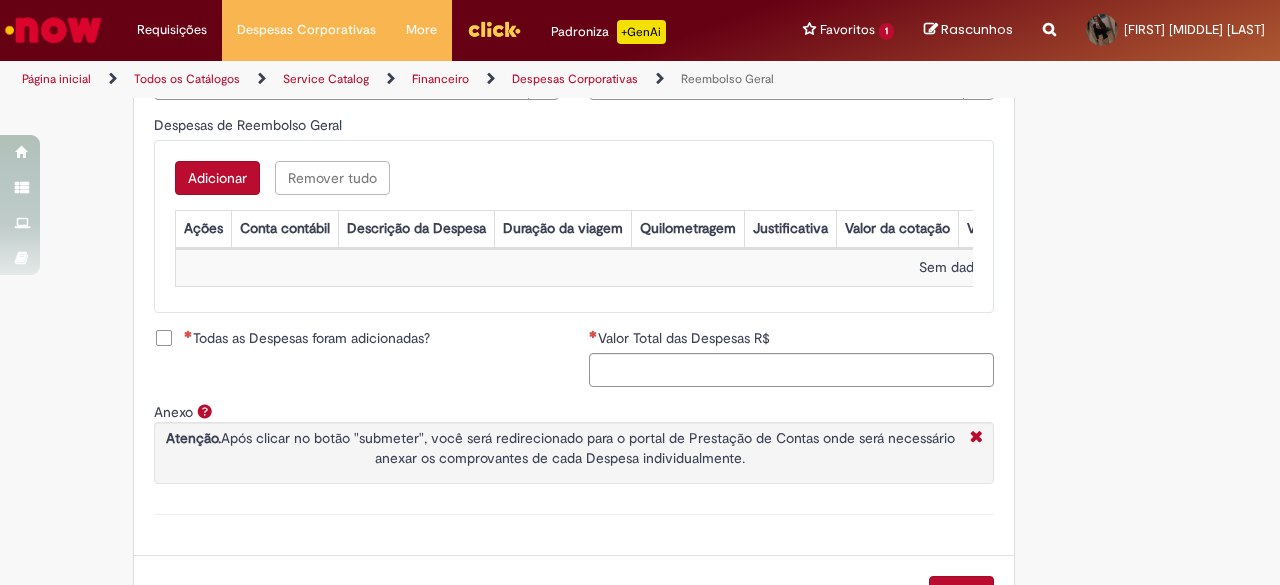 click on "Todas as Despesas foram adicionadas?" at bounding box center [307, 338] 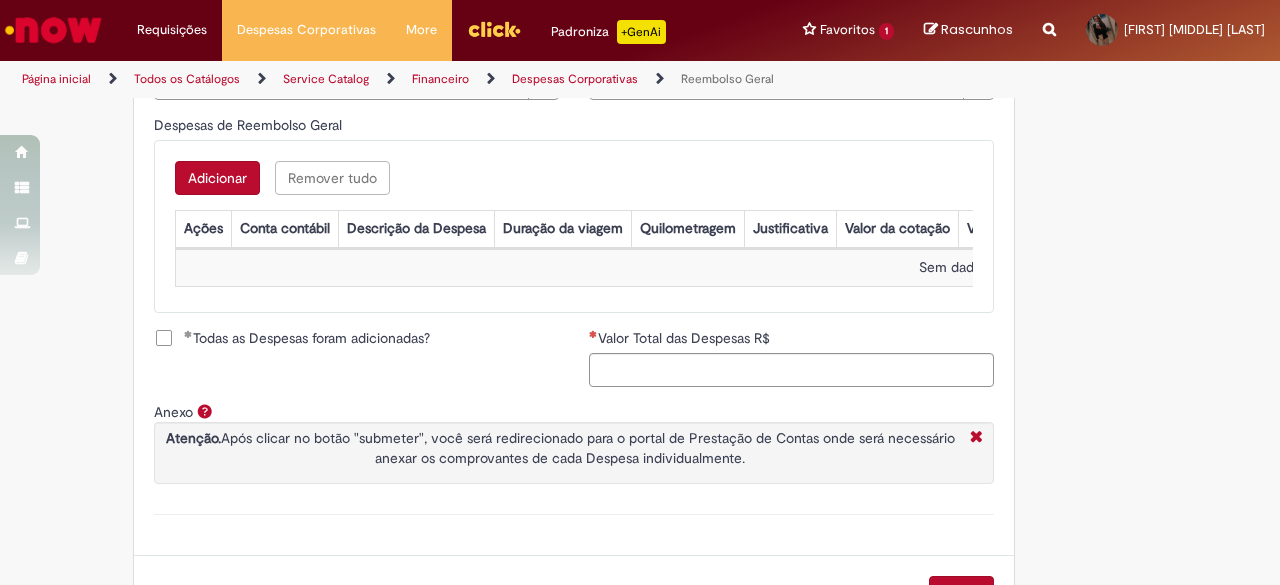 click on "Adicionar" at bounding box center [217, 178] 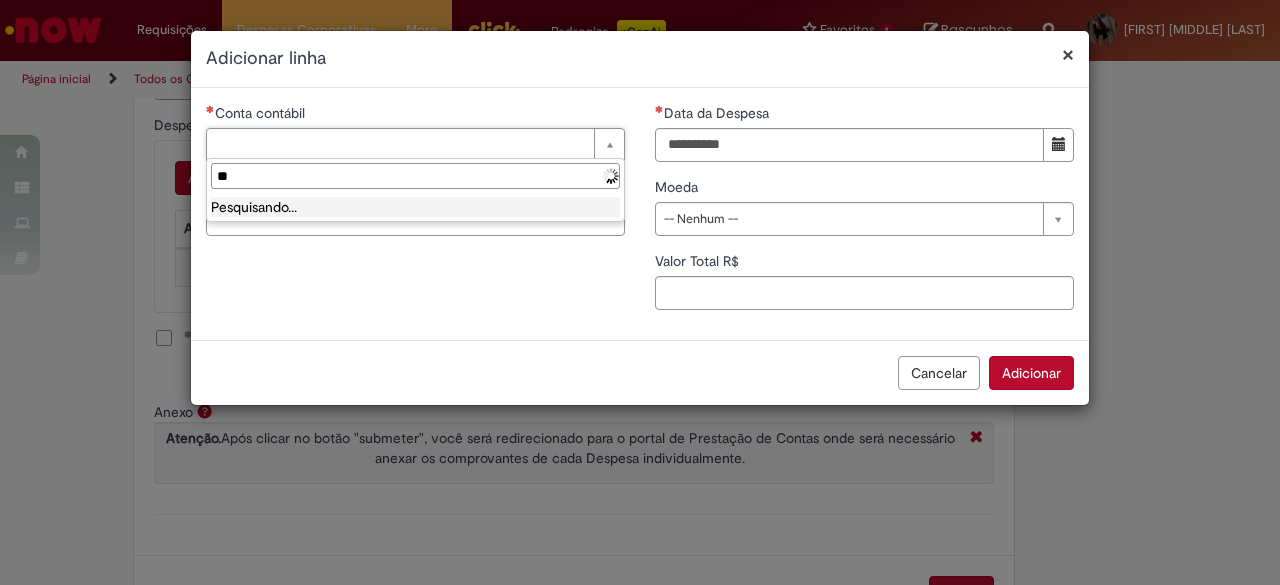 type on "*" 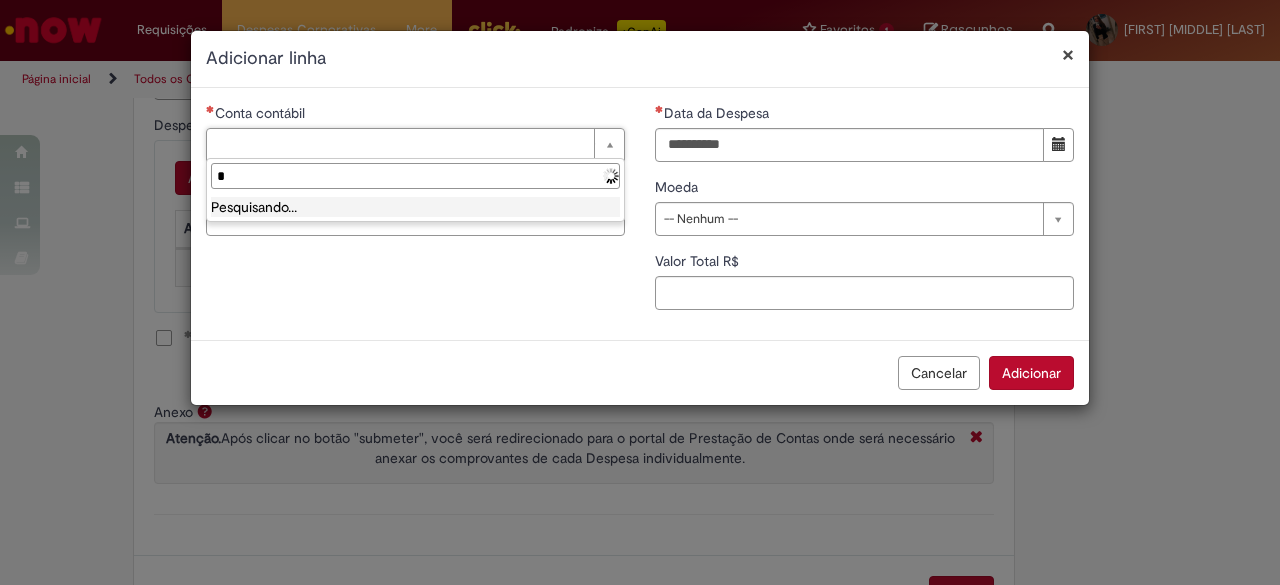 type 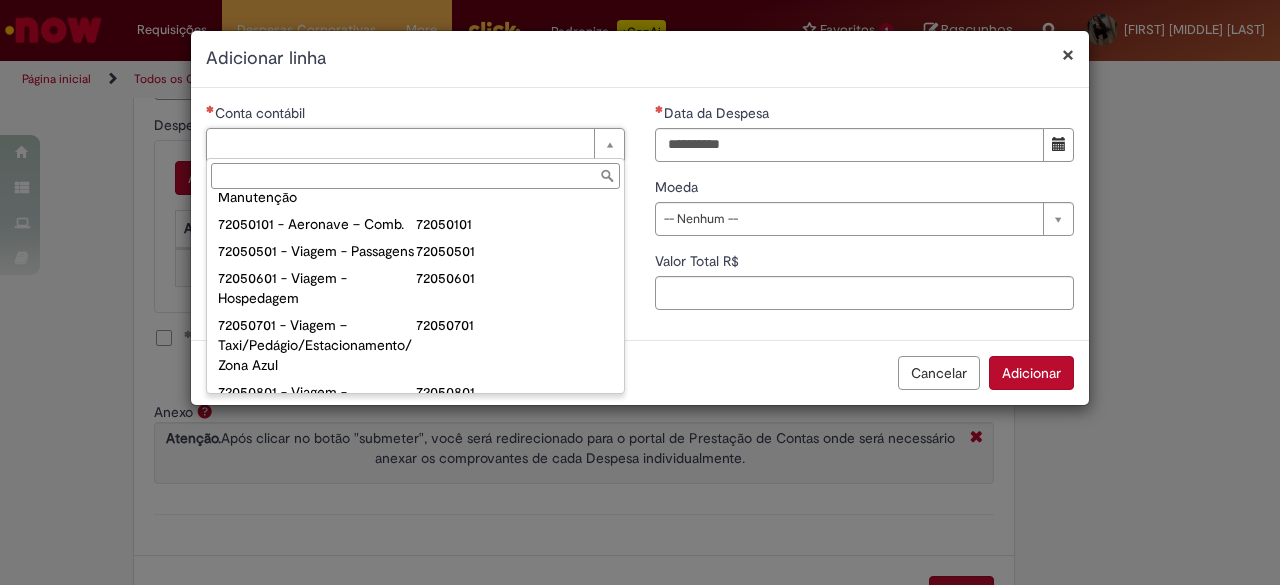 scroll, scrollTop: 1076, scrollLeft: 0, axis: vertical 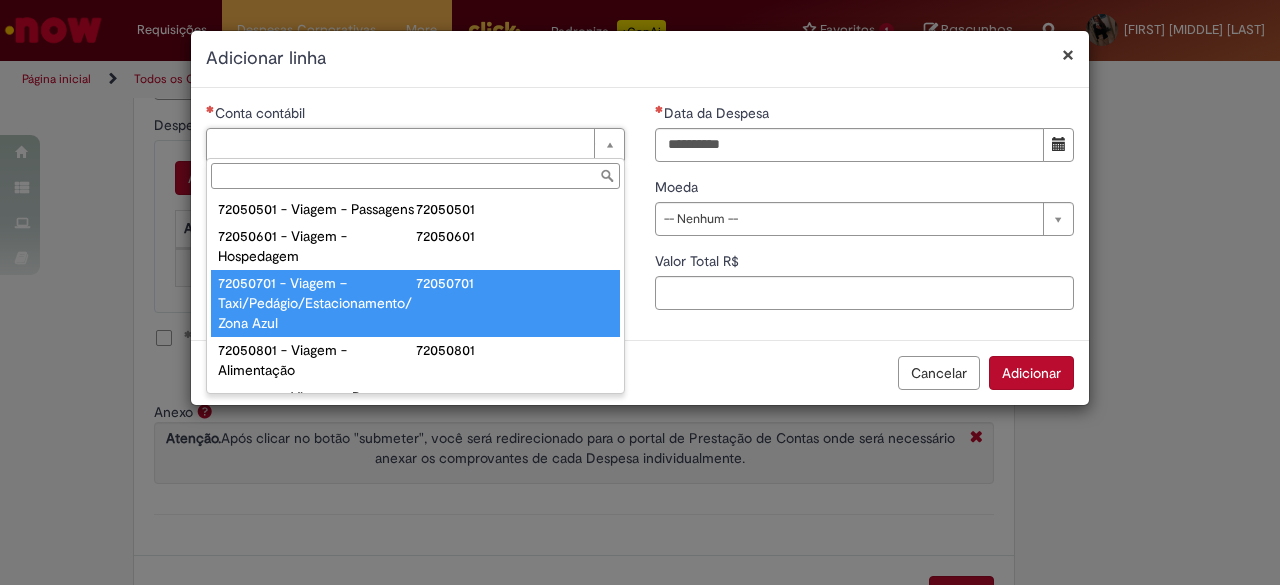 type on "**********" 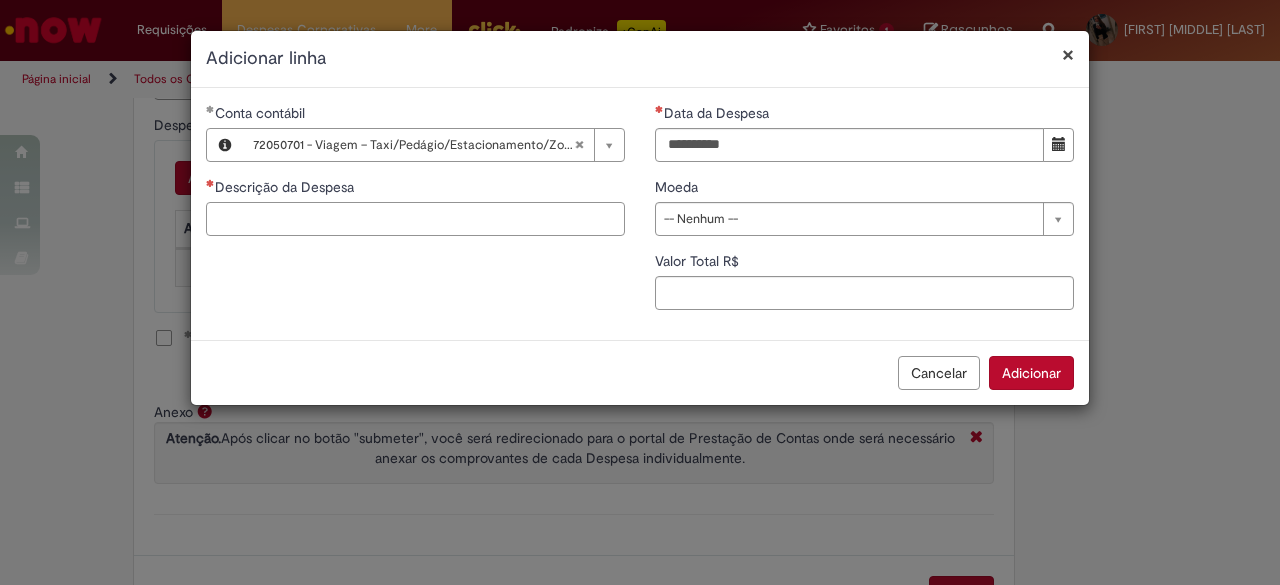click on "Descrição da Despesa" at bounding box center (415, 219) 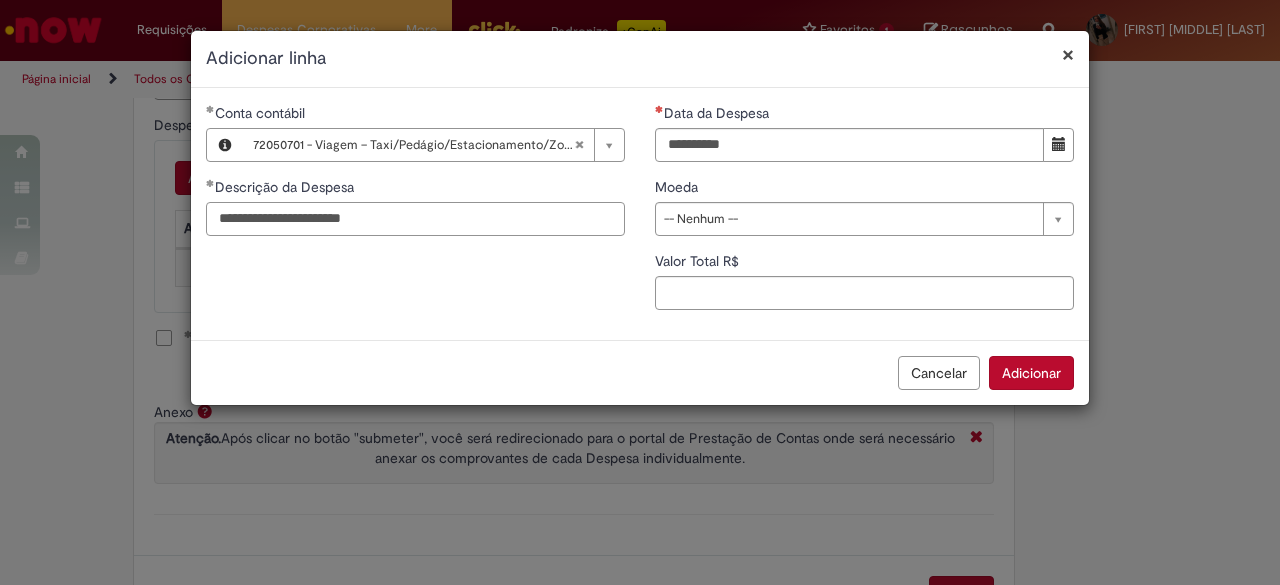 type on "**********" 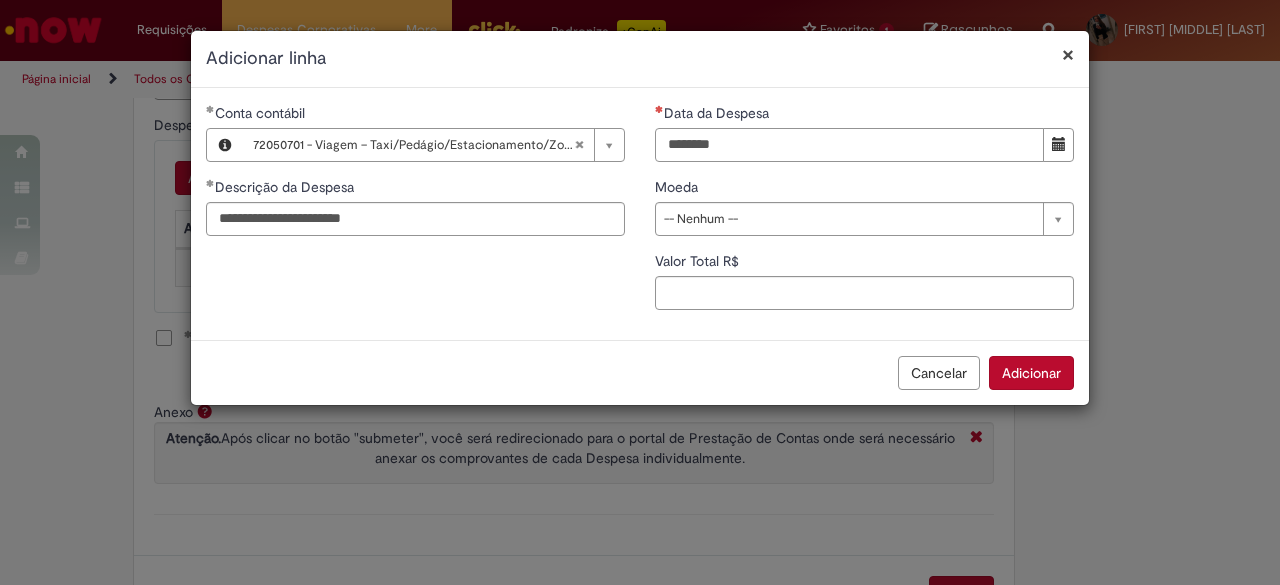 type on "********" 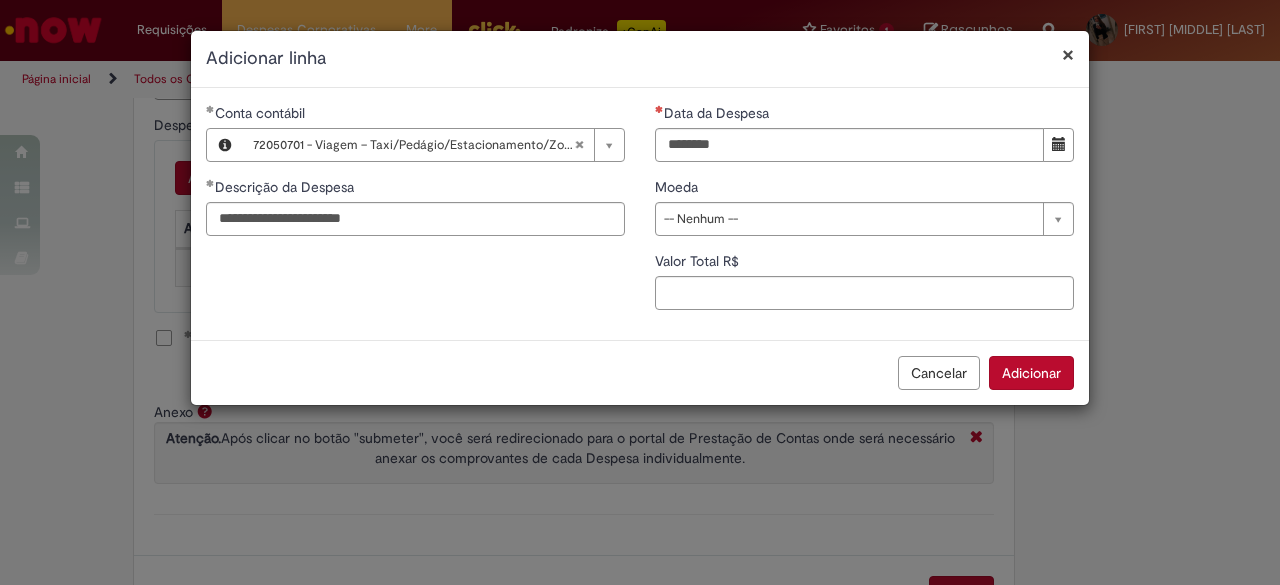 type 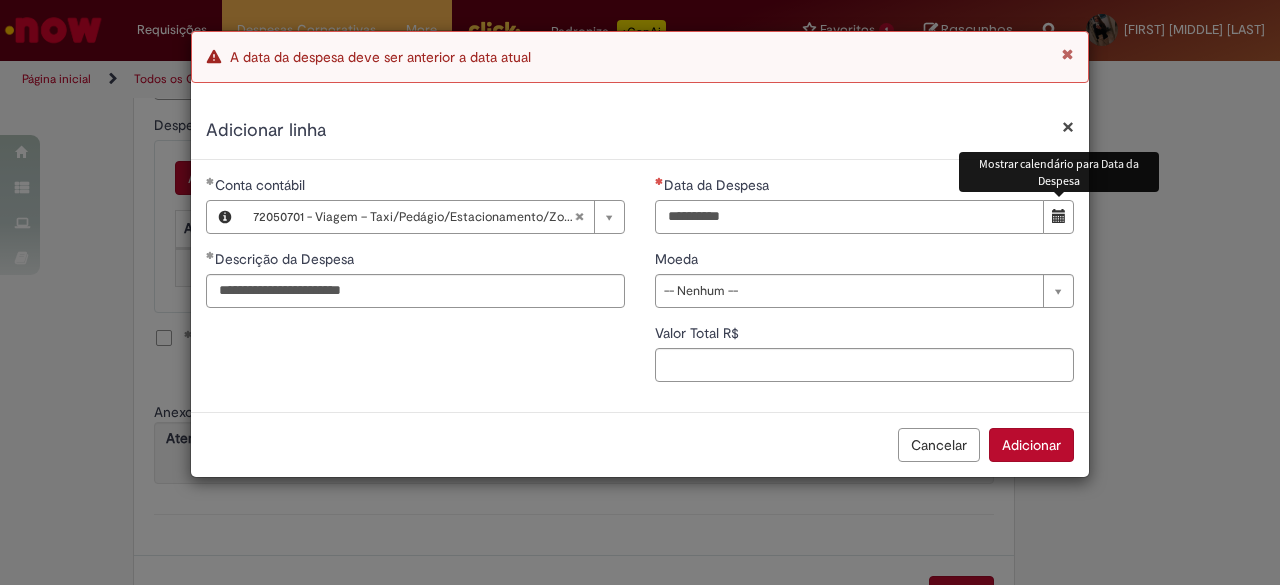 click on "Data da Despesa" at bounding box center [849, 217] 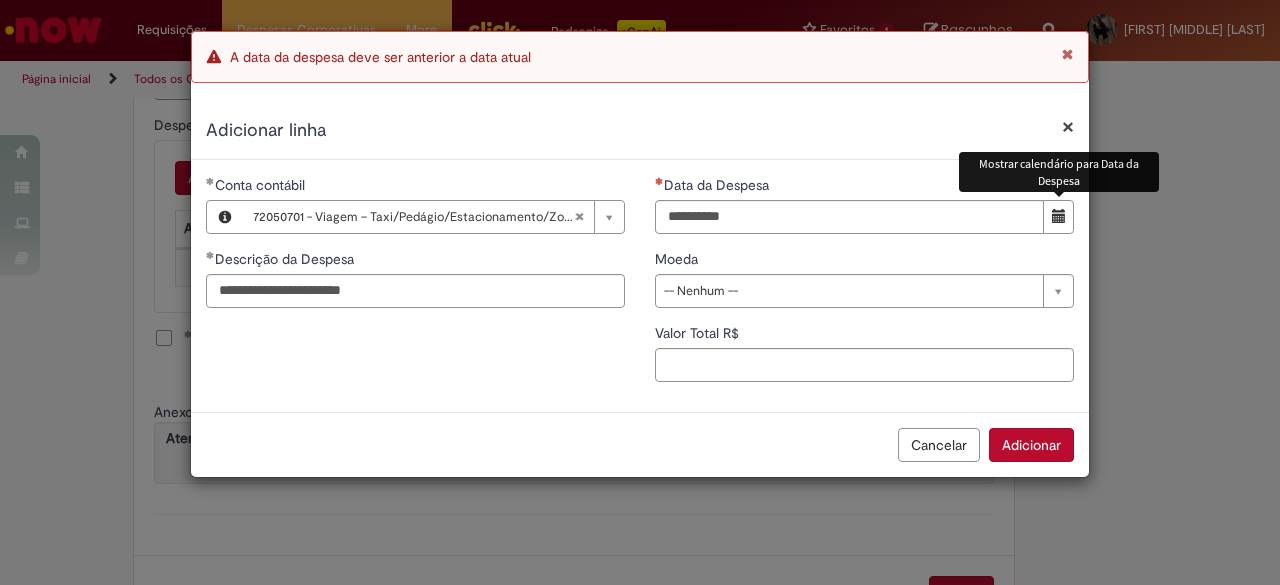 click at bounding box center (1058, 217) 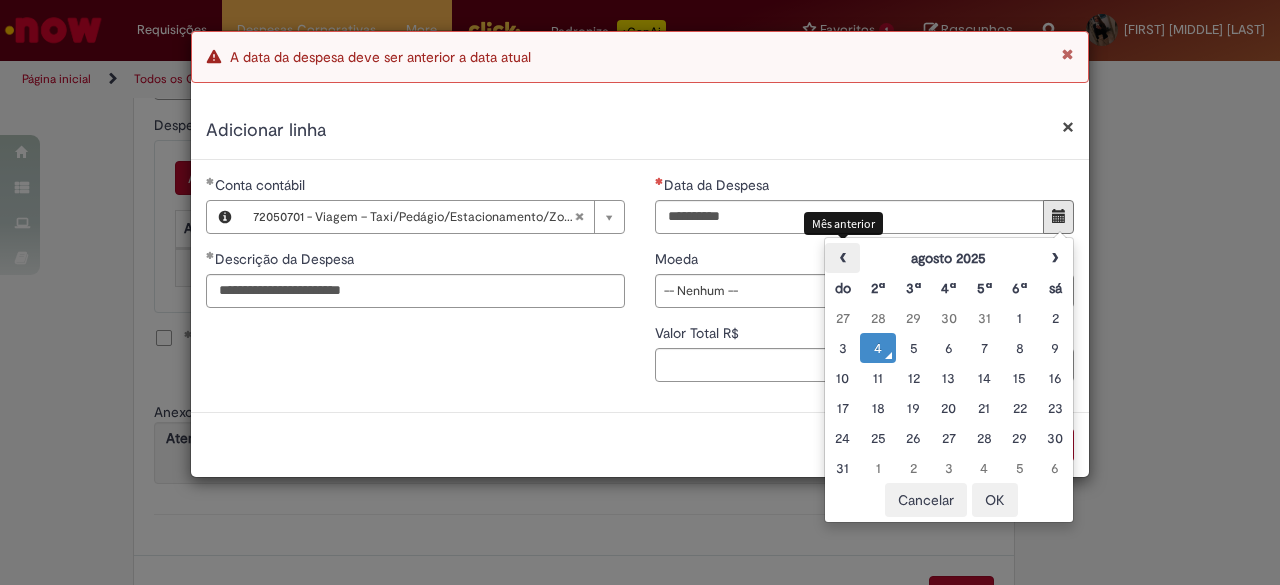 click on "‹" at bounding box center [842, 258] 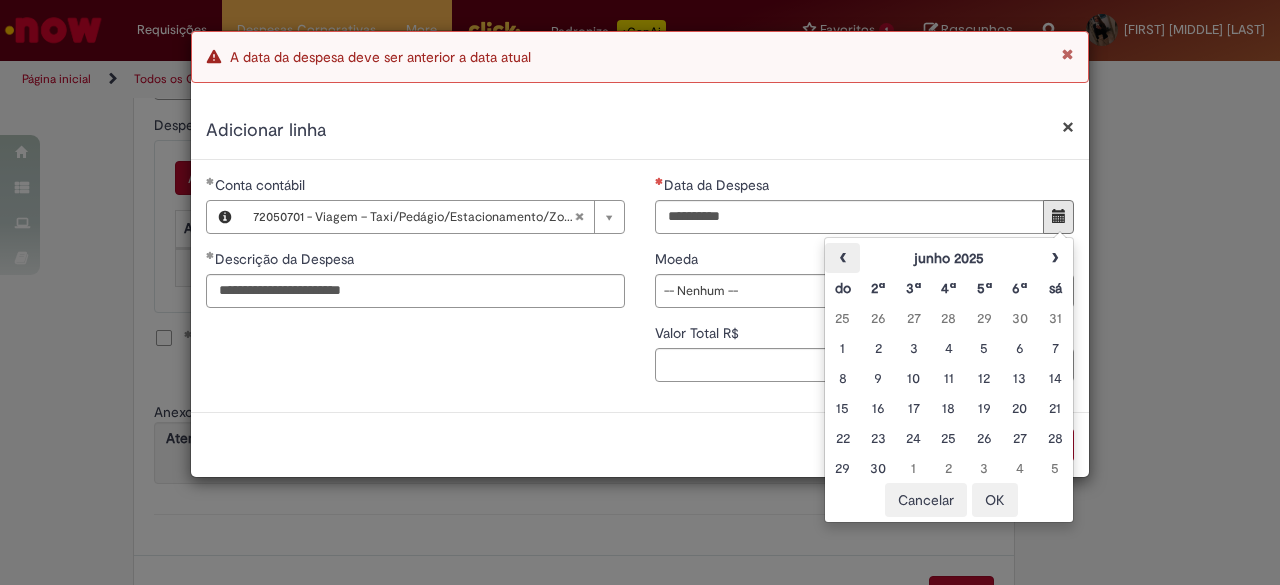 click on "‹" at bounding box center [842, 258] 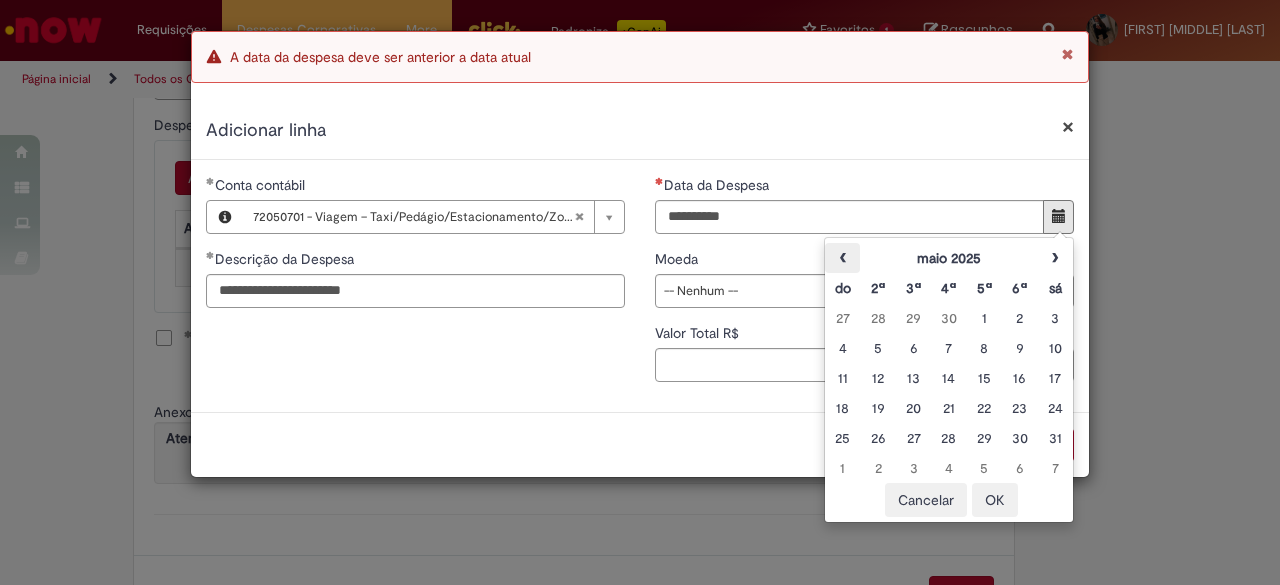 click on "‹" at bounding box center (842, 258) 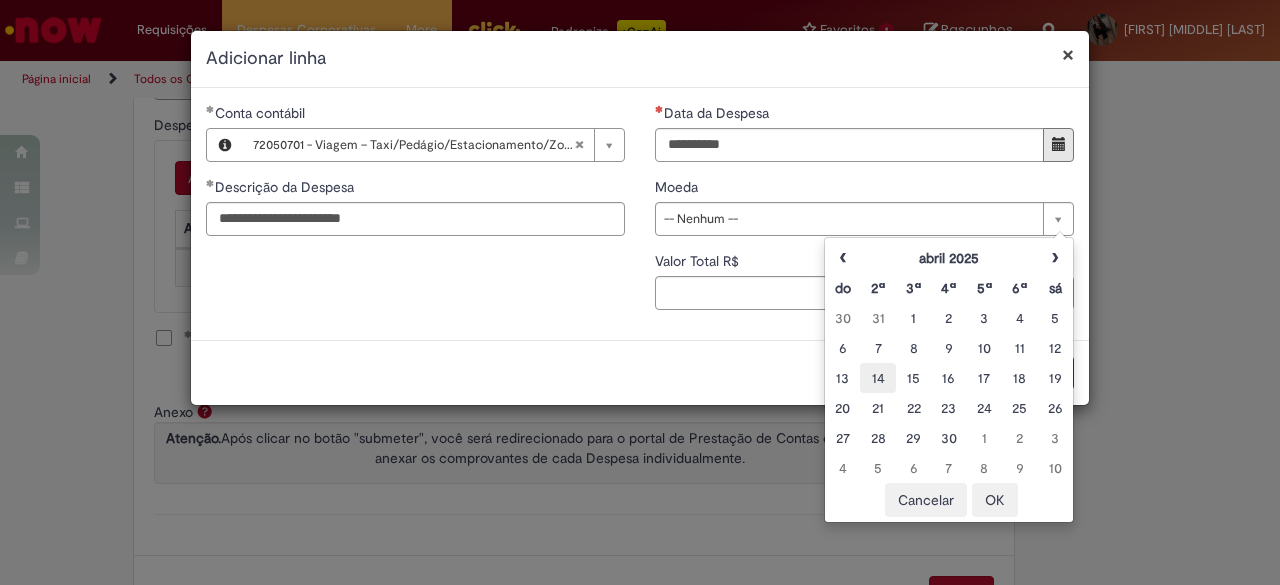 click on "14" at bounding box center [877, 378] 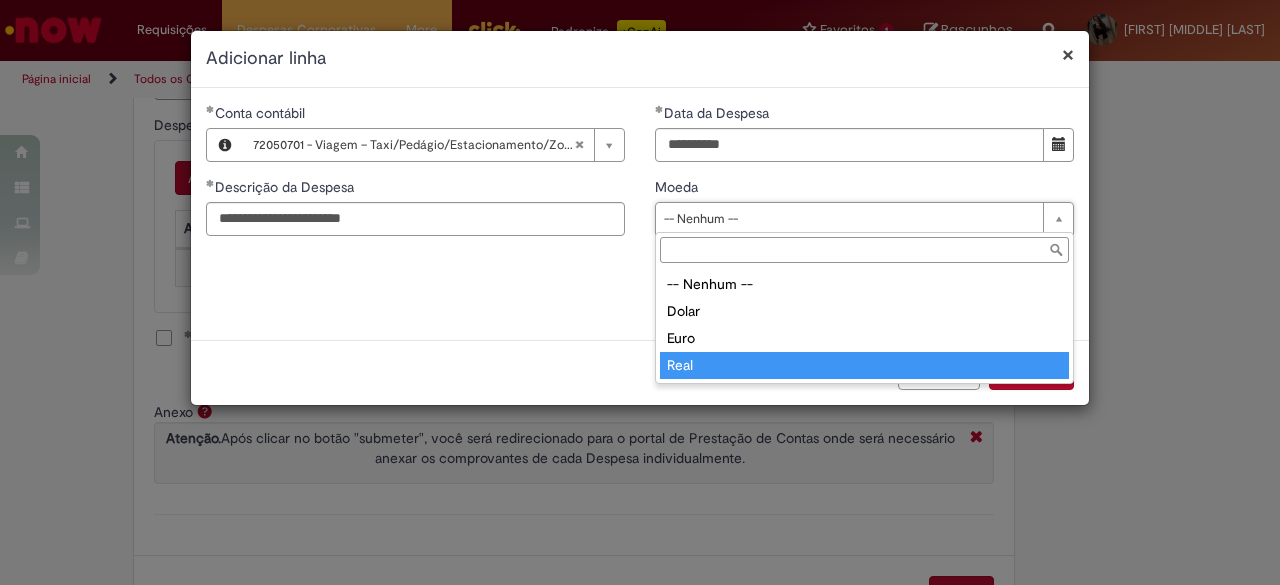 type on "****" 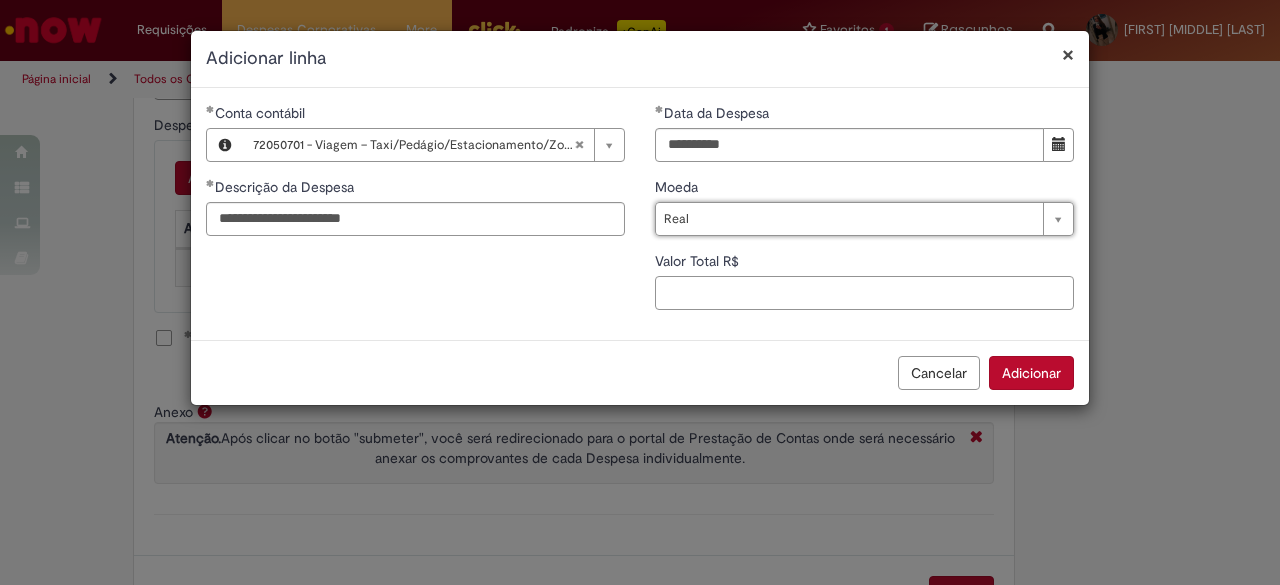 click on "Valor Total R$" at bounding box center [864, 293] 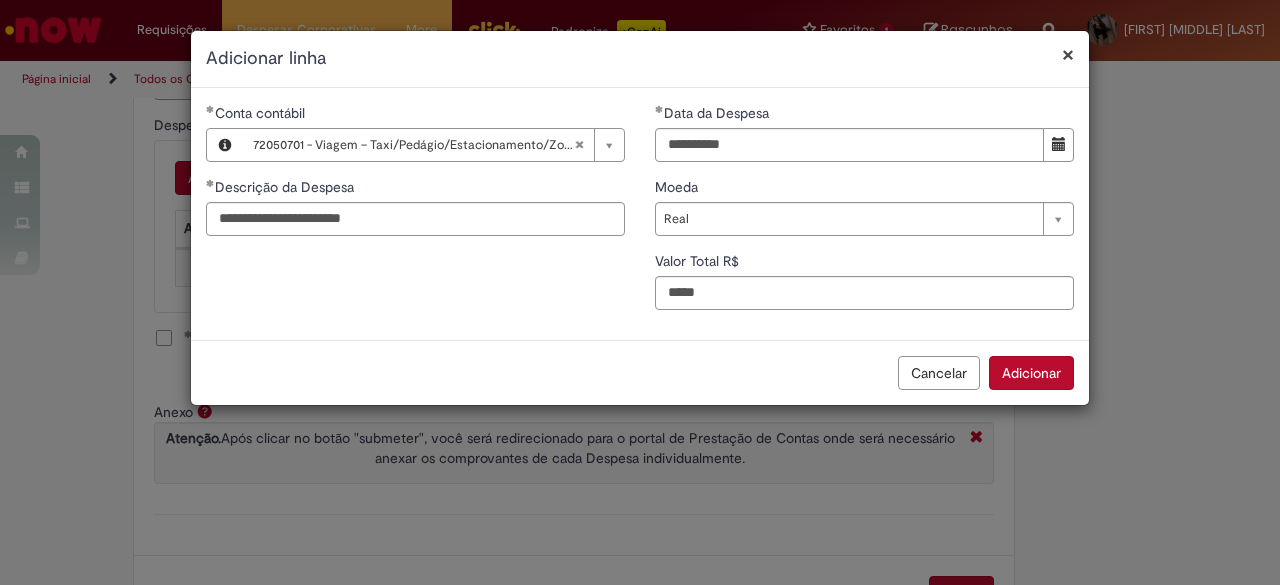 type on "****" 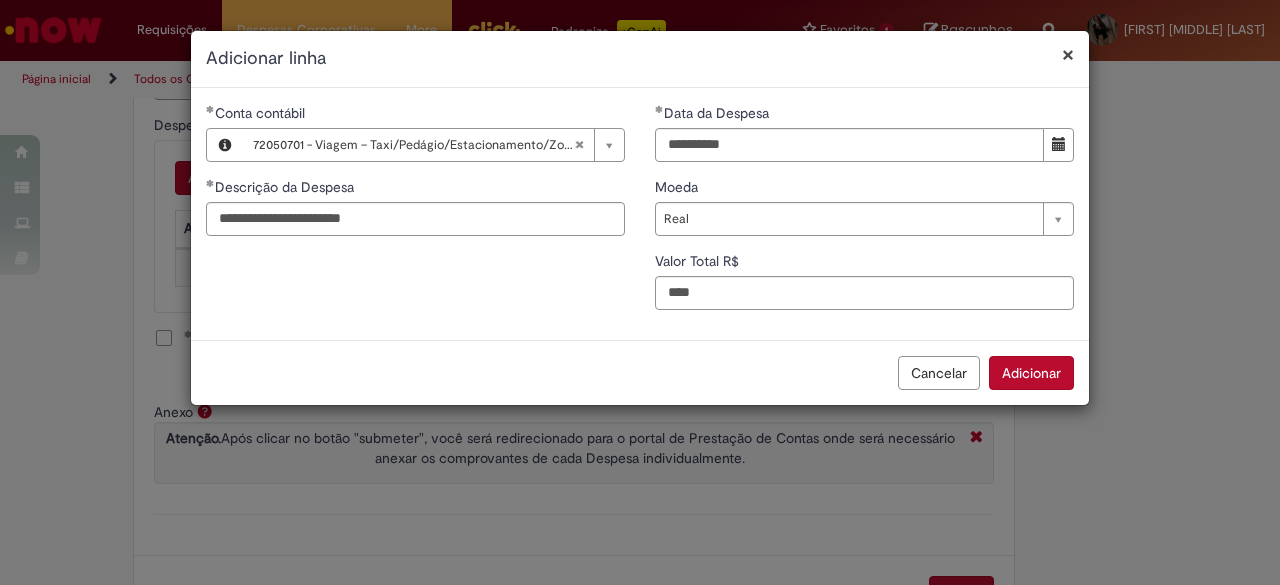click on "Adicionar" at bounding box center [1031, 373] 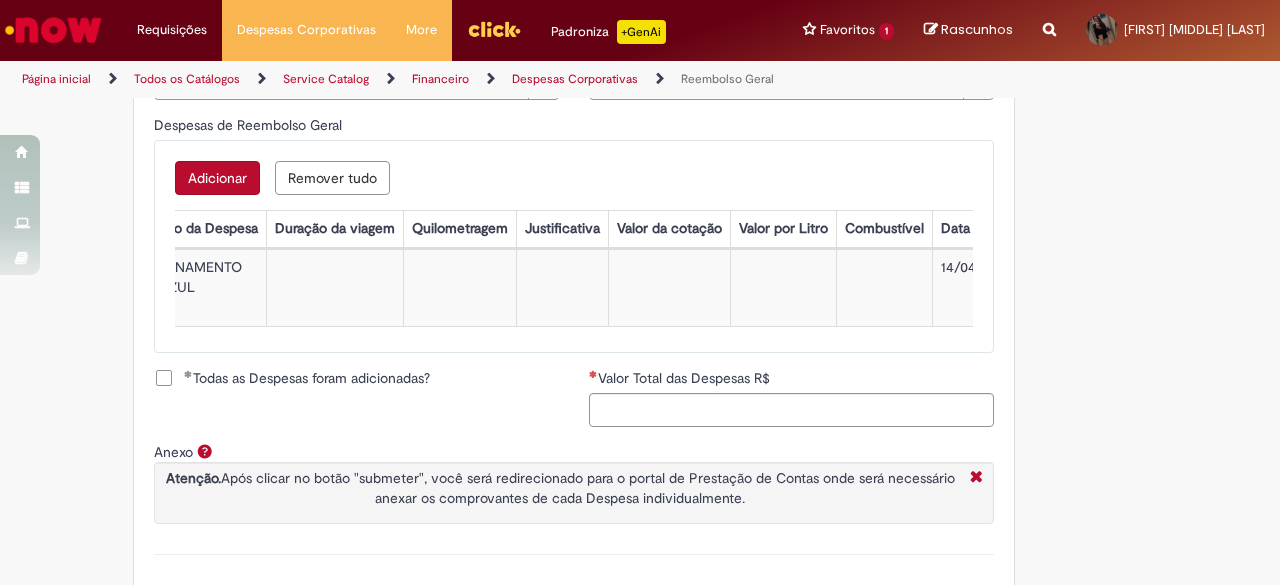 scroll, scrollTop: 0, scrollLeft: 0, axis: both 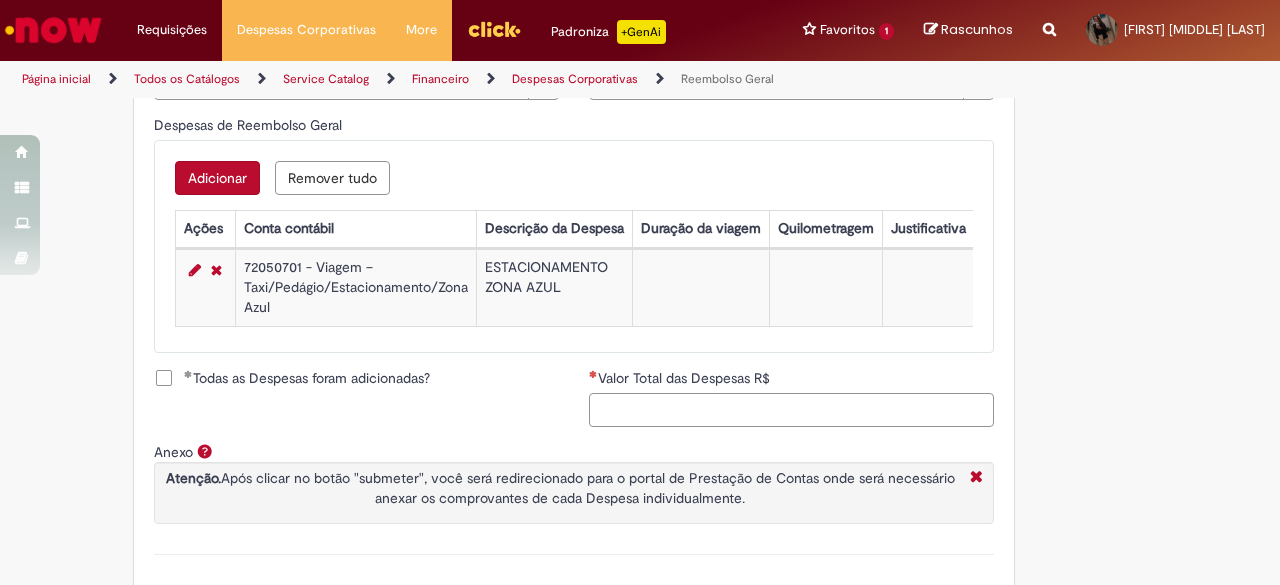 click on "Valor Total das Despesas R$" at bounding box center [791, 410] 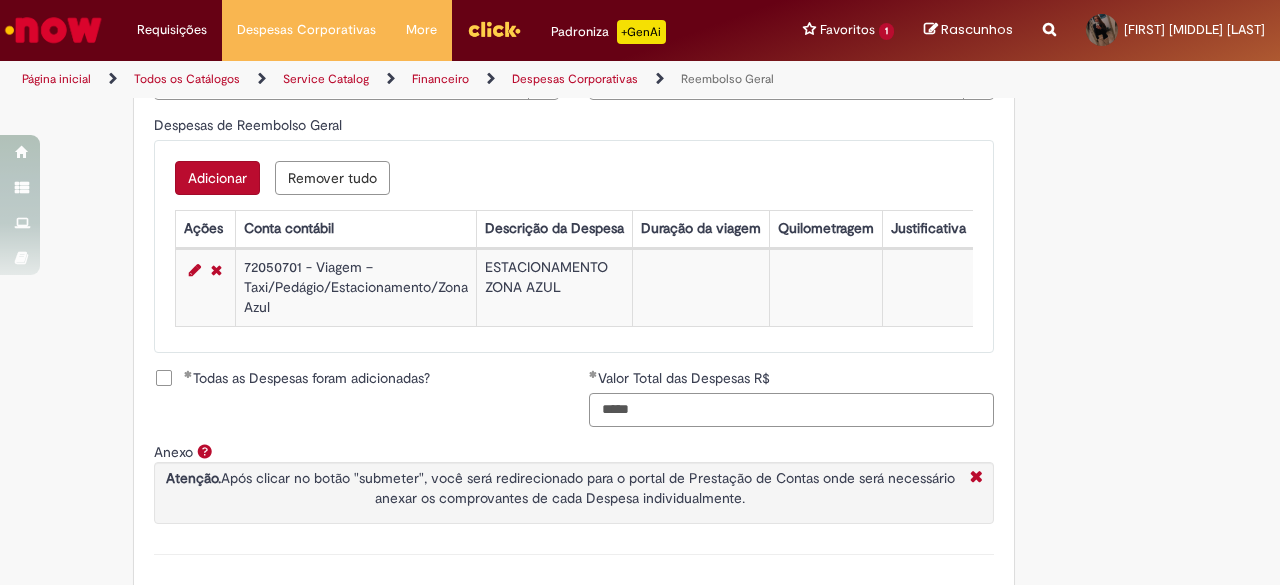 type on "*****" 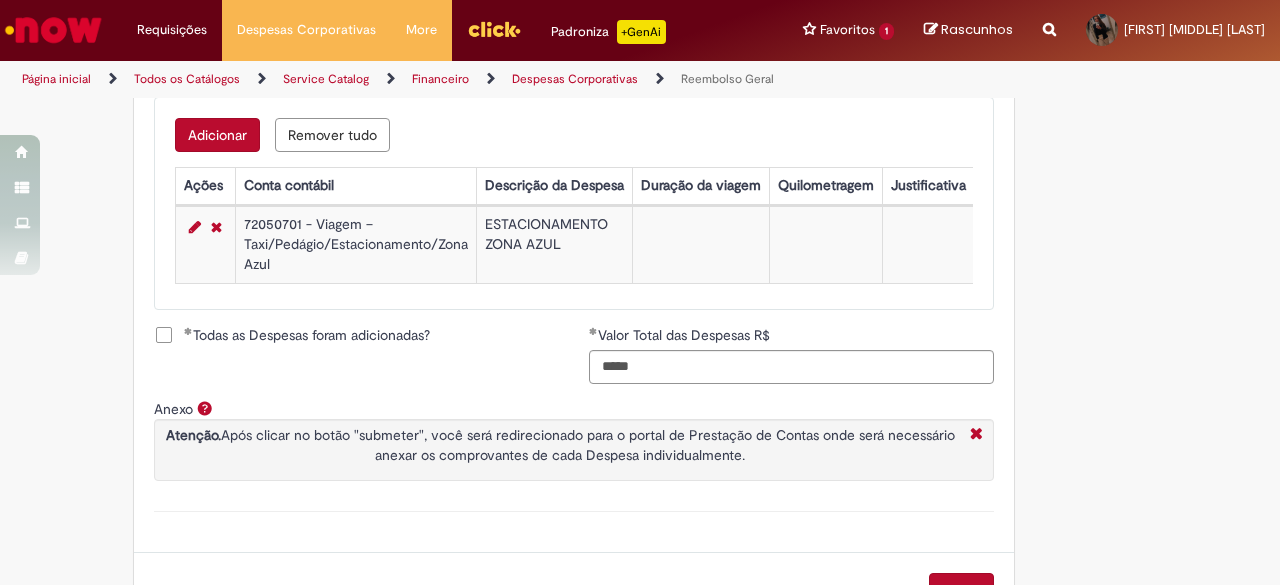 scroll, scrollTop: 950, scrollLeft: 0, axis: vertical 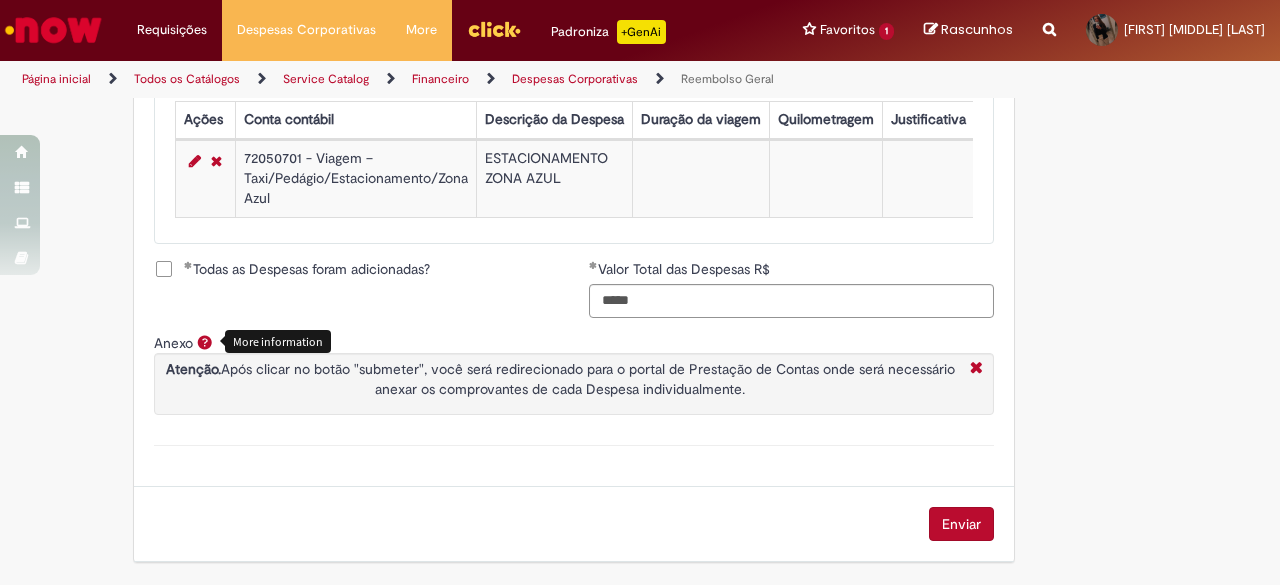 click at bounding box center [205, 342] 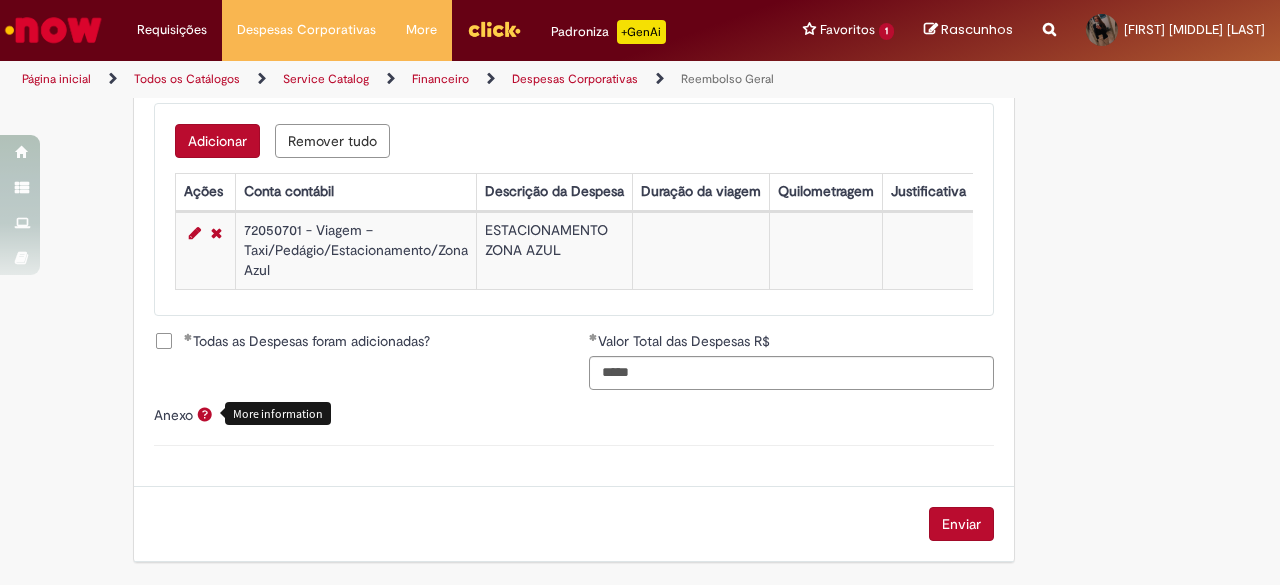 scroll, scrollTop: 878, scrollLeft: 0, axis: vertical 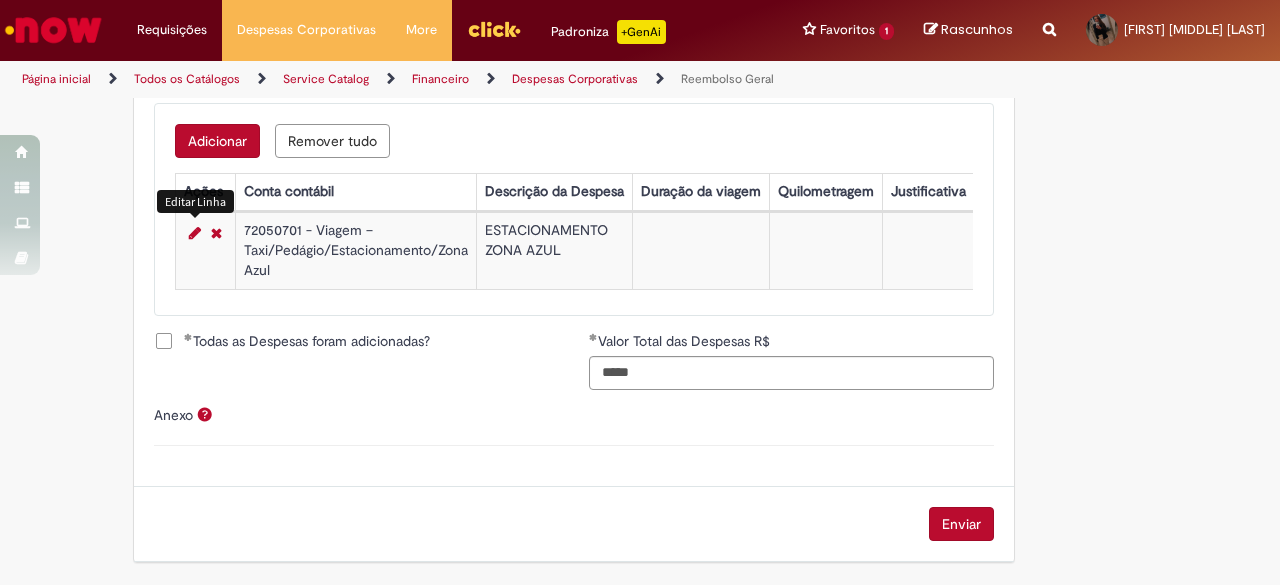 click at bounding box center [195, 233] 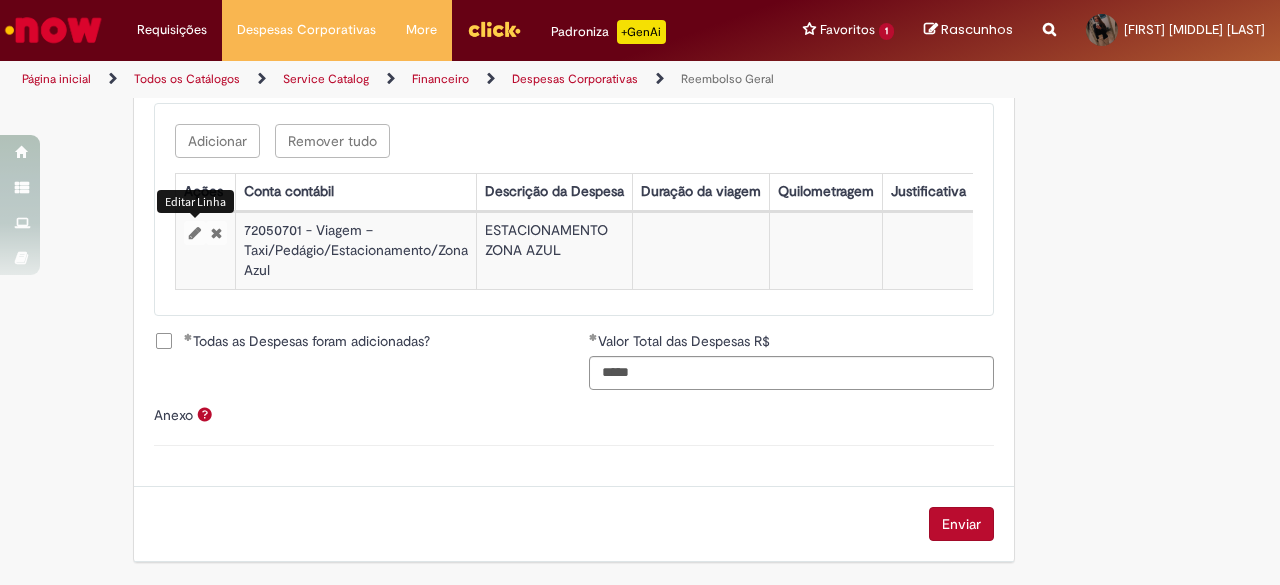 select on "****" 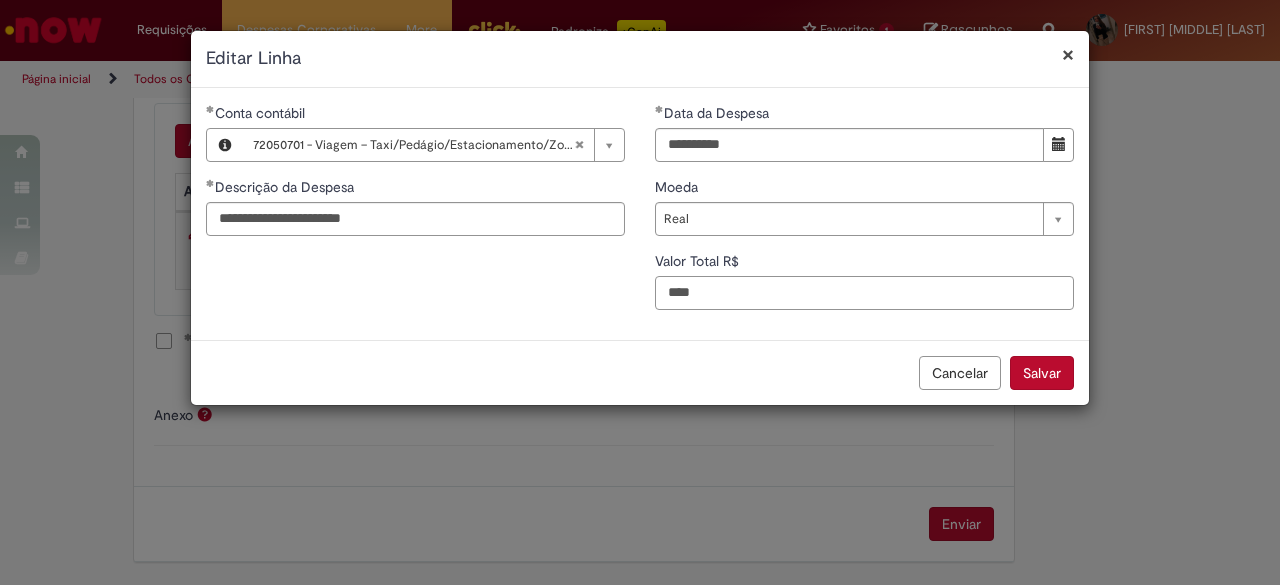 drag, startPoint x: 764, startPoint y: 295, endPoint x: 444, endPoint y: 340, distance: 323.14856 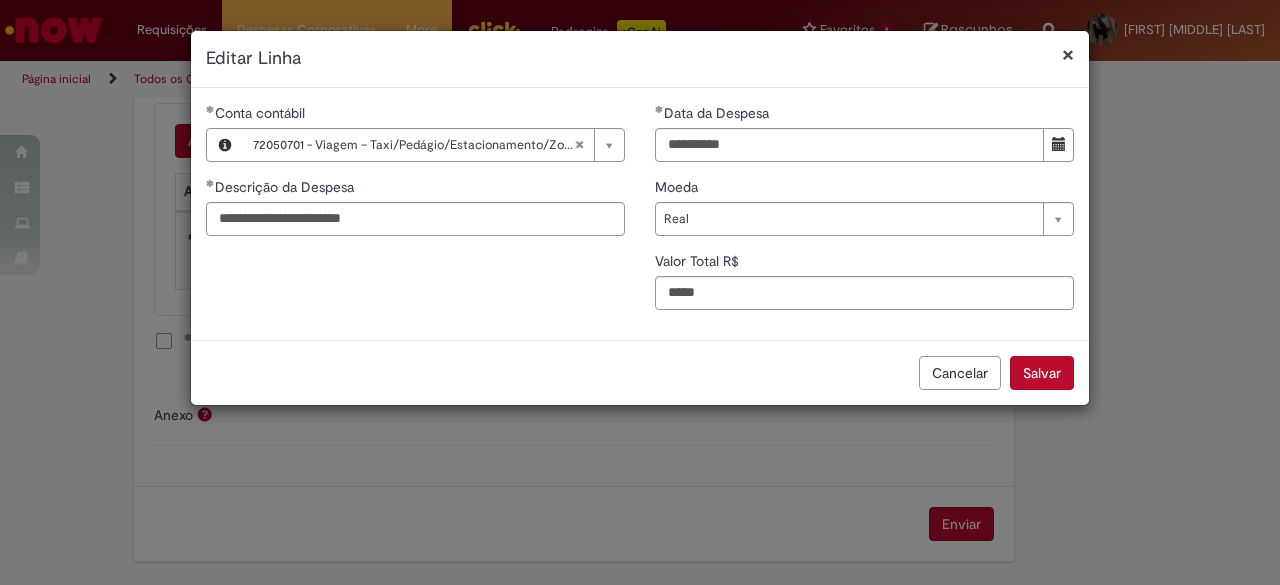type on "**" 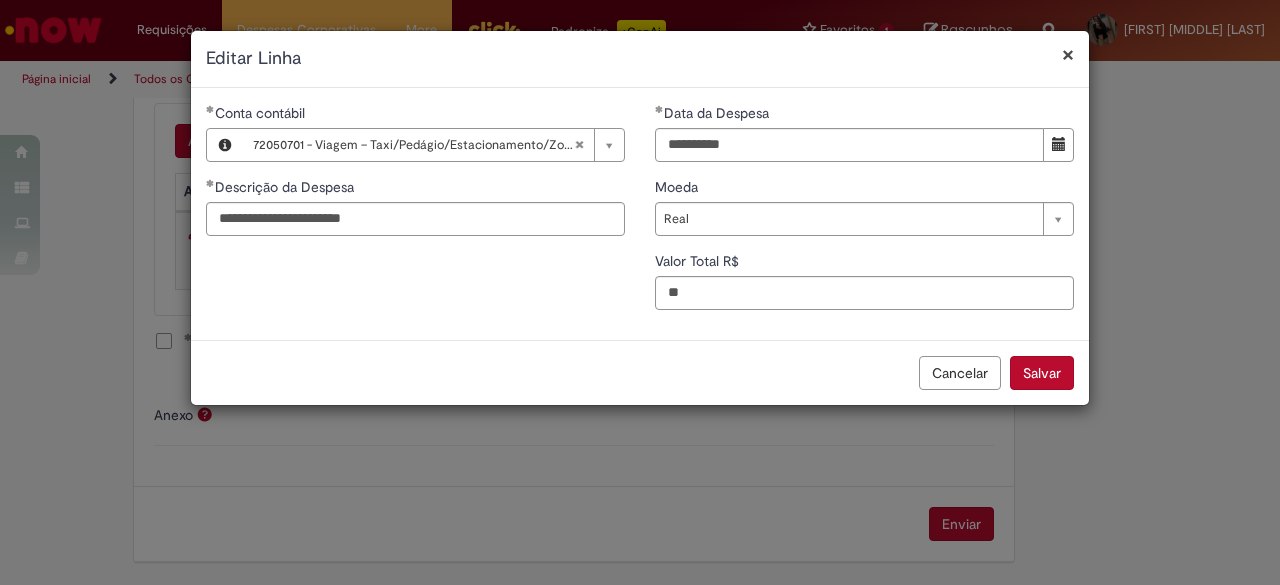 click on "Salvar" at bounding box center [1042, 373] 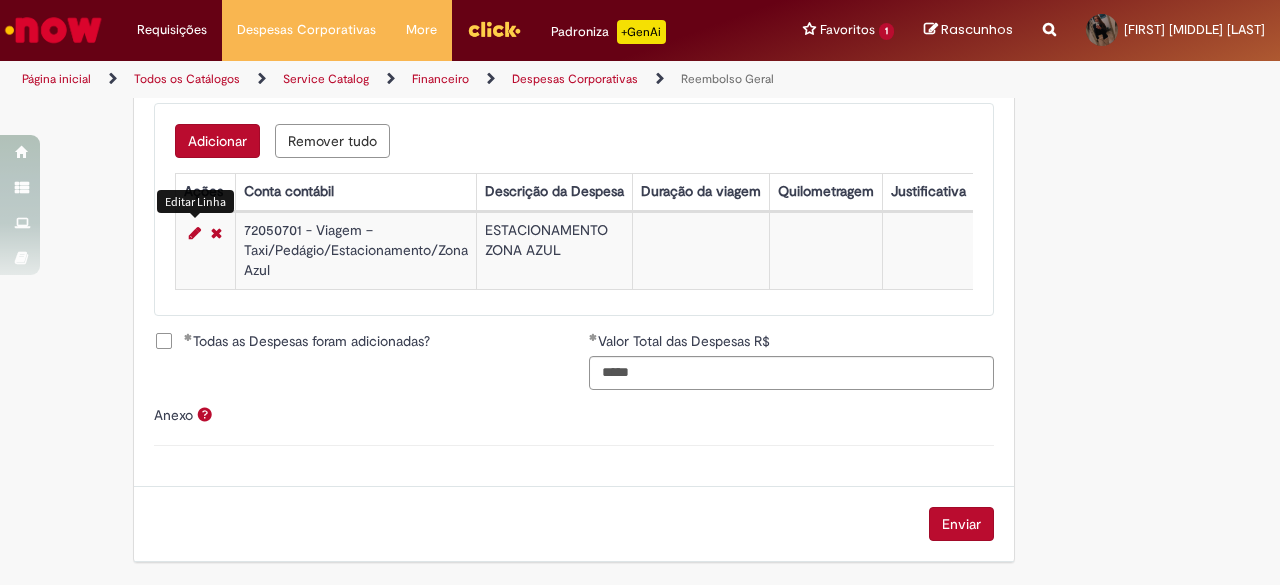 scroll, scrollTop: 878, scrollLeft: 0, axis: vertical 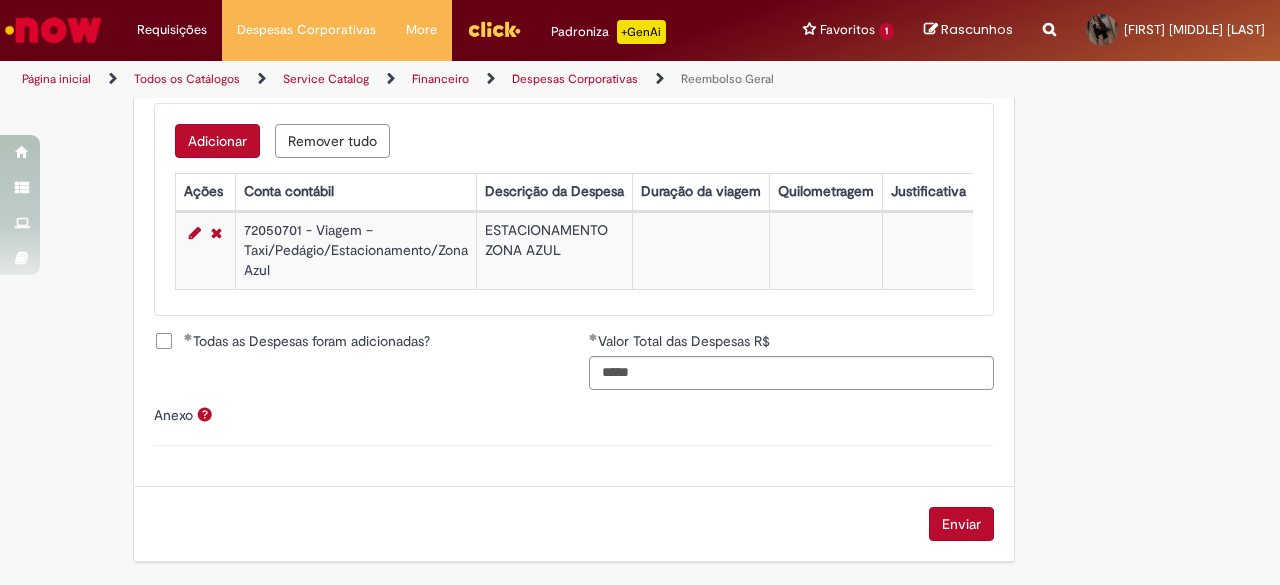 click on "Adicionar" at bounding box center (217, 141) 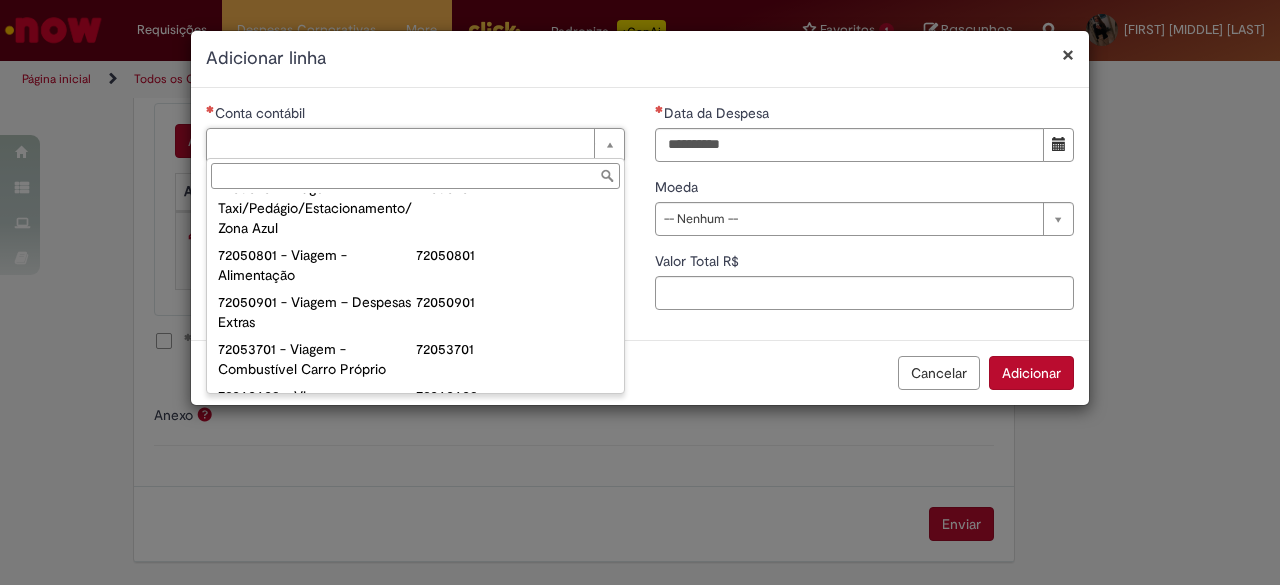 scroll, scrollTop: 1224, scrollLeft: 0, axis: vertical 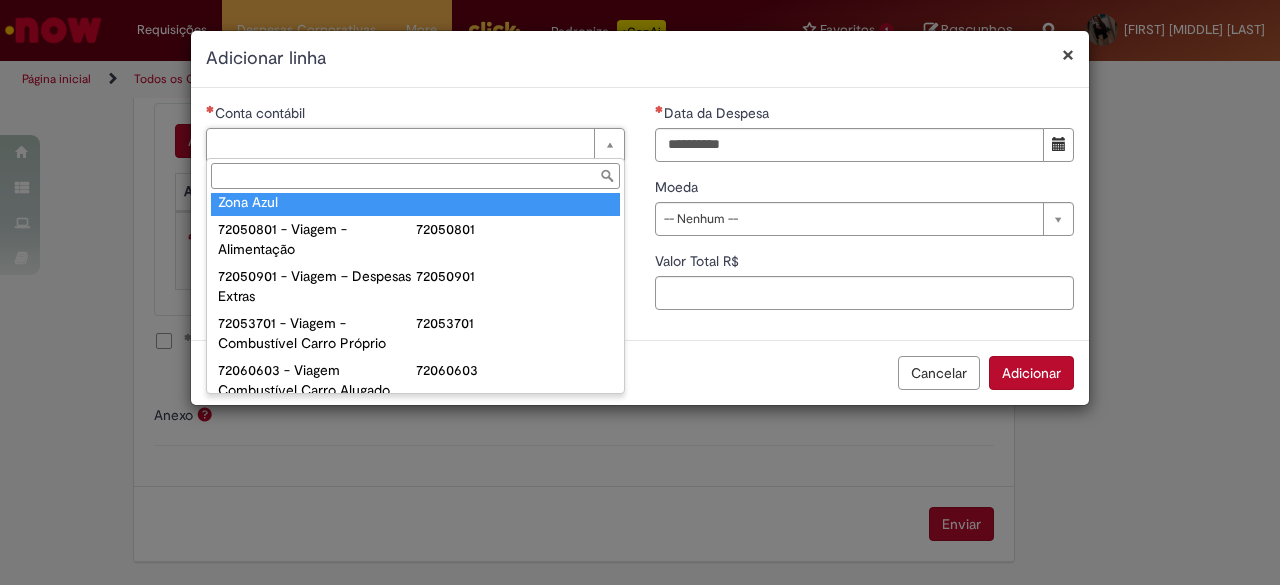 type on "**********" 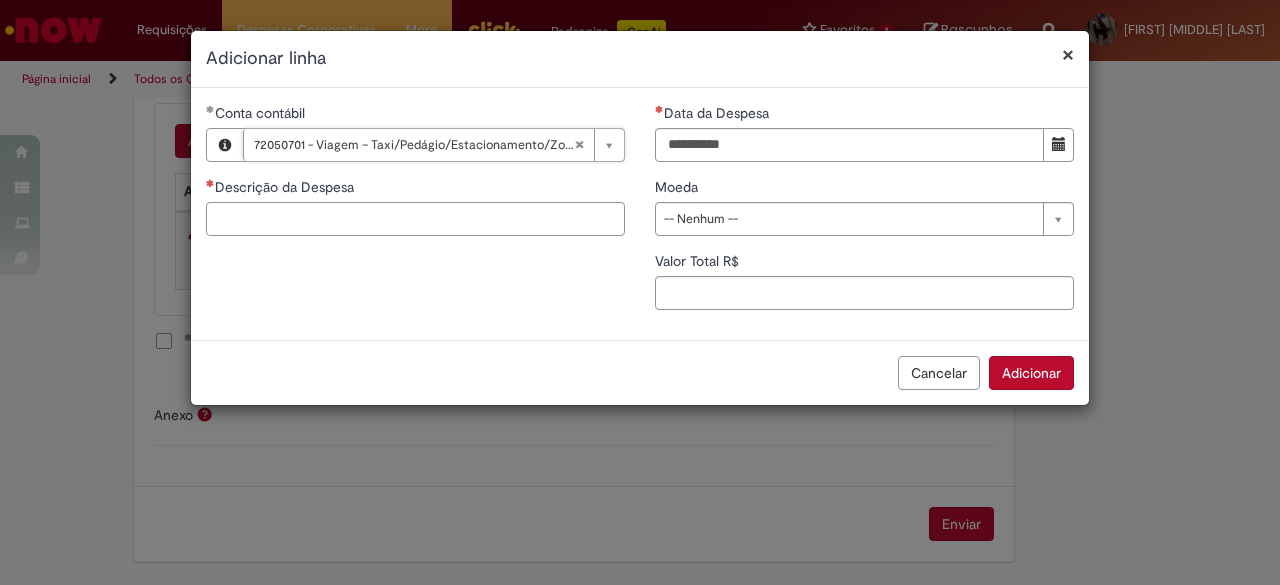 click on "Descrição da Despesa" at bounding box center (415, 219) 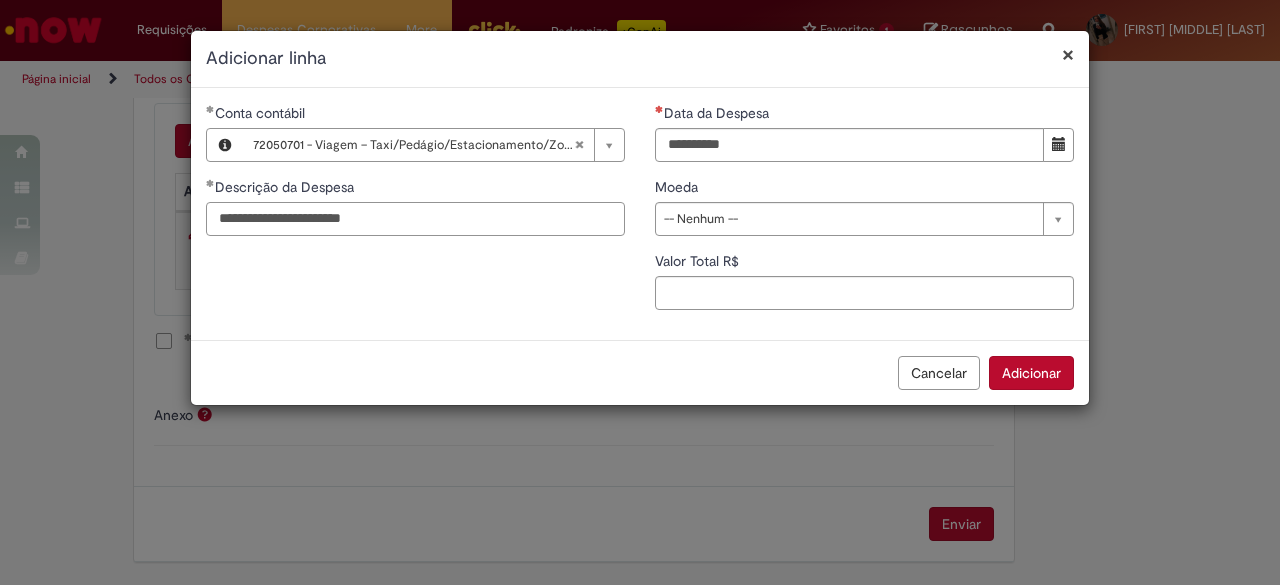 type on "**********" 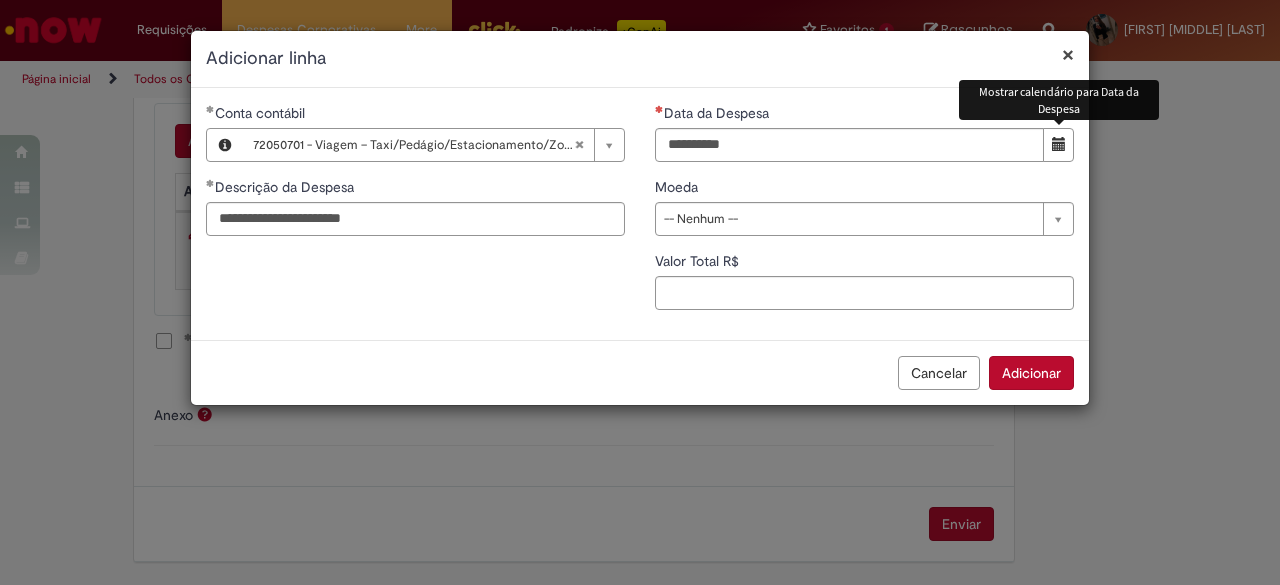 click at bounding box center (1058, 145) 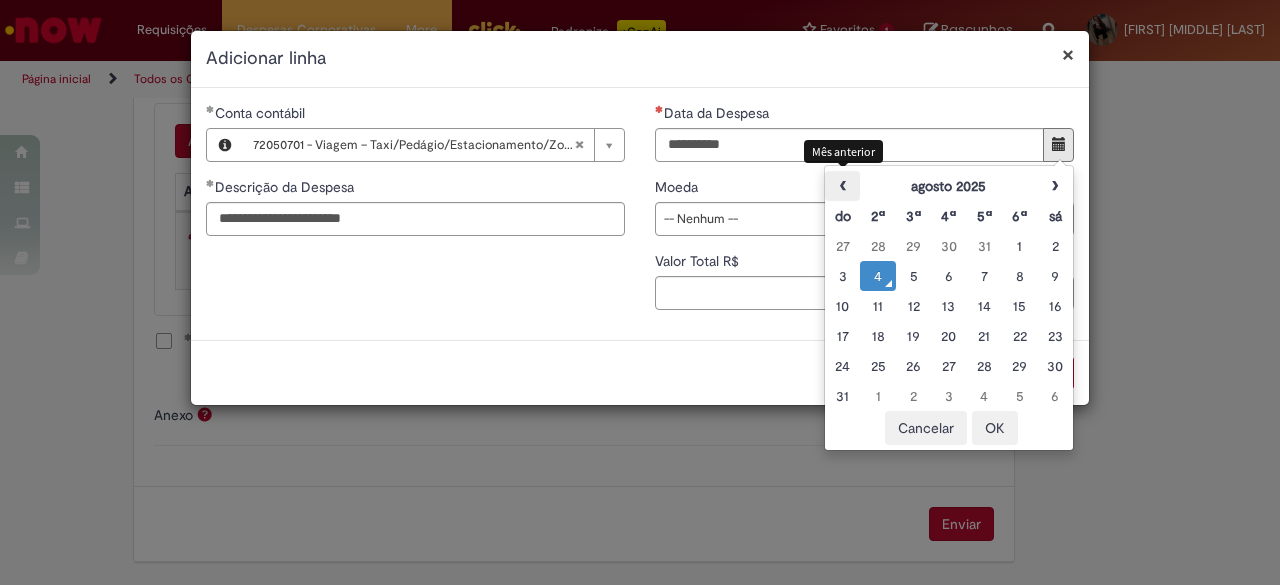 click on "‹" at bounding box center [842, 186] 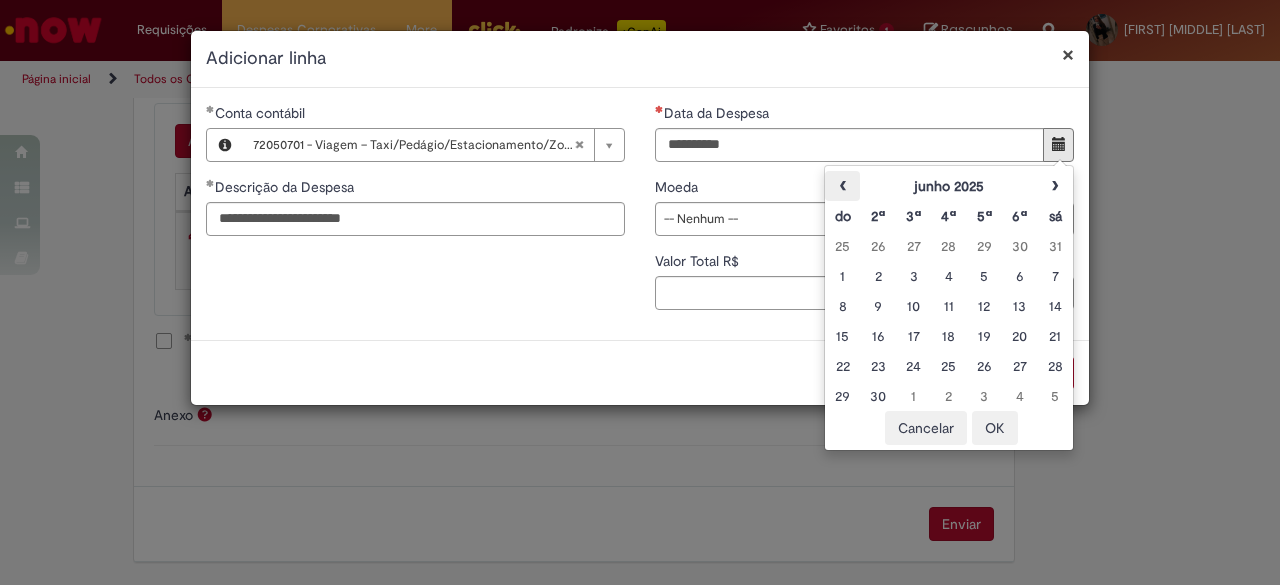 click on "‹" at bounding box center [842, 186] 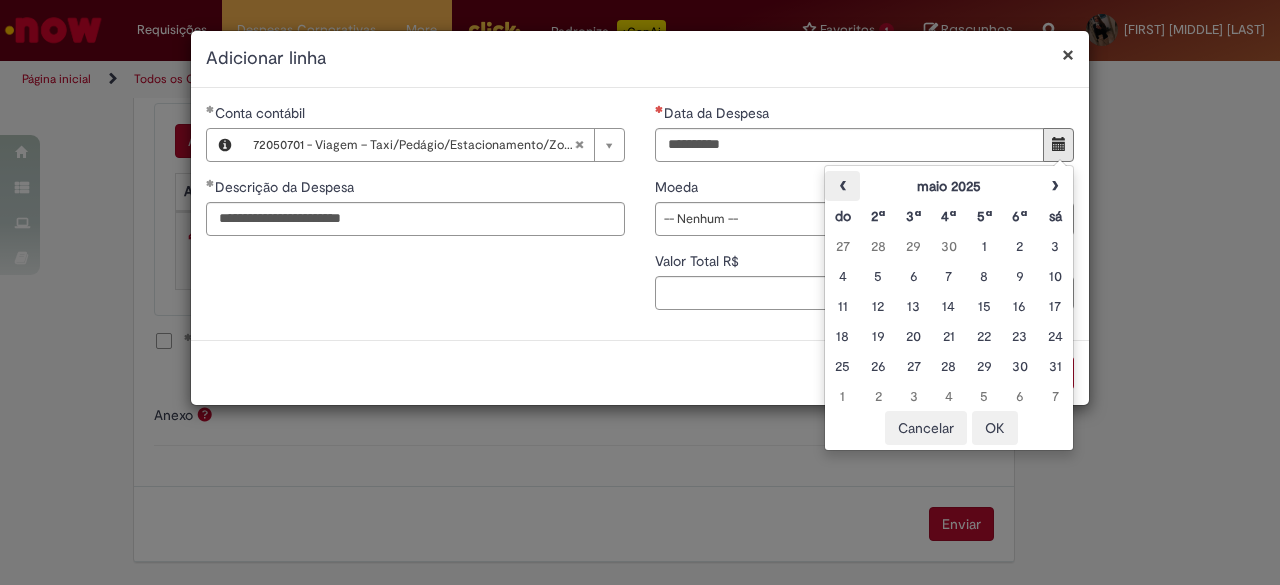 click on "‹" at bounding box center [842, 186] 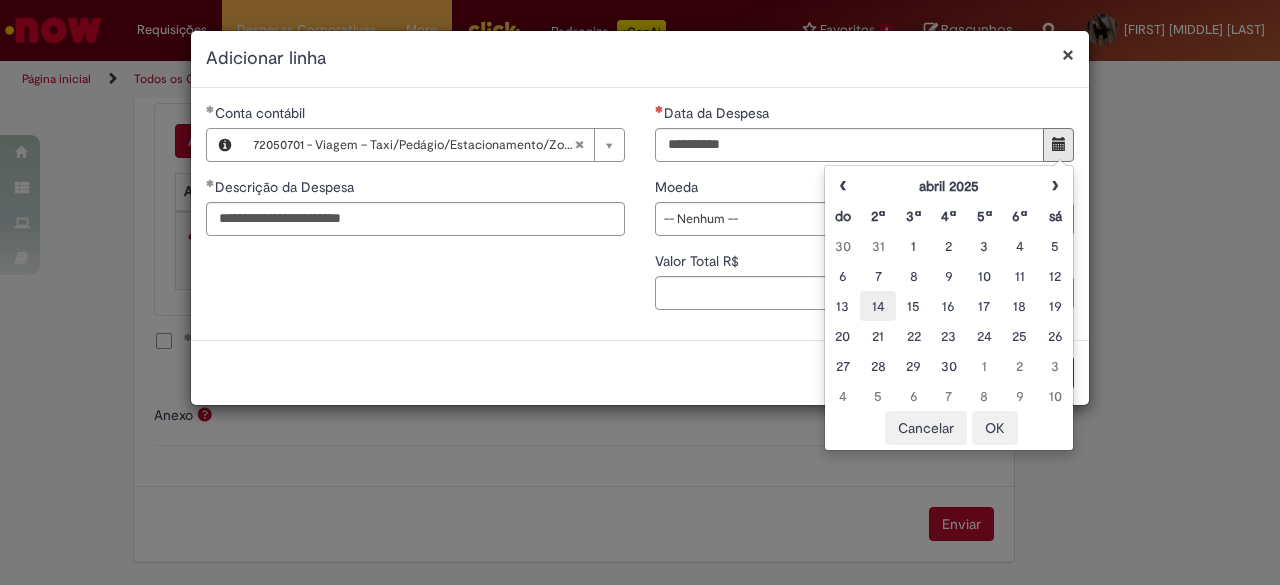 click on "14" at bounding box center (877, 306) 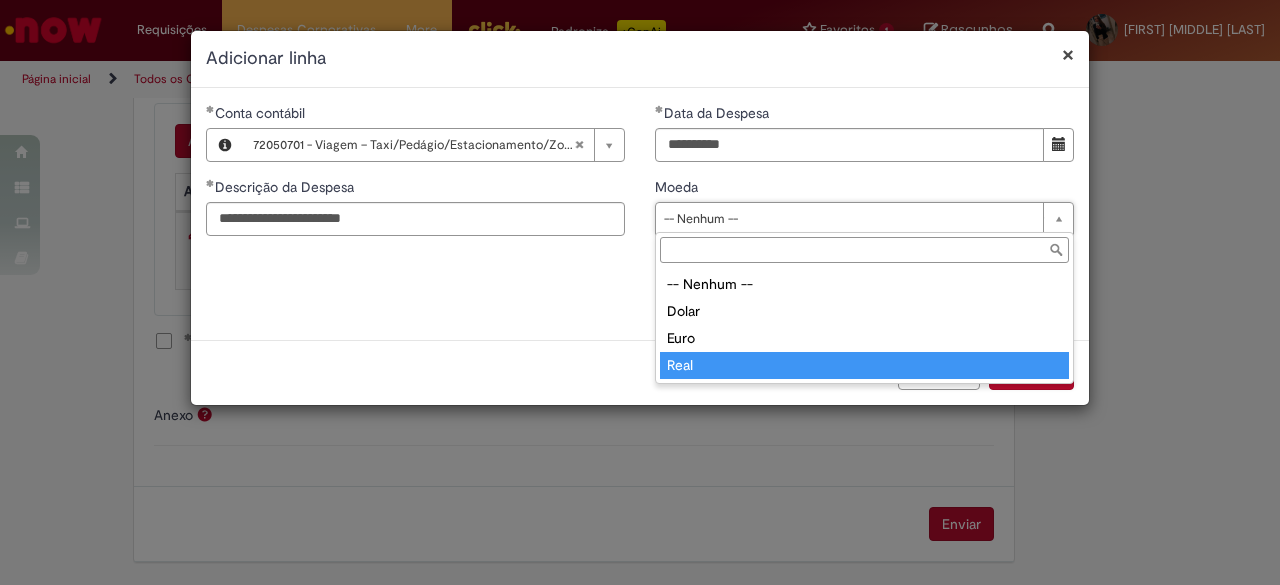 type on "****" 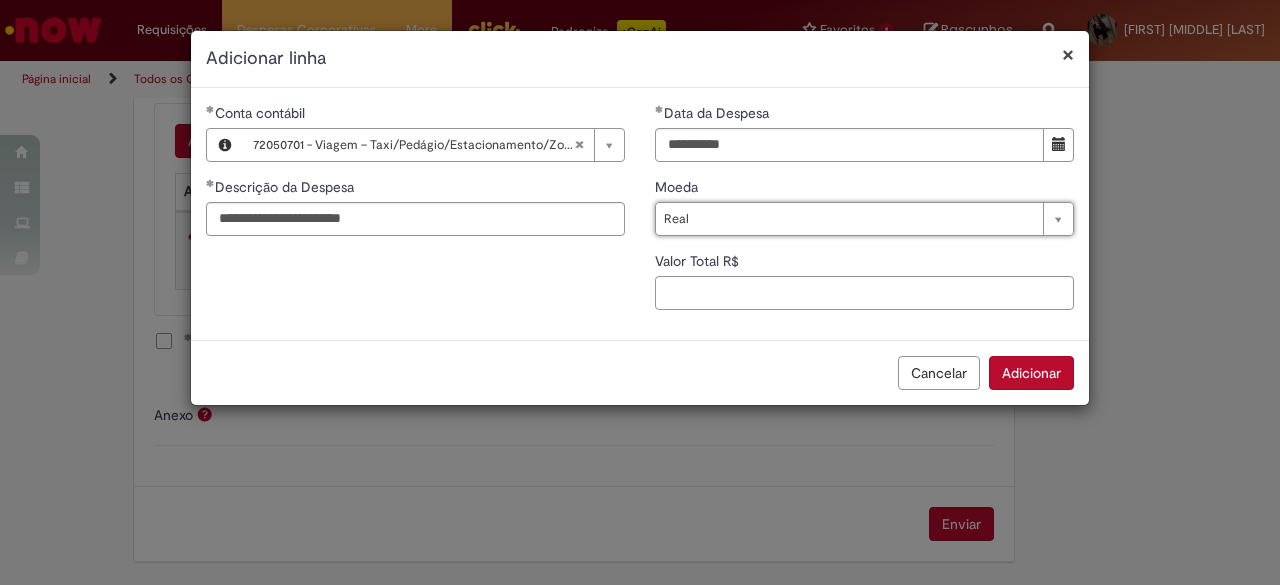 click on "Valor Total R$" at bounding box center [864, 293] 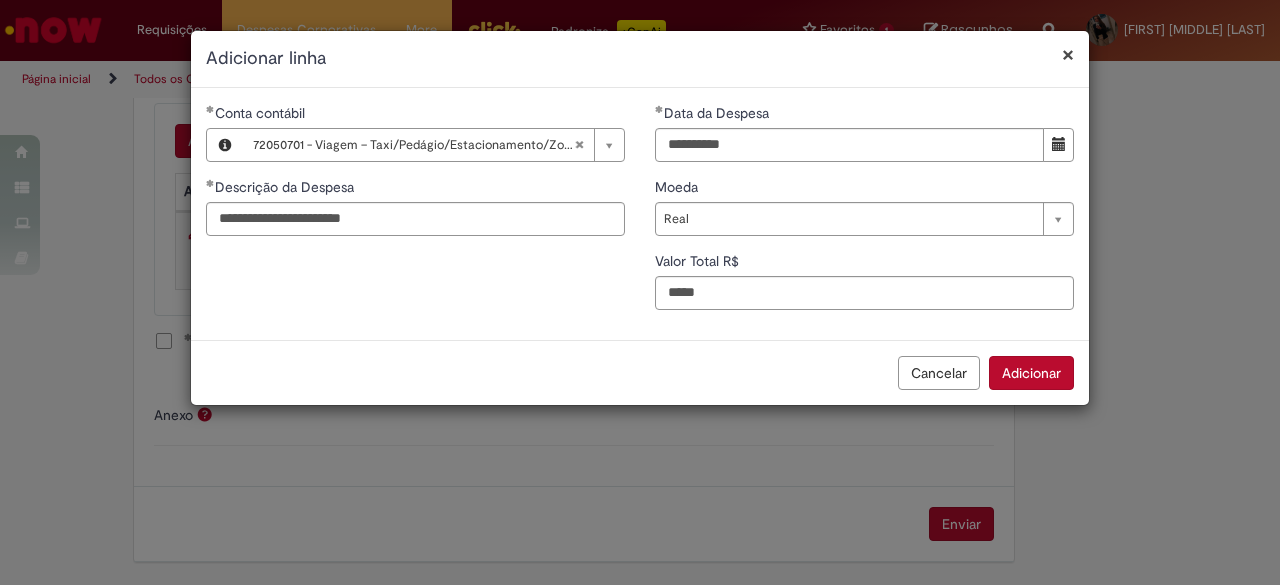 click on "Adicionar" at bounding box center [1031, 373] 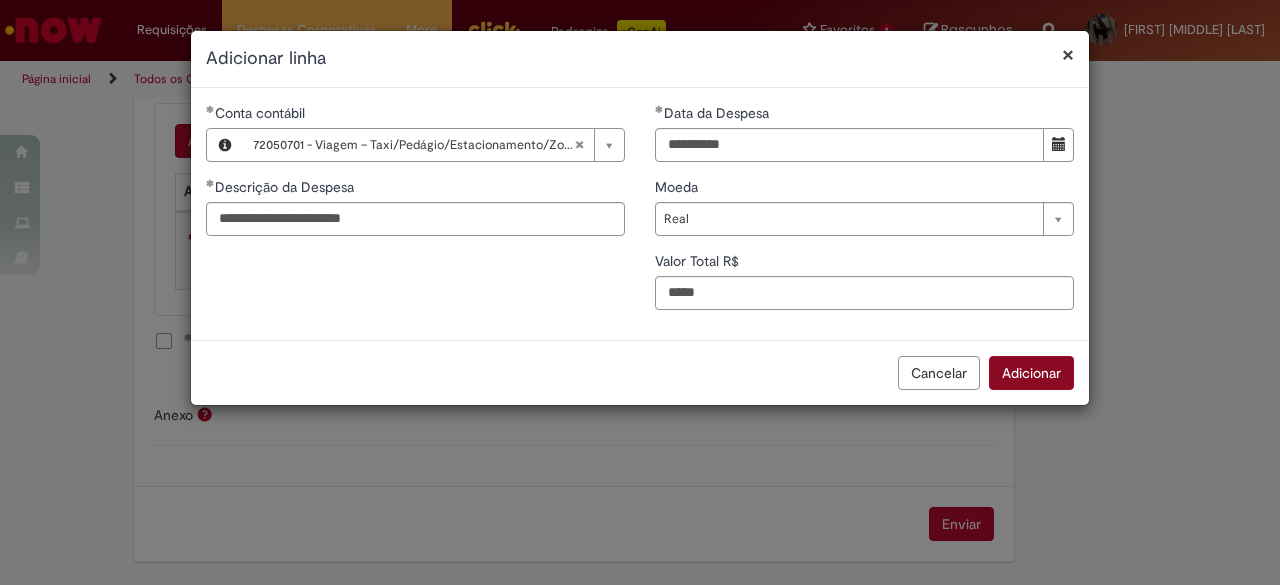 type on "****" 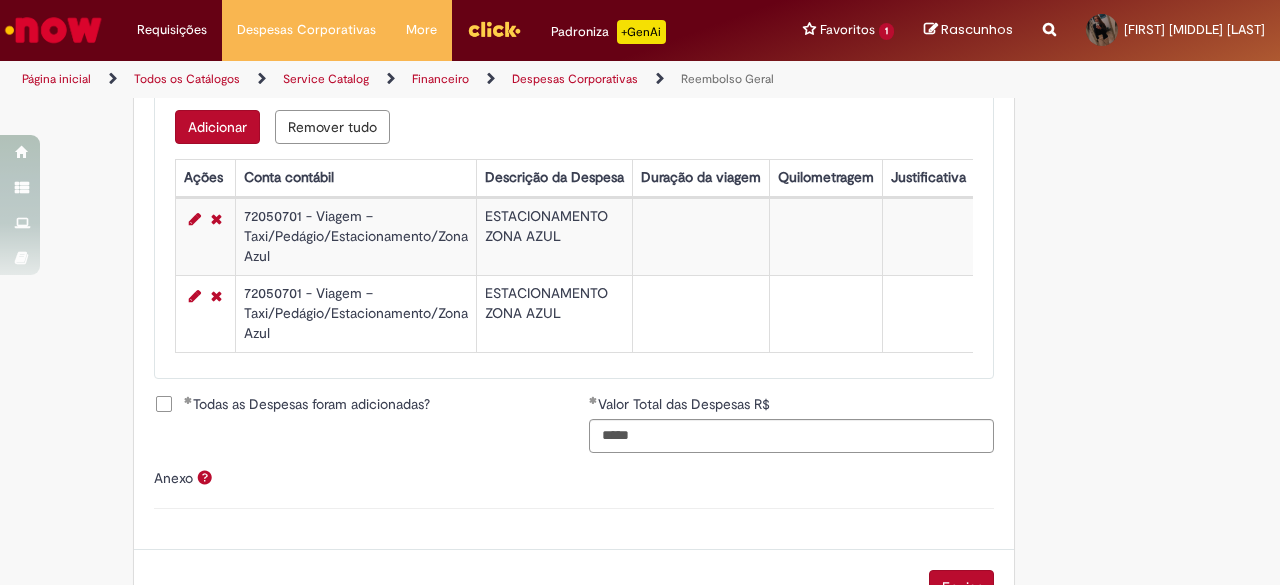 scroll, scrollTop: 878, scrollLeft: 0, axis: vertical 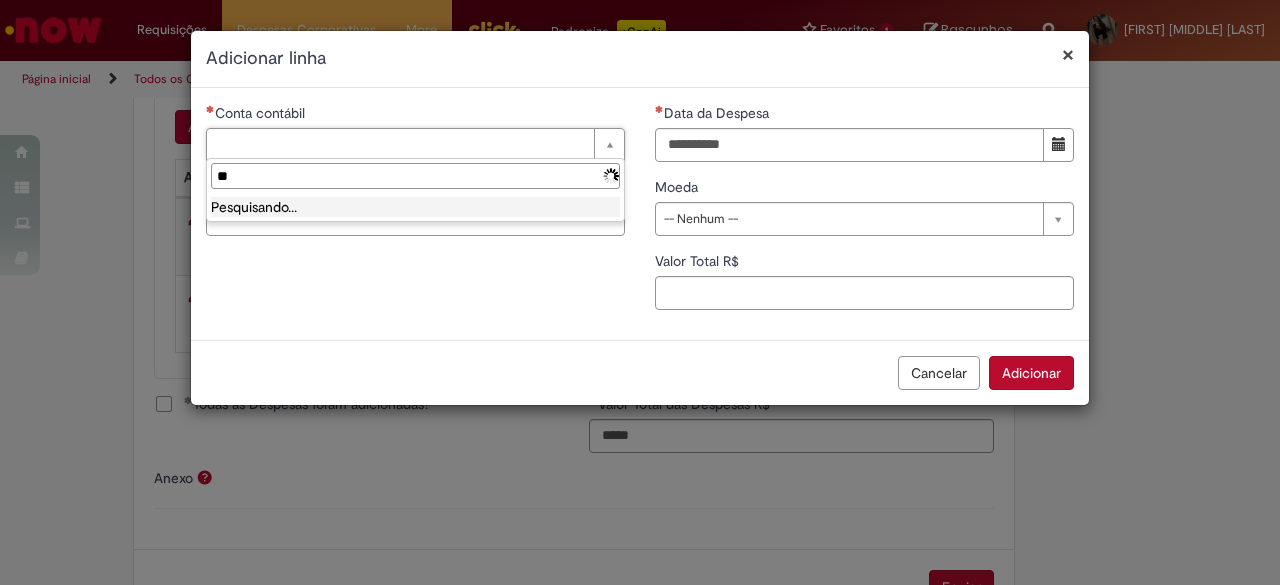 type on "*" 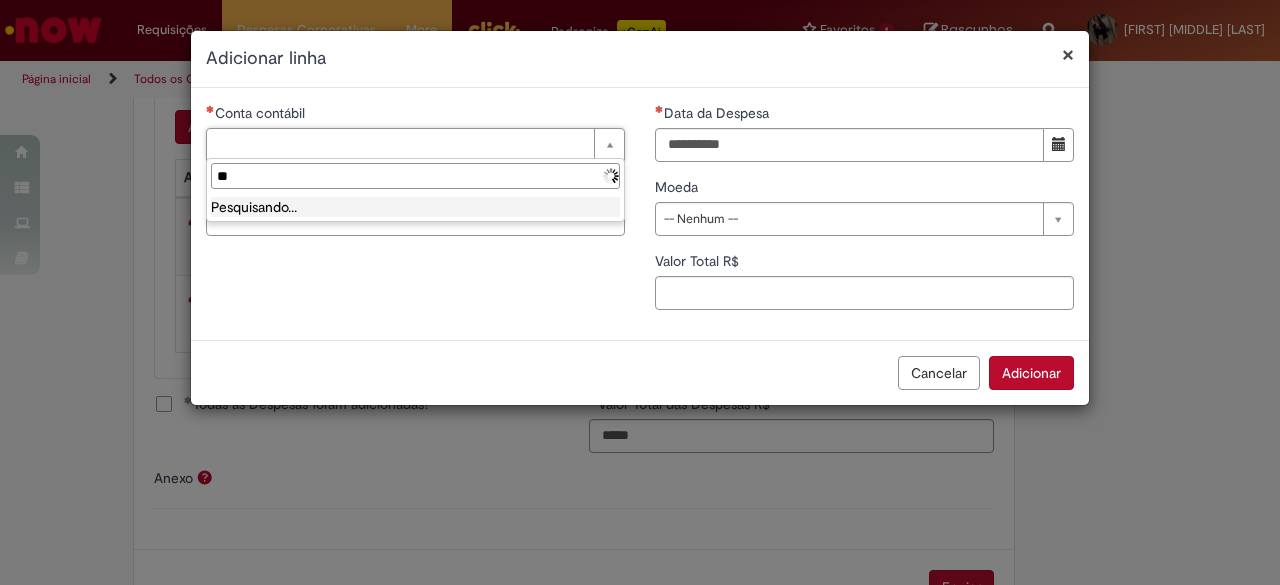 type on "*" 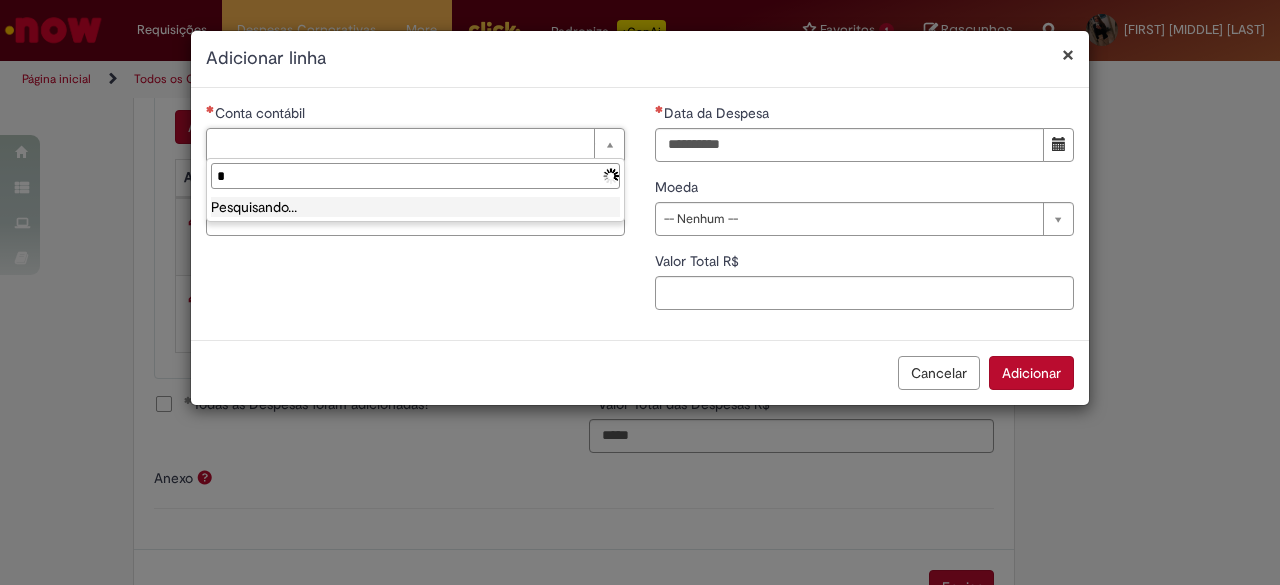 type 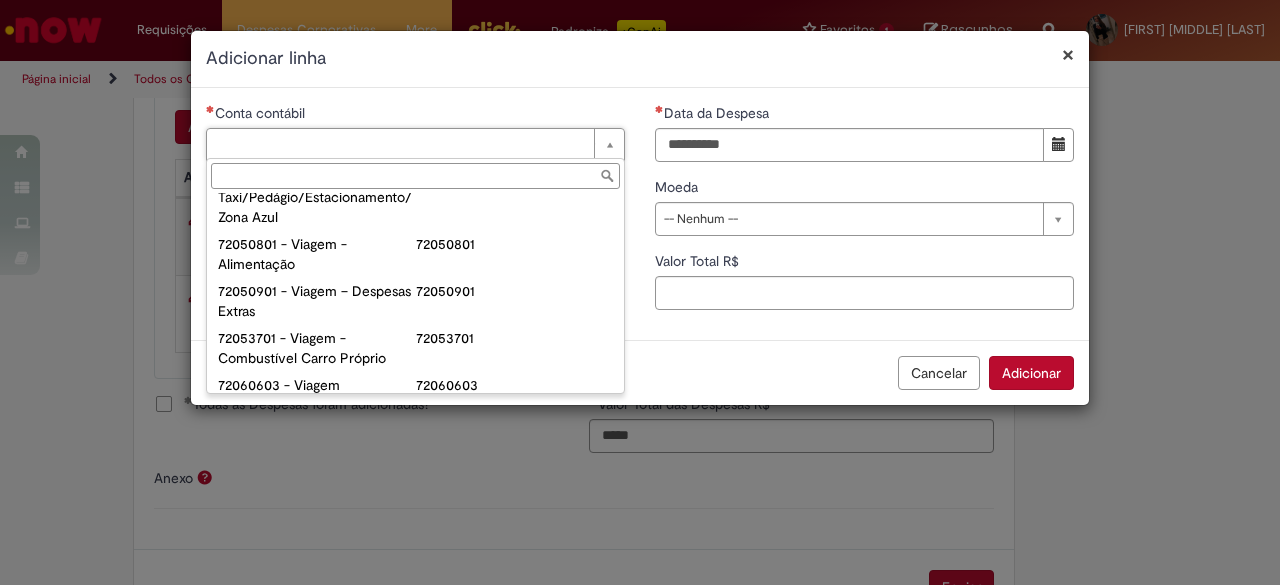 scroll, scrollTop: 1229, scrollLeft: 0, axis: vertical 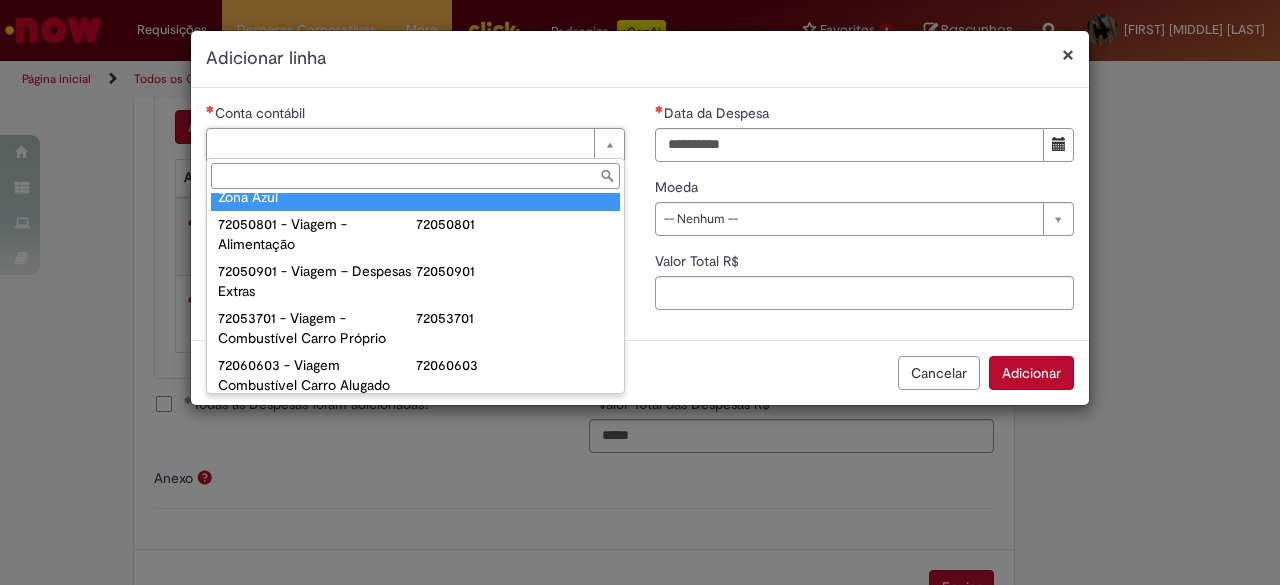 type on "**********" 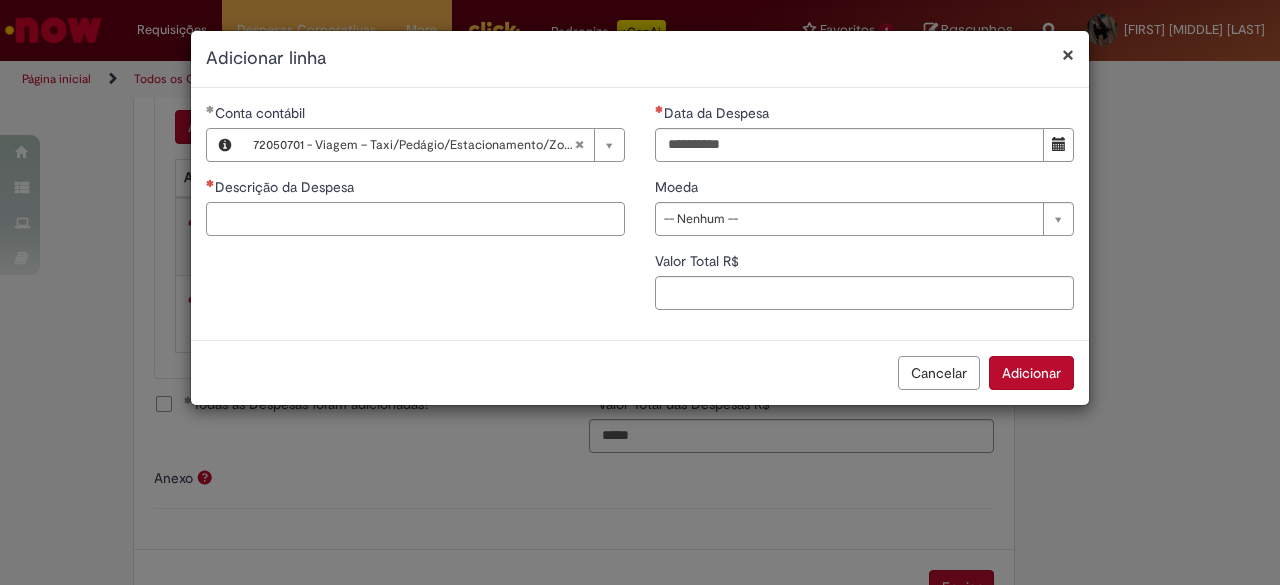 click on "Descrição da Despesa" at bounding box center (415, 219) 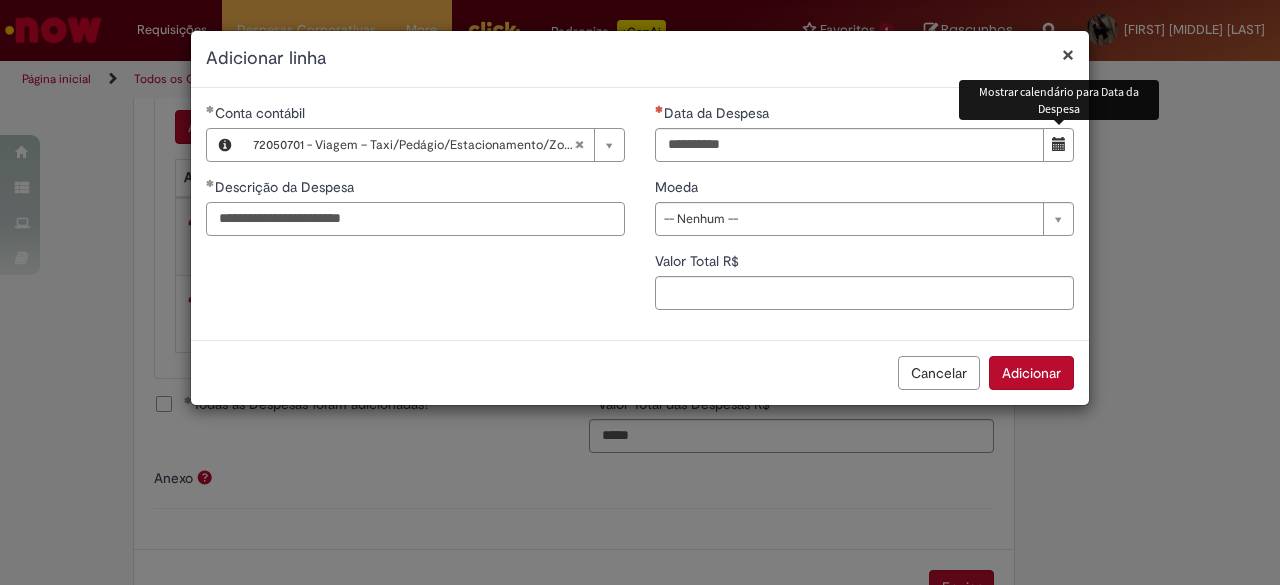 type on "**********" 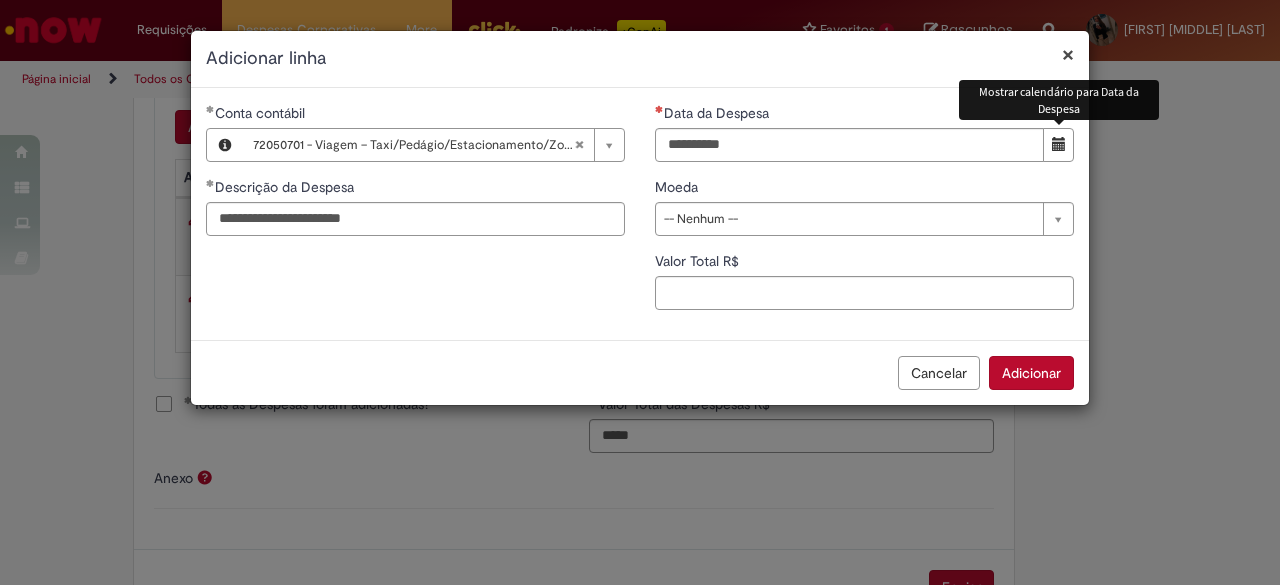 click at bounding box center (1058, 145) 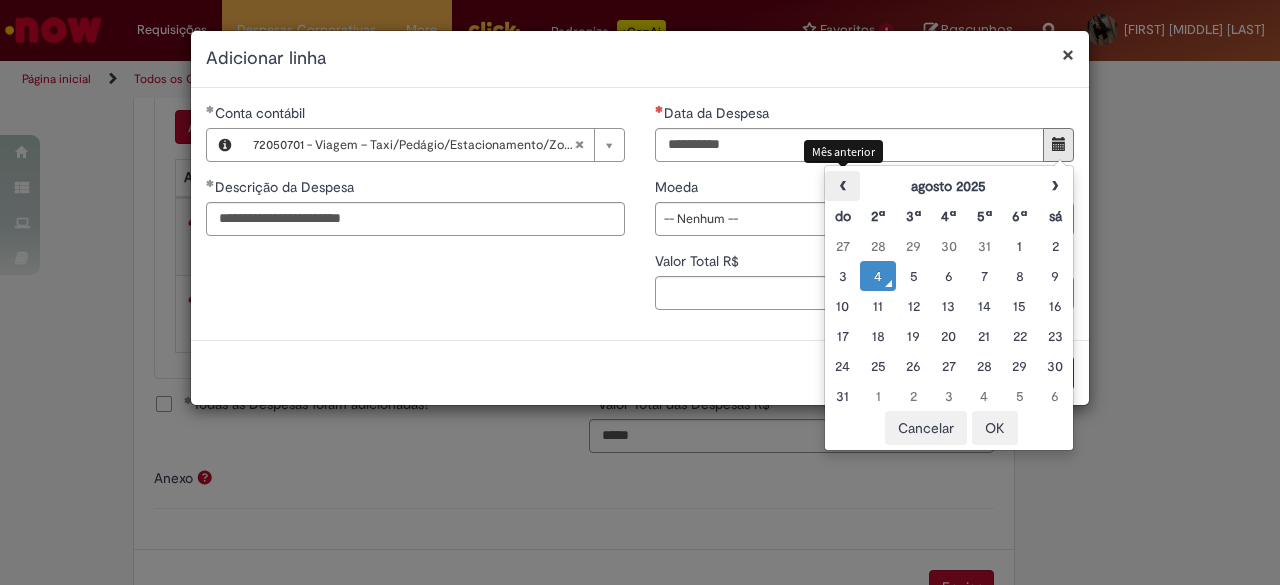 click on "‹" at bounding box center (842, 186) 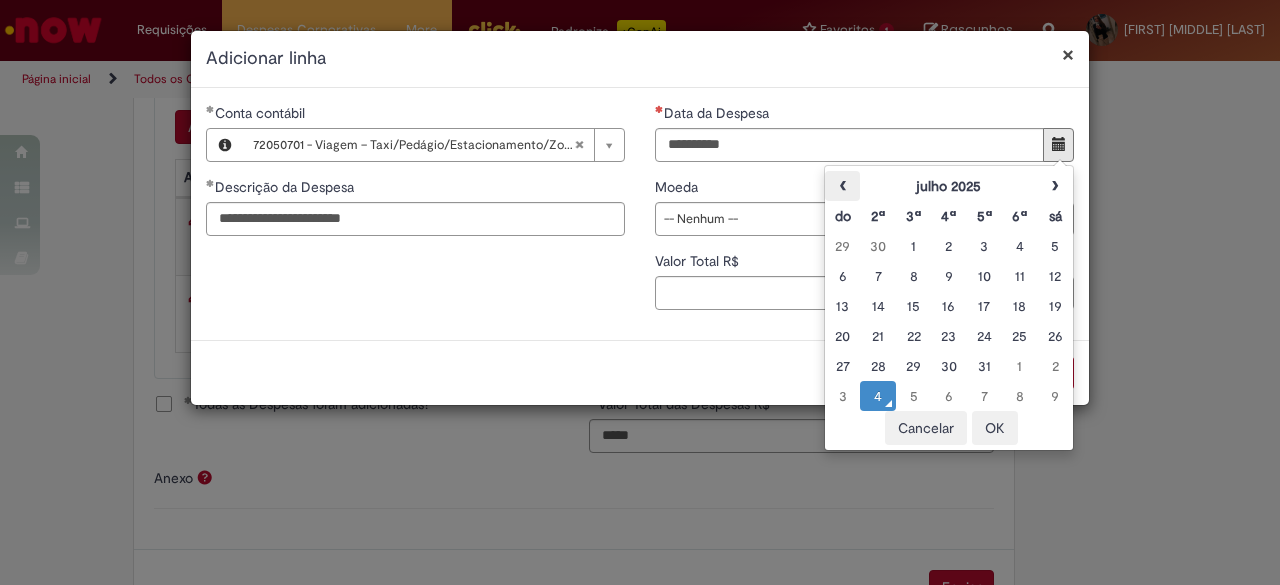 click on "‹" at bounding box center (842, 186) 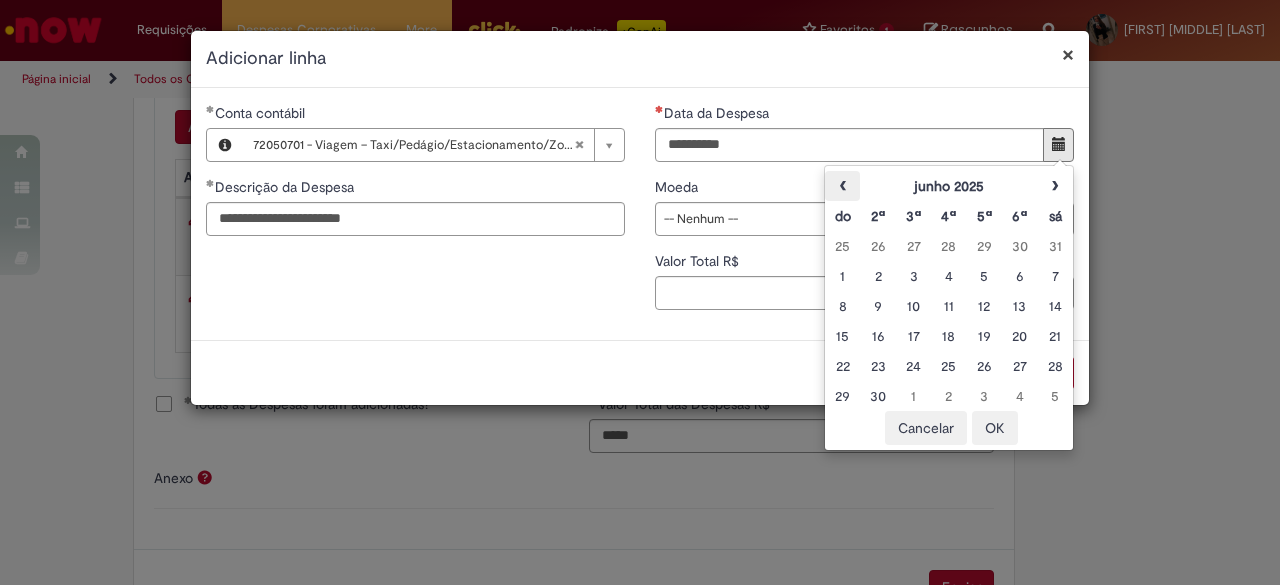 click on "‹" at bounding box center (842, 186) 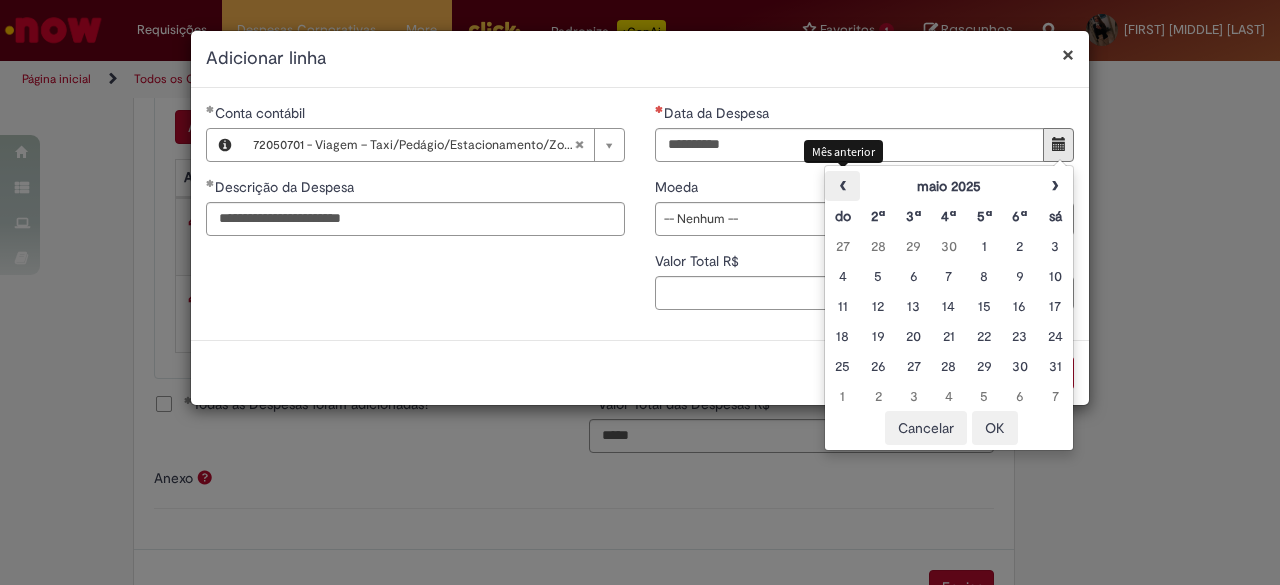 click on "‹" at bounding box center [842, 186] 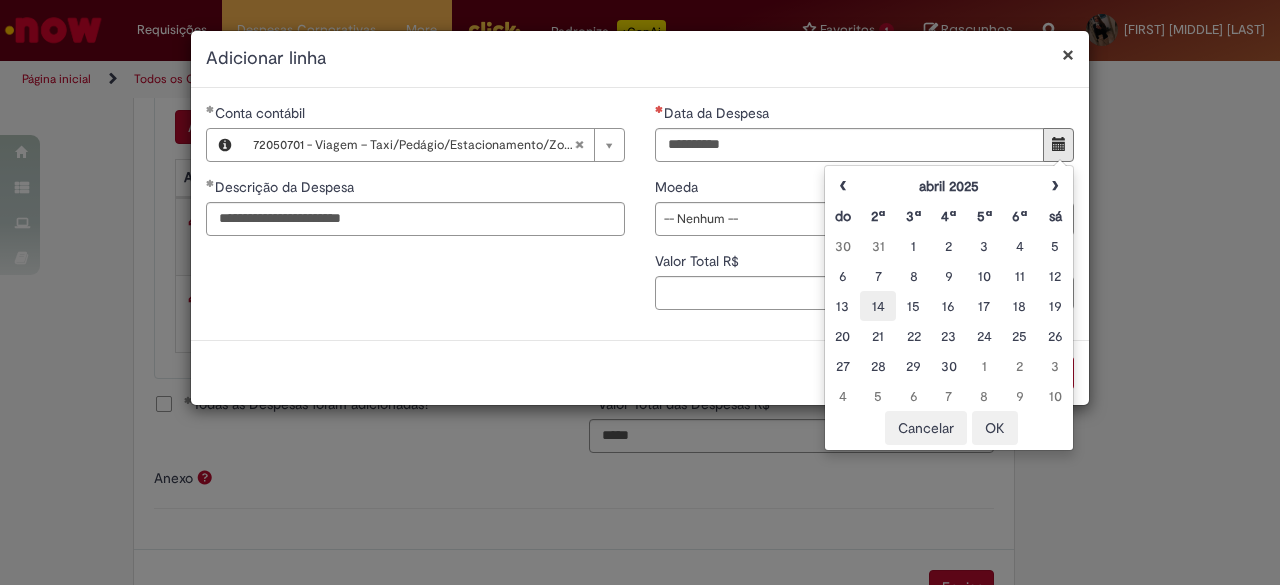 click on "14" at bounding box center (877, 306) 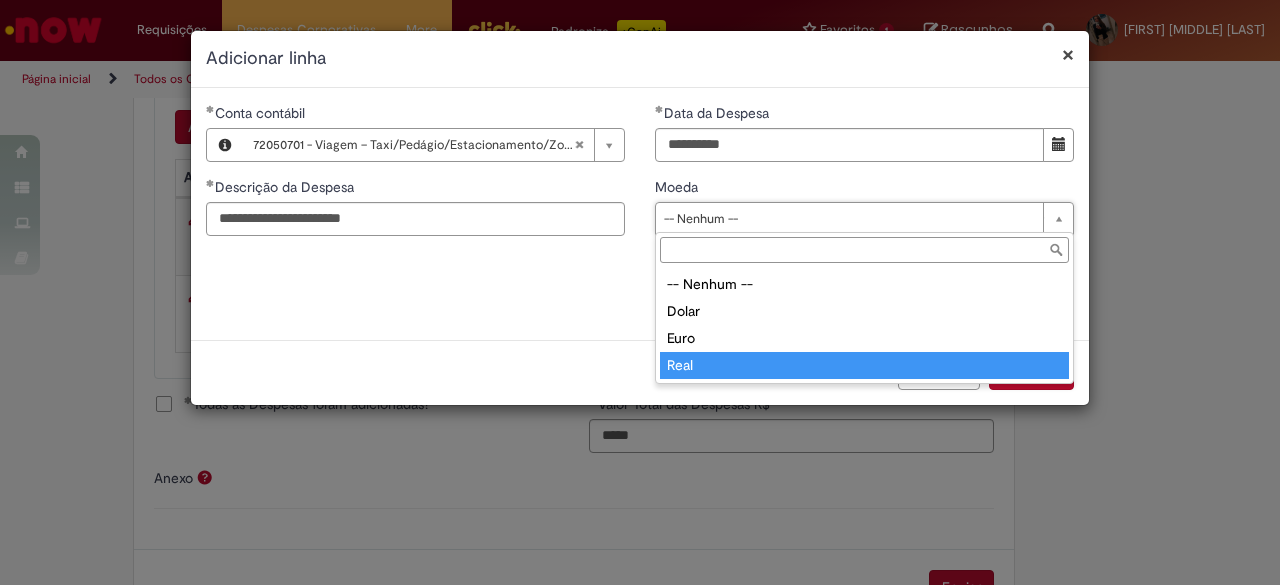 type on "****" 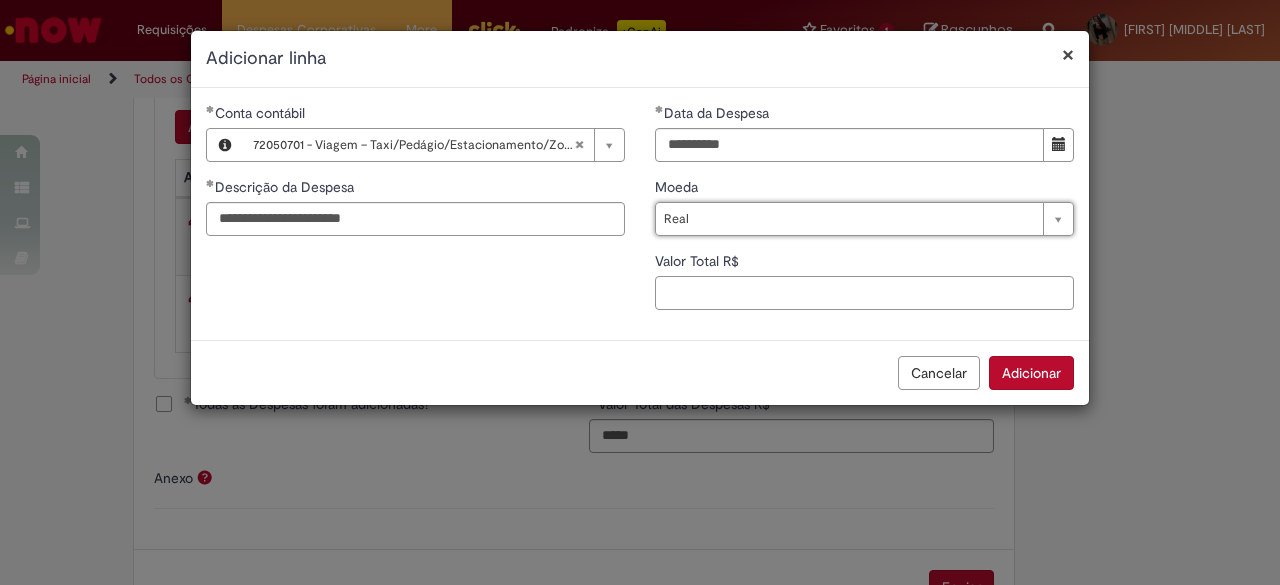 click on "Valor Total R$" at bounding box center (864, 293) 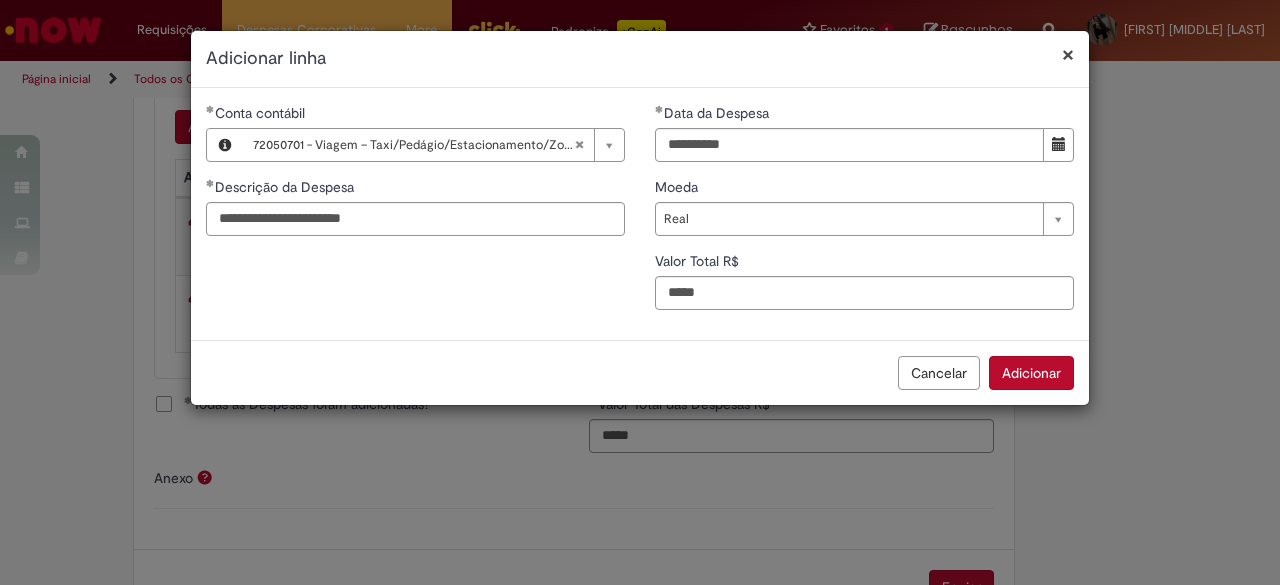 click on "Adicionar" at bounding box center [1031, 373] 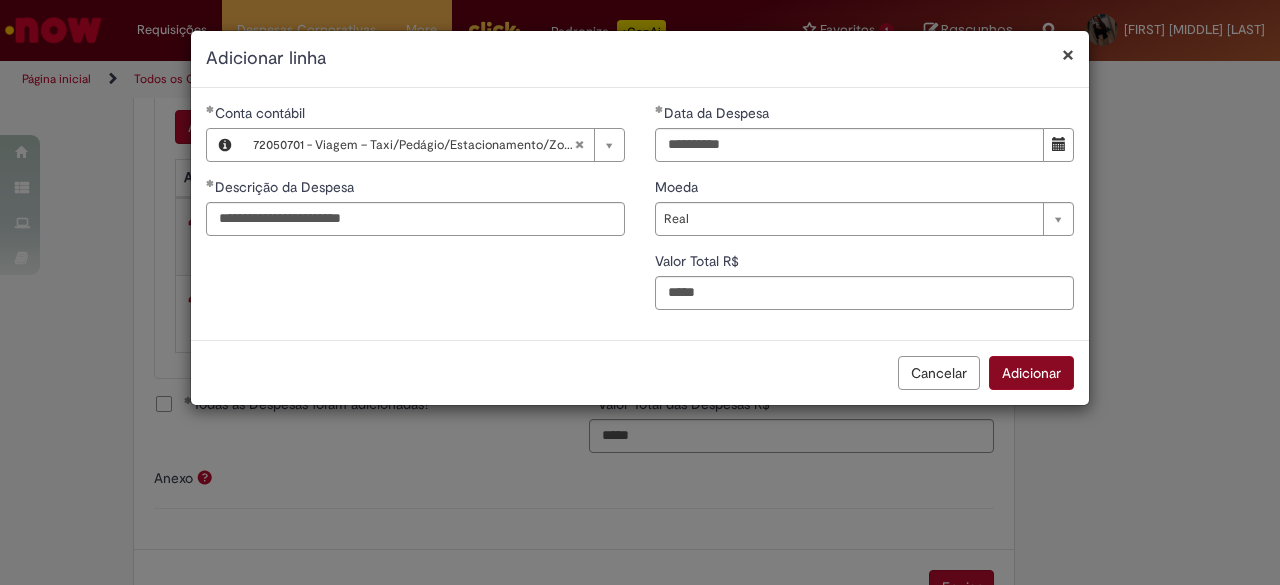 type on "**" 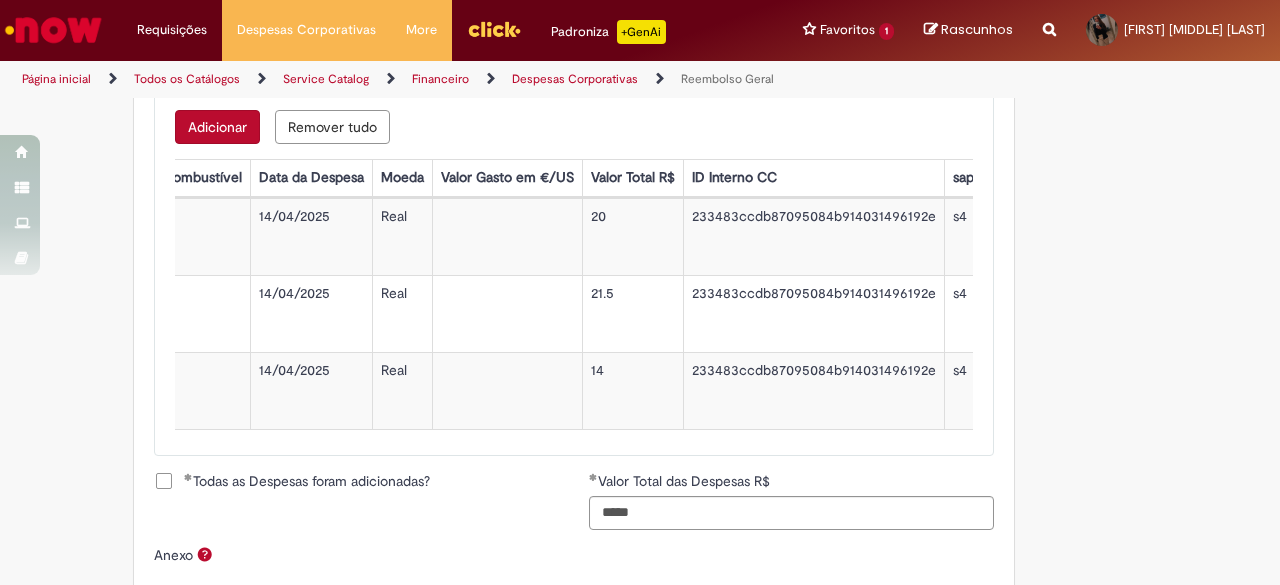 scroll, scrollTop: 0, scrollLeft: 1125, axis: horizontal 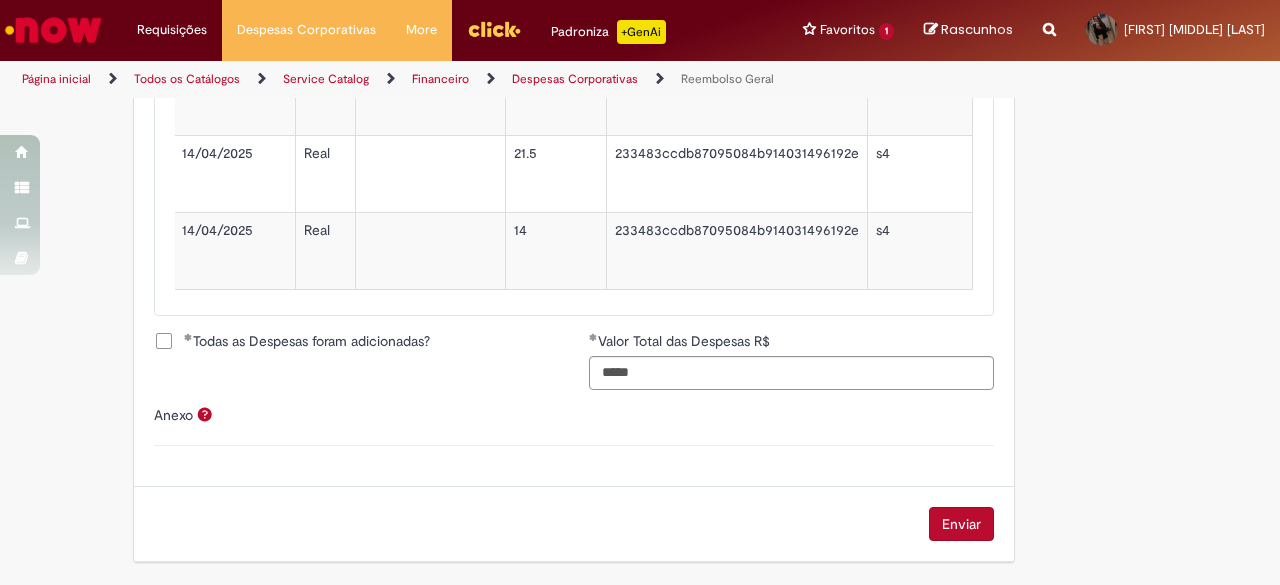 click on "Enviar" at bounding box center (961, 524) 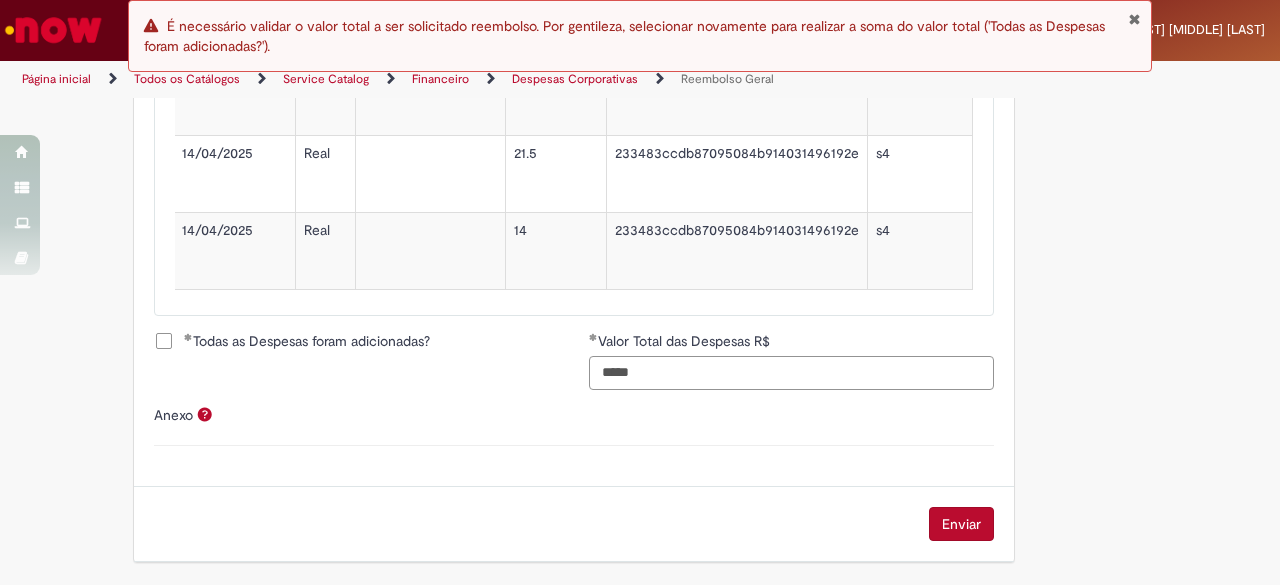 click on "*****" at bounding box center [791, 373] 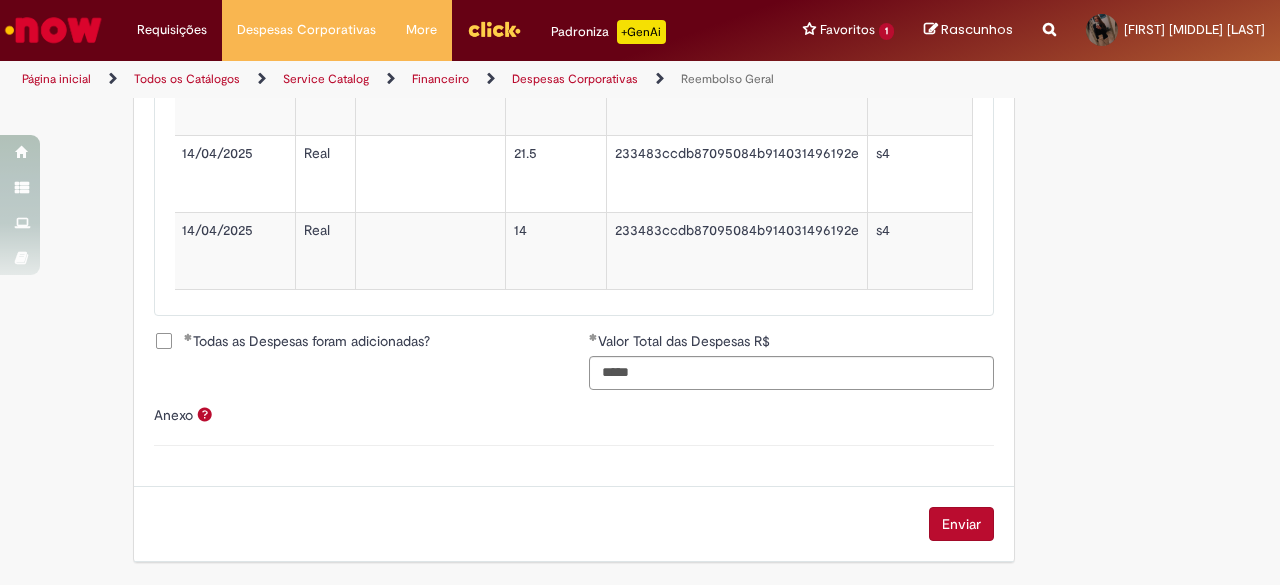 click on "Enviar" at bounding box center (961, 524) 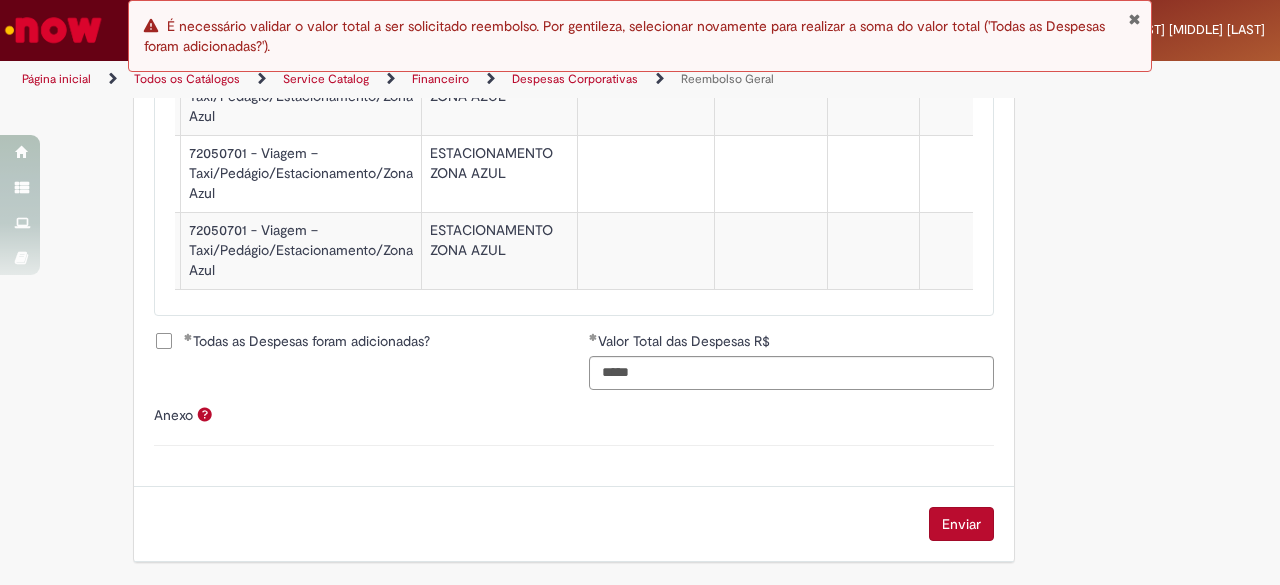 scroll, scrollTop: 0, scrollLeft: 0, axis: both 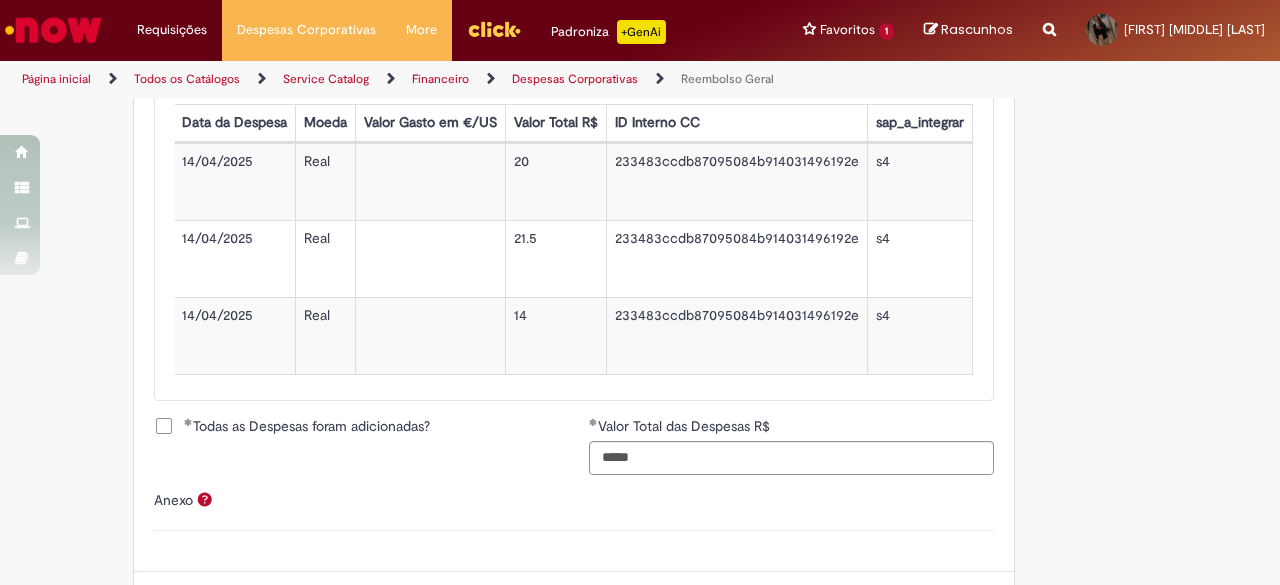 click on "Todas as Despesas foram adicionadas?" at bounding box center (307, 426) 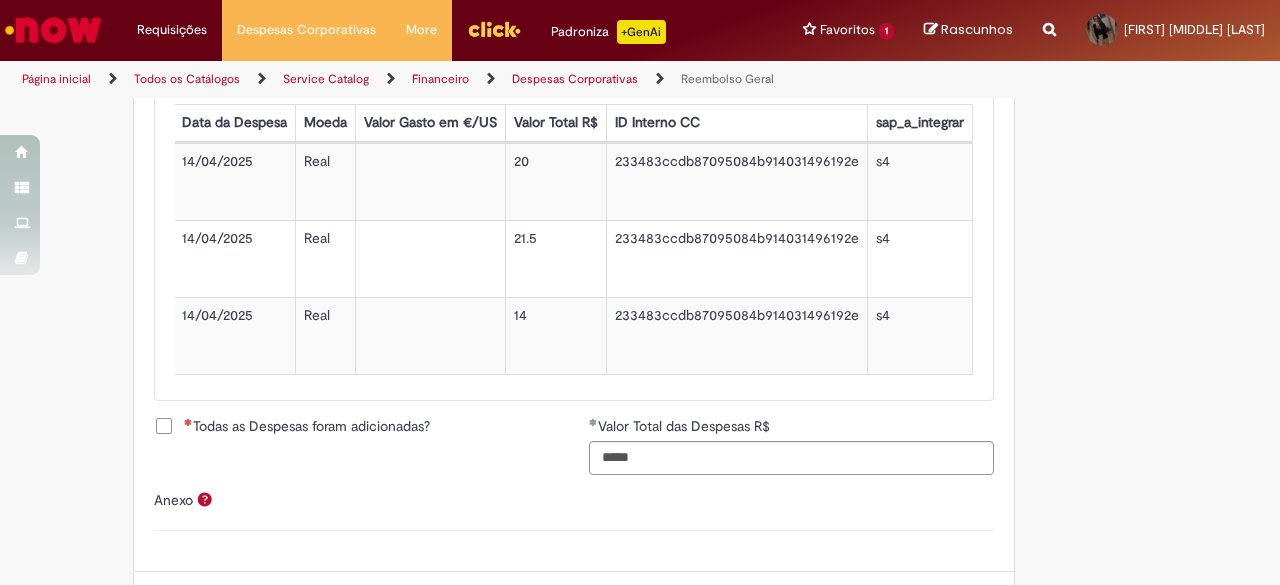 click on "Todas as Despesas foram adicionadas?" at bounding box center [307, 426] 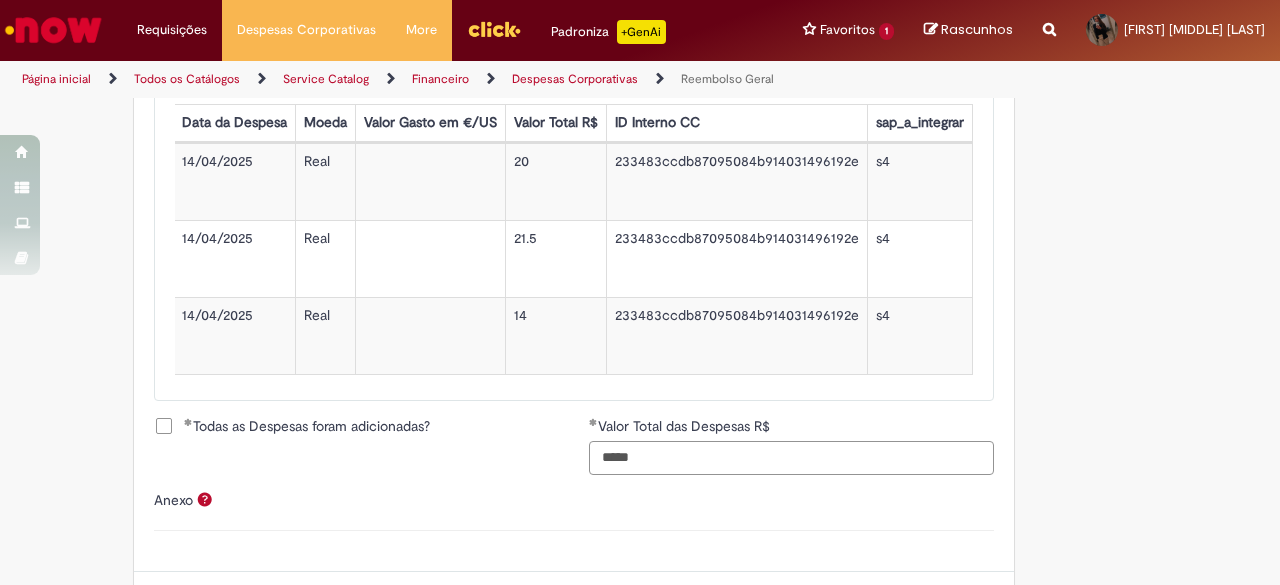 drag, startPoint x: 685, startPoint y: 472, endPoint x: 469, endPoint y: 484, distance: 216.33308 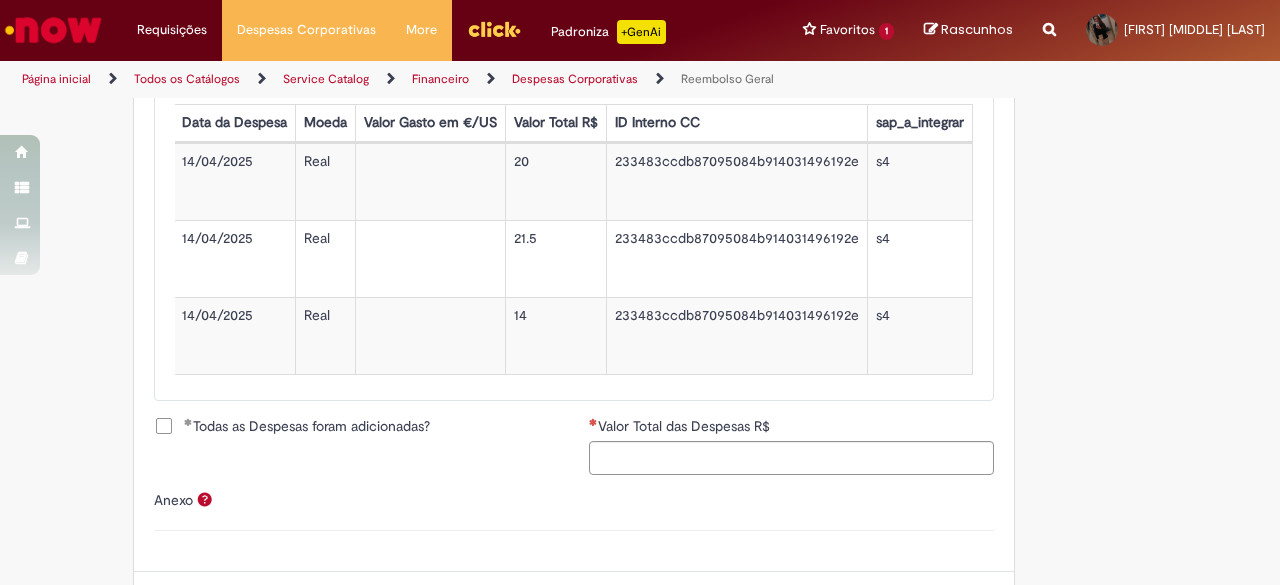 click on "Despesas de Reembolso Geral Adicionar Remover tudo Despesas de Reembolso Geral Ações Conta contábil Descrição da Despesa Duração da viagem Quilometragem Justificativa Valor da cotação Valor por Litro Combustível Data da Despesa Moeda Valor Gasto em €/US Valor Total R$ ID Interno CC sap_a_integrar 72050701 -  Viagem – Taxi/Pedágio/Estacionamento/Zona Azul ESTACIONAMENTO ZONA AZUL 14/04/2025 Real 20 233483ccdb87095084b914031496192e s4 72050701 -  Viagem – Taxi/Pedágio/Estacionamento/Zona Azul ESTACIONAMENTO ZONA AZUL 14/04/2025 Real 21.5 233483ccdb87095084b914031496192e s4 72050701 -  Viagem – Taxi/Pedágio/Estacionamento/Zona Azul ESTACIONAMENTO ZONA AZUL 14/04/2025 Real 14 233483ccdb87095084b914031496192e s4" at bounding box center (574, 212) 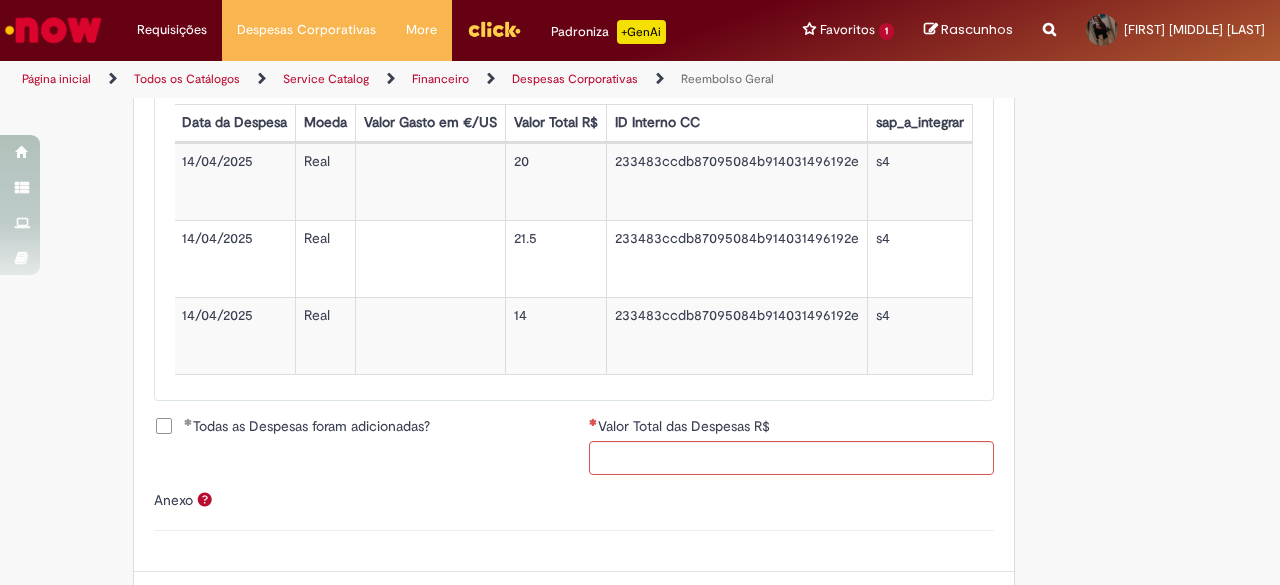 click on "Todas as Despesas foram adicionadas?" at bounding box center [307, 426] 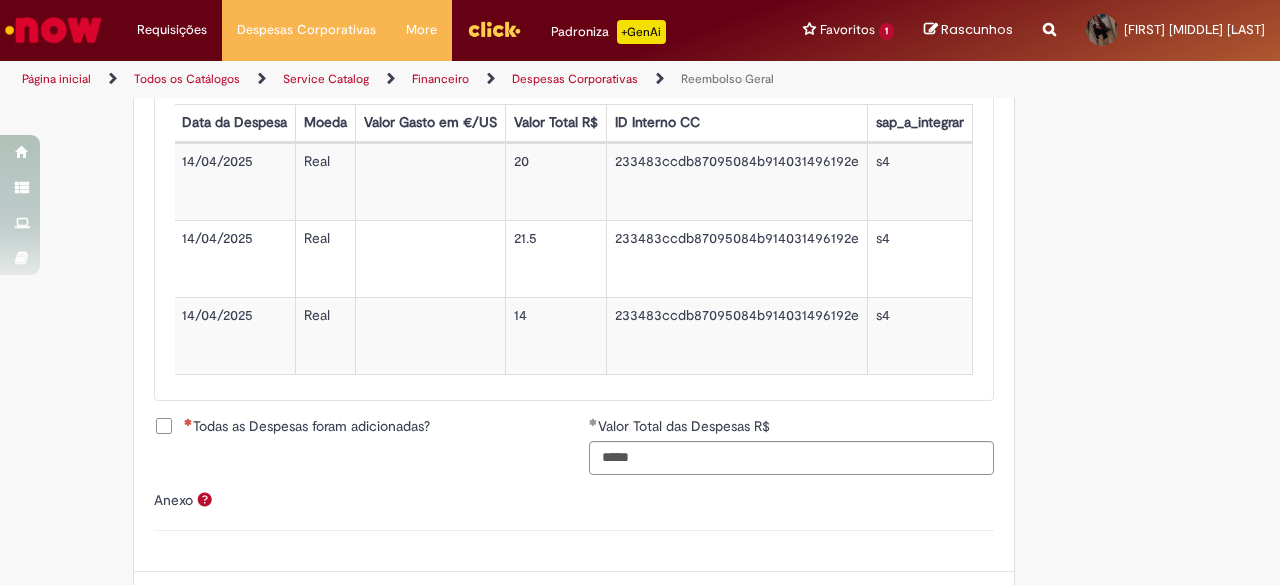click on "Todas as Despesas foram adicionadas?" at bounding box center [307, 426] 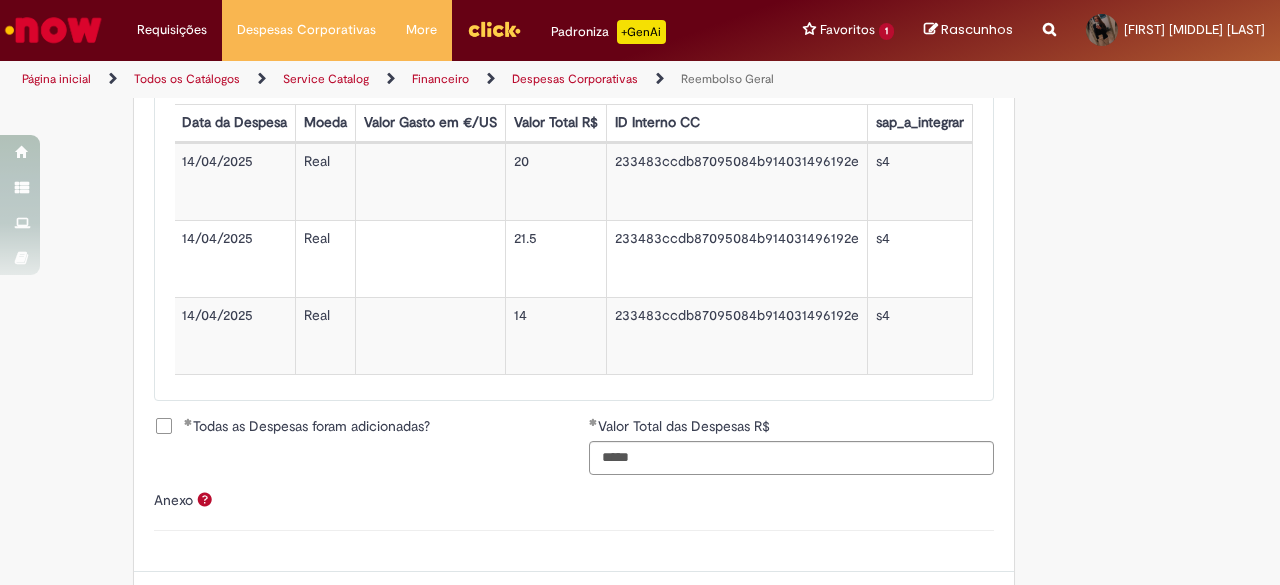 scroll, scrollTop: 1032, scrollLeft: 0, axis: vertical 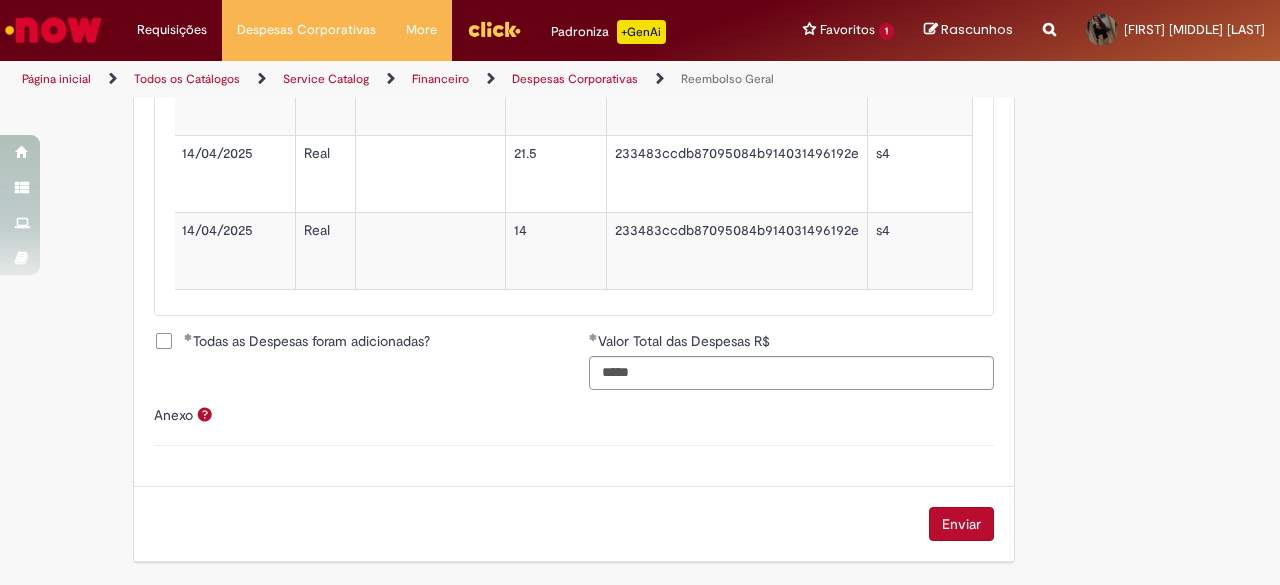 click on "Enviar" at bounding box center (961, 524) 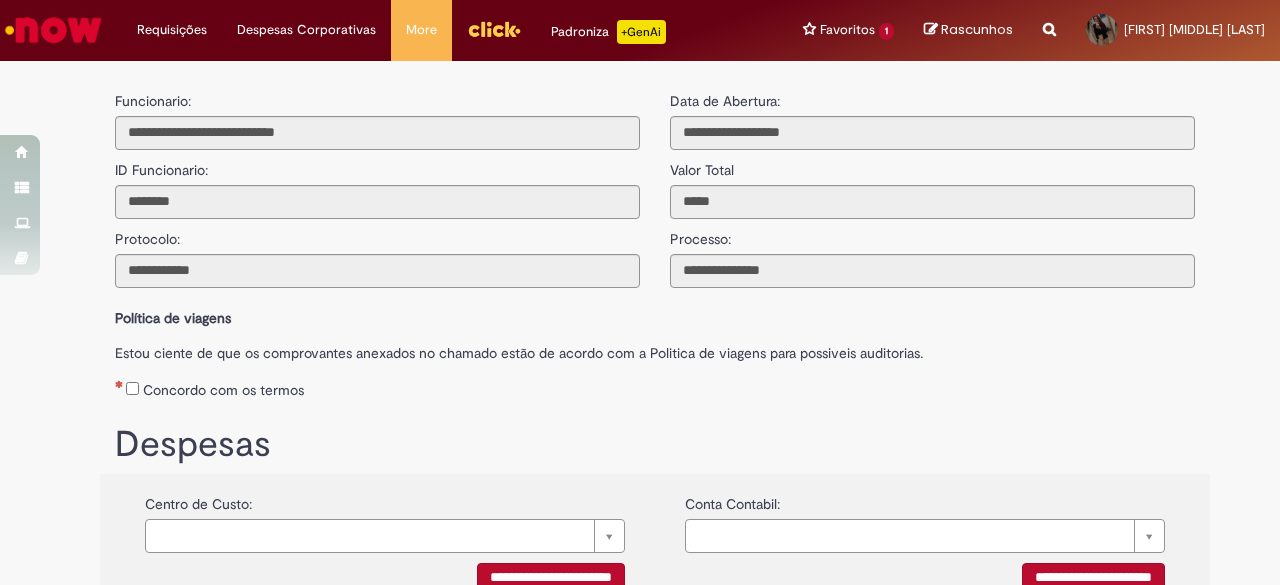 scroll, scrollTop: 0, scrollLeft: 0, axis: both 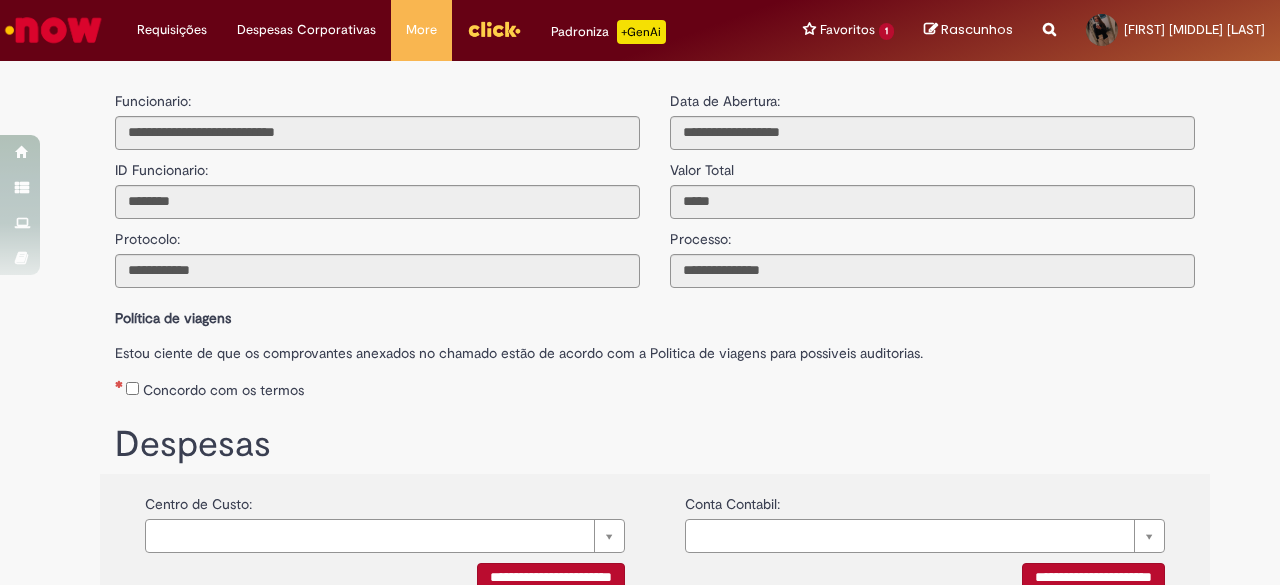 click on "Concordo com os termos" at bounding box center (223, 390) 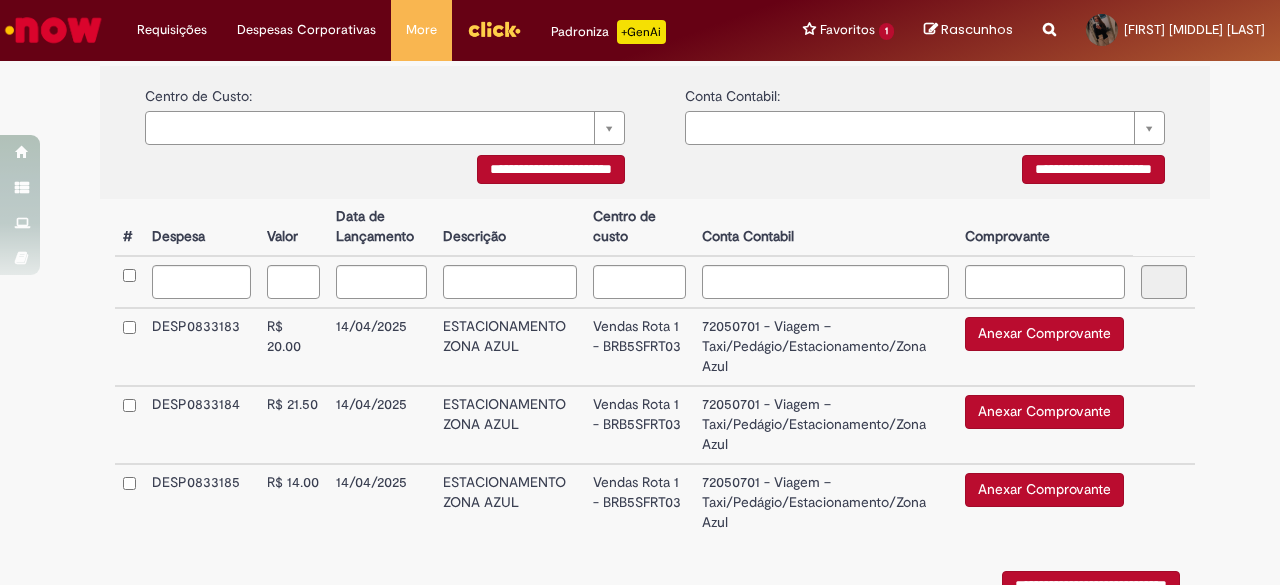scroll, scrollTop: 409, scrollLeft: 0, axis: vertical 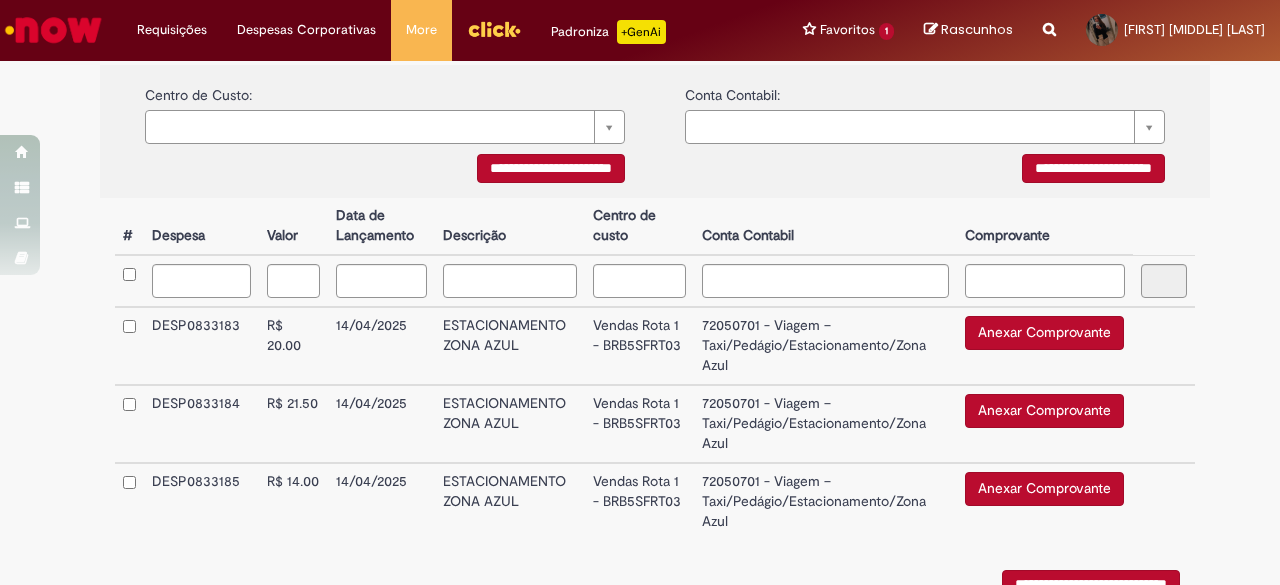 click on "Anexar Comprovante" at bounding box center (1044, 333) 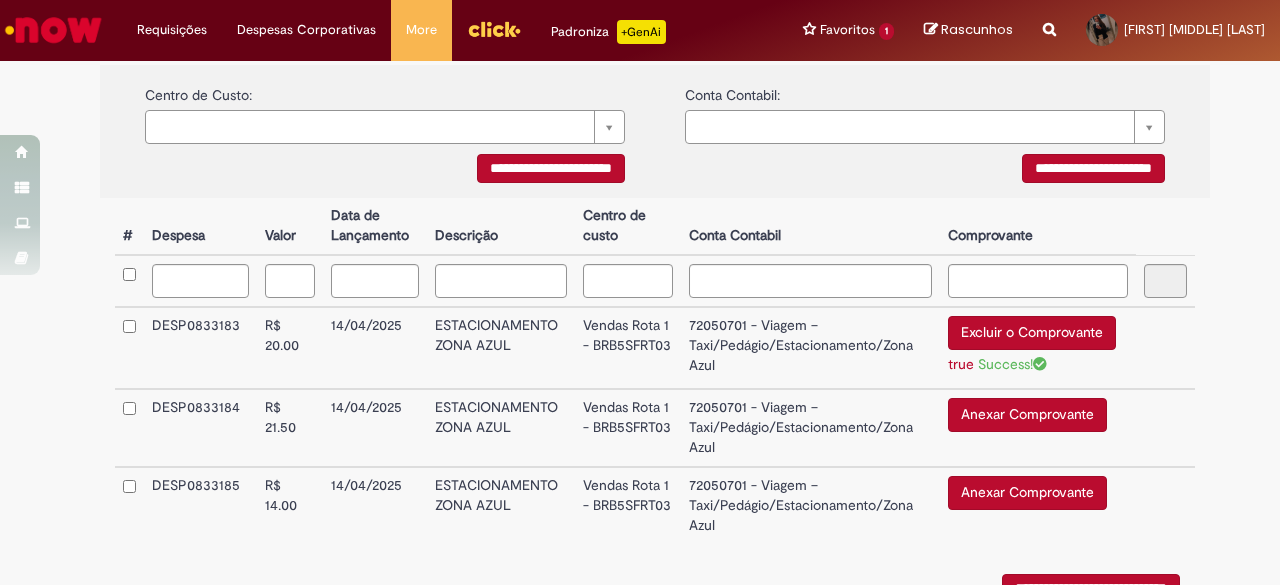 click on "Anexar Comprovante" at bounding box center (1027, 415) 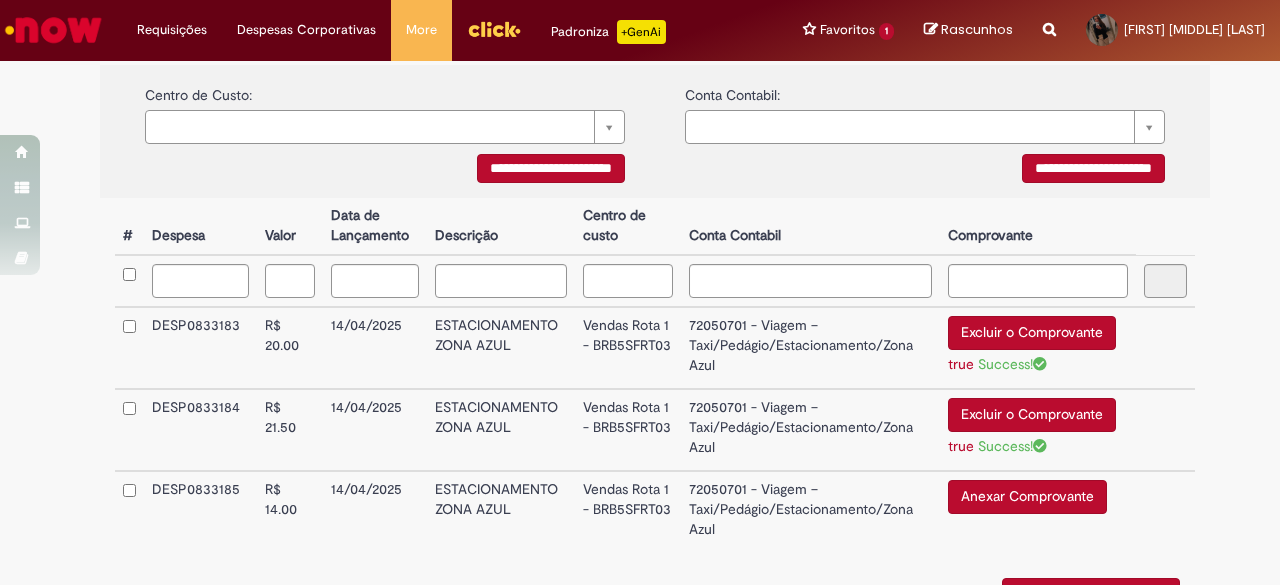 click on "Anexar Comprovante" at bounding box center (1027, 497) 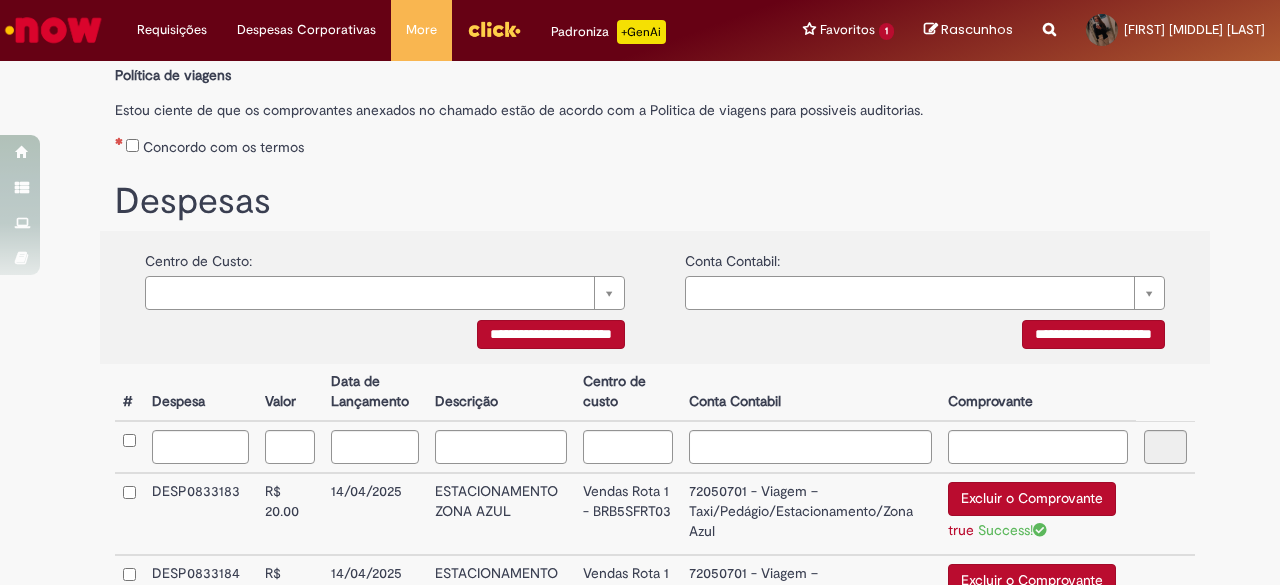 scroll, scrollTop: 208, scrollLeft: 0, axis: vertical 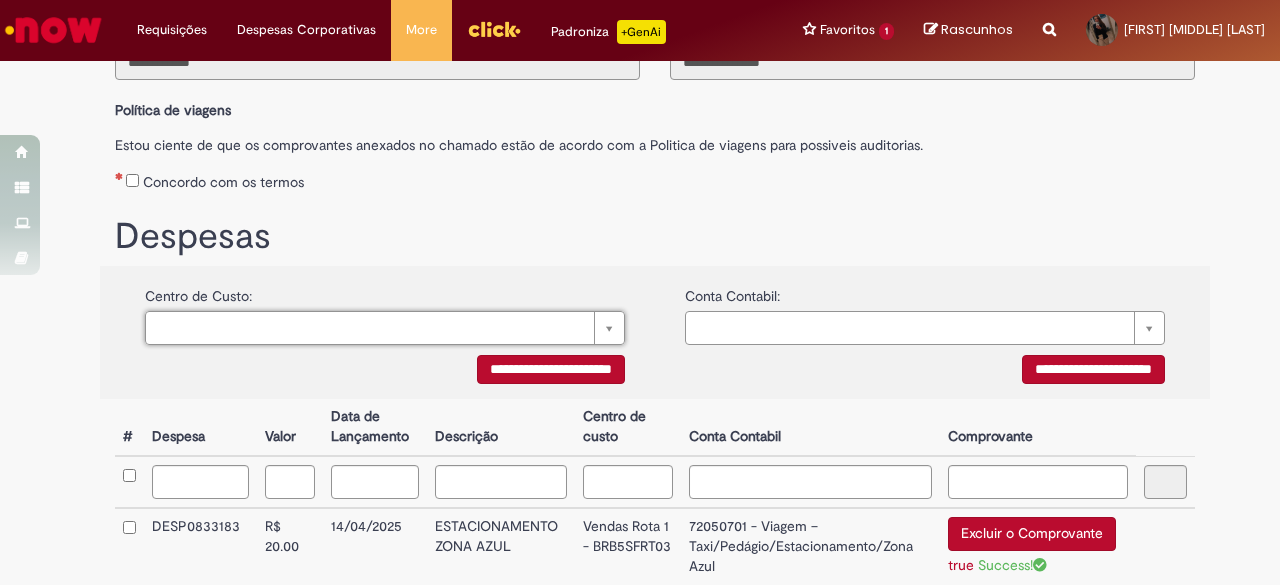 click on "**********" at bounding box center (551, 369) 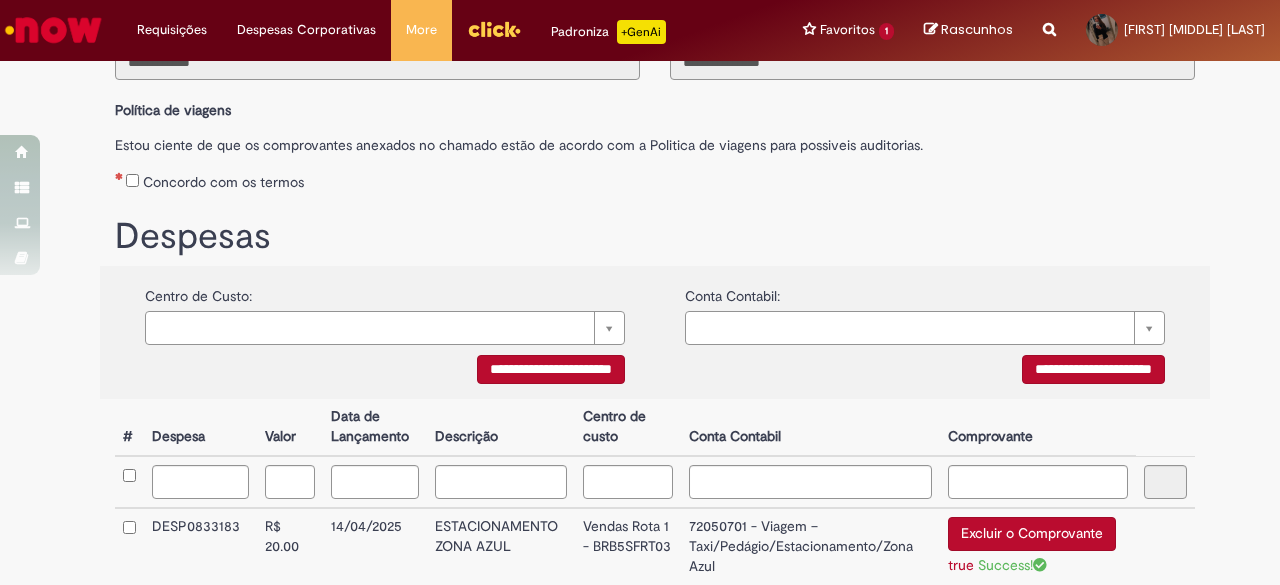 click on "**********" at bounding box center [551, 369] 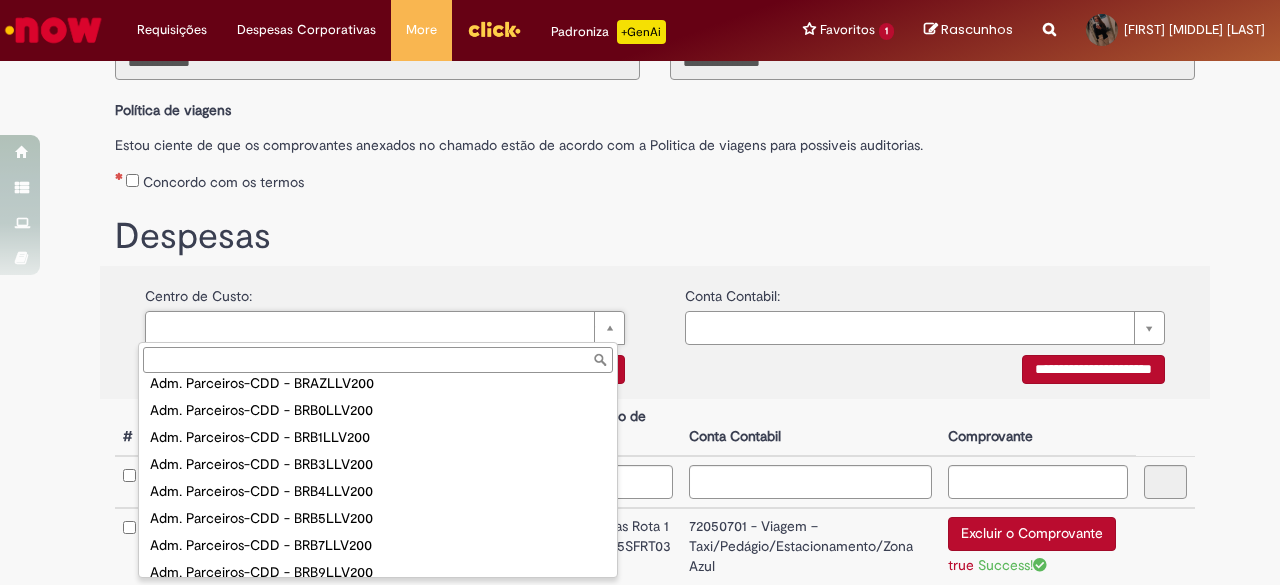 scroll, scrollTop: 3275, scrollLeft: 0, axis: vertical 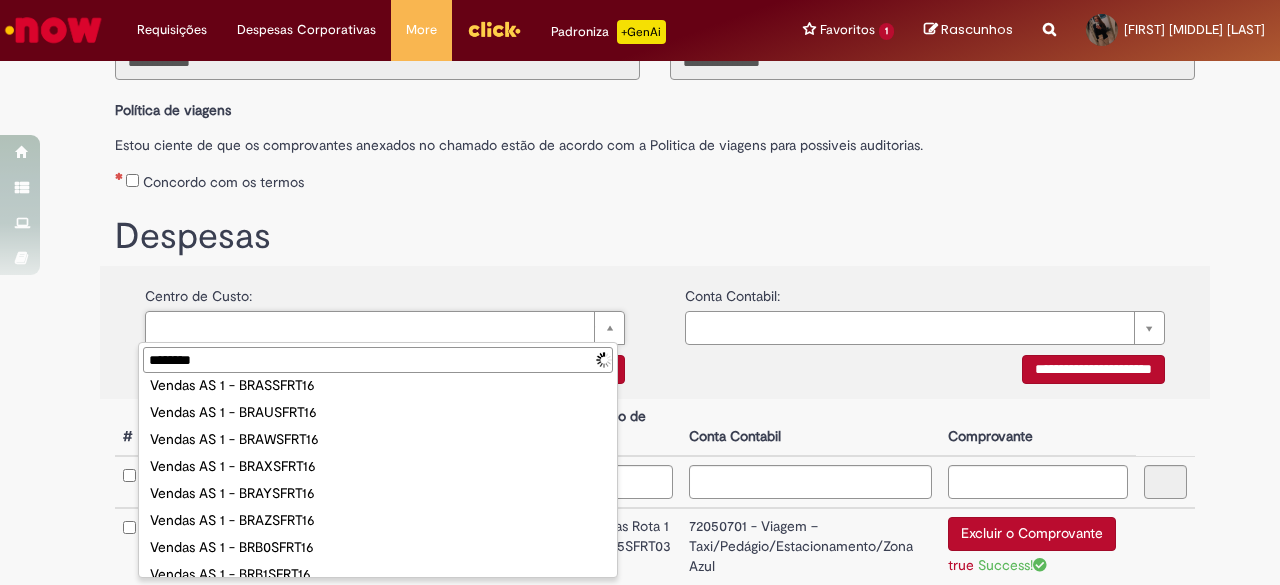 type on "*********" 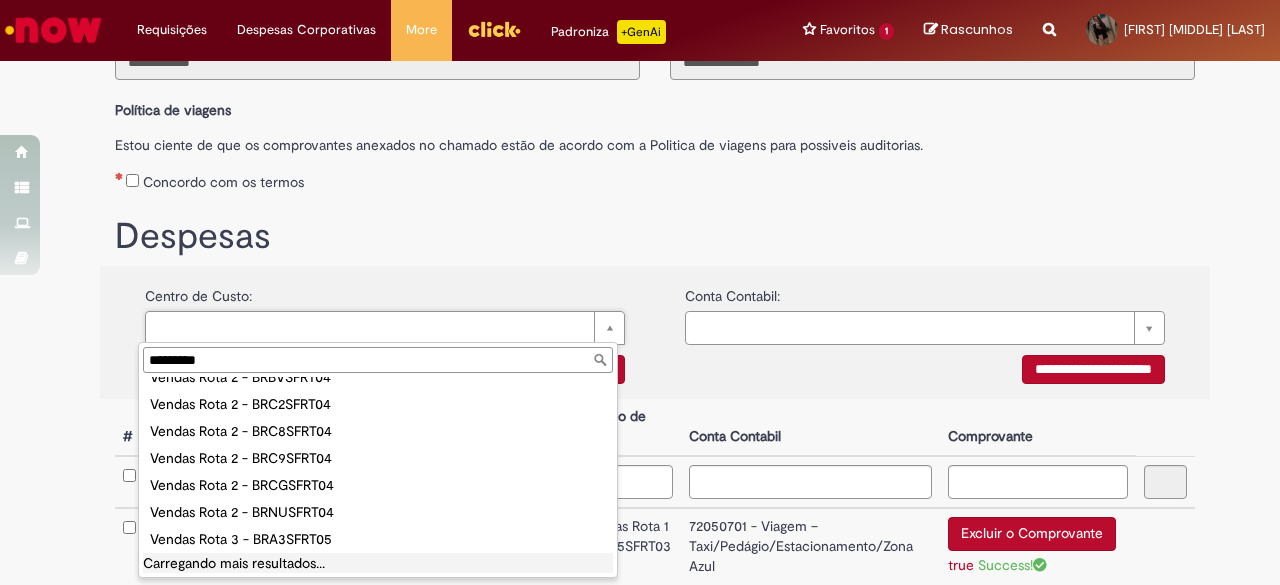 scroll, scrollTop: 0, scrollLeft: 0, axis: both 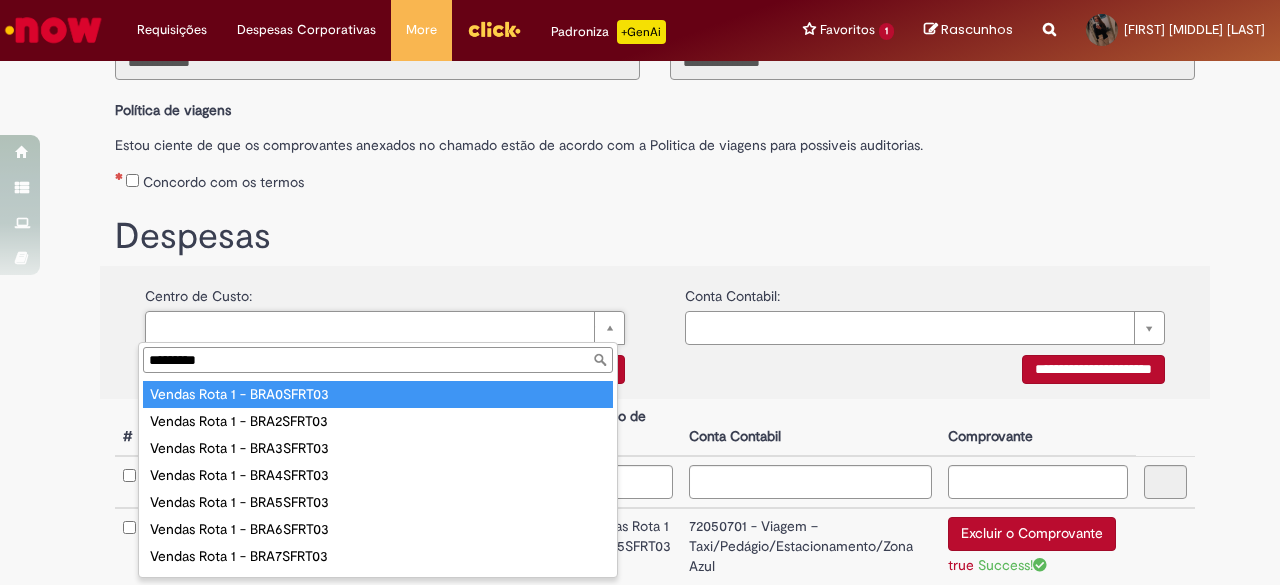 type on "**********" 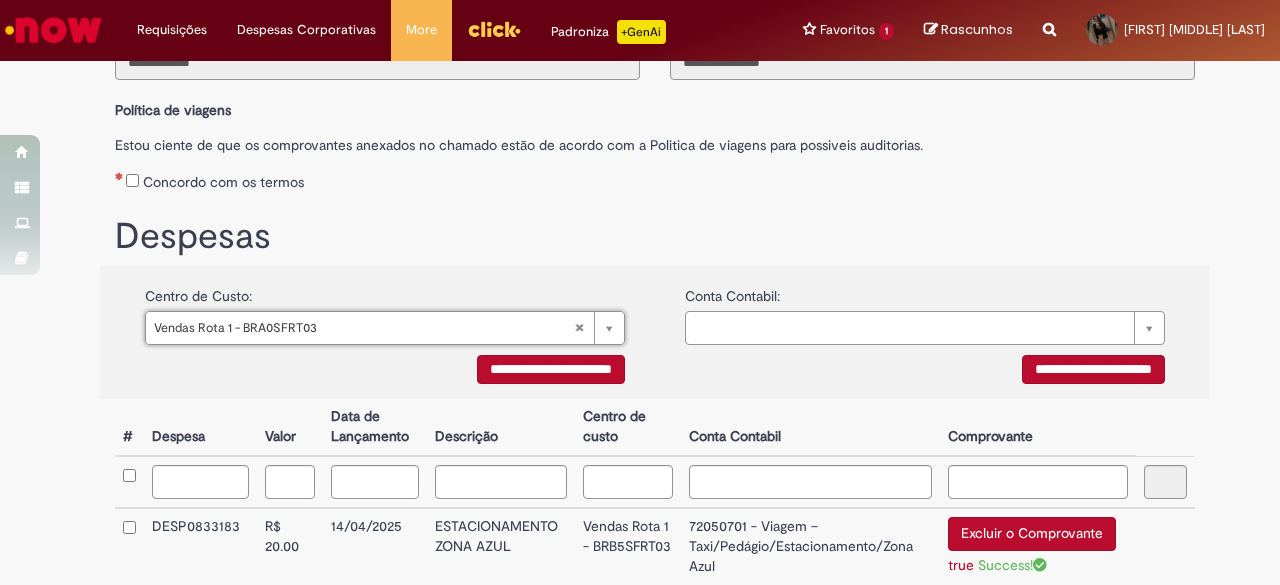 click on "**********" at bounding box center [551, 369] 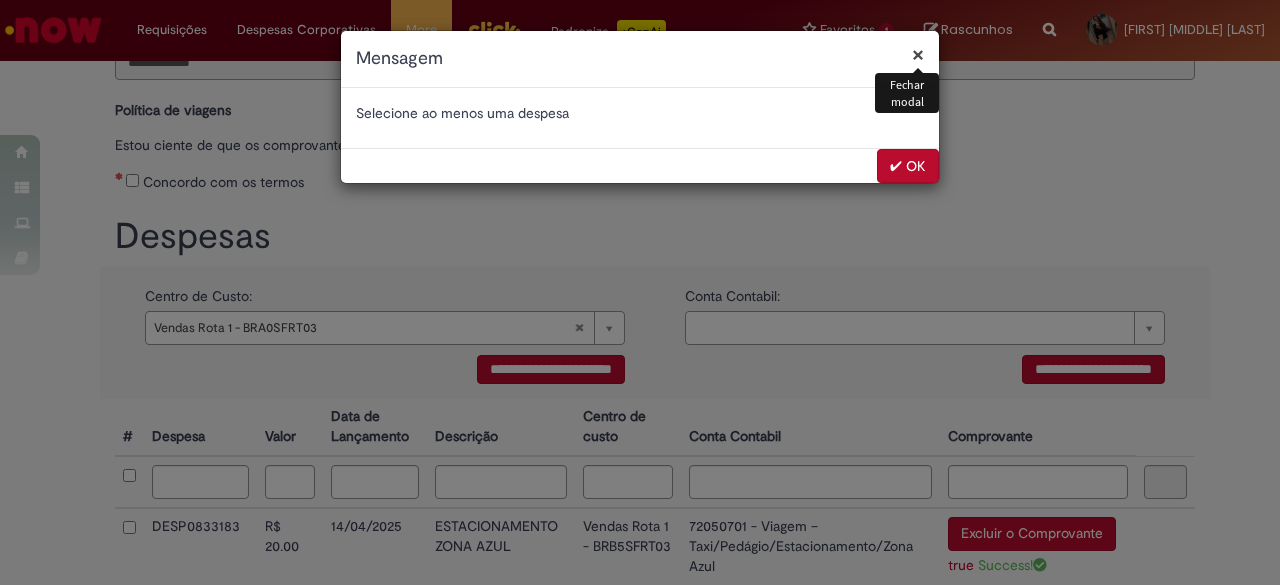 click on "✔ OK" at bounding box center [908, 166] 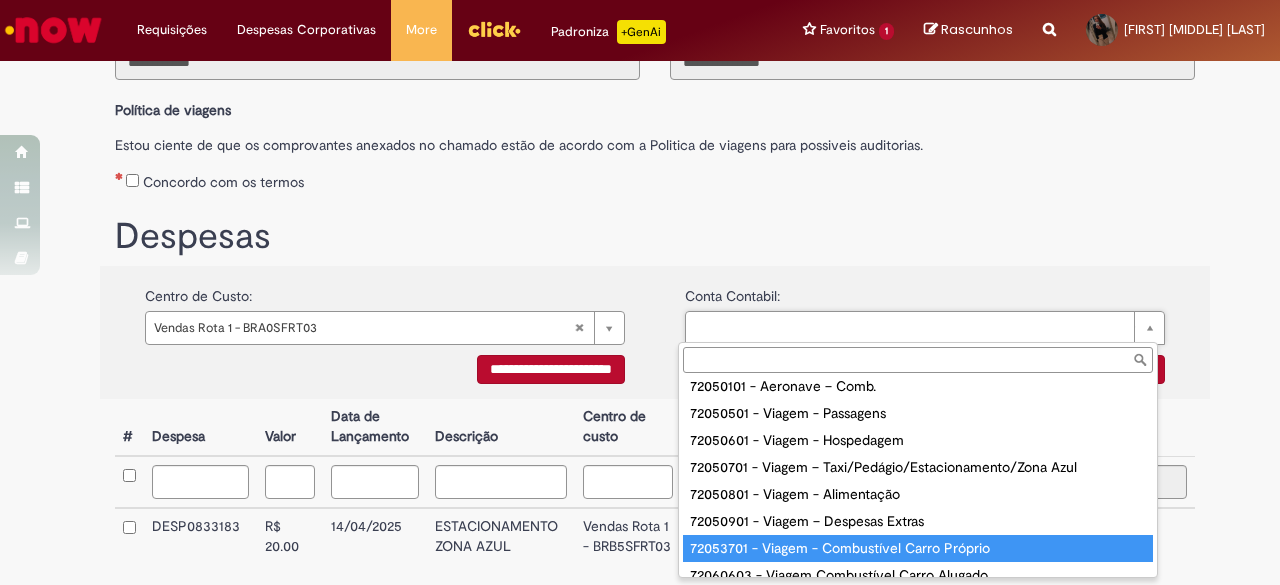 scroll, scrollTop: 702, scrollLeft: 0, axis: vertical 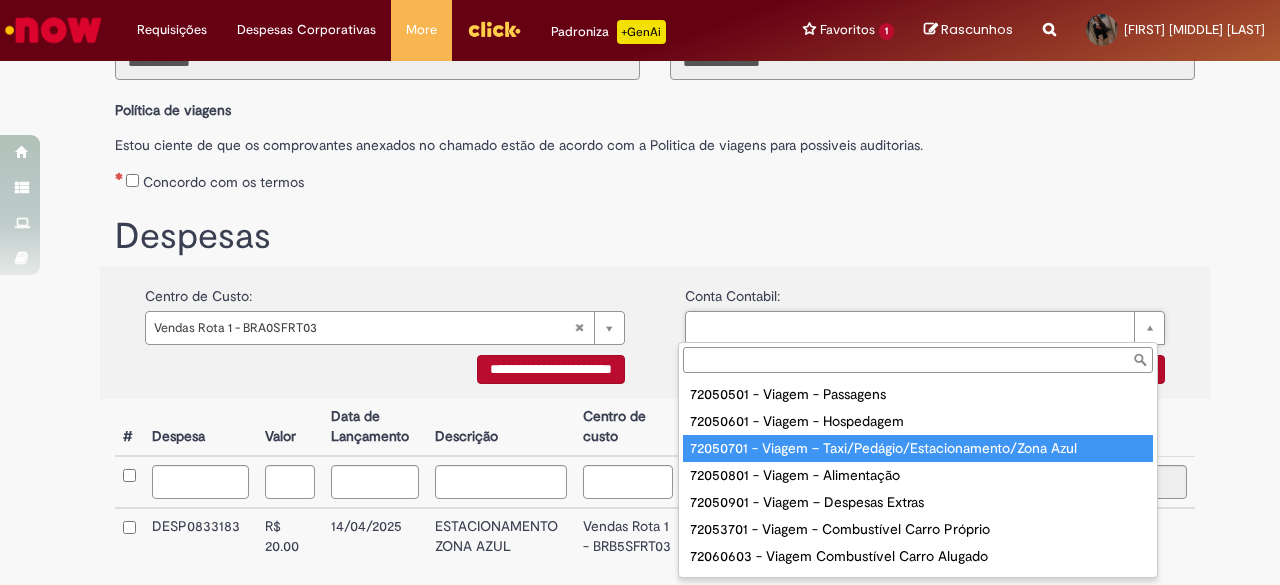 type on "**********" 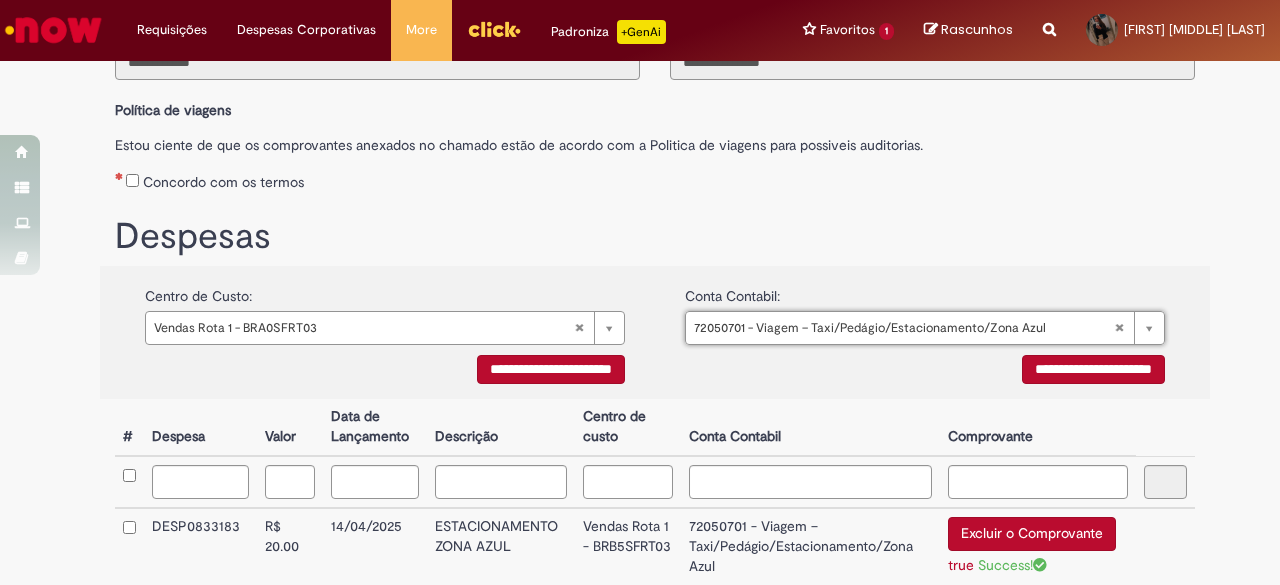 click on "**********" at bounding box center (1093, 369) 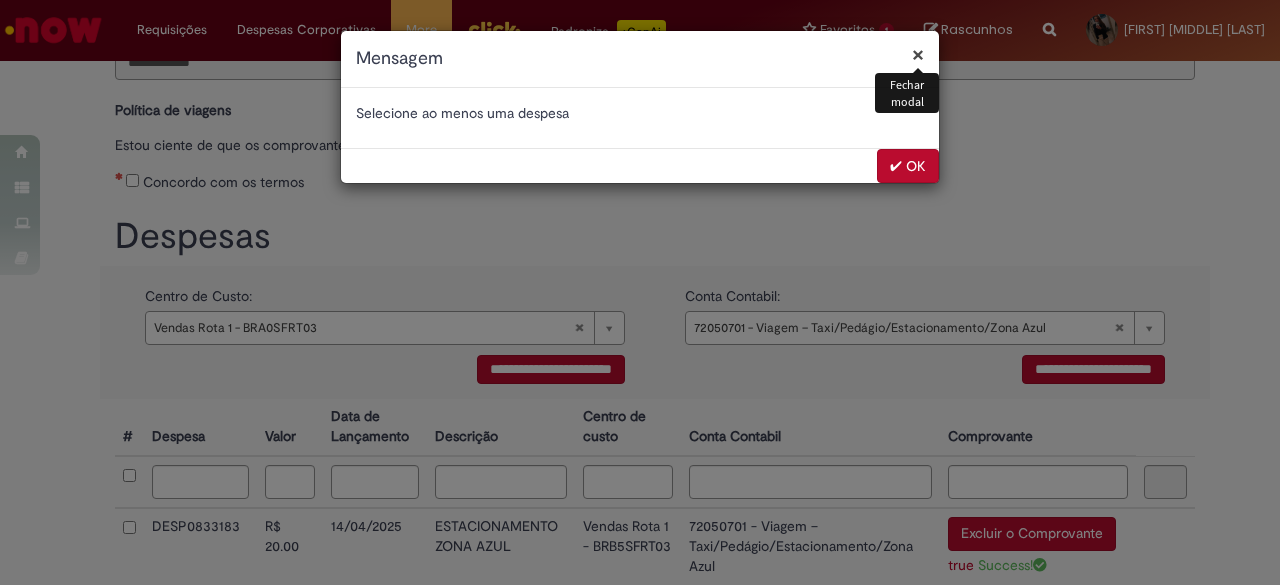 click on "✔ OK" at bounding box center [908, 166] 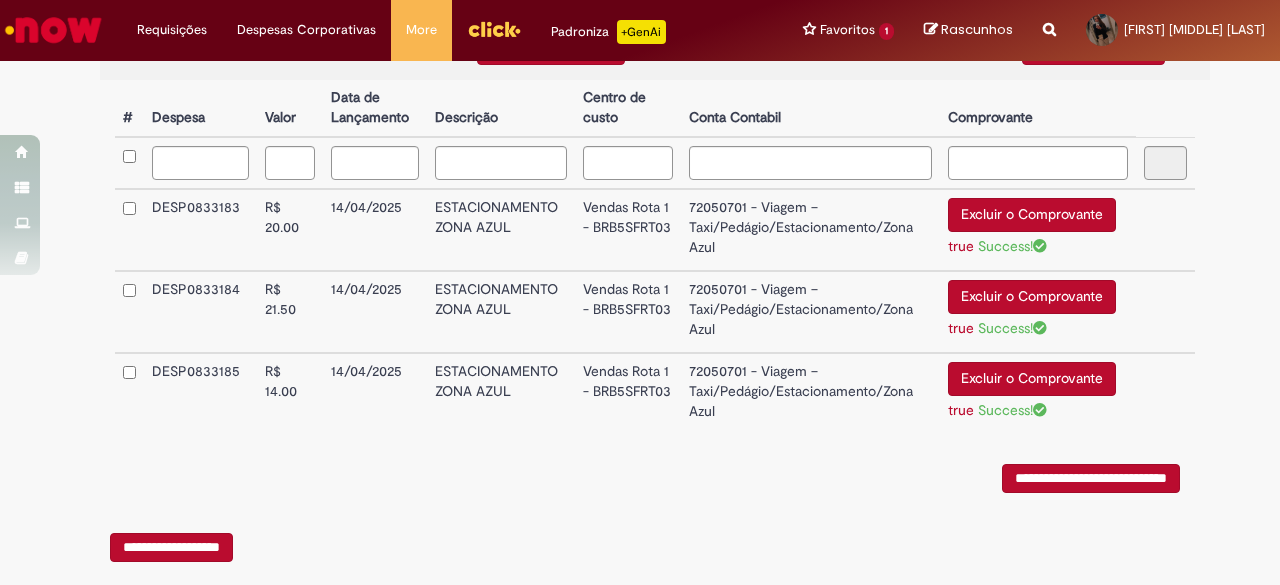 scroll, scrollTop: 550, scrollLeft: 0, axis: vertical 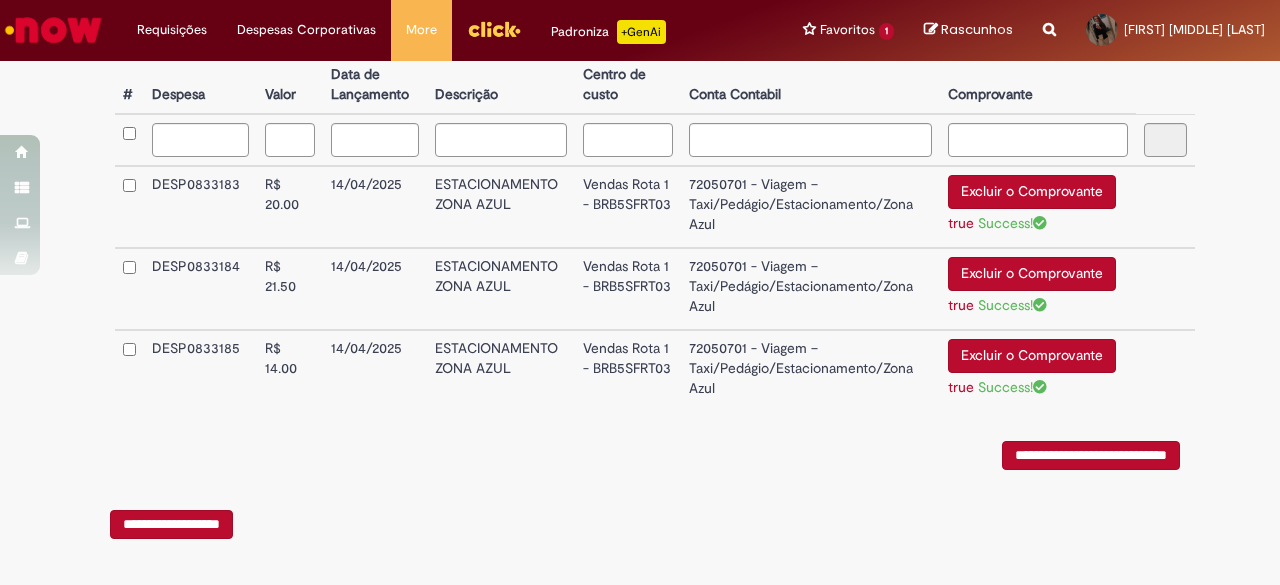 click at bounding box center (129, 140) 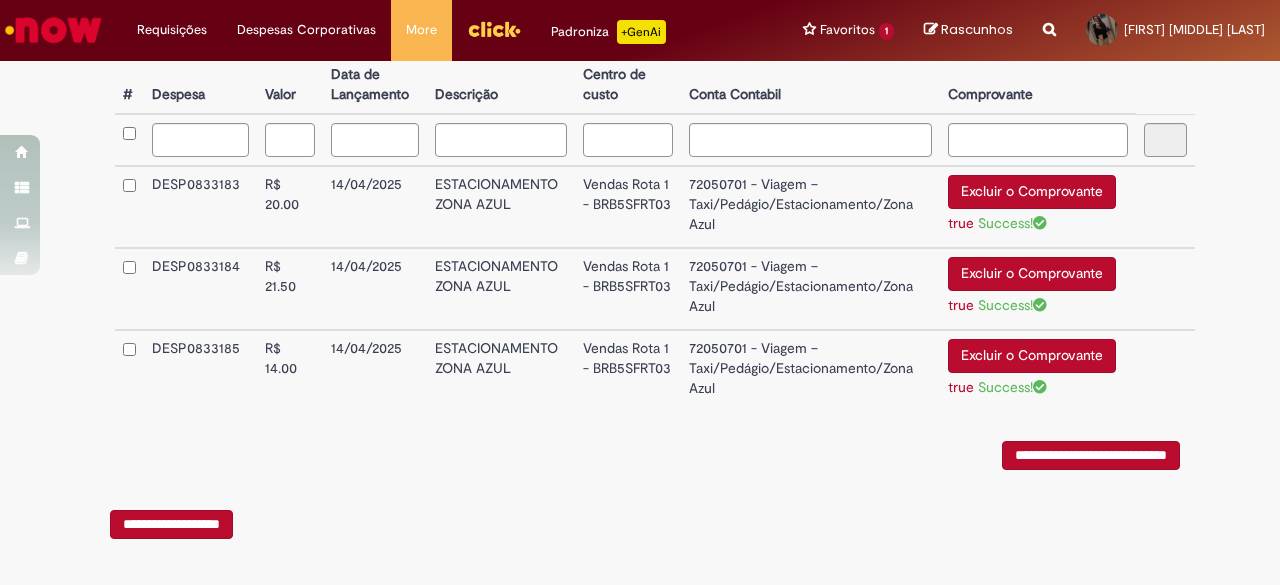 click on "**********" at bounding box center (1091, 455) 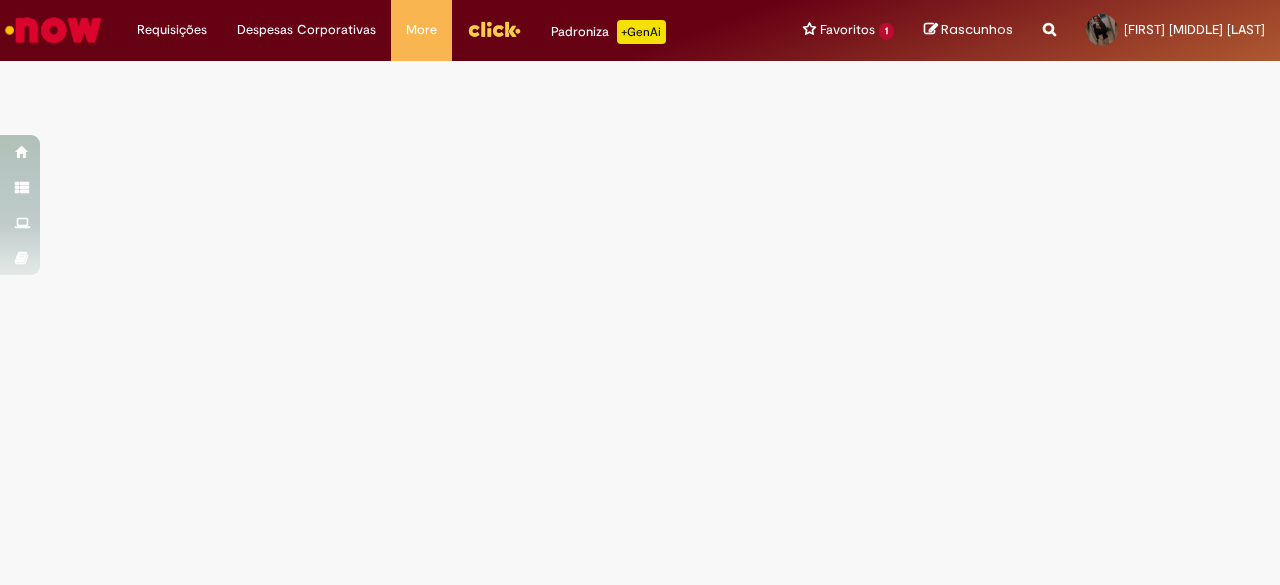 scroll, scrollTop: 0, scrollLeft: 0, axis: both 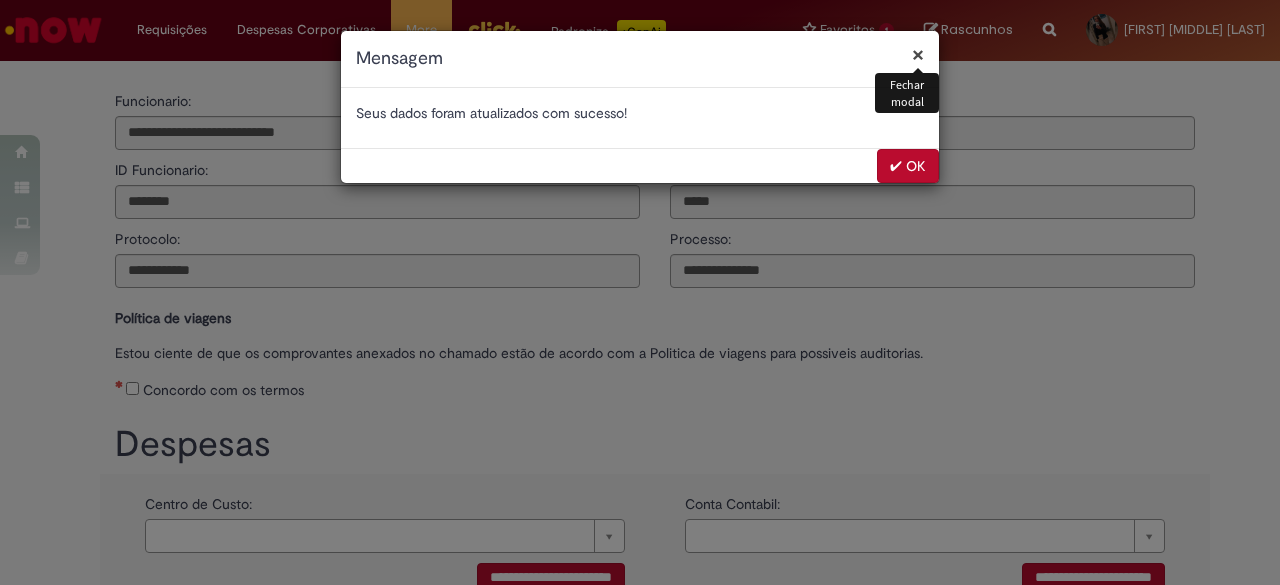 click on "✔ OK" at bounding box center (908, 166) 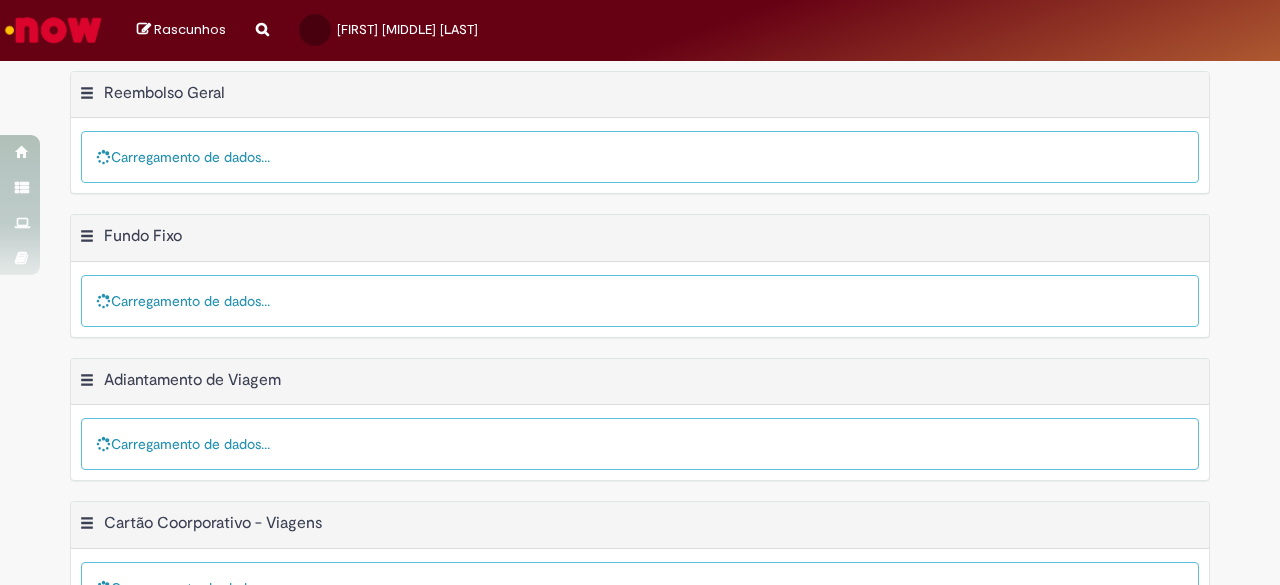 scroll, scrollTop: 0, scrollLeft: 0, axis: both 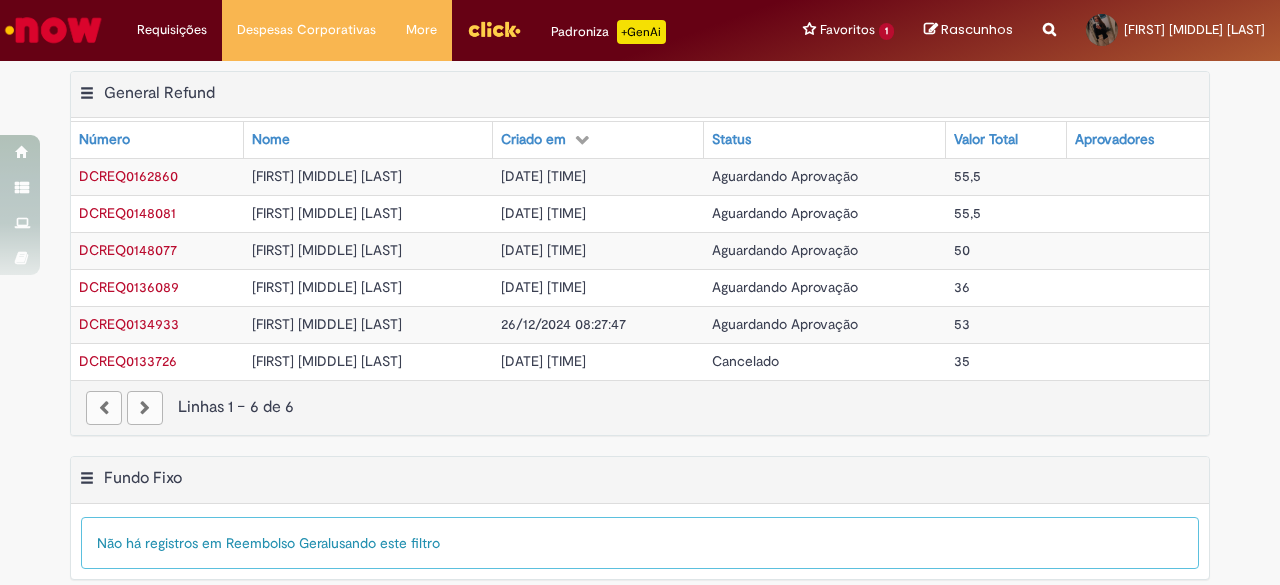 click on "DCREQ0162860" at bounding box center (157, 176) 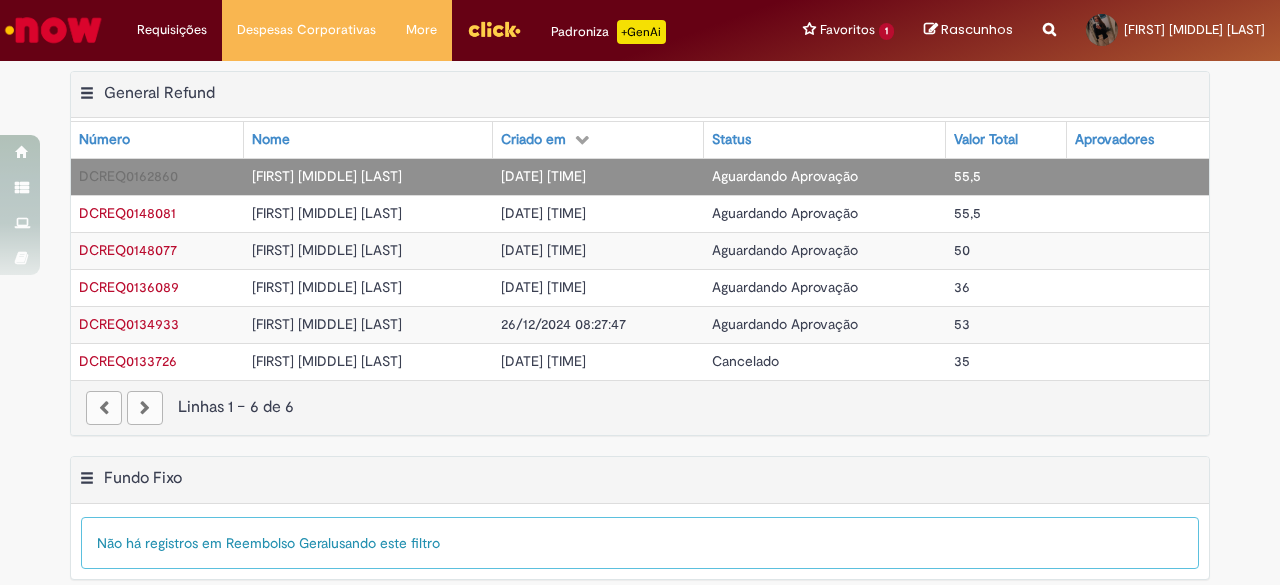 click on "Meus Reembolsos
Exportar como PDF   Exportar como Excel   Exportar como CSV
General Refund Tabela - Página 1
Mostrar filtro       Tudo     >   Funcionário é Anna Carolina Cabral Da Silva     >   Processo = Reembolso Geral
General Refund
Número
Nome
Criado em
Status
Valor Total
Aprovadores
DCREQ0162860 Anna Carolina Cabral Da Silva 04/08/2025 13:51:46 Aguardando Aprovação 55,5
DCREQ0148081 Anna Carolina Cabral Da Silva 14/04/2025 18:40:54 Aguardando Aprovação 55,5
DCREQ0148077 Anna Carolina Cabral Da Silva 14/04/2025 18:34:48 Aguardando Aprovação 50
DCREQ0136089 Anna Carolina Cabral Da Silva 06/01/2025 12:37:22 Aguardando Aprovação 36
DCREQ0134933 53
35" at bounding box center (640, 474) 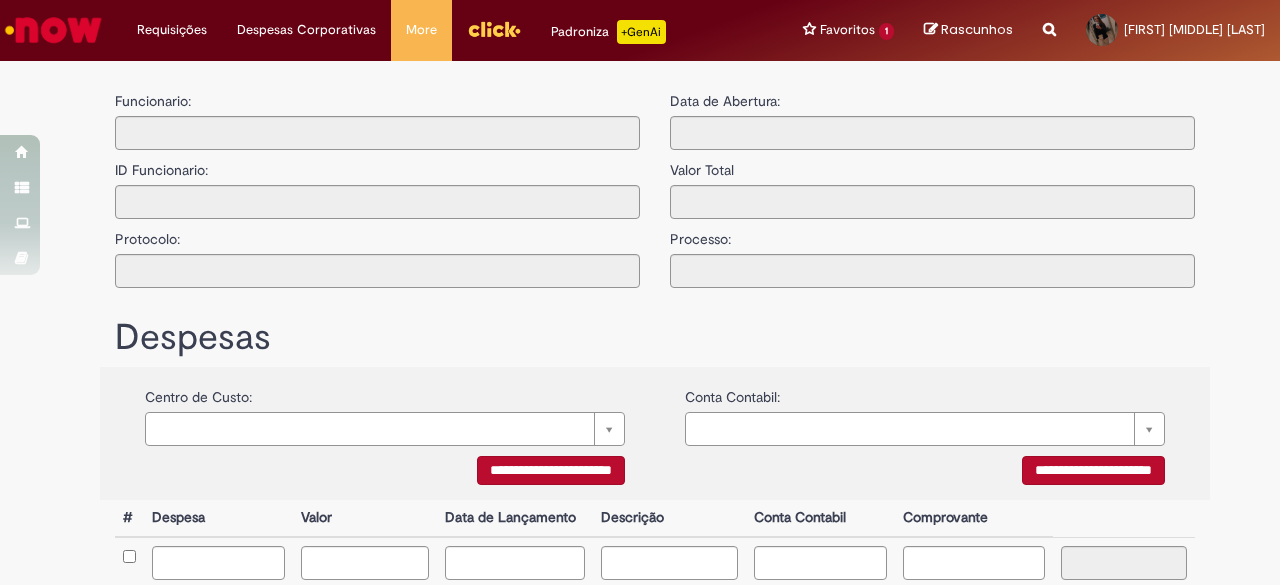 click on "ID Funcionario:" at bounding box center [161, 165] 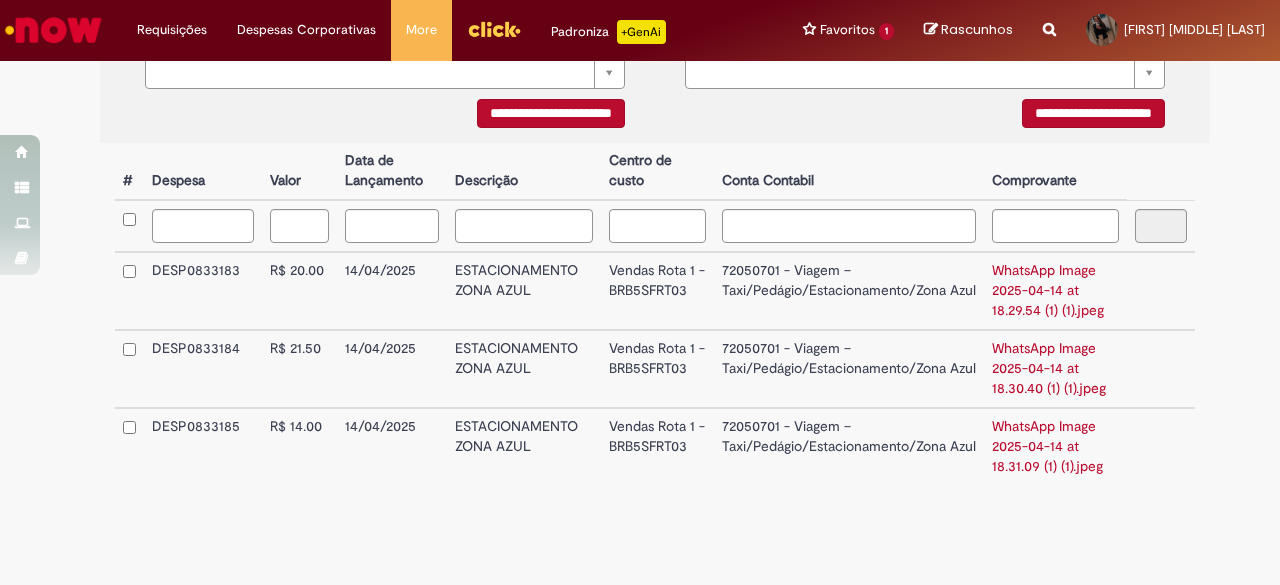 scroll, scrollTop: 487, scrollLeft: 0, axis: vertical 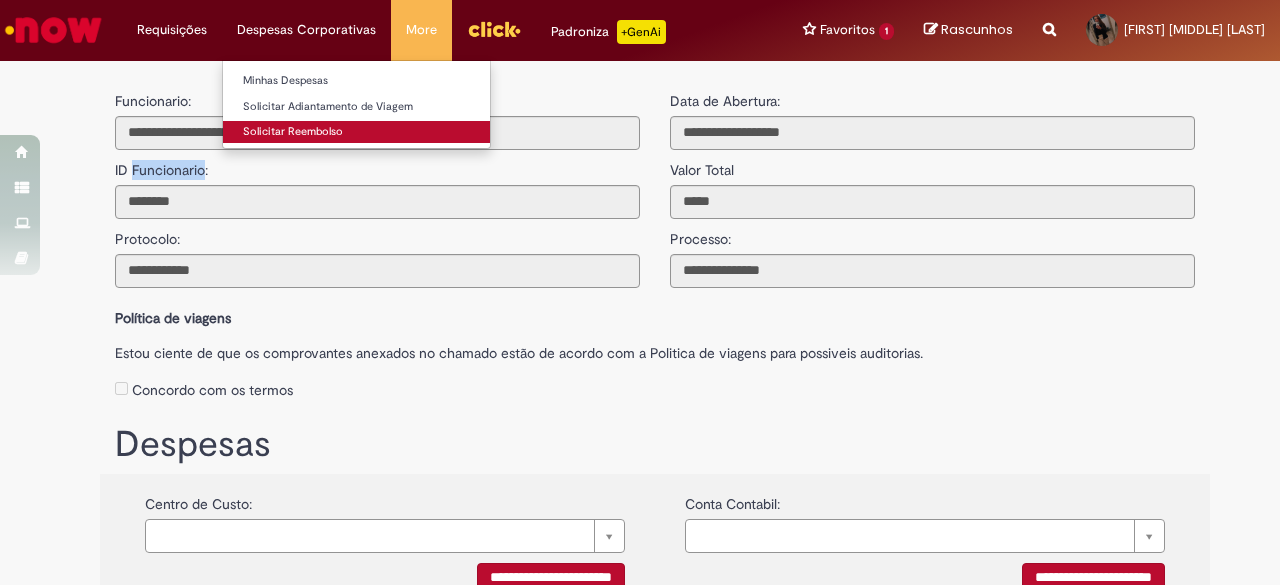 click on "Solicitar Reembolso" at bounding box center (356, 132) 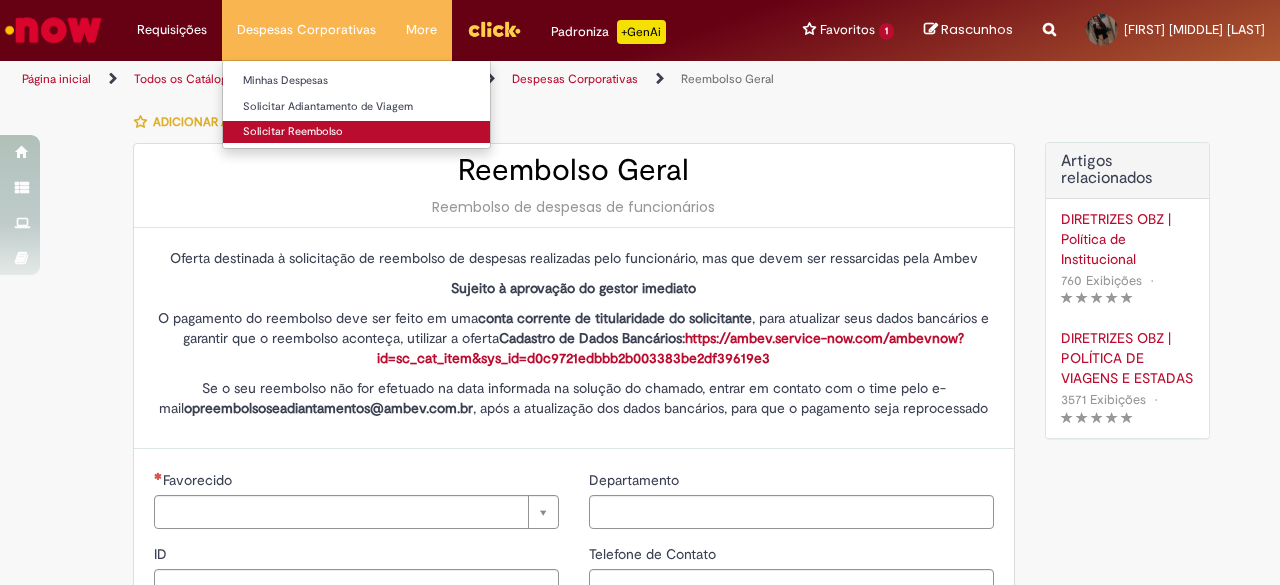 type on "********" 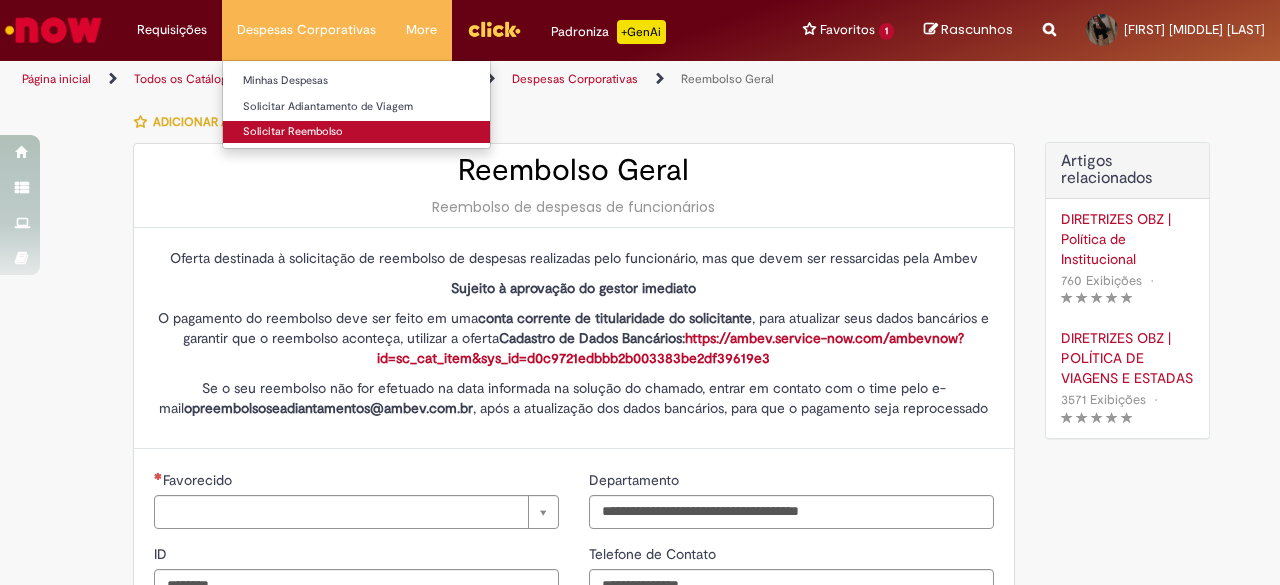 type on "**********" 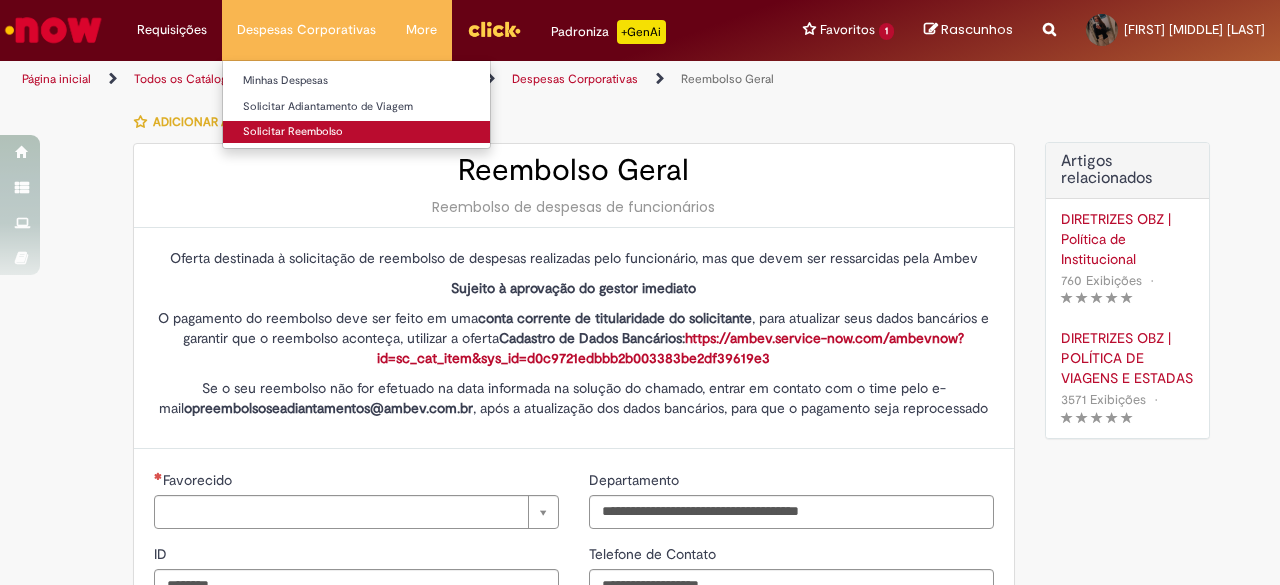 type on "**********" 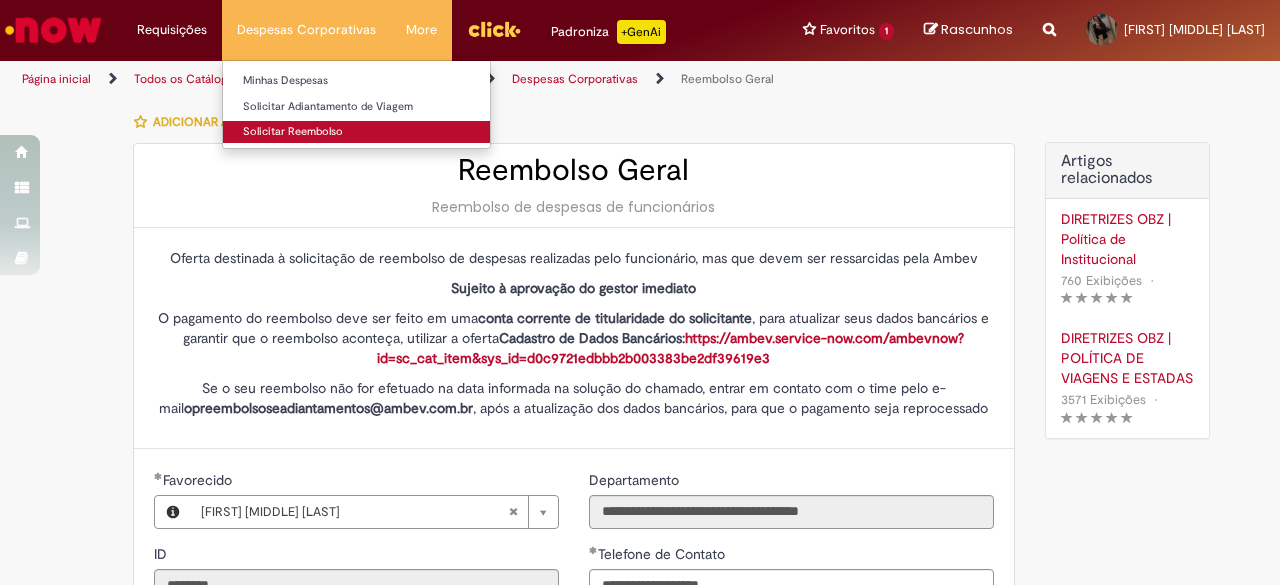 type on "**********" 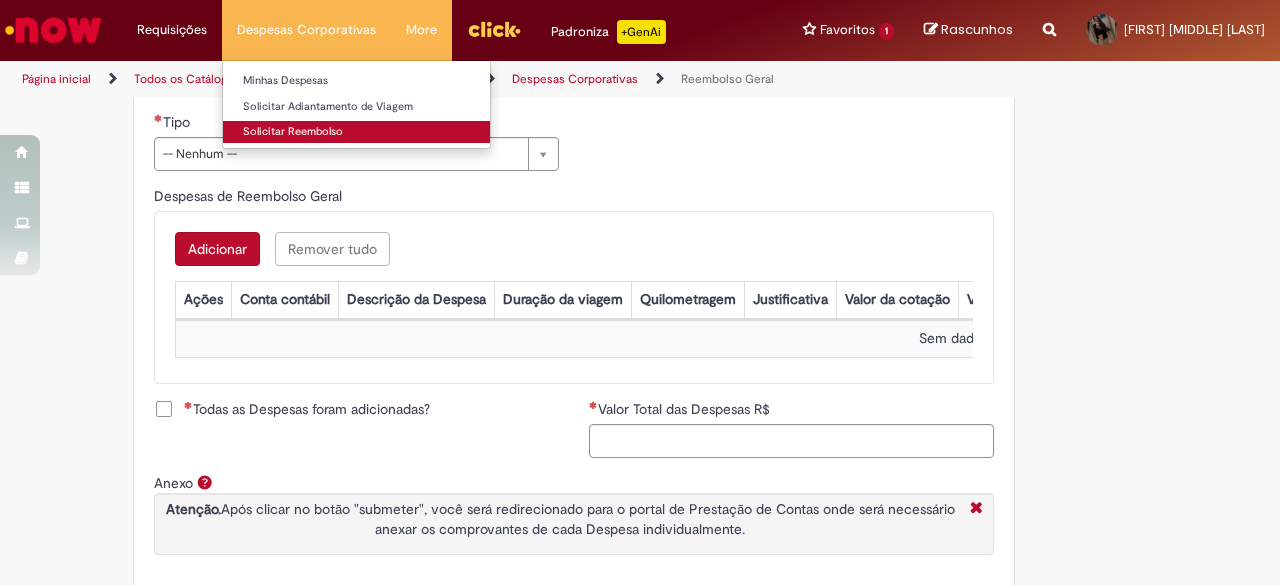 scroll, scrollTop: 760, scrollLeft: 0, axis: vertical 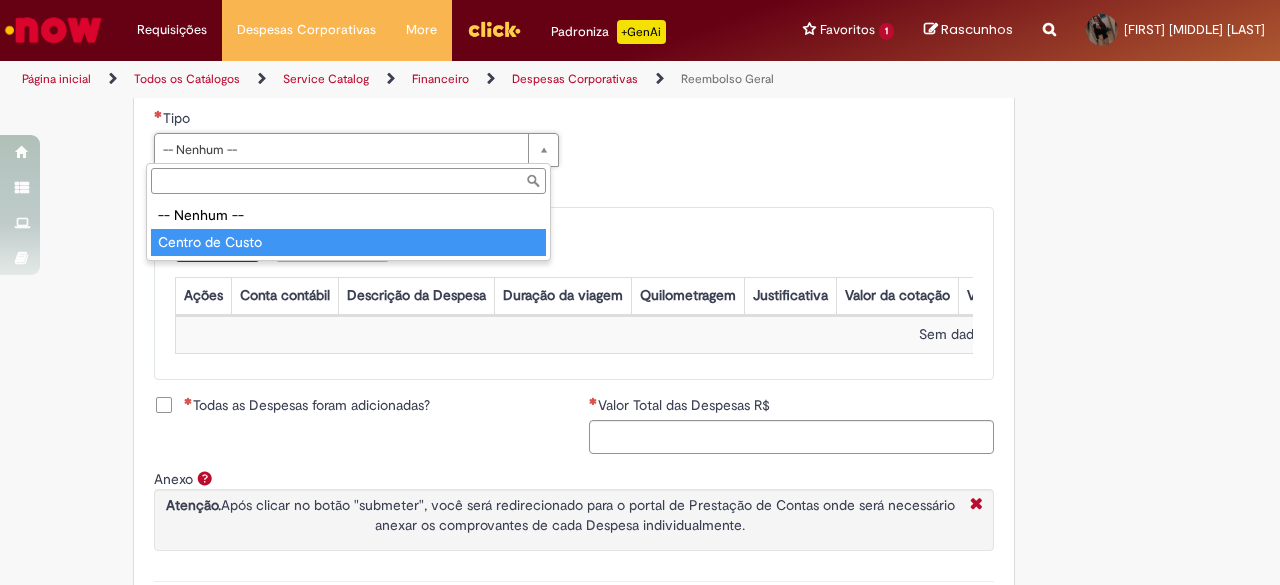 type on "**********" 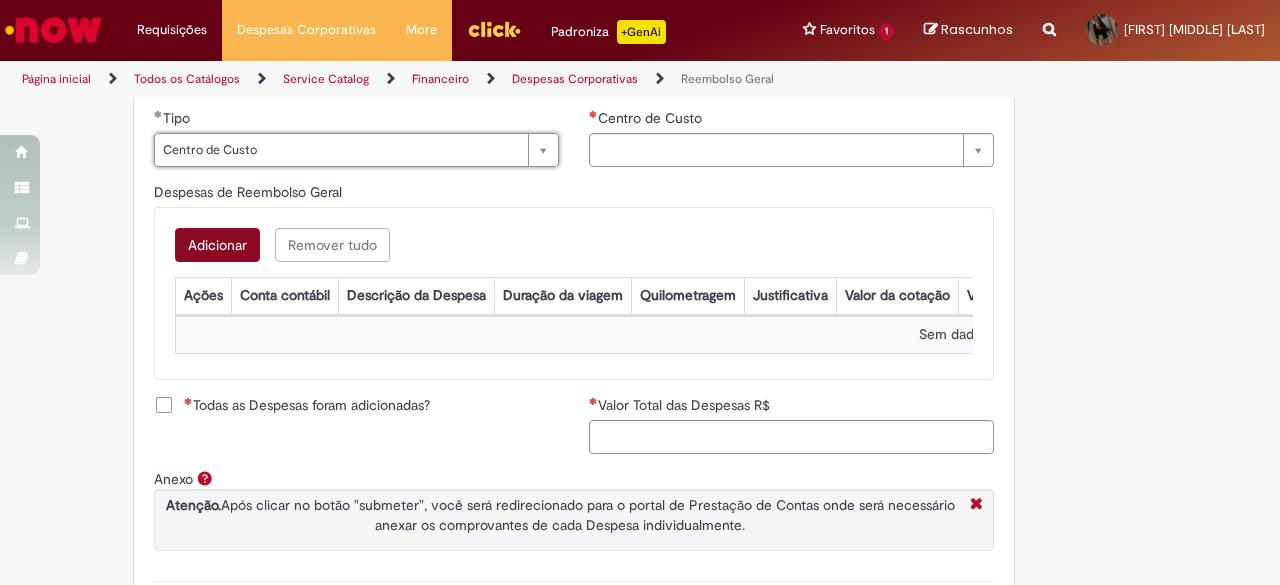 type on "**********" 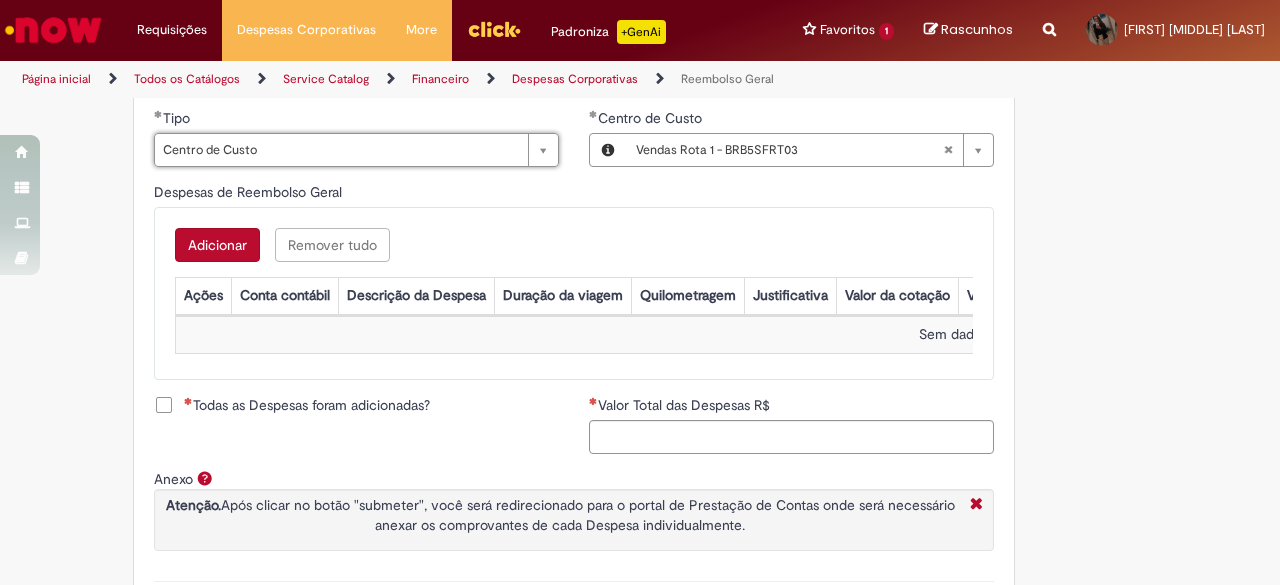 click on "Adicionar" at bounding box center [217, 245] 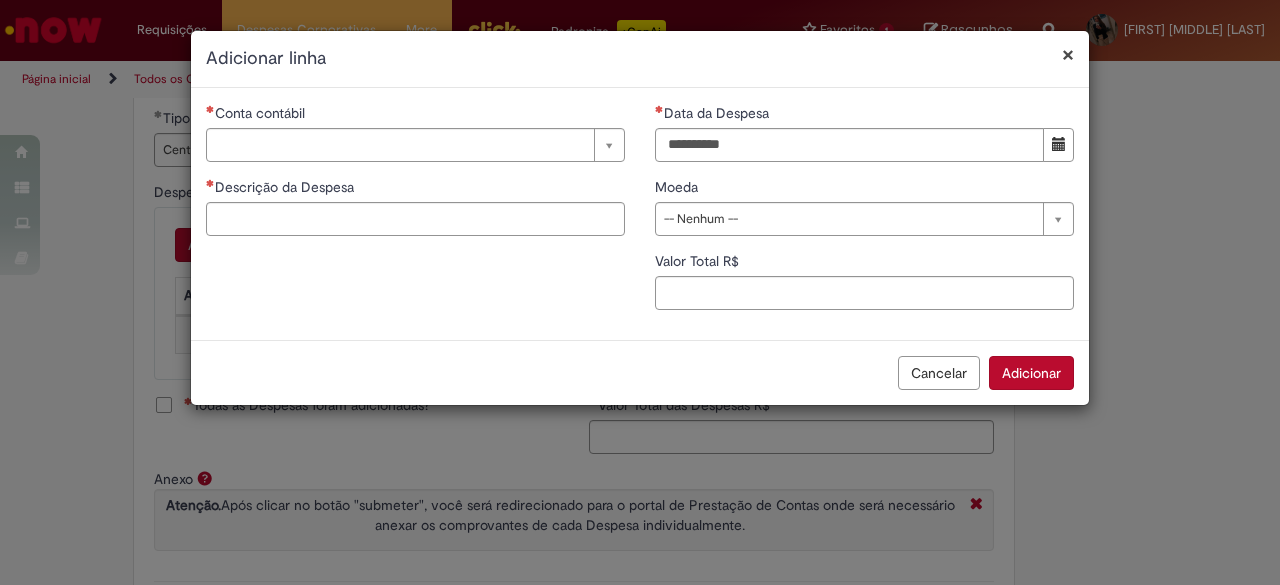 drag, startPoint x: 949, startPoint y: 375, endPoint x: 946, endPoint y: 362, distance: 13.341664 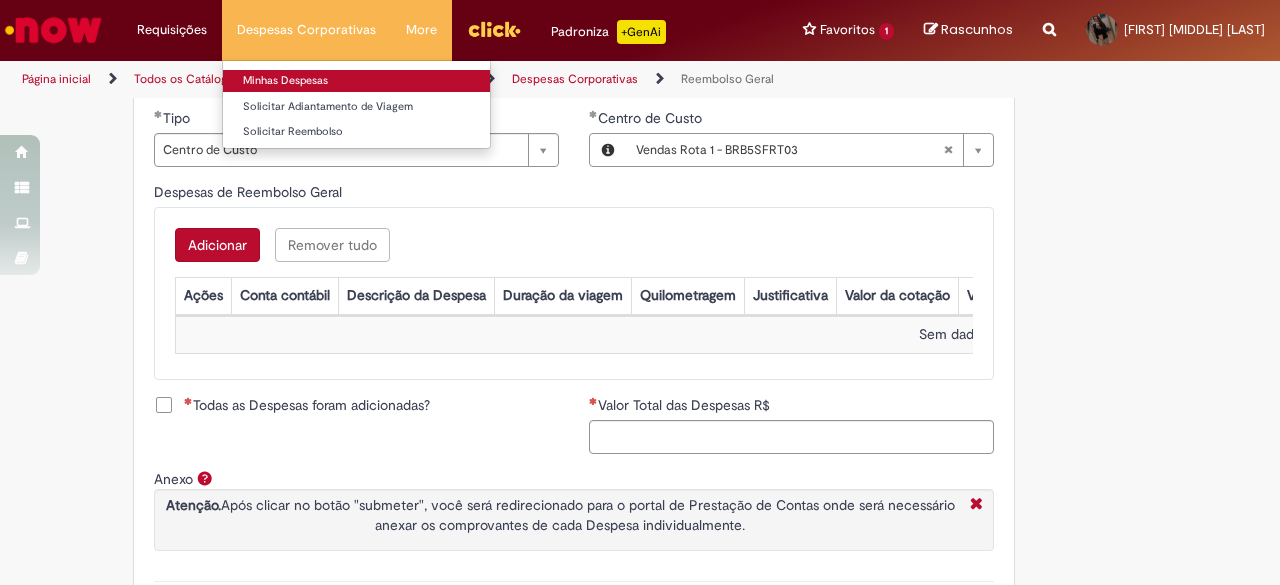 click on "Minhas Despesas" at bounding box center [356, 81] 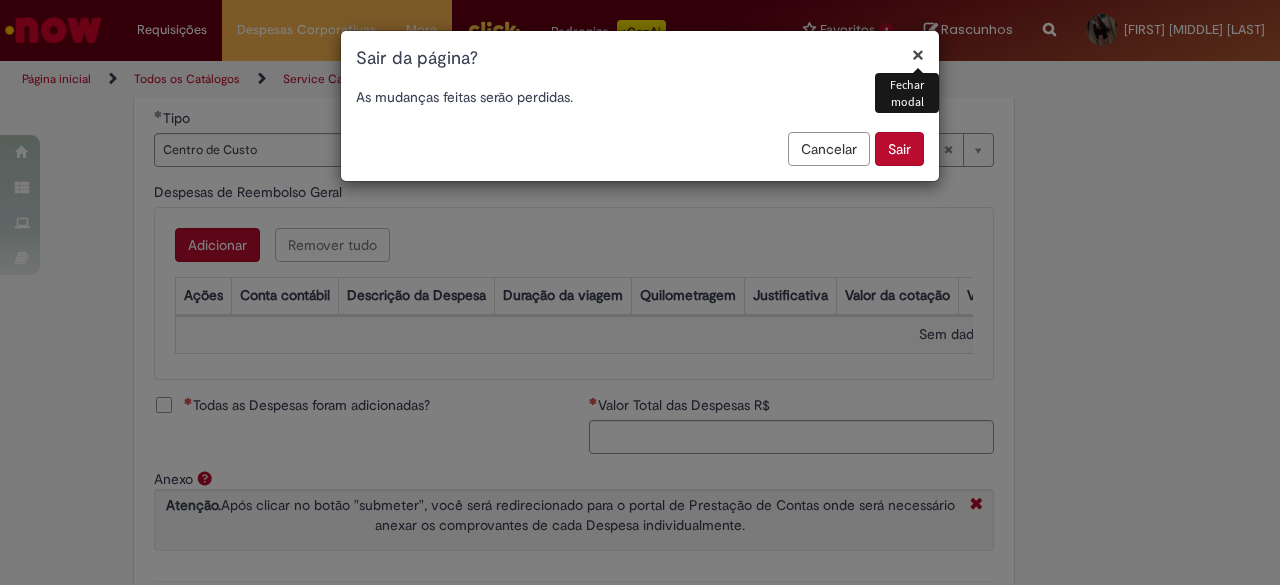 click on "Sair" at bounding box center [899, 149] 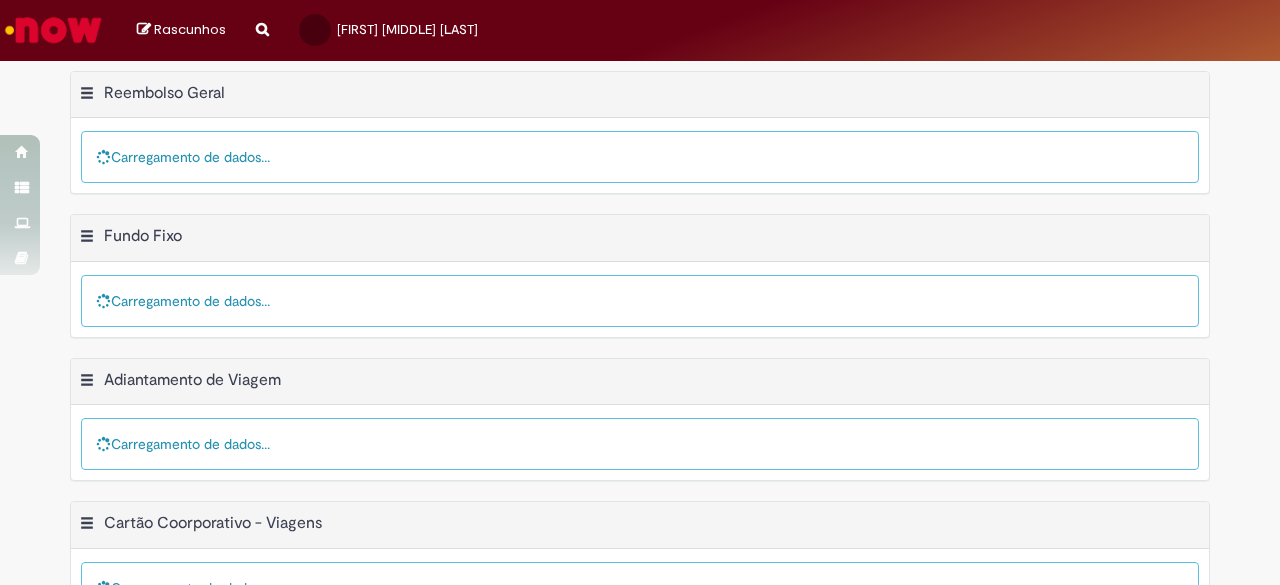 scroll, scrollTop: 0, scrollLeft: 0, axis: both 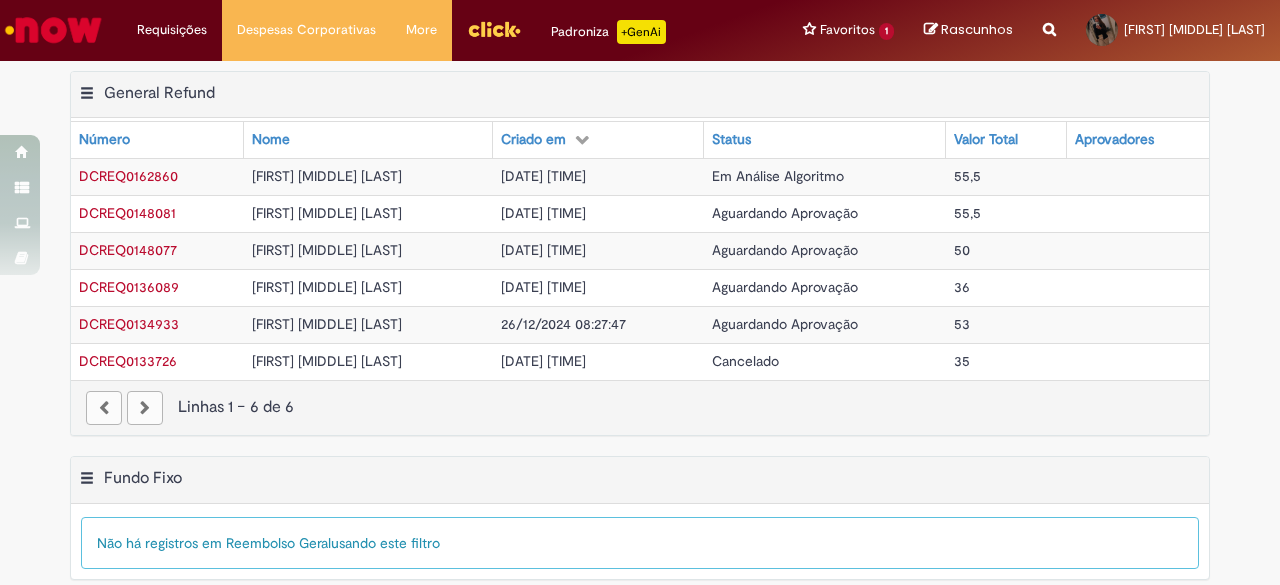 click on "Aguardando Aprovação" at bounding box center [785, 250] 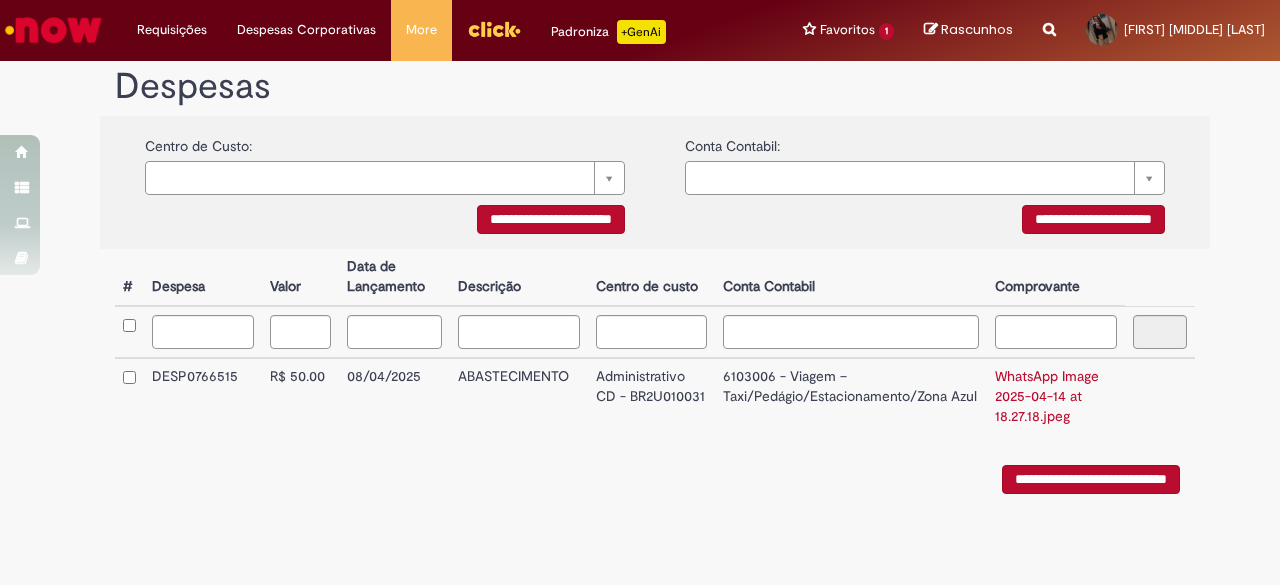 scroll, scrollTop: 363, scrollLeft: 0, axis: vertical 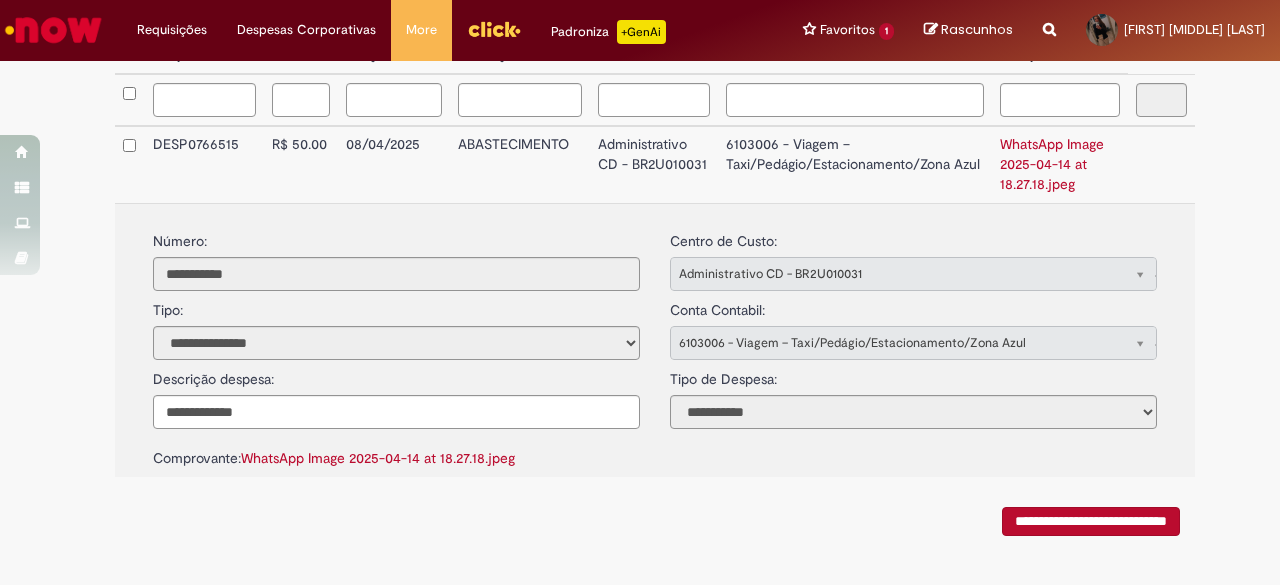 click on "**********" at bounding box center (655, 291) 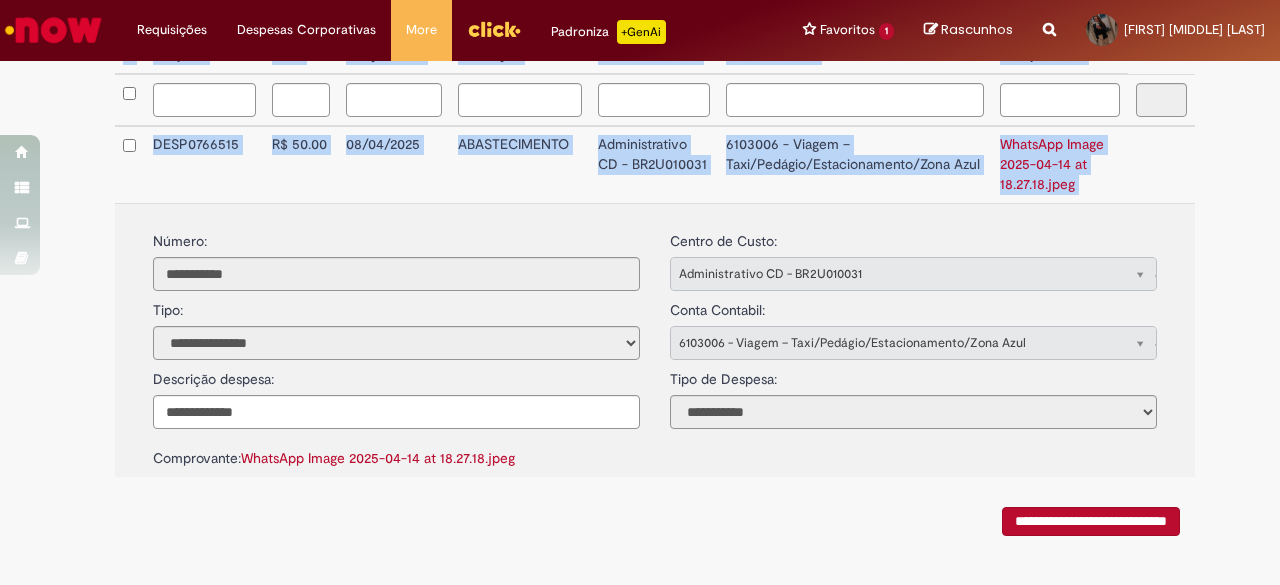 click on "WhatsApp Image 2025-04-14 at 18.27.18.jpeg" at bounding box center [378, 458] 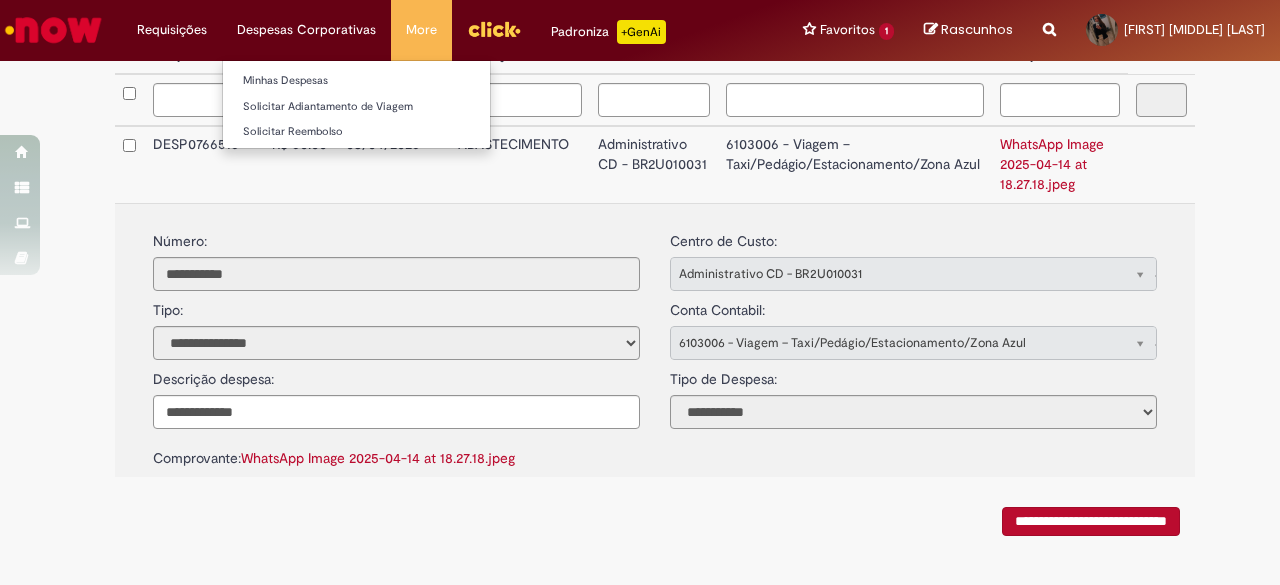 click on "Despesas Corporativas
Minhas Despesas
Solicitar Adiantamento de Viagem
Solicitar Reembolso" at bounding box center (172, 30) 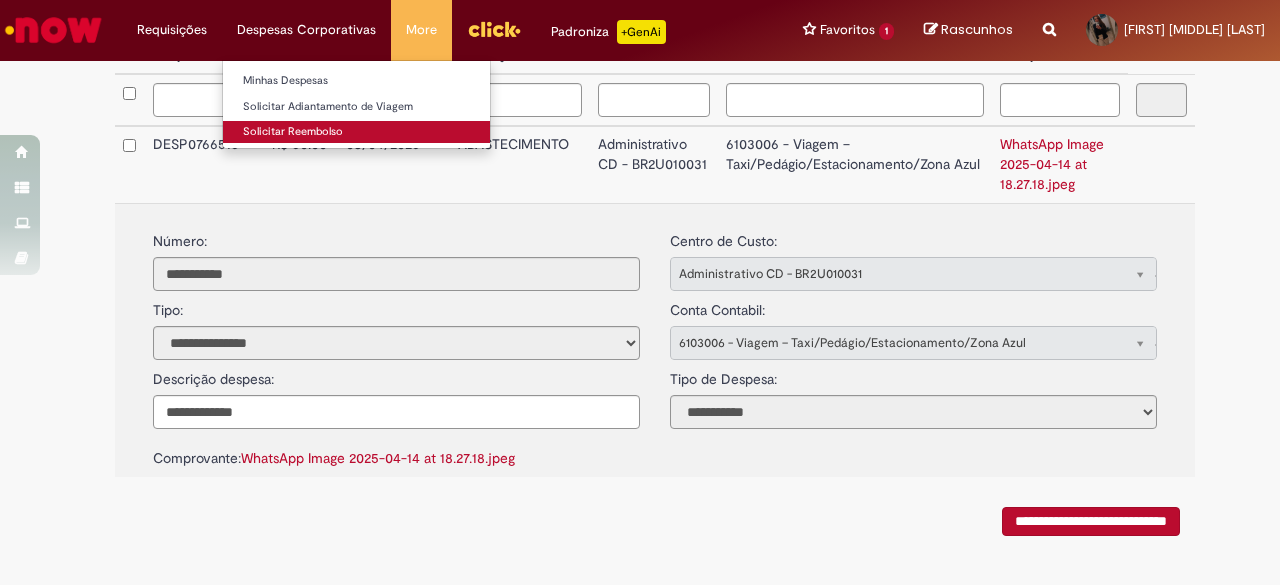 click on "Solicitar Reembolso" at bounding box center (356, 132) 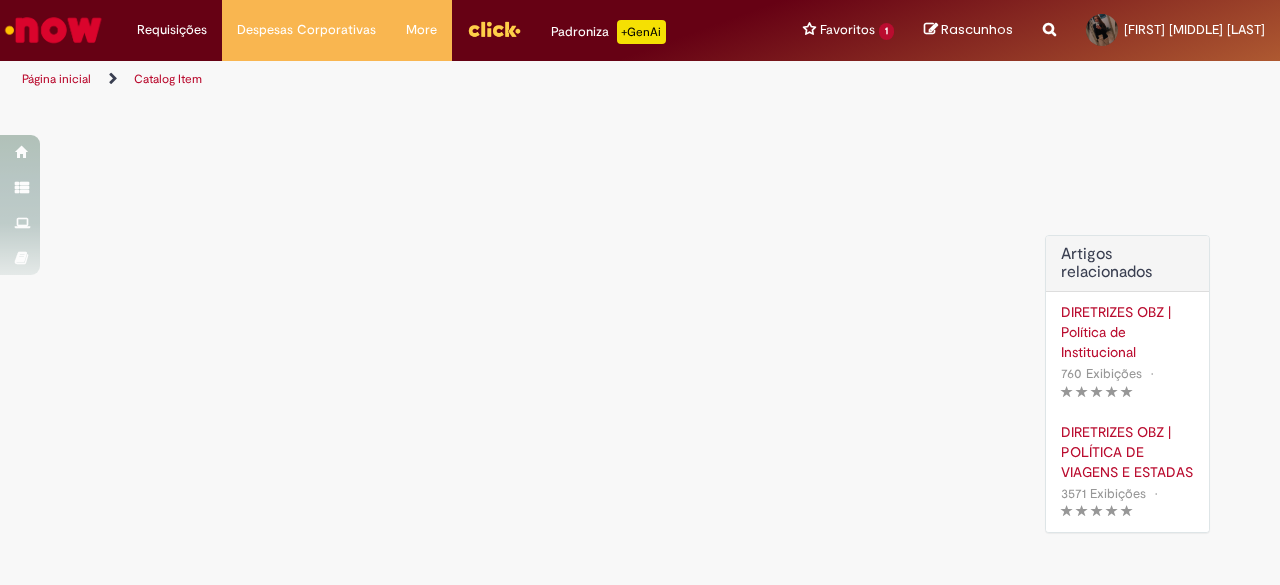 scroll, scrollTop: 0, scrollLeft: 0, axis: both 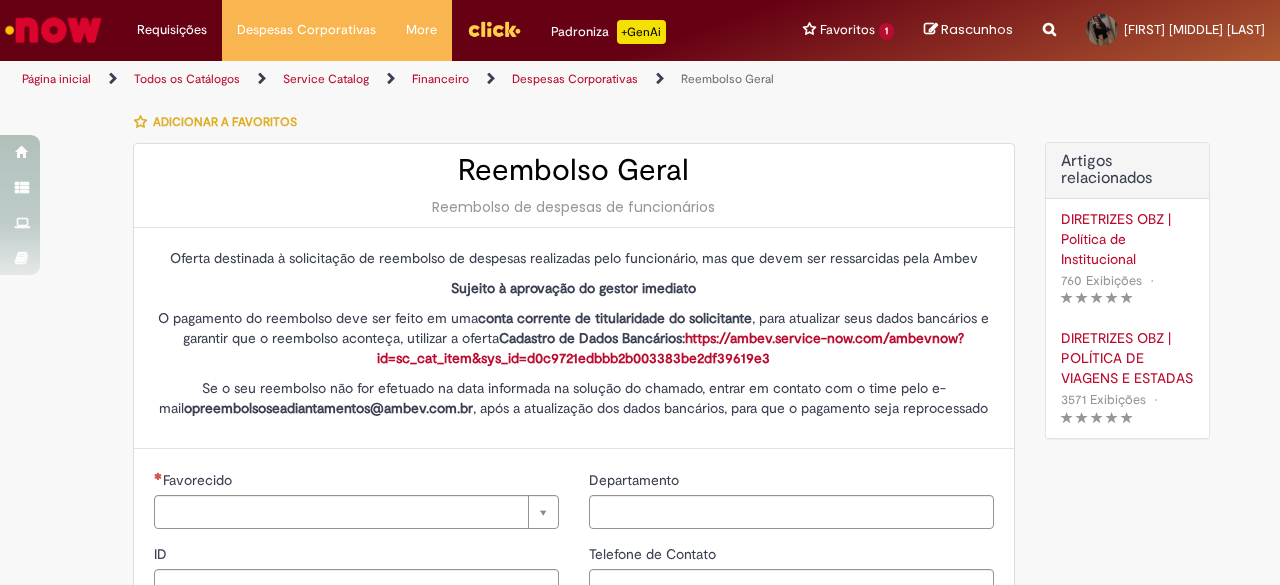 type on "********" 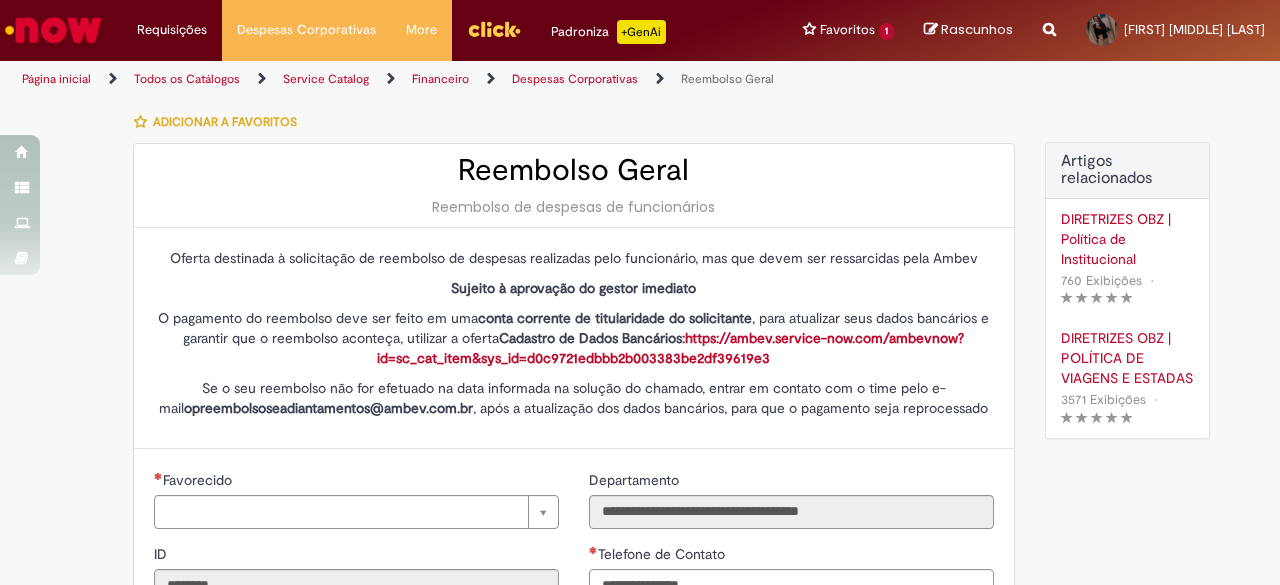type on "**********" 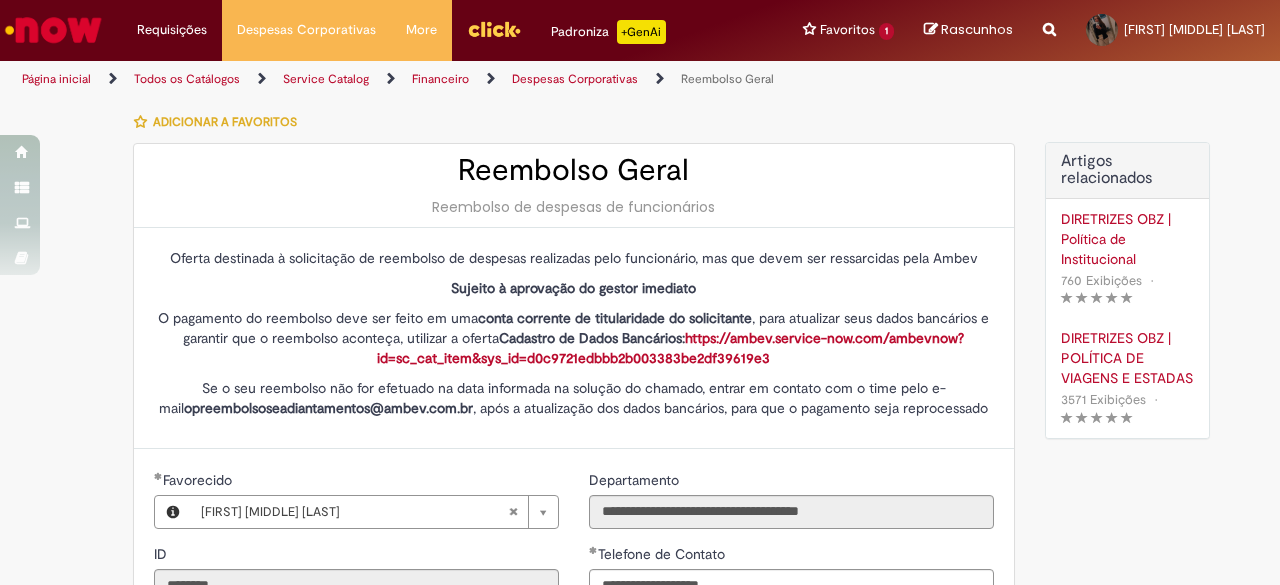 type on "**********" 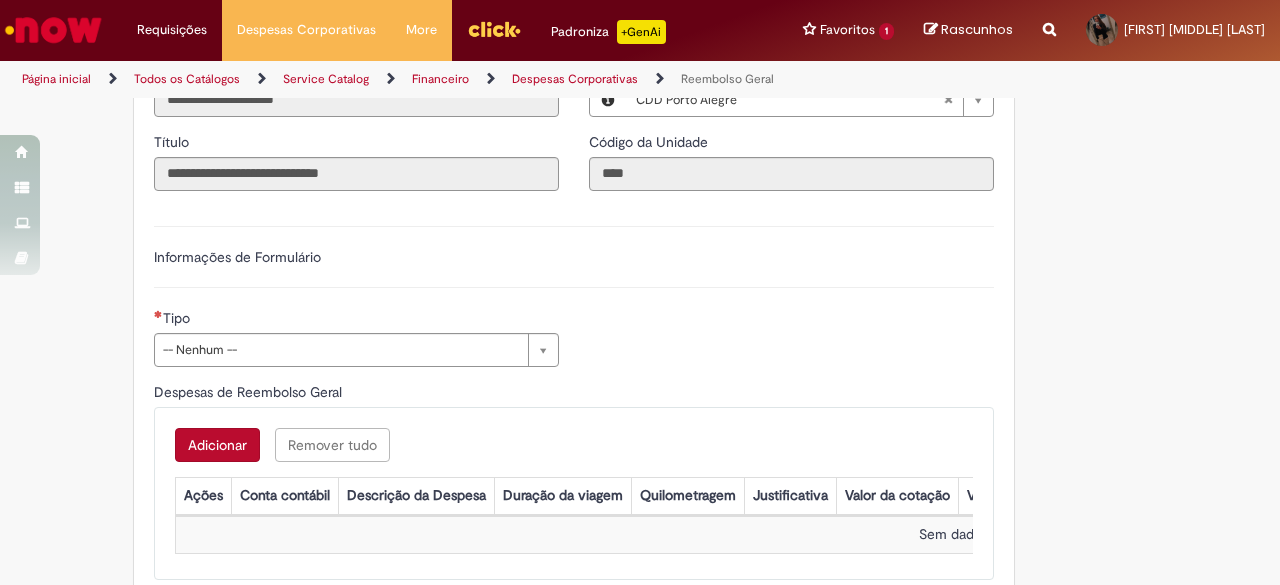scroll, scrollTop: 645, scrollLeft: 0, axis: vertical 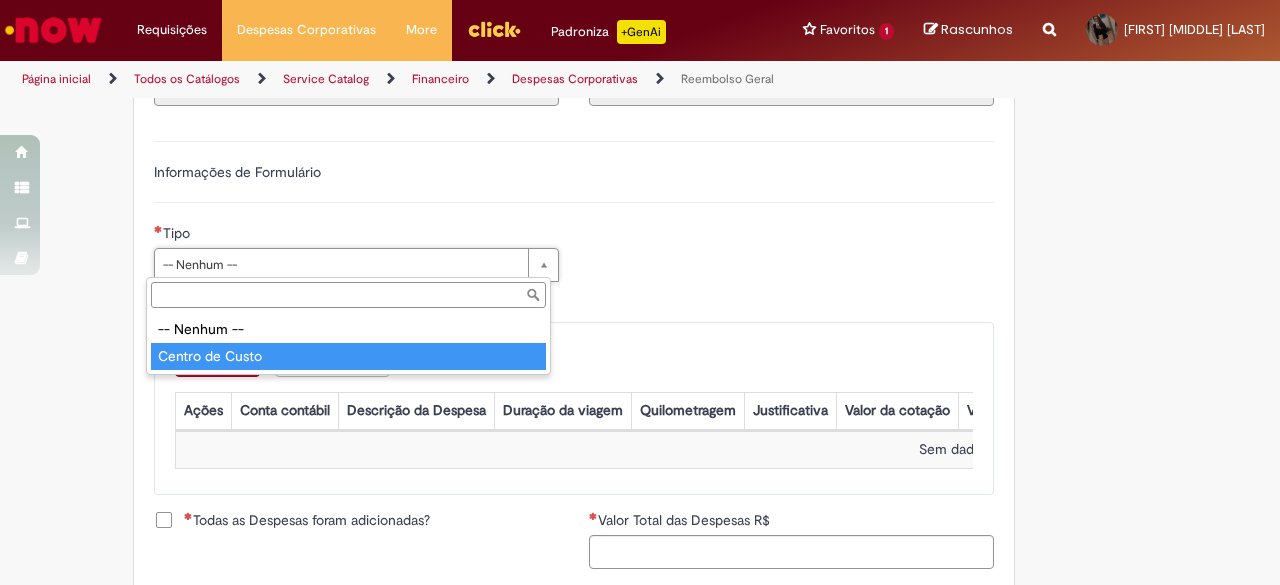 type on "**********" 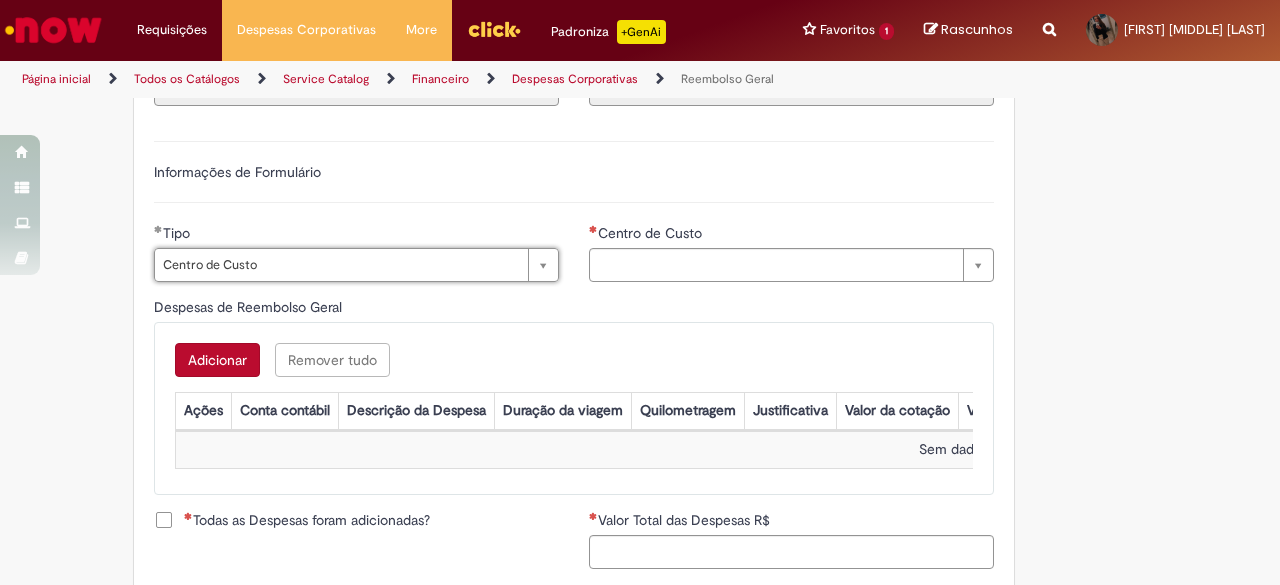 type on "**********" 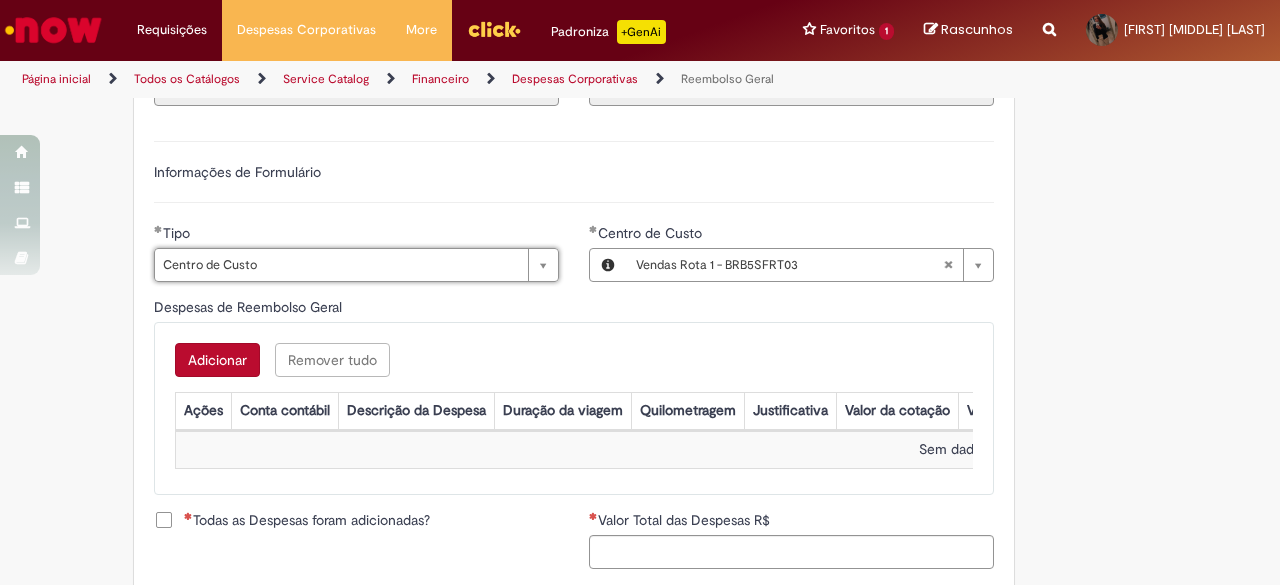 click on "Adicionar" at bounding box center [217, 360] 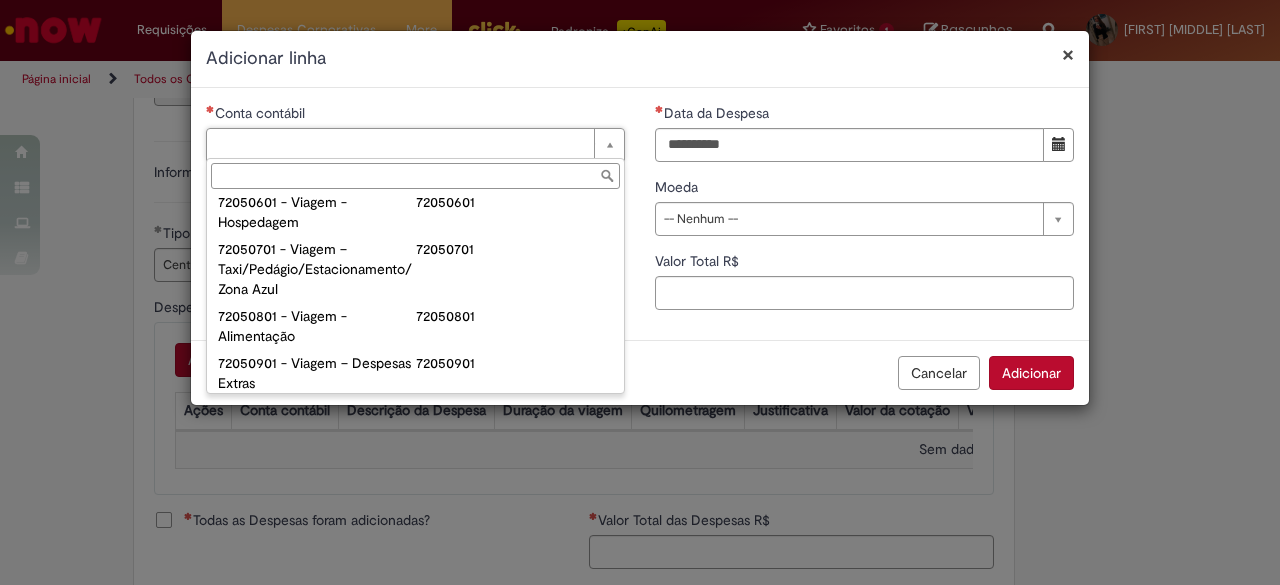 scroll, scrollTop: 1132, scrollLeft: 0, axis: vertical 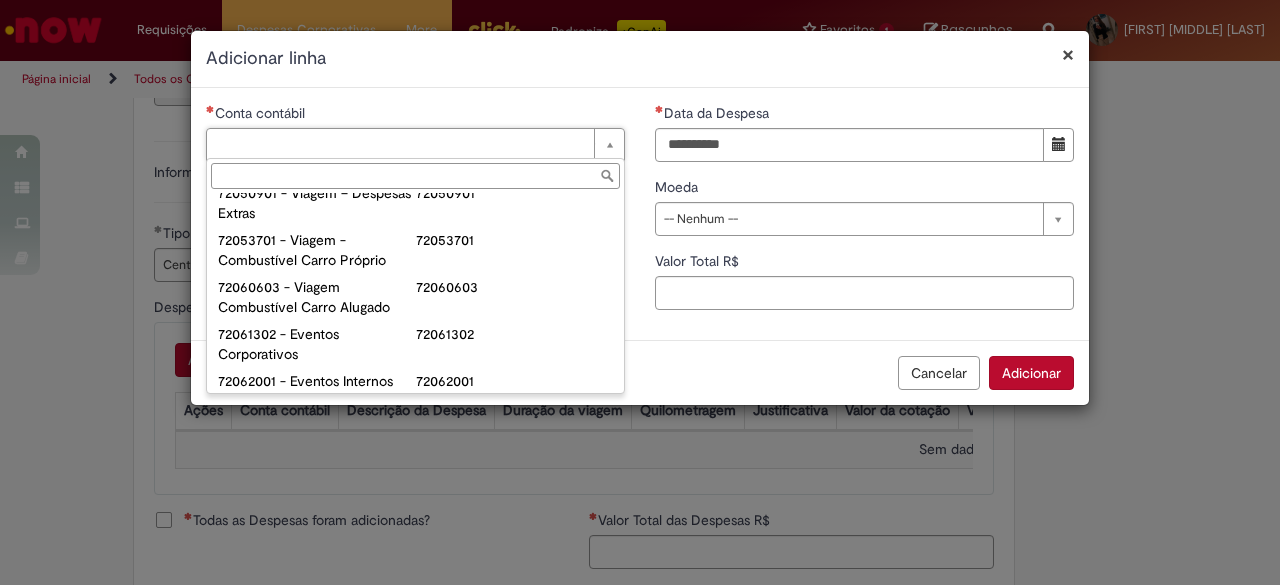 type on "**********" 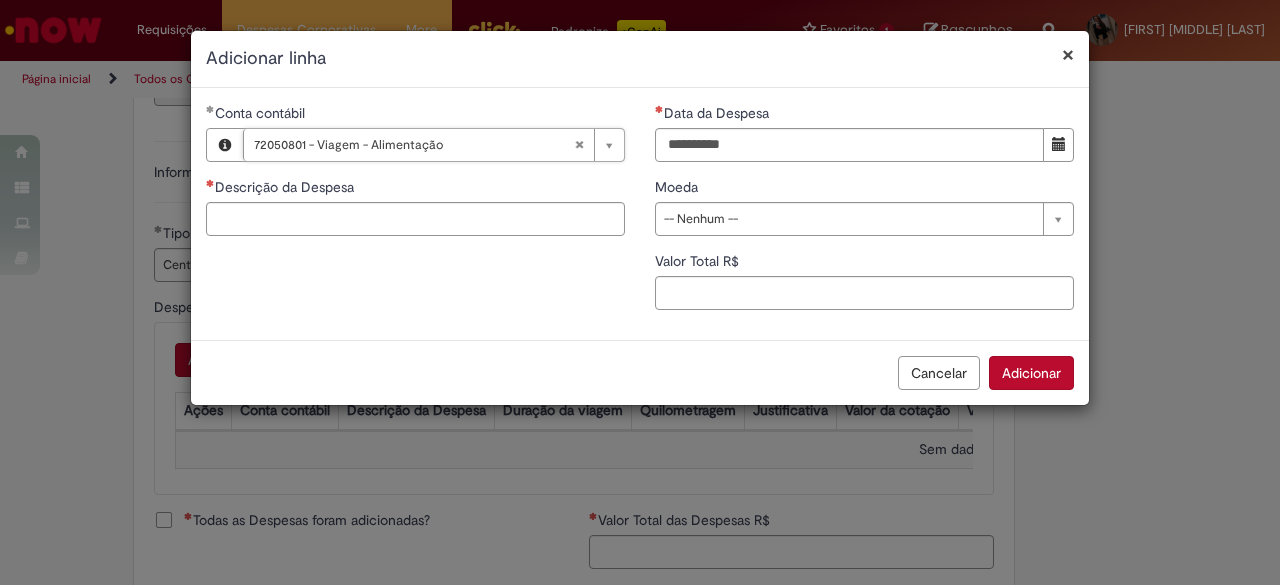 type 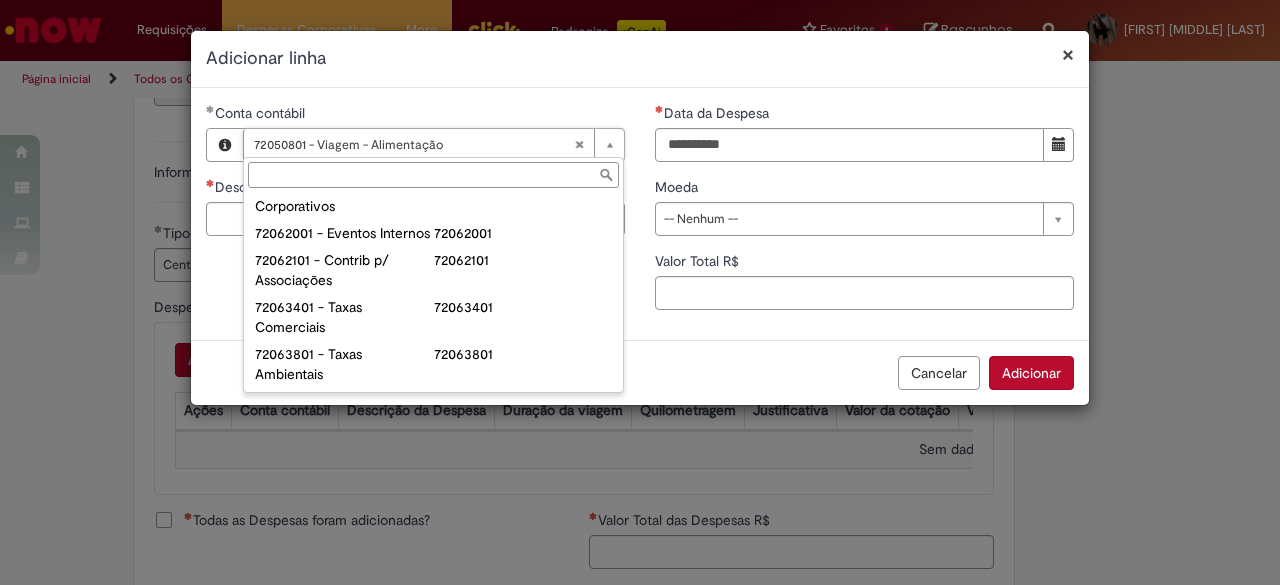 scroll, scrollTop: 1614, scrollLeft: 0, axis: vertical 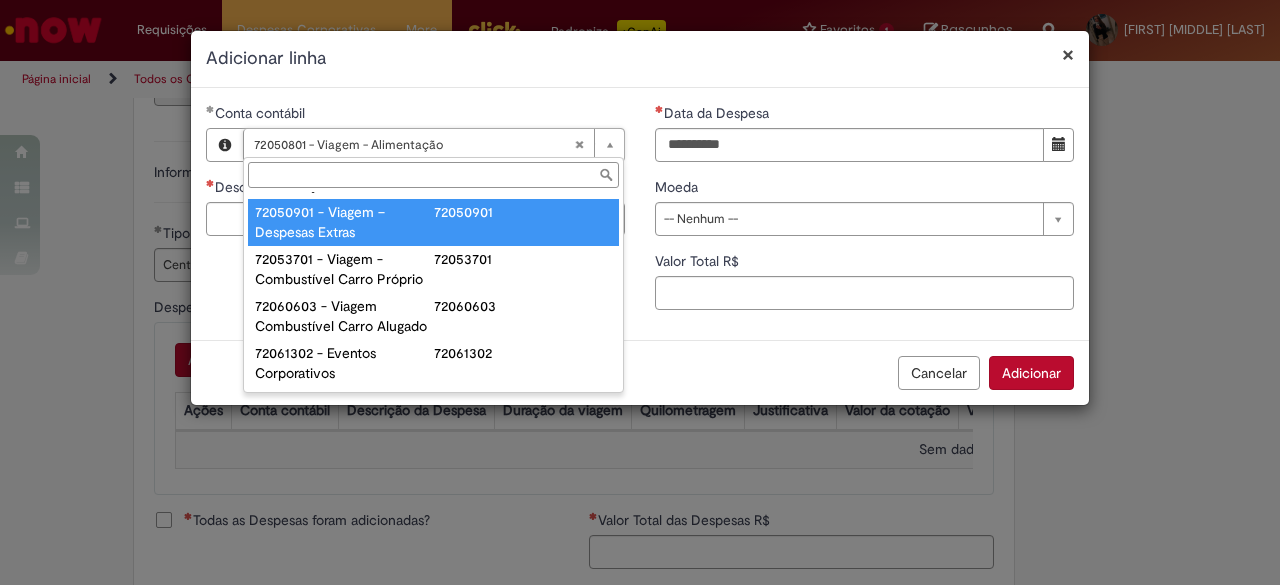 type on "**********" 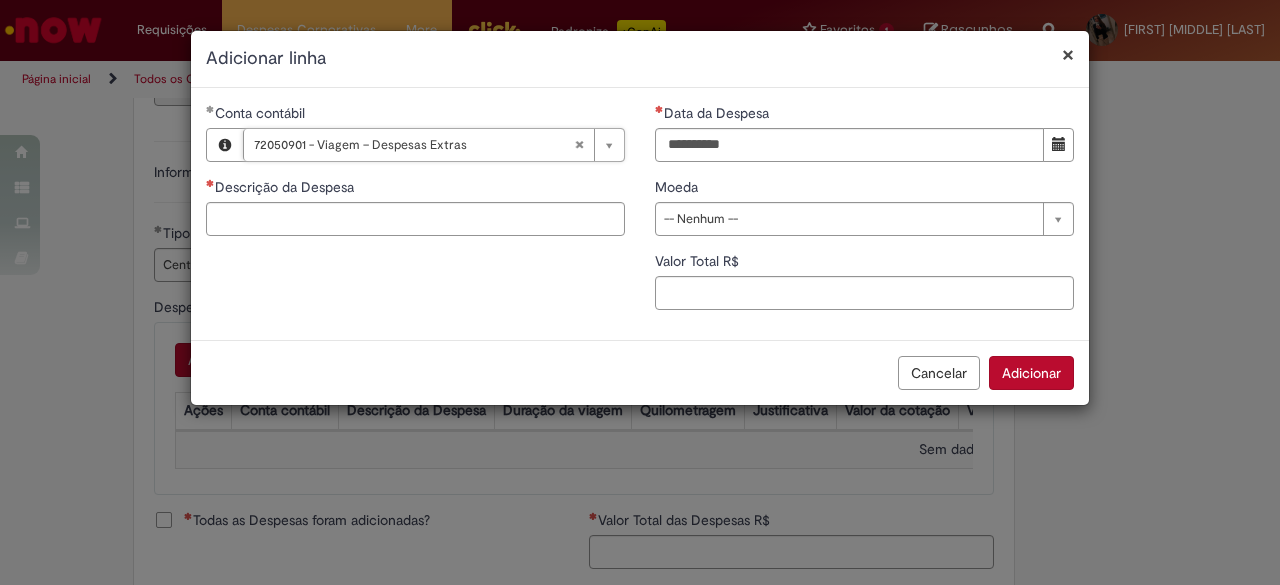 scroll, scrollTop: 0, scrollLeft: 220, axis: horizontal 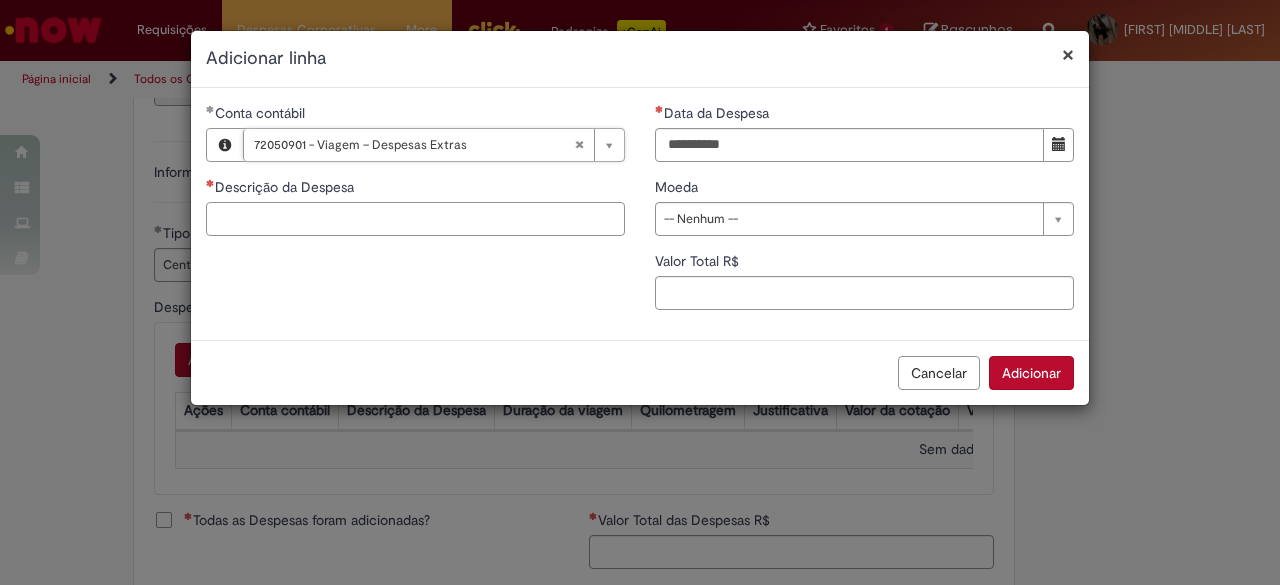 click on "Descrição da Despesa" at bounding box center (415, 219) 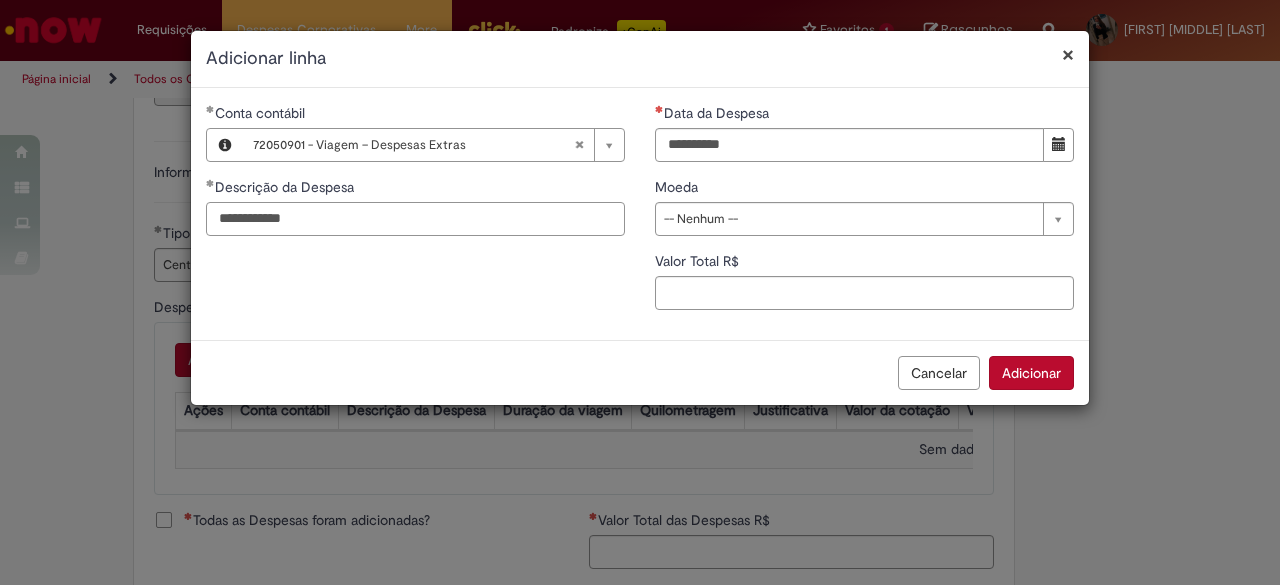 type on "**********" 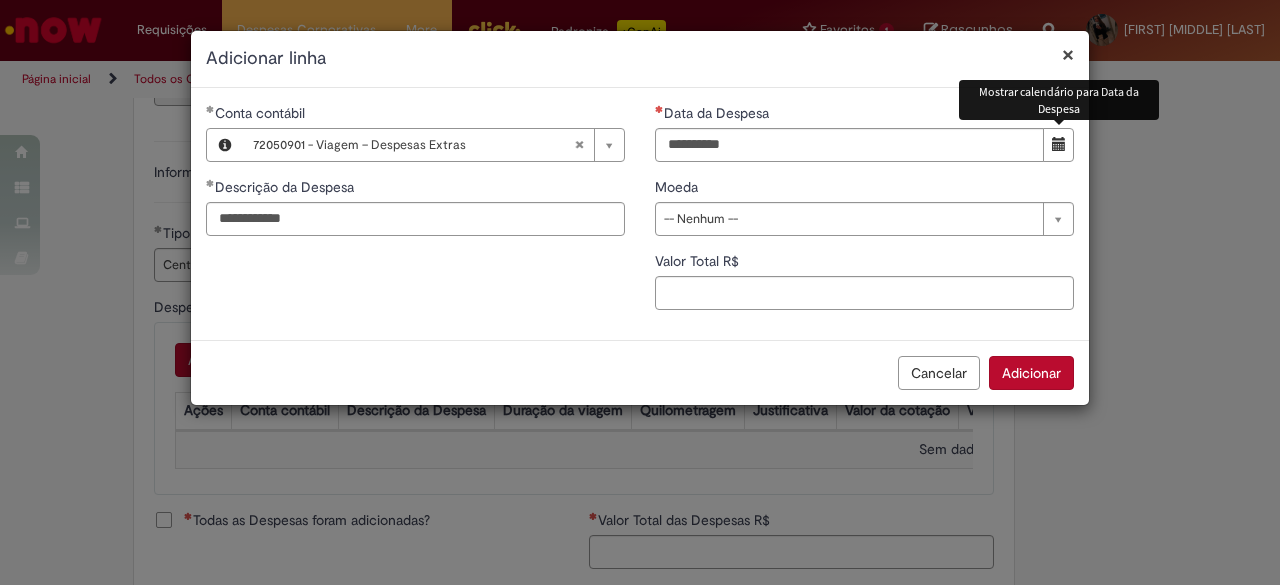 click at bounding box center [1059, 144] 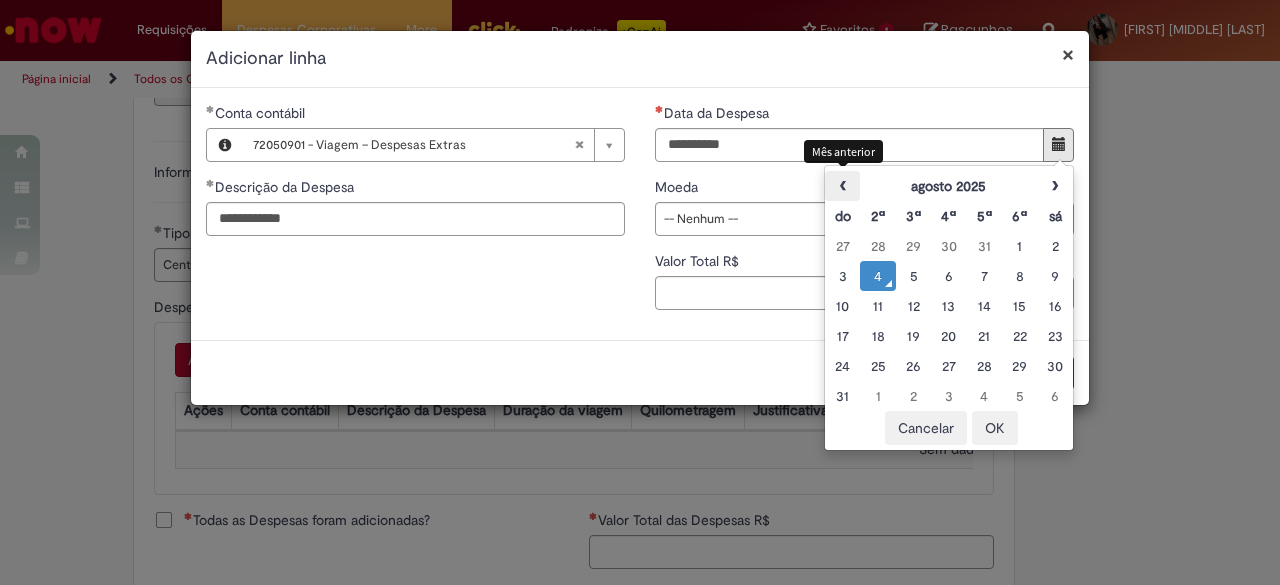 click on "‹" at bounding box center [842, 186] 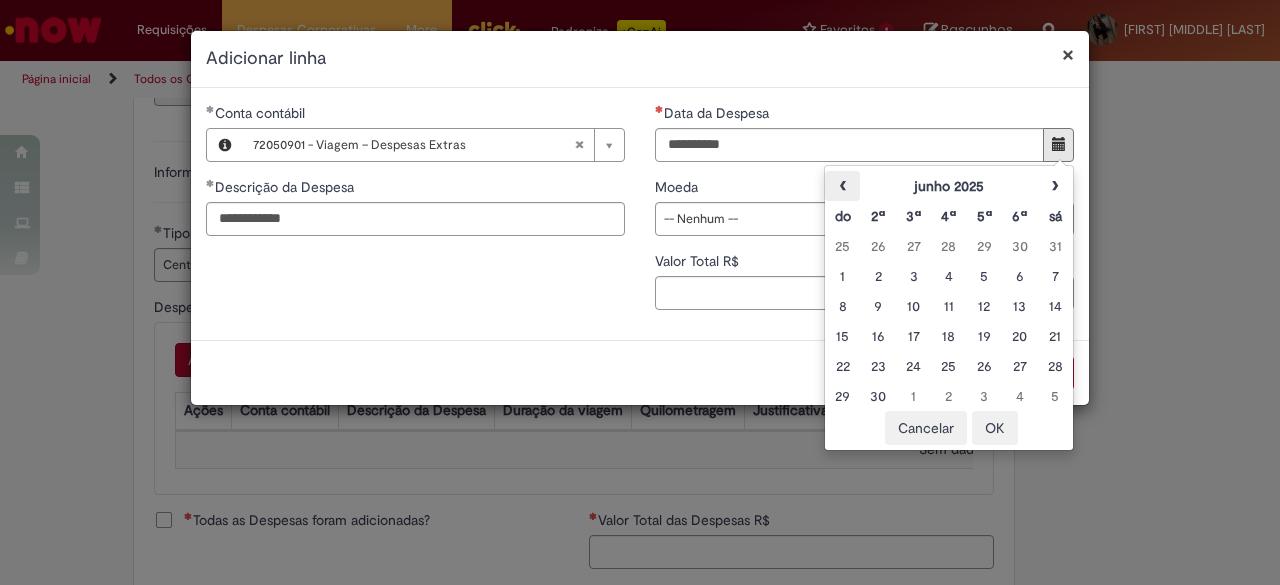 click on "‹" at bounding box center [842, 186] 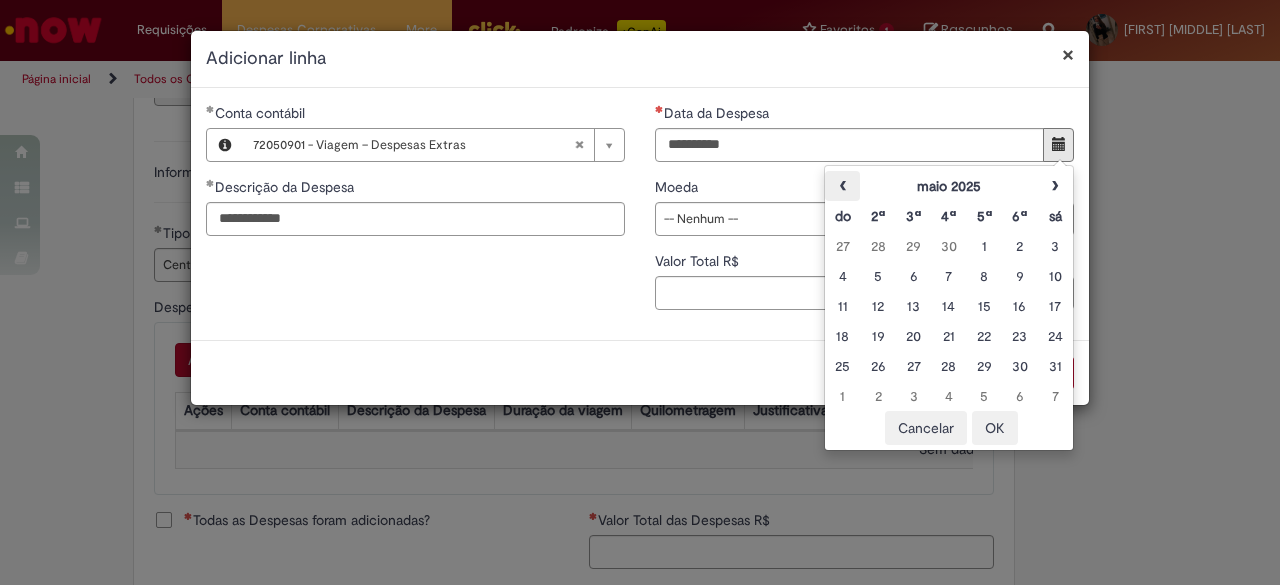 click on "‹" at bounding box center (842, 186) 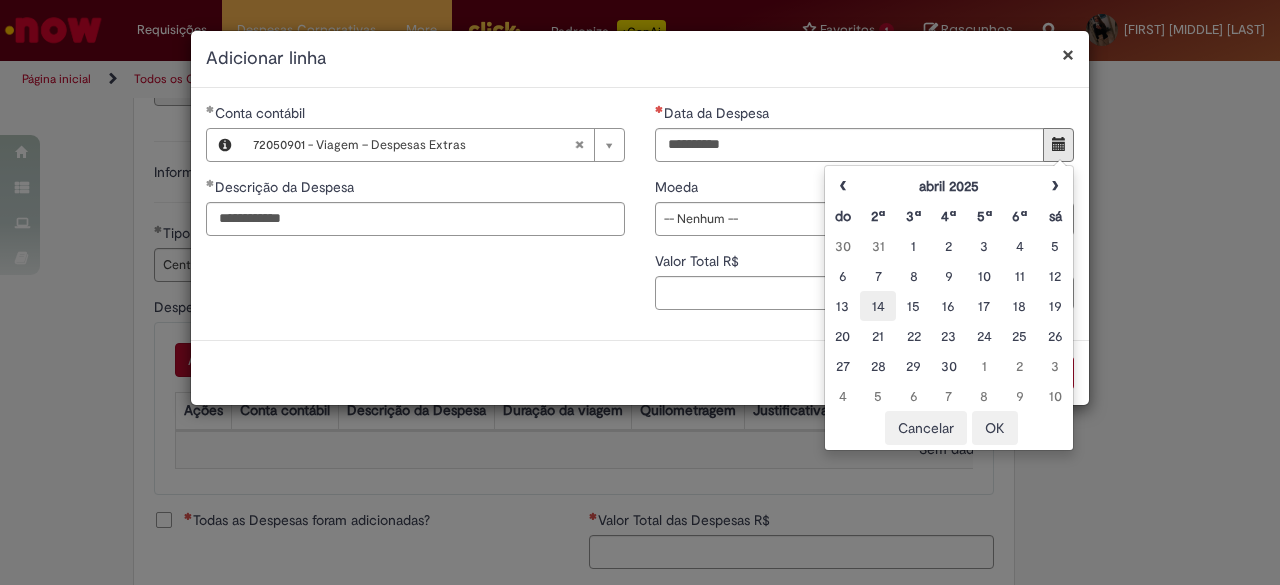 click on "14" at bounding box center [877, 306] 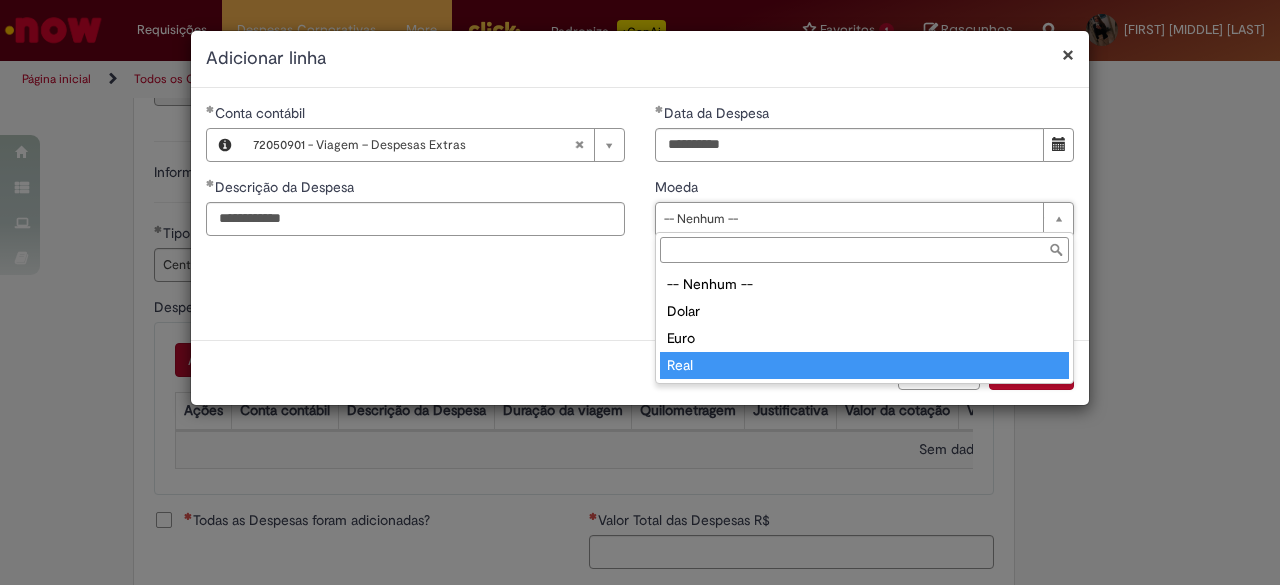type on "****" 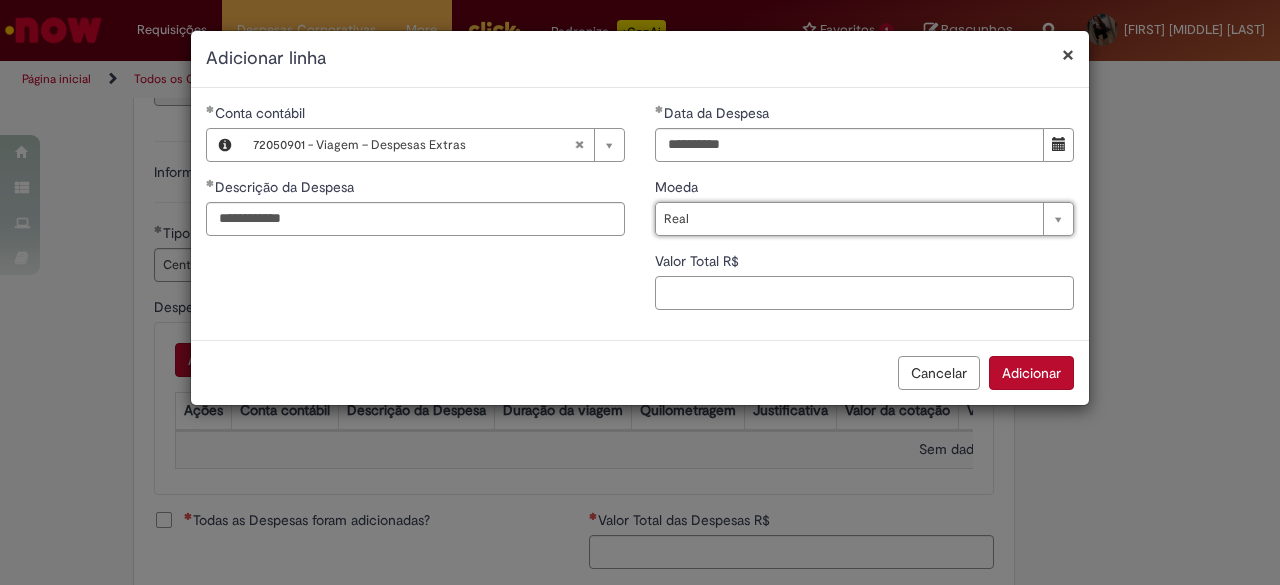 click on "Valor Total R$" at bounding box center (864, 293) 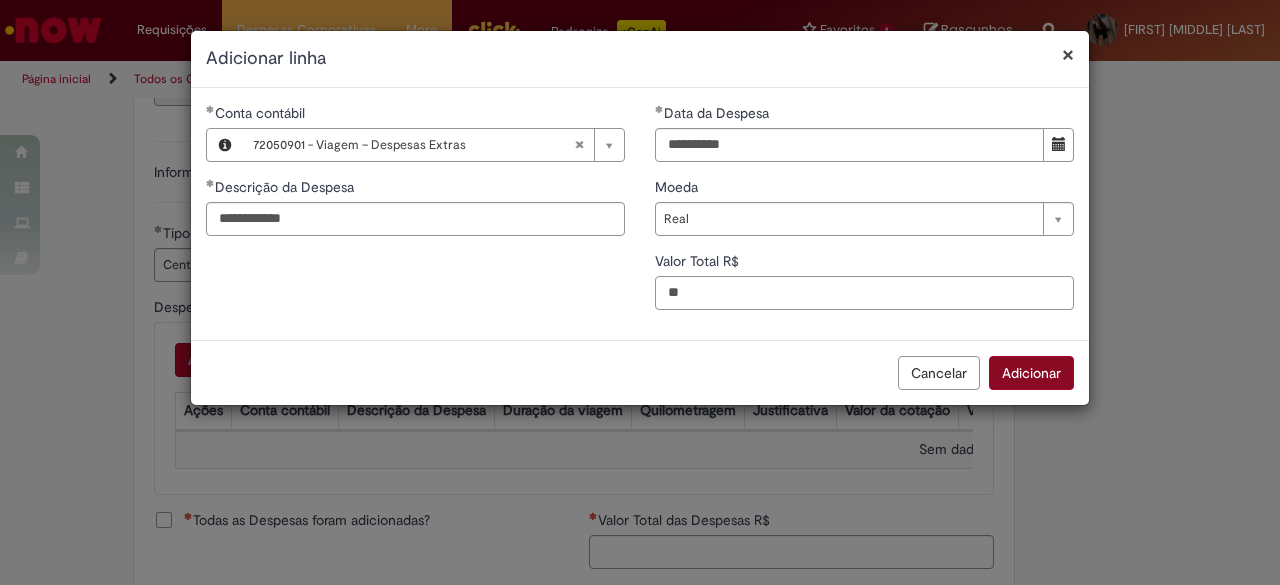 type on "**" 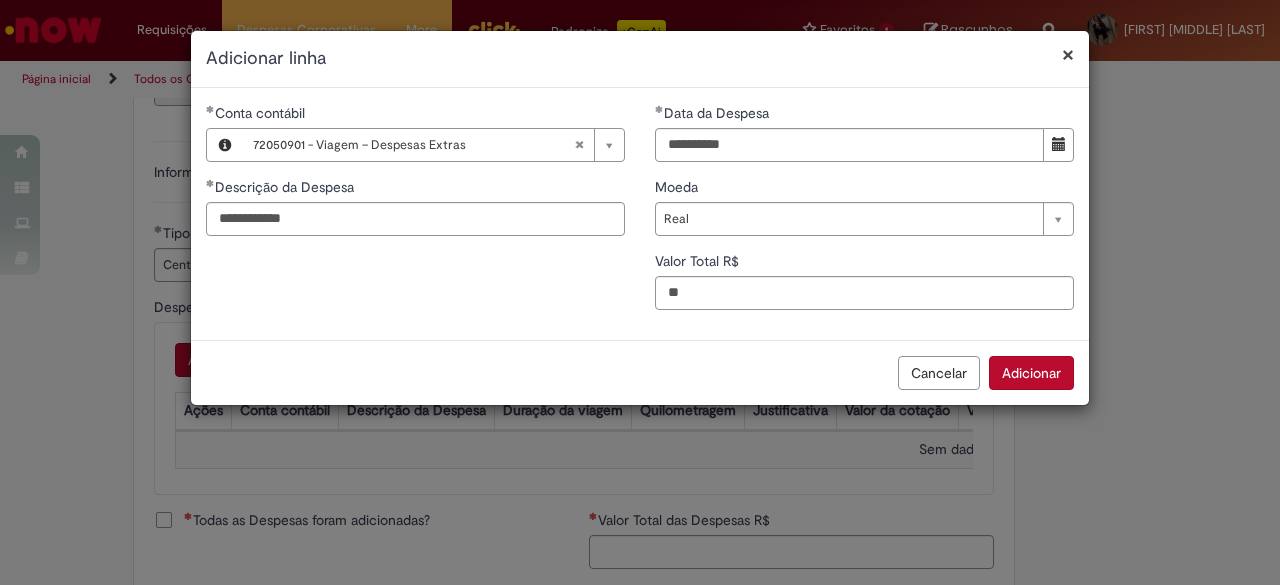 click on "Adicionar" at bounding box center [1031, 373] 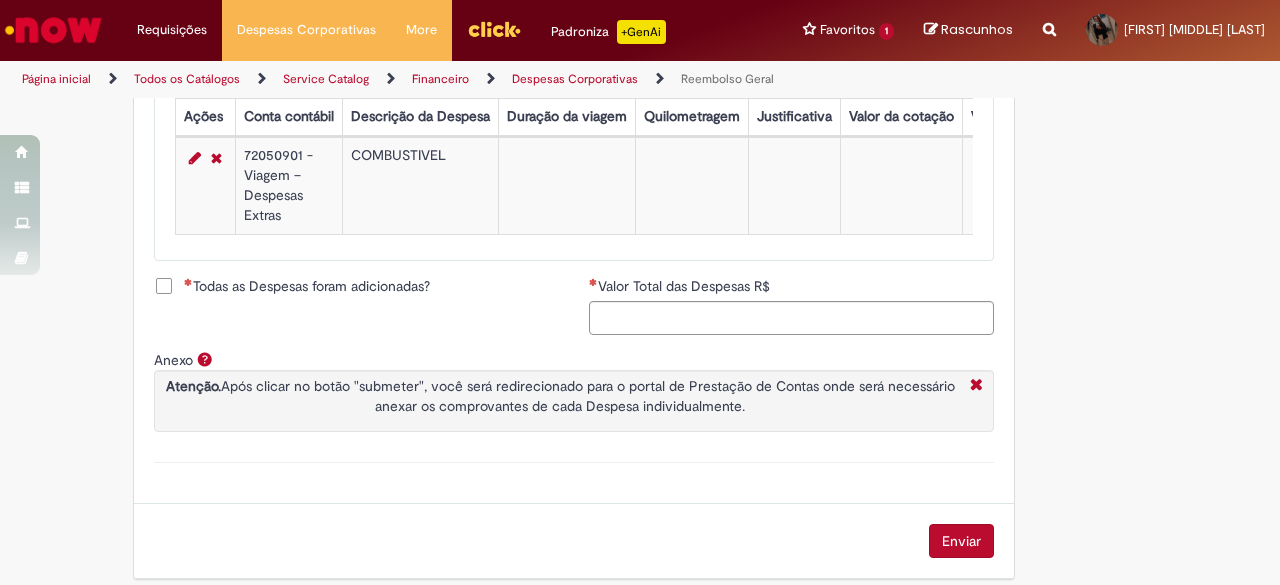 scroll, scrollTop: 947, scrollLeft: 0, axis: vertical 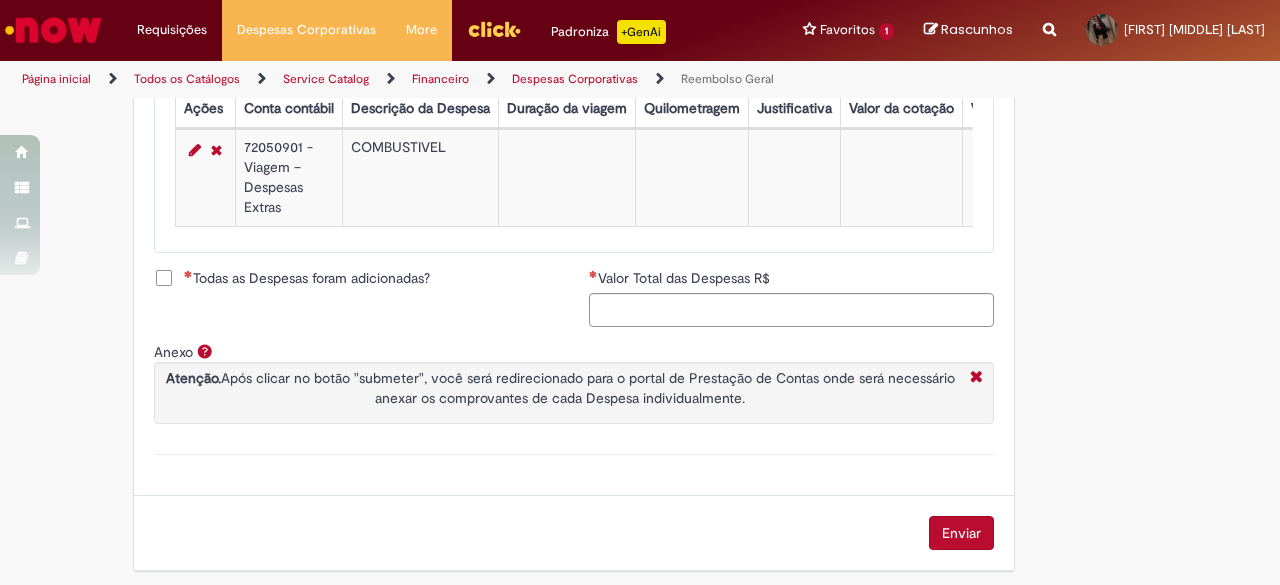 click on "Todas as Despesas foram adicionadas?" at bounding box center [307, 278] 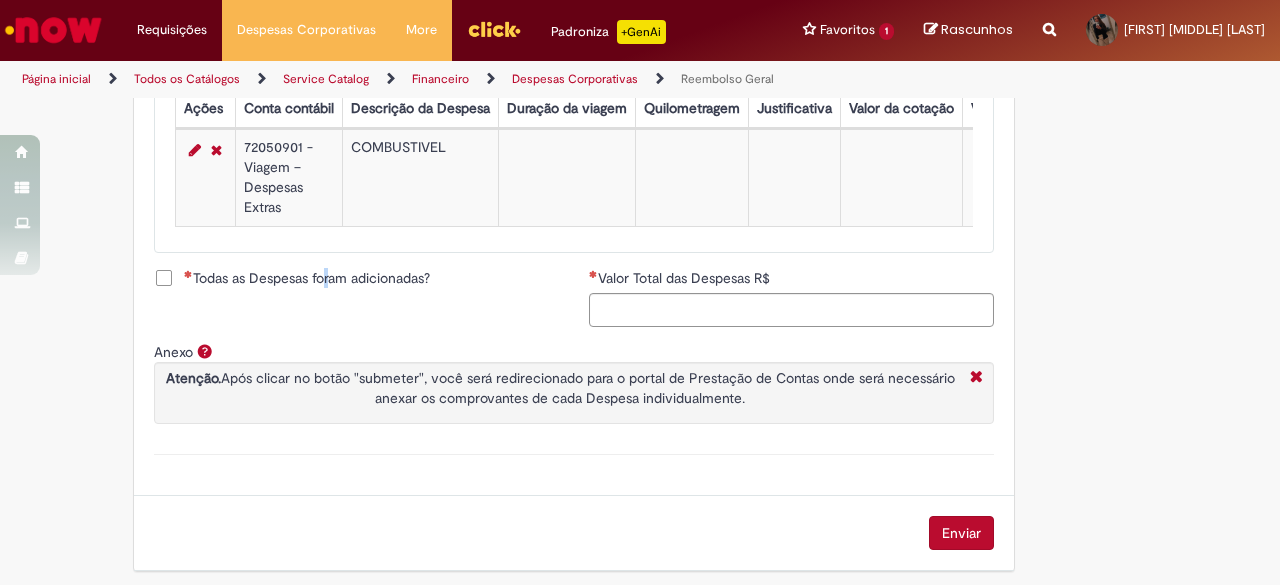 click on "Todas as Despesas foram adicionadas?" at bounding box center (307, 278) 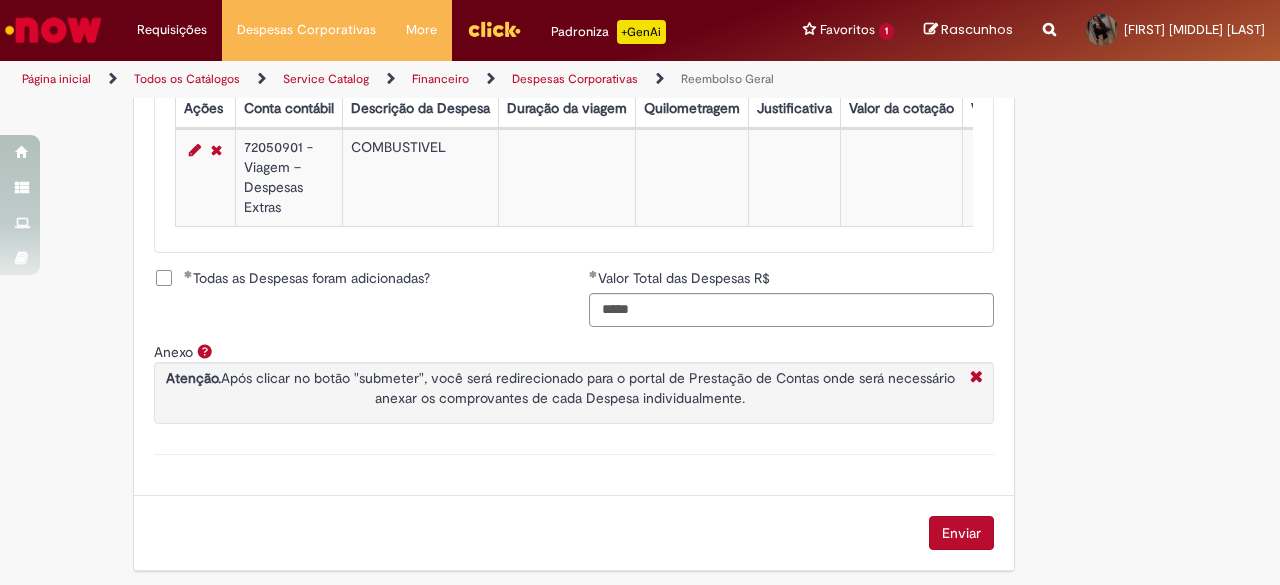 click on "Enviar" at bounding box center [961, 533] 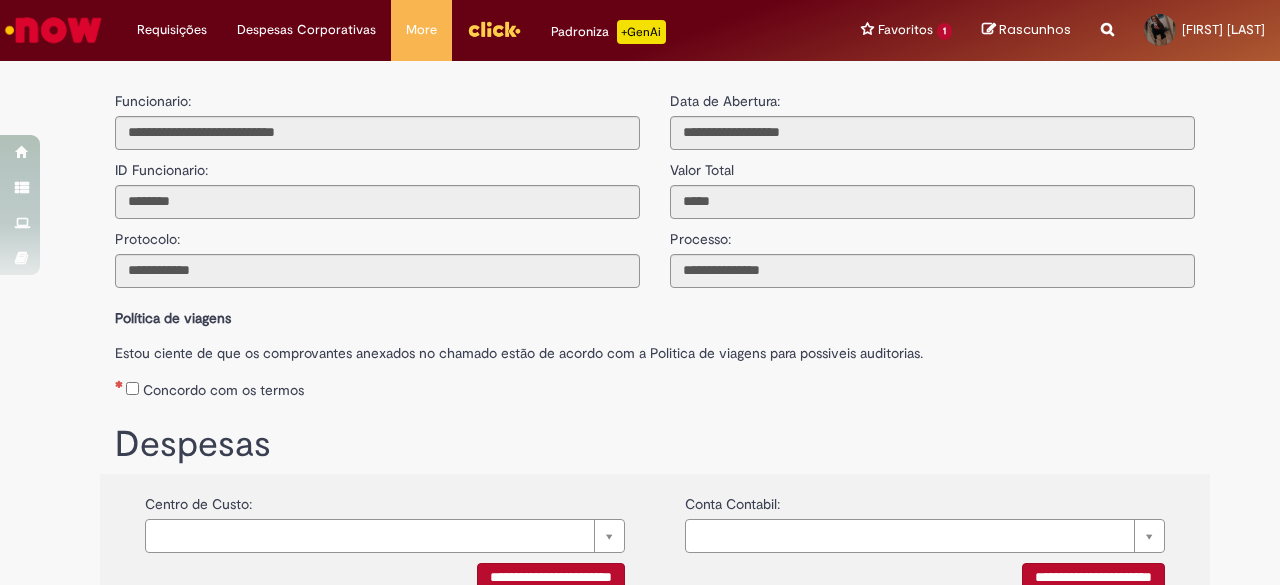 scroll, scrollTop: 0, scrollLeft: 0, axis: both 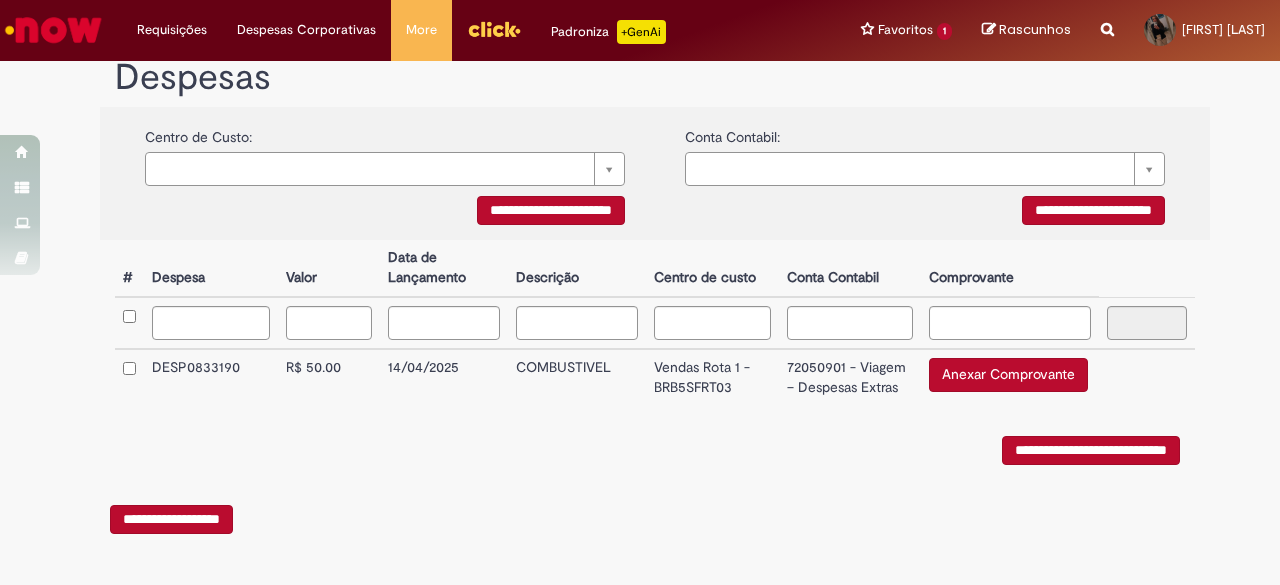 click on "Anexar Comprovante" at bounding box center (1008, 375) 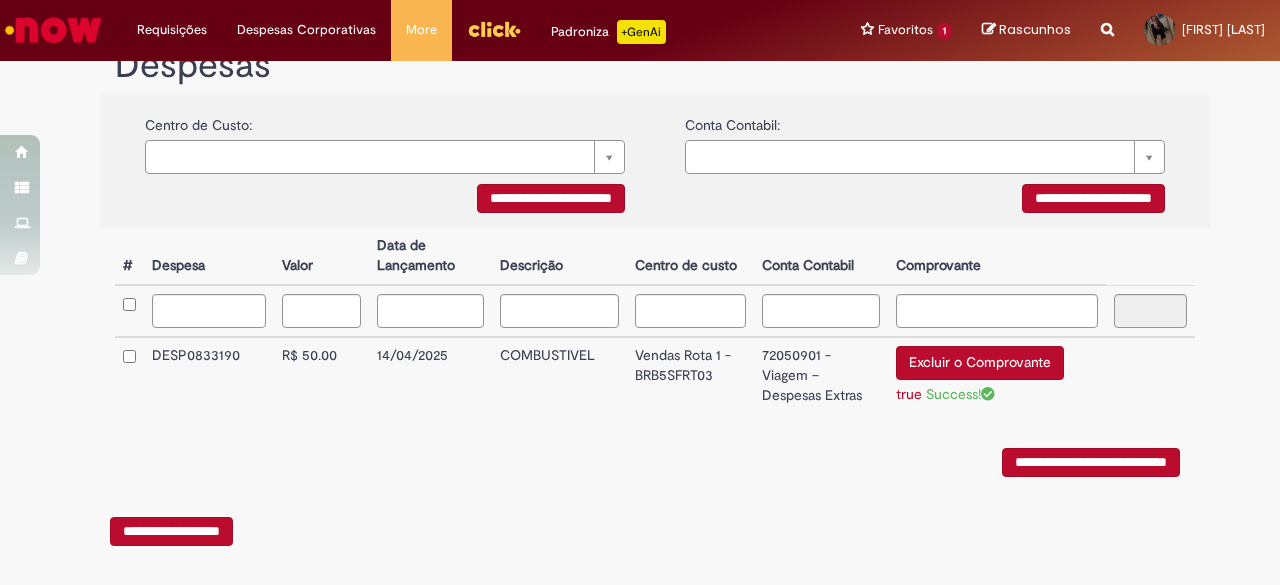 click on "**********" at bounding box center (1091, 462) 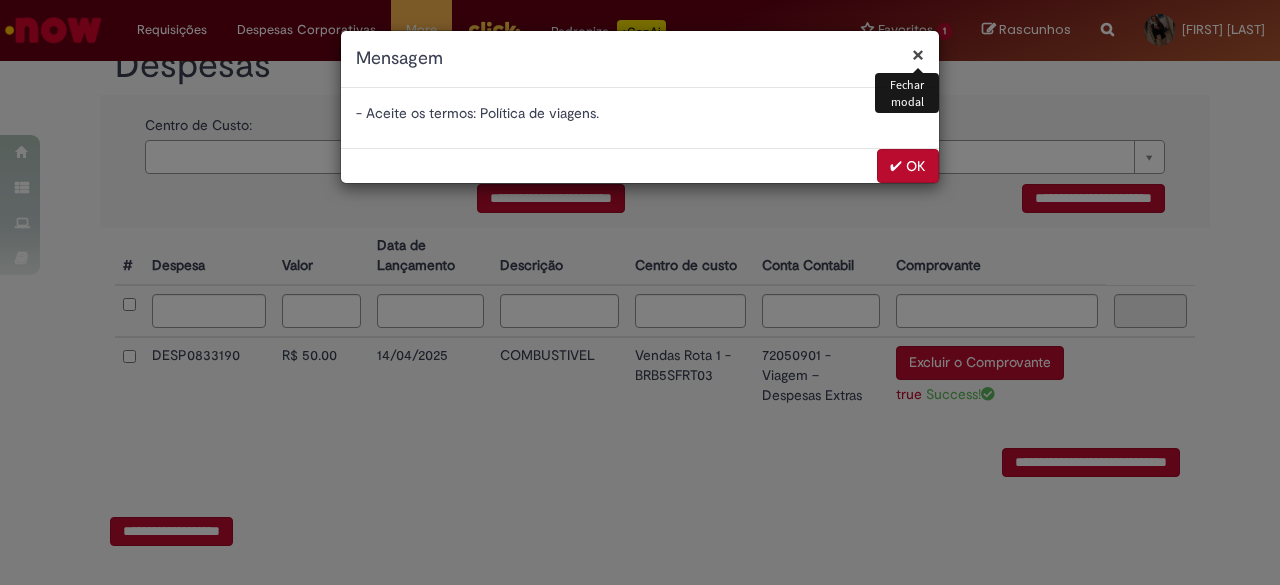 click on "✔ OK" at bounding box center (908, 166) 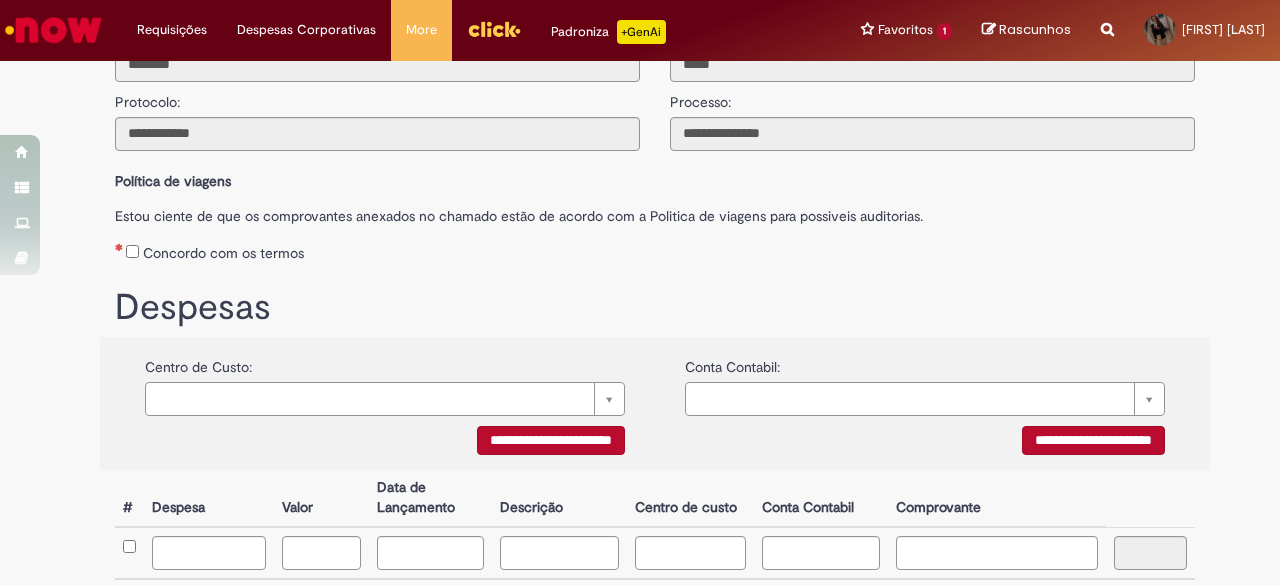 scroll, scrollTop: 120, scrollLeft: 0, axis: vertical 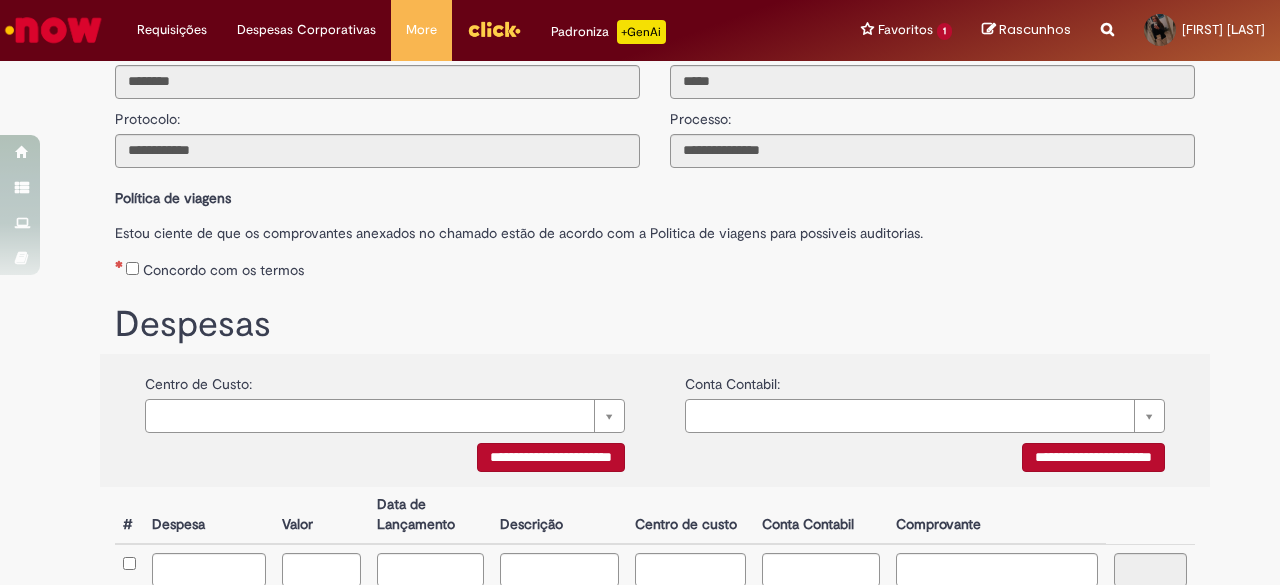 click on "Concordo com os termos" at bounding box center (655, 266) 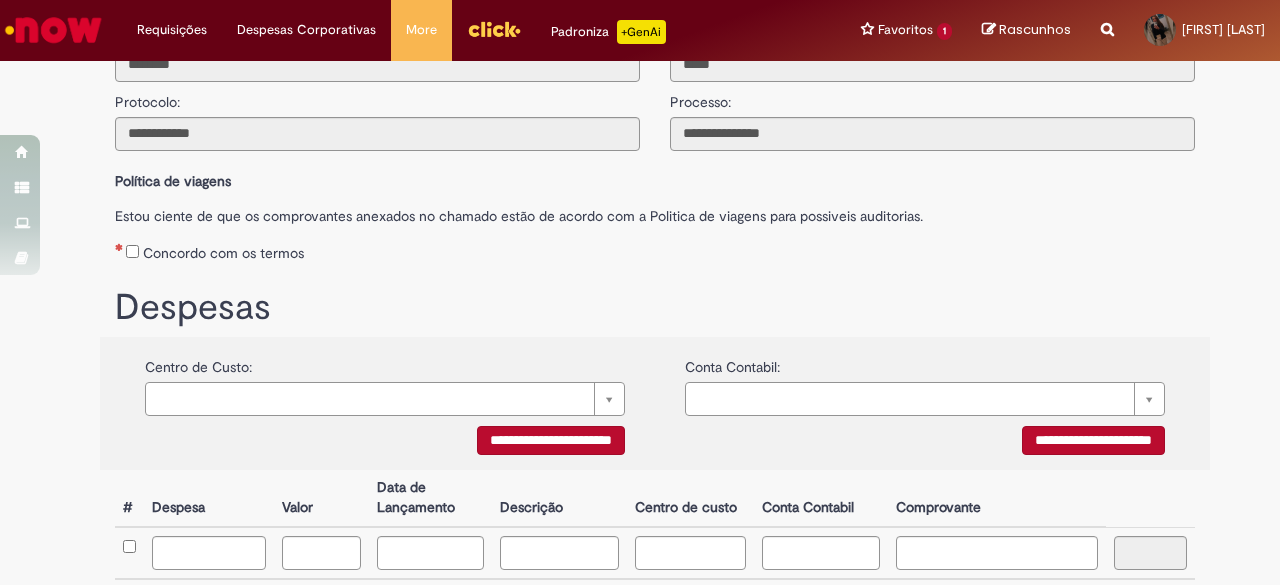 scroll, scrollTop: 399, scrollLeft: 0, axis: vertical 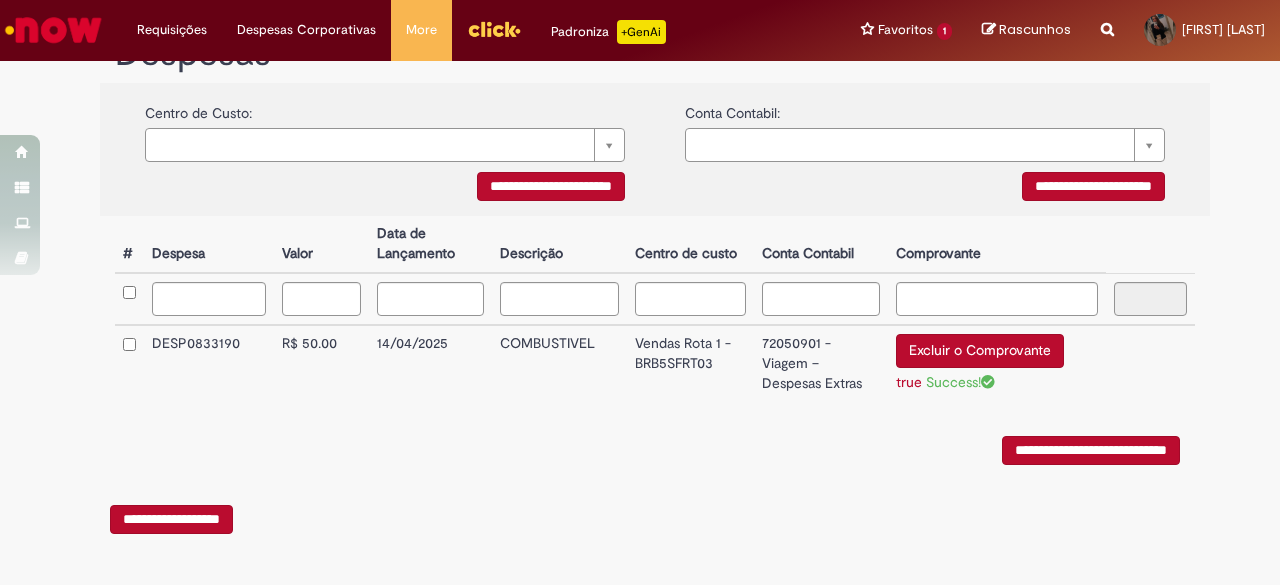 click on "**********" at bounding box center (1091, 450) 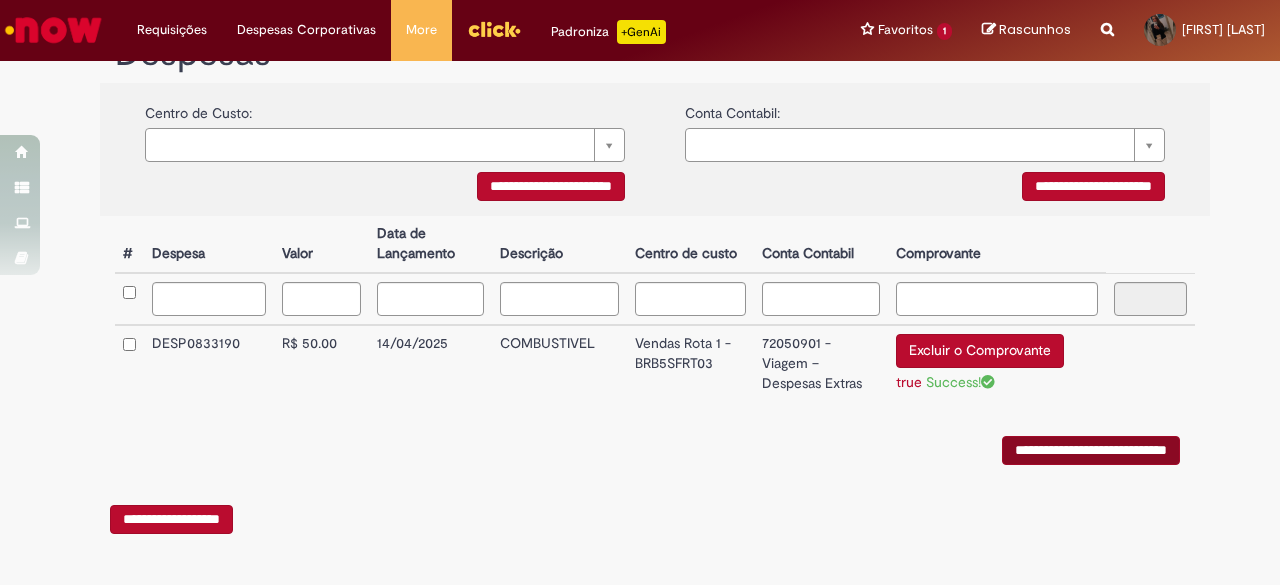 scroll, scrollTop: 0, scrollLeft: 0, axis: both 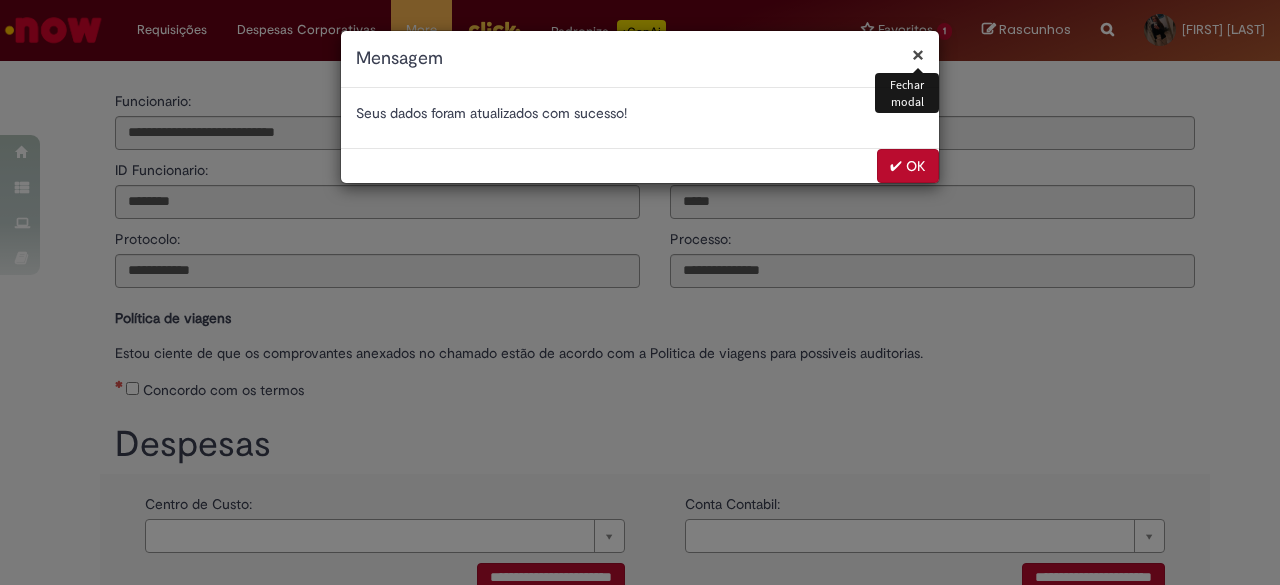 click on "✔ OK" at bounding box center [908, 166] 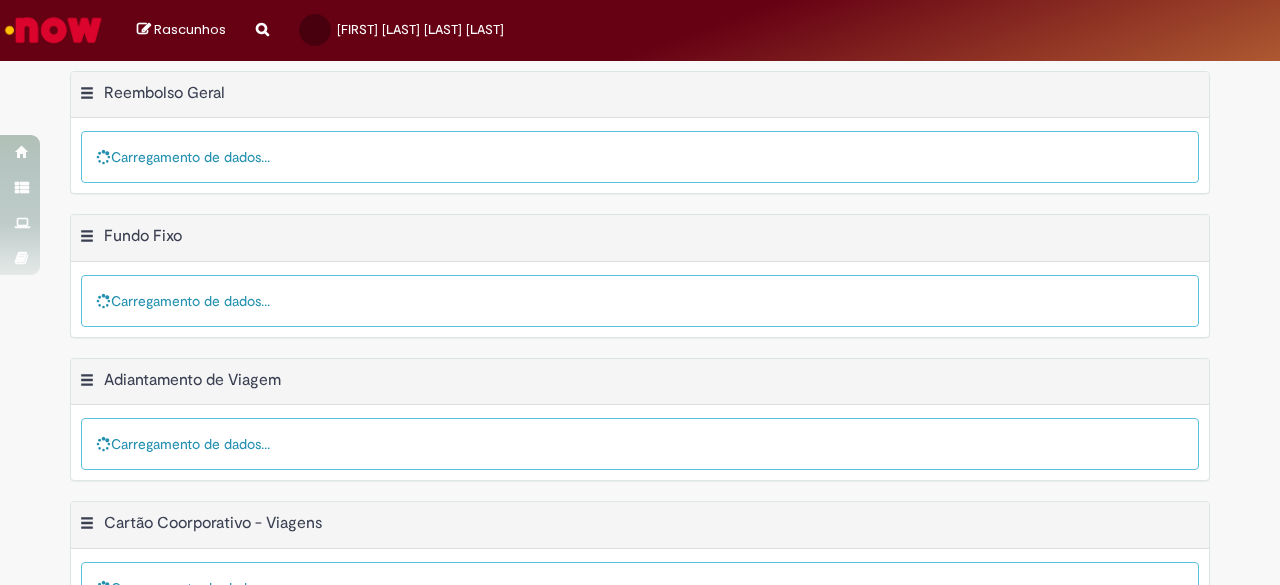 scroll, scrollTop: 0, scrollLeft: 0, axis: both 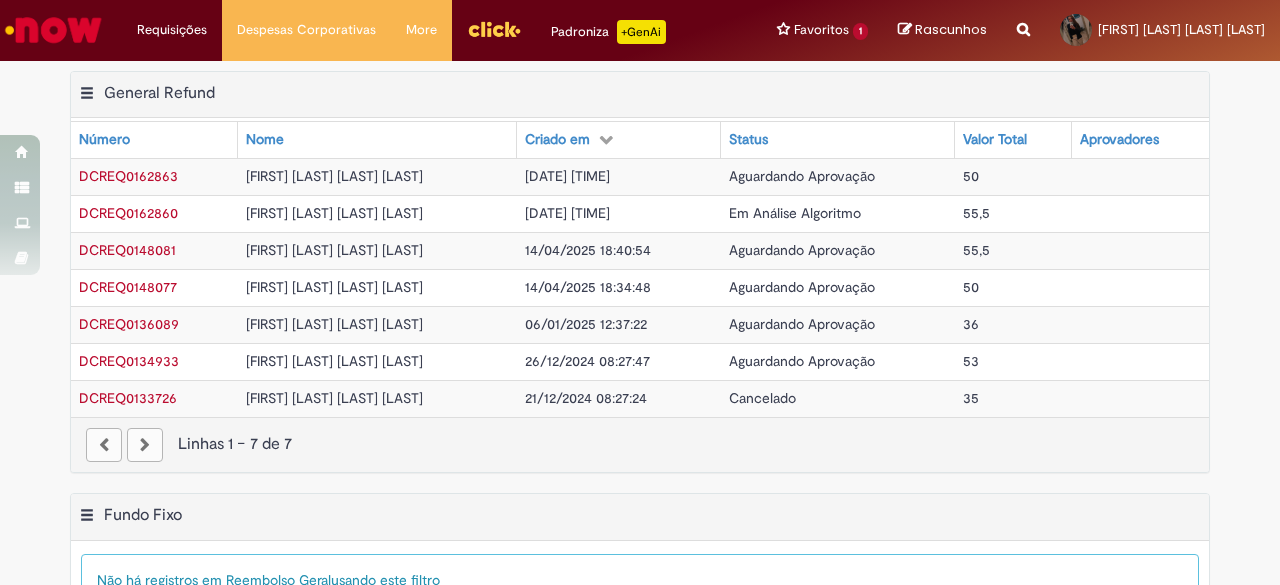 click on "Aguardando Aprovação" at bounding box center [802, 324] 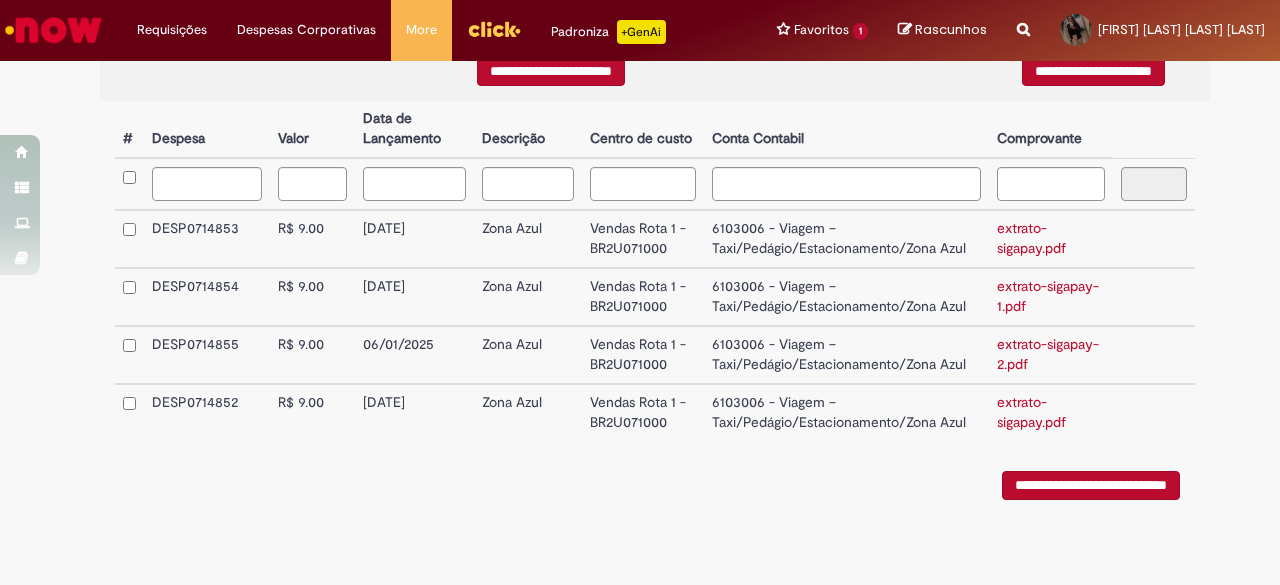 scroll, scrollTop: 512, scrollLeft: 0, axis: vertical 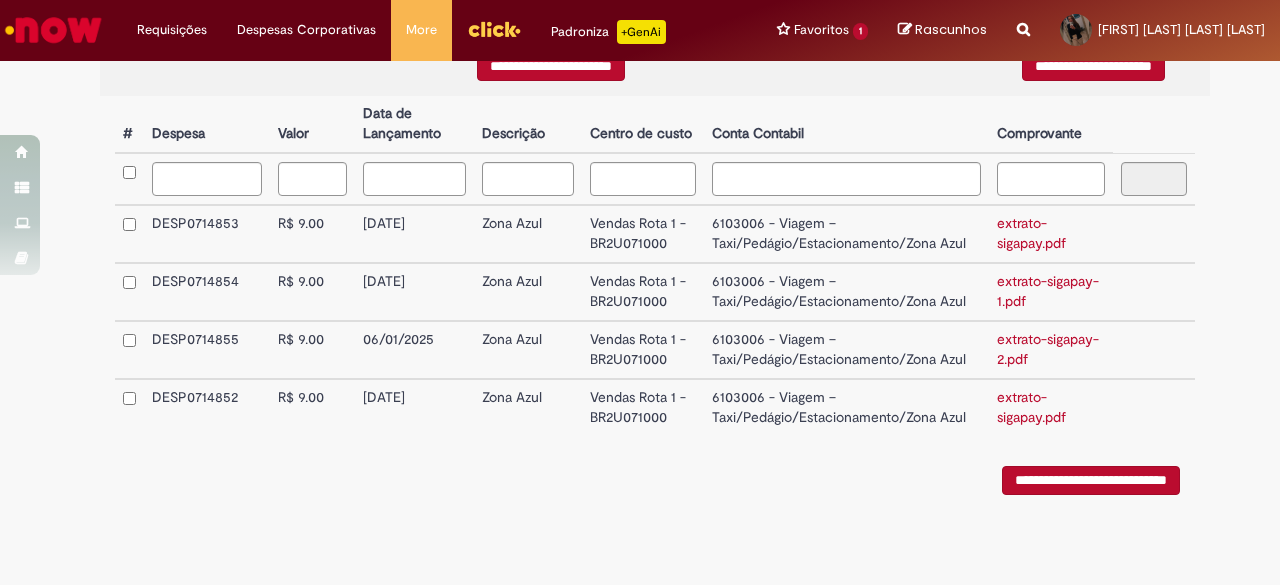click on "extrato-sigapay.pdf" at bounding box center (1031, 233) 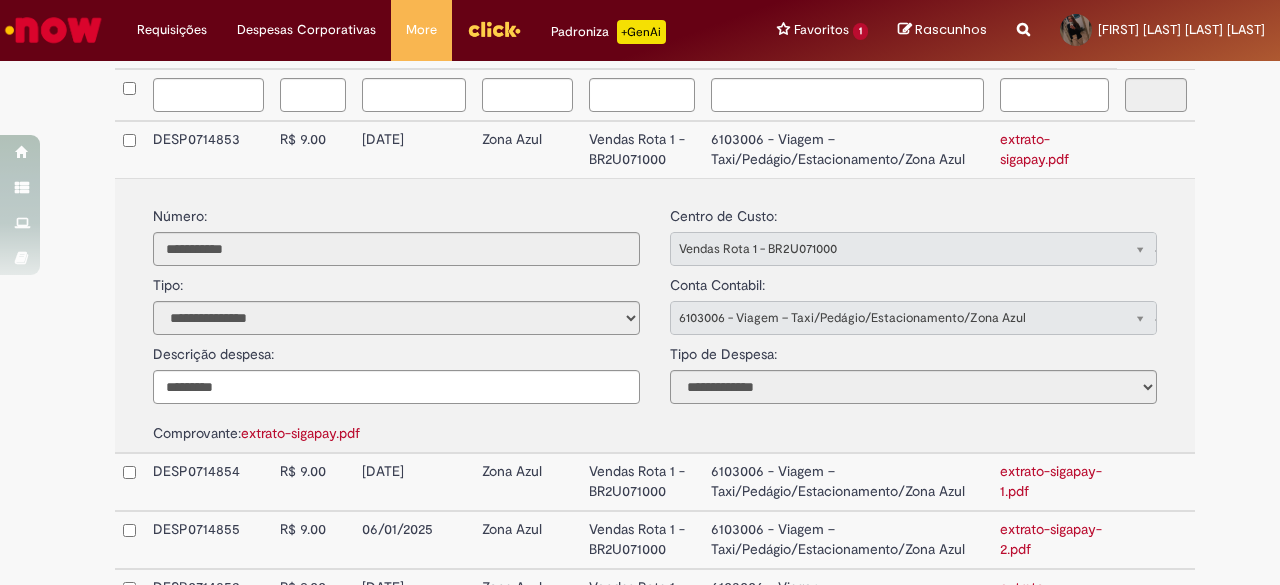 scroll, scrollTop: 791, scrollLeft: 0, axis: vertical 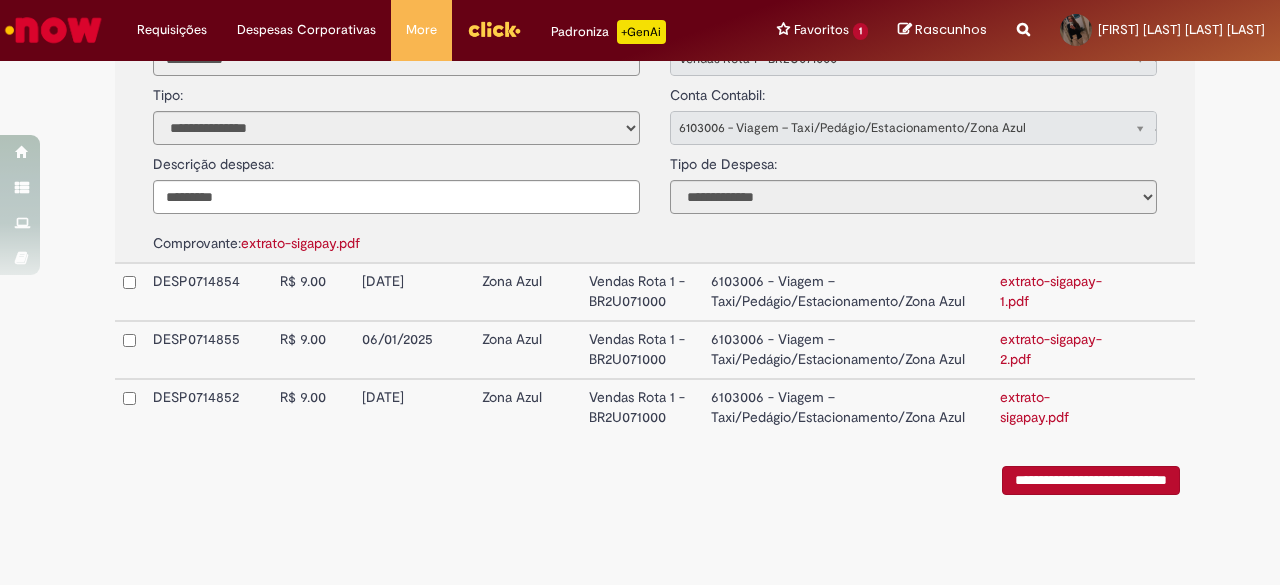 click on "extrato-sigapay-1.pdf" at bounding box center (1051, 291) 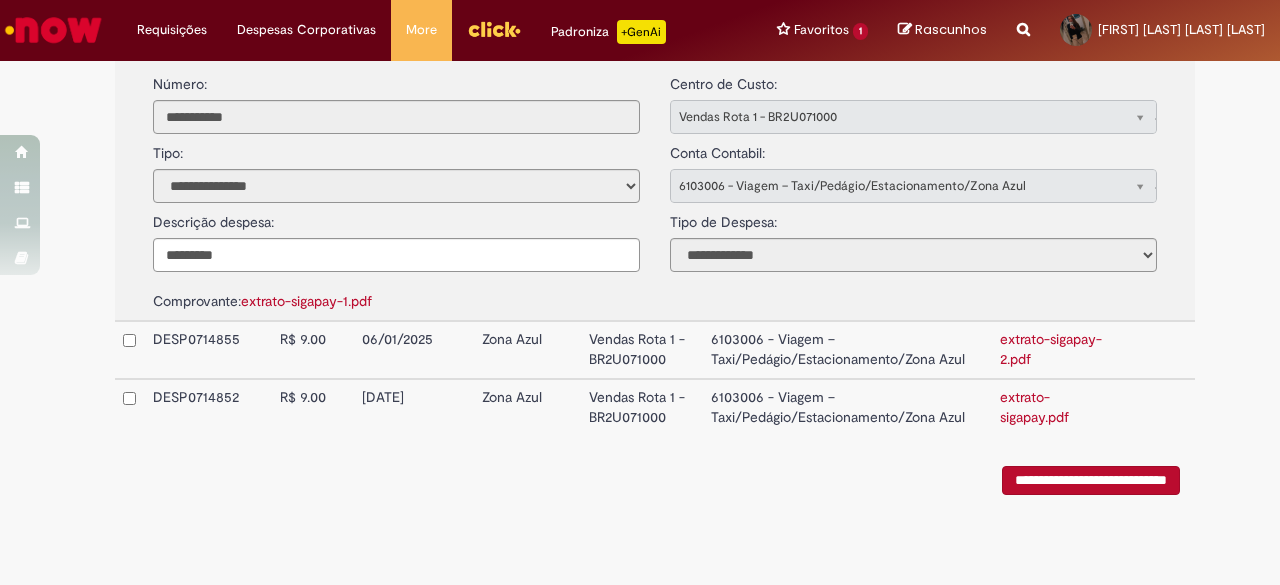 click on "extrato-sigapay-2.pdf" at bounding box center (1051, 349) 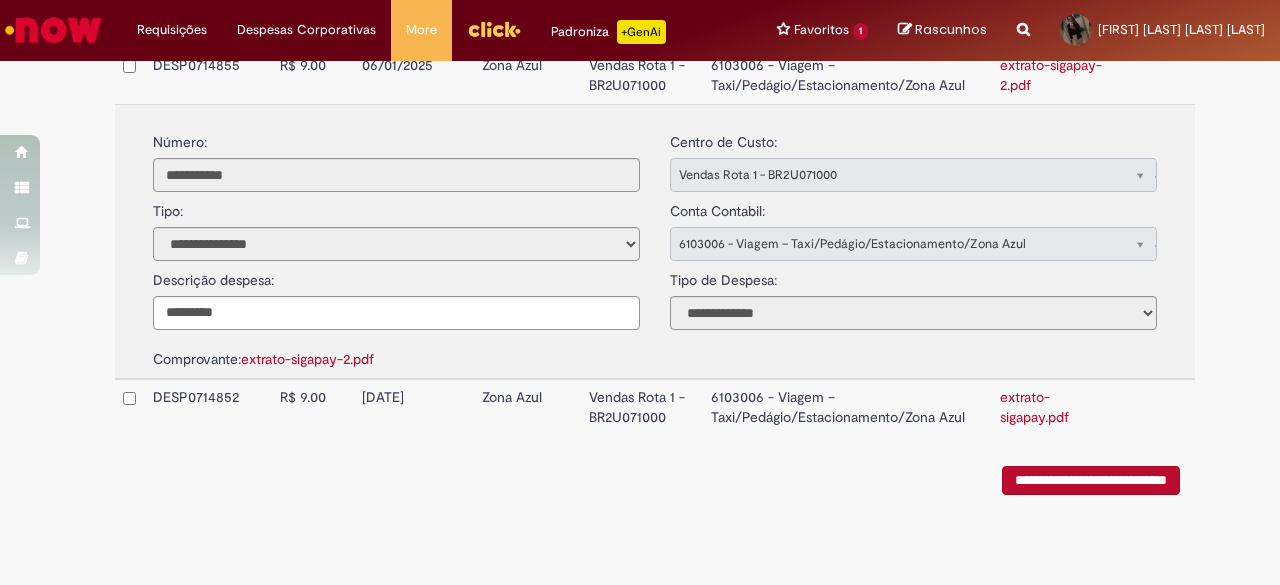 click on "extrato-sigapay.pdf" at bounding box center (1034, 407) 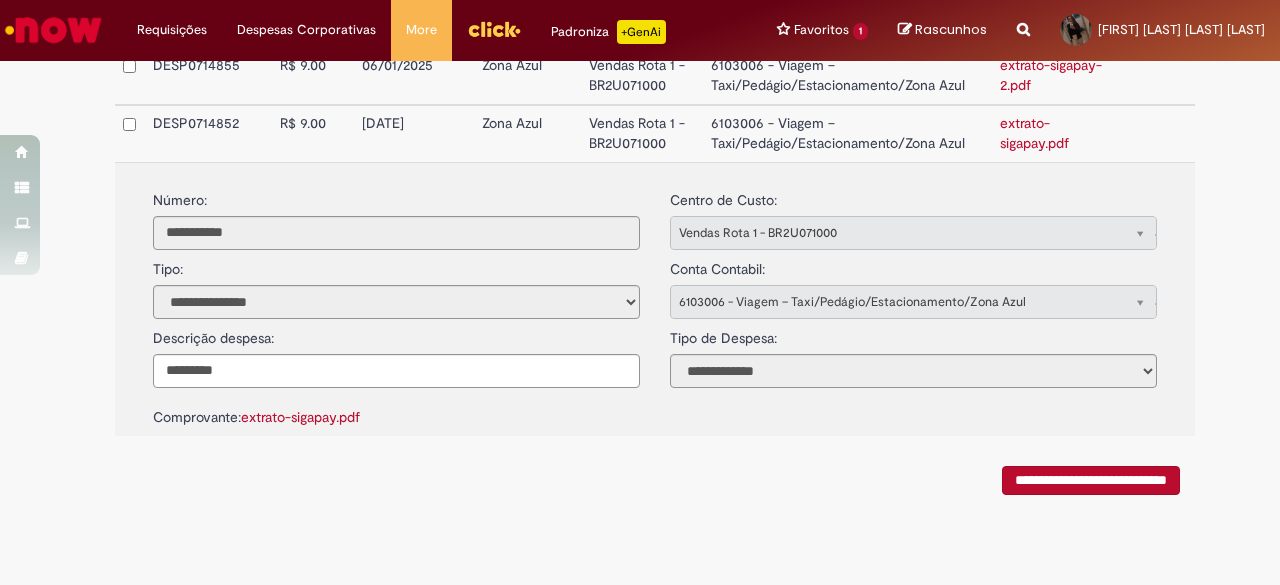 click on "**********" at bounding box center (655, 173) 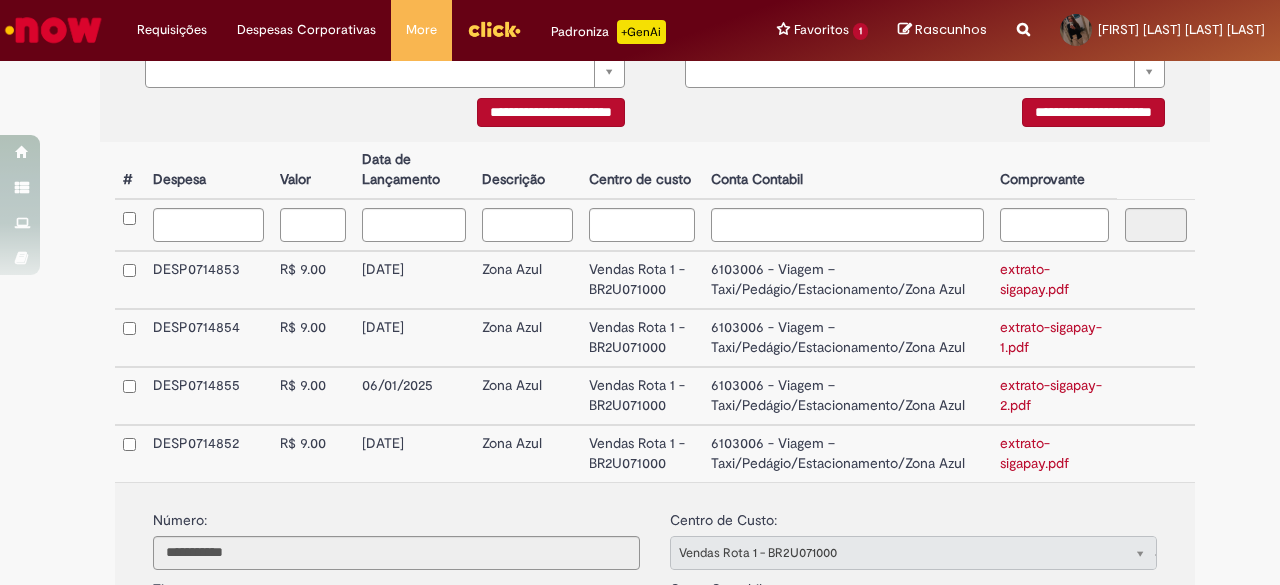 scroll, scrollTop: 490, scrollLeft: 0, axis: vertical 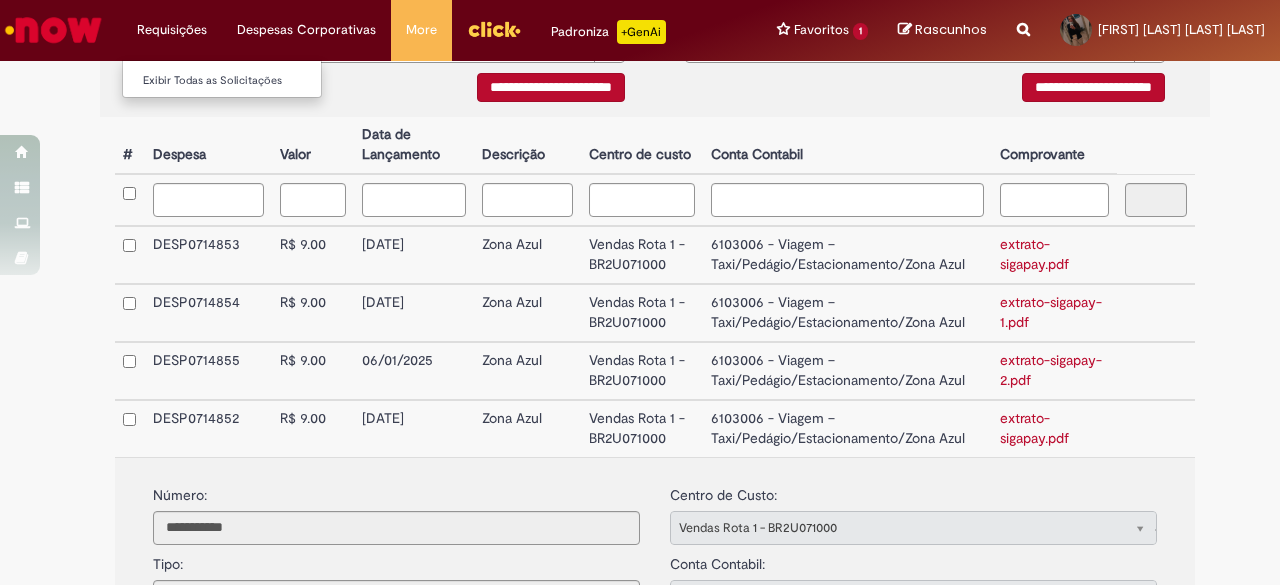 click on "Requisições
Exibir Todas as Solicitações" at bounding box center (172, 30) 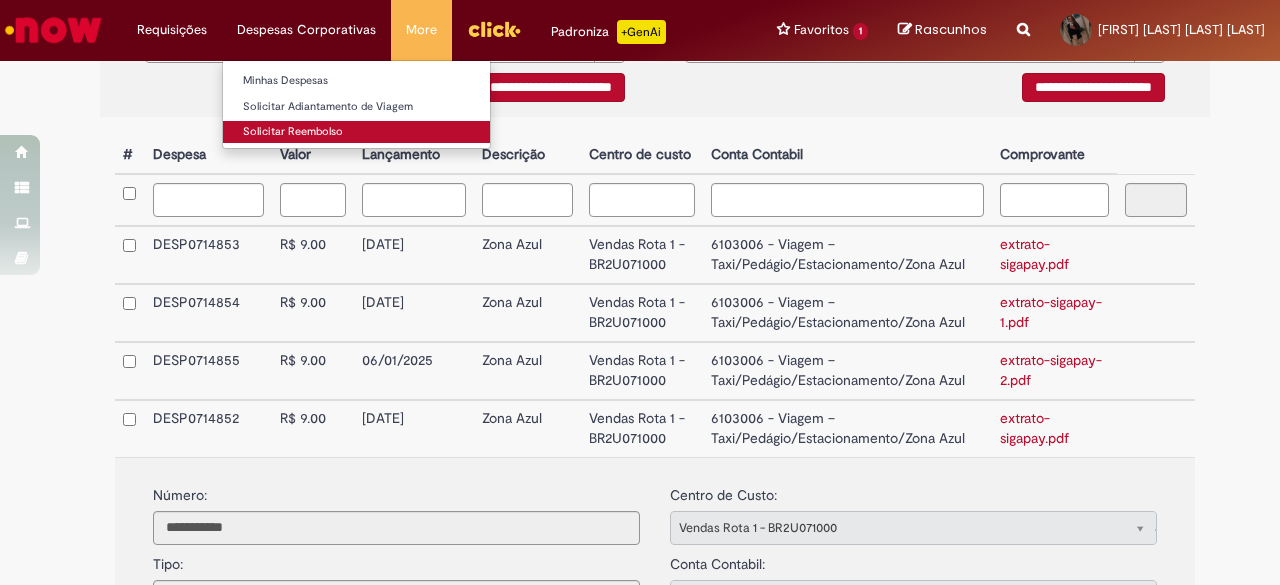 click on "Solicitar Reembolso" at bounding box center [356, 132] 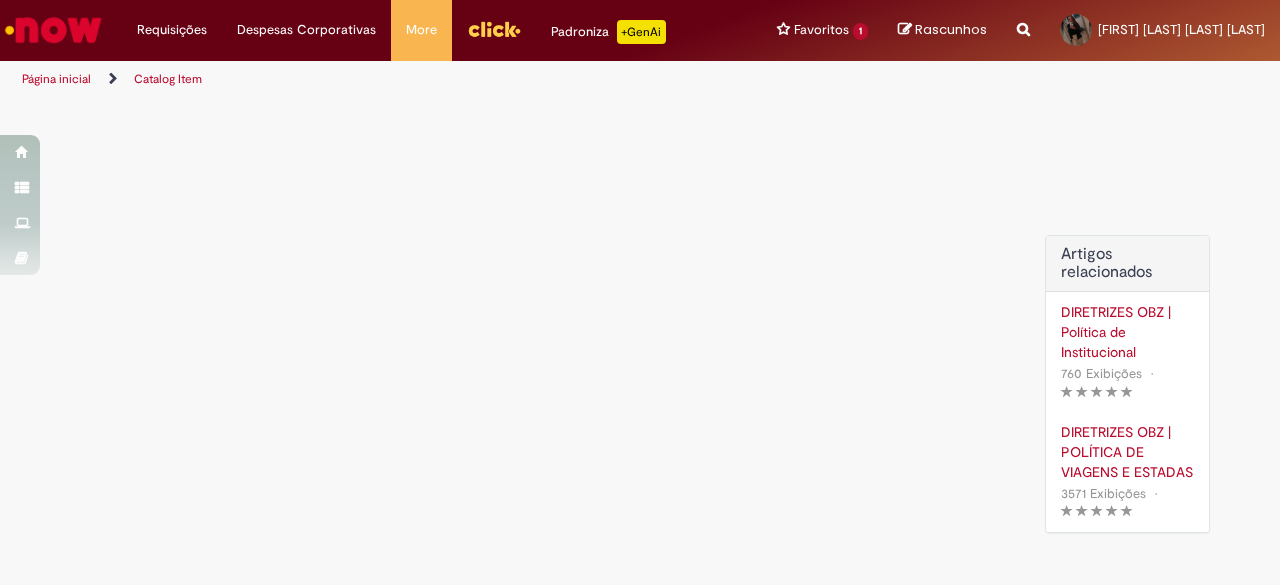 scroll, scrollTop: 0, scrollLeft: 0, axis: both 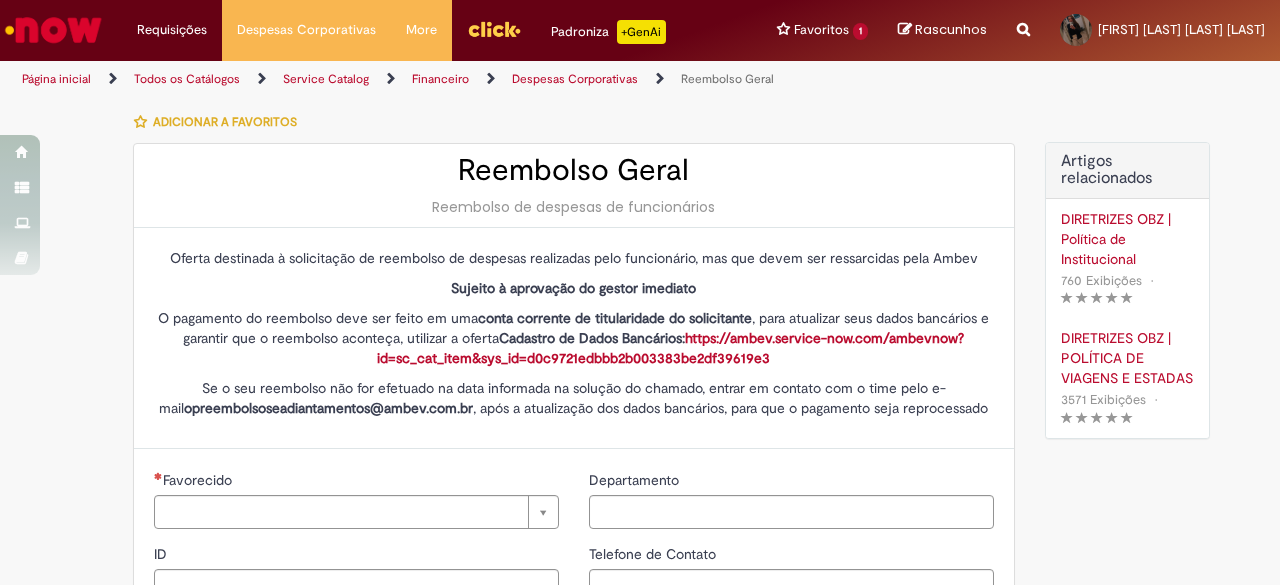 type on "********" 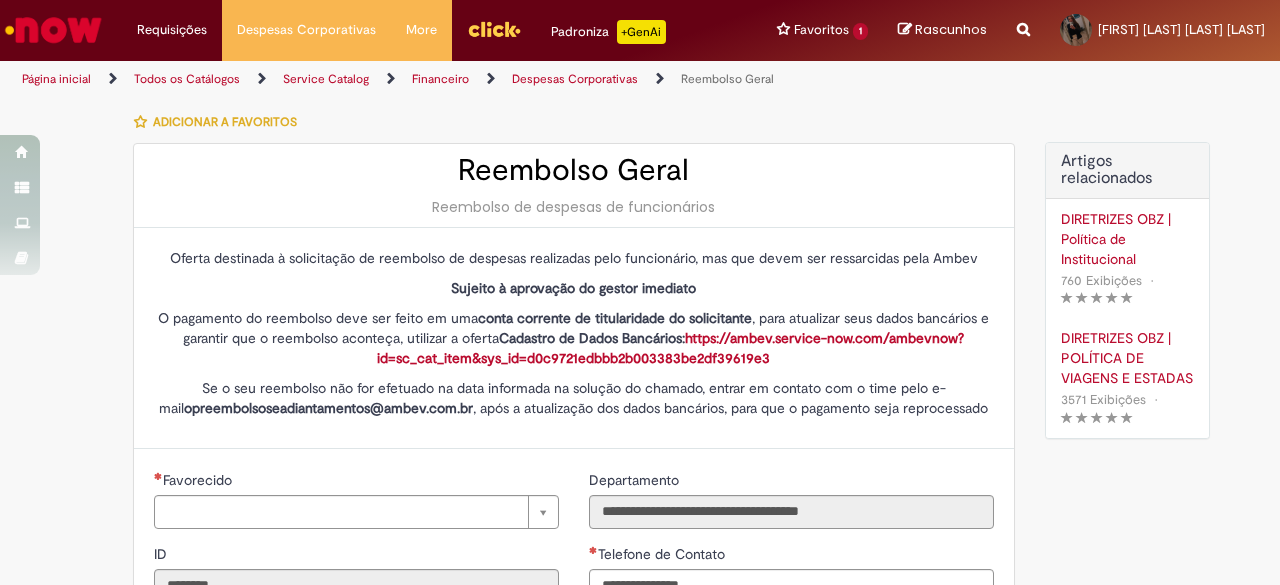 type on "**********" 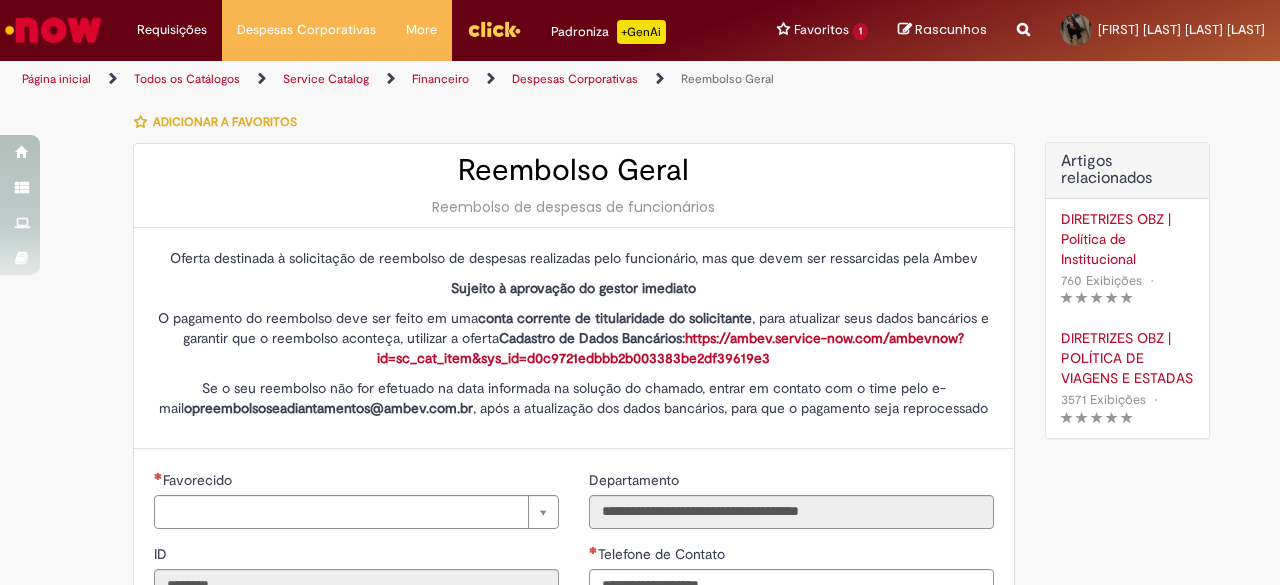 type on "**********" 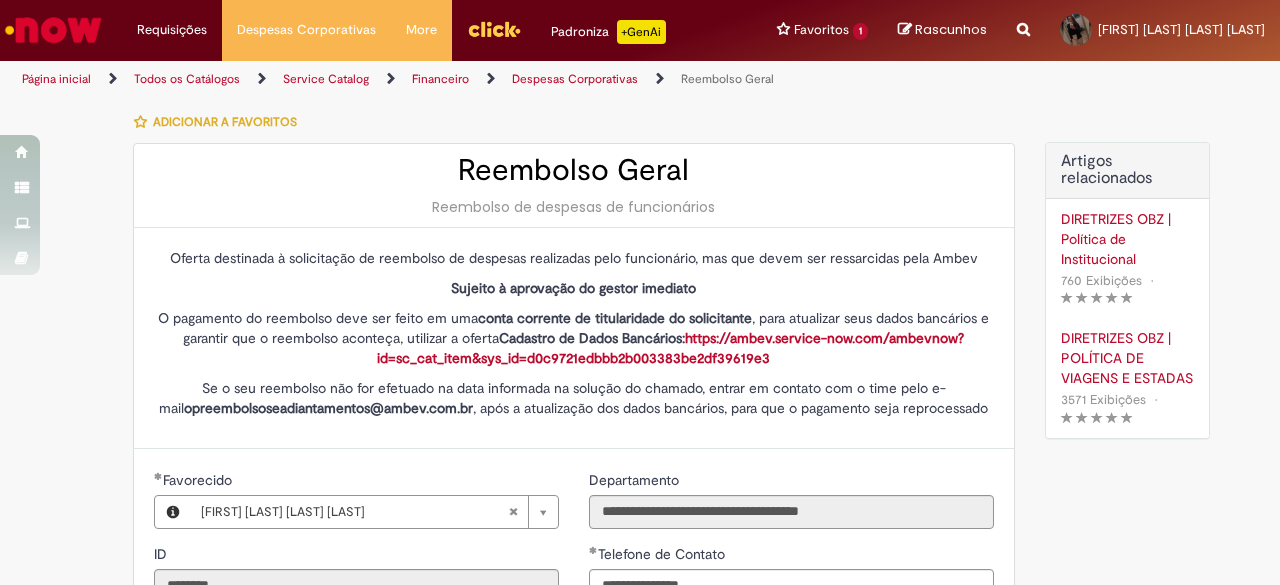 type on "**********" 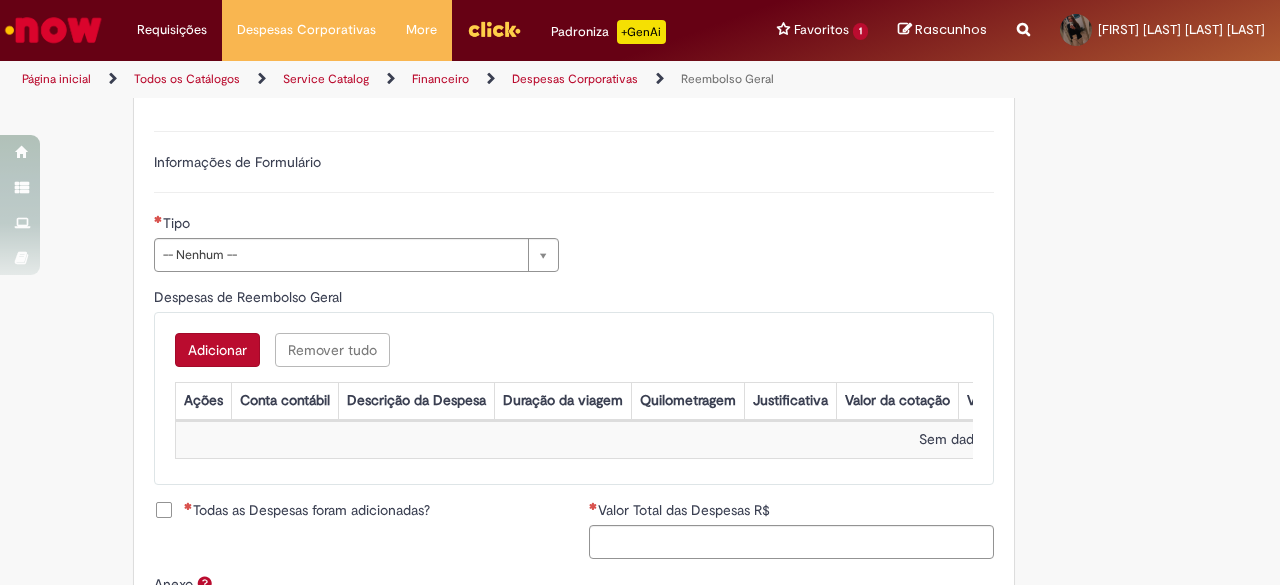 scroll, scrollTop: 664, scrollLeft: 0, axis: vertical 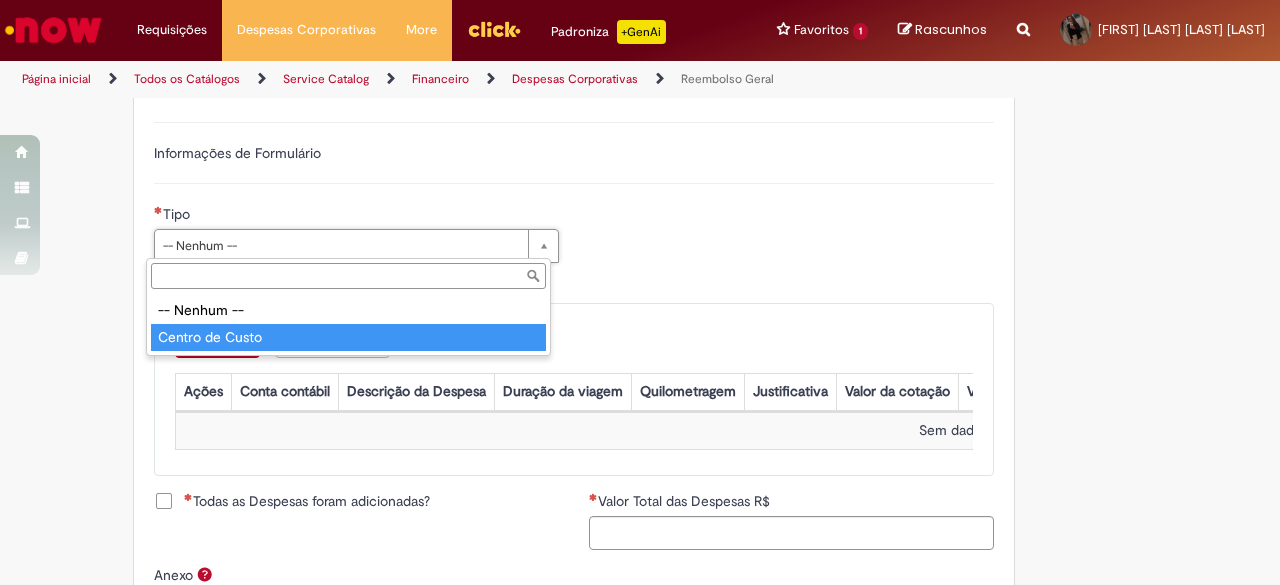 type on "**********" 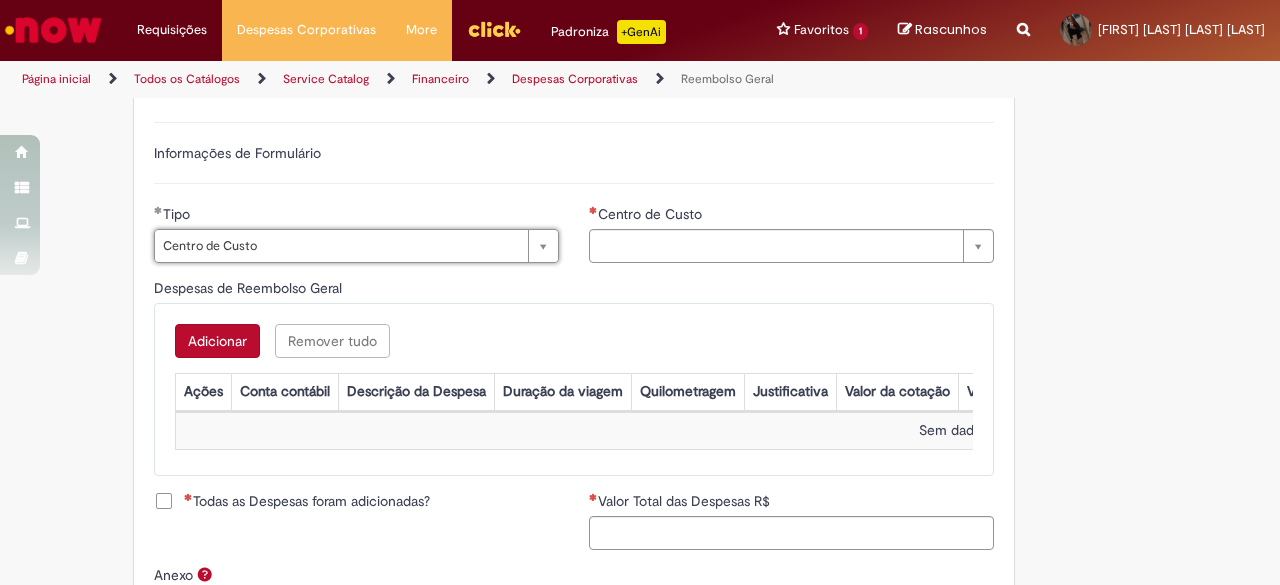 type on "**********" 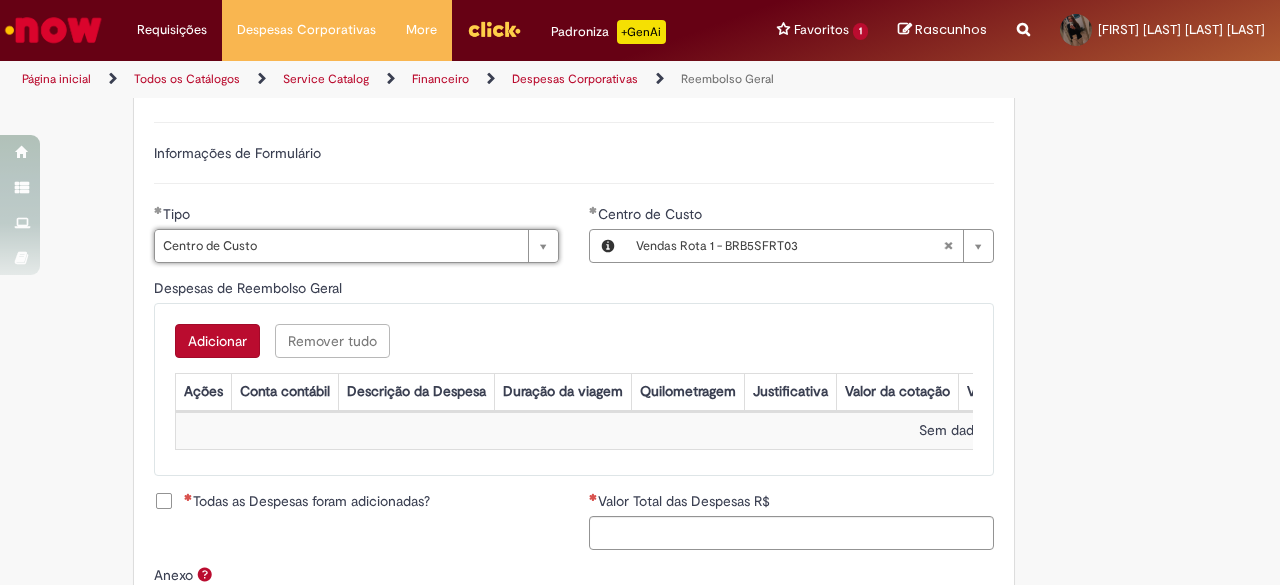 click on "Adicionar" at bounding box center [217, 341] 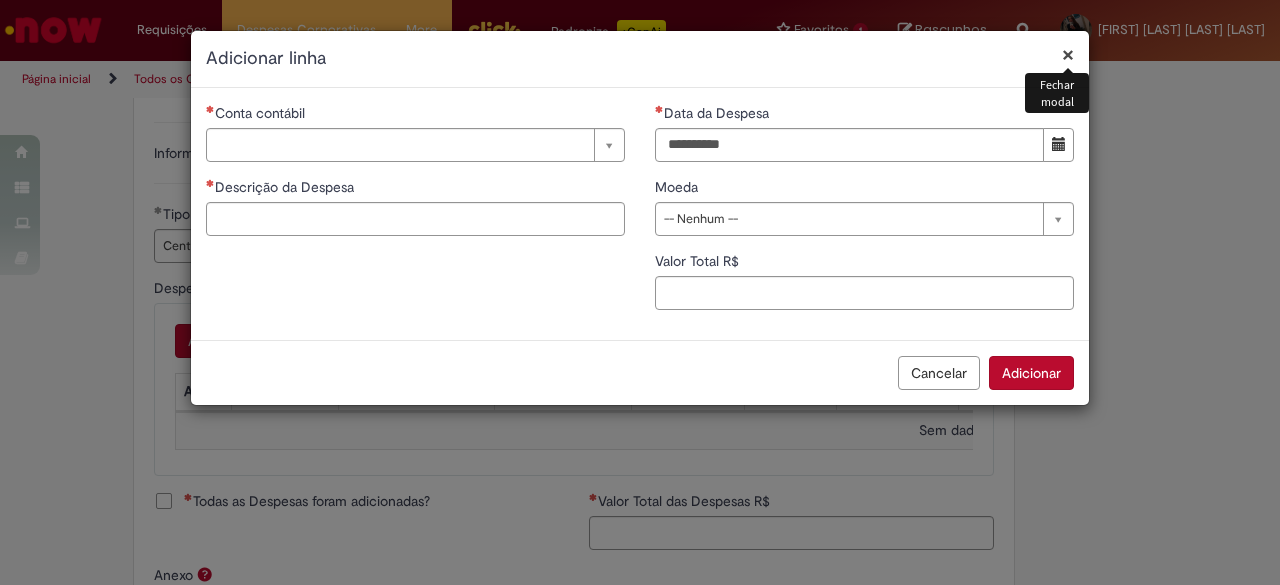 click on "Cancelar" at bounding box center [939, 373] 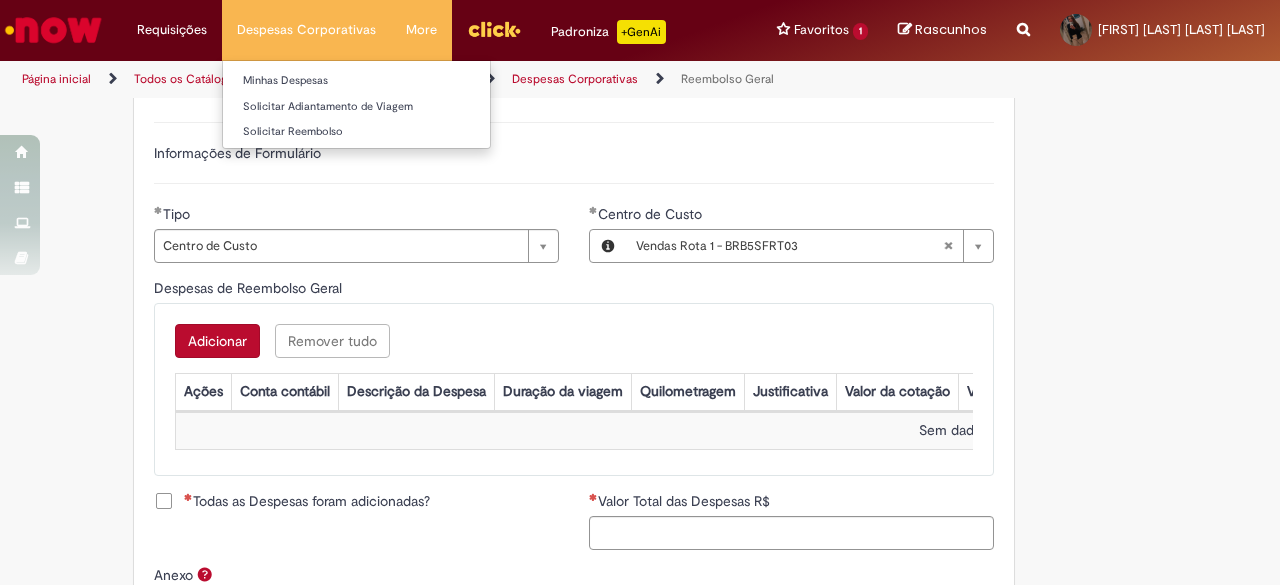 click on "Despesas Corporativas
Minhas Despesas
Solicitar Adiantamento de Viagem
Solicitar Reembolso" at bounding box center [306, 30] 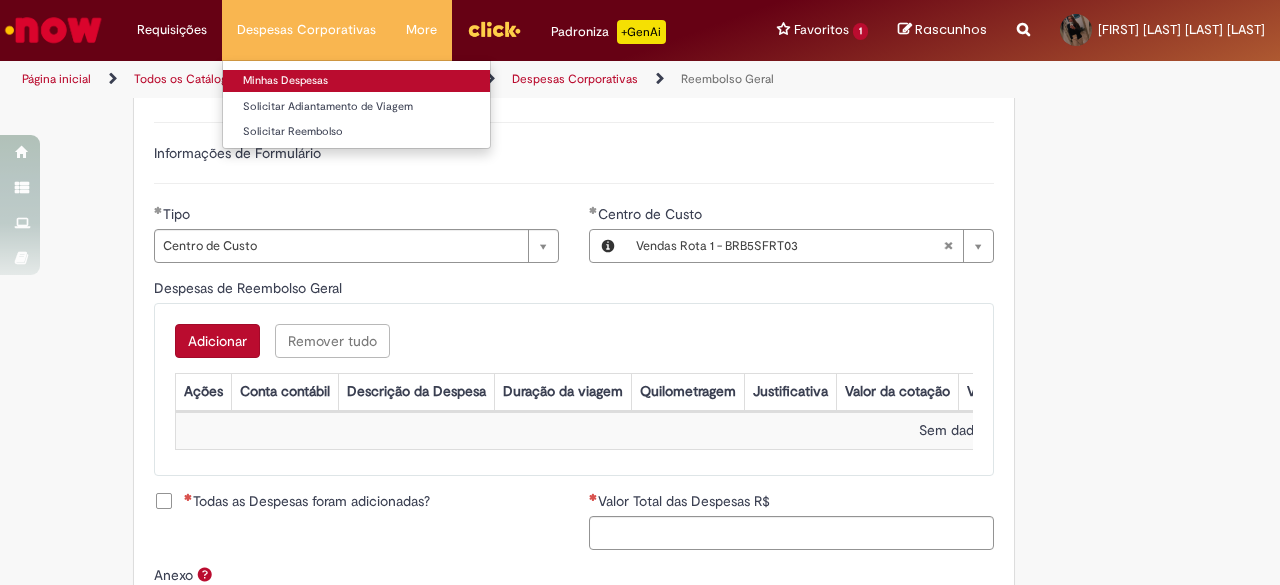 click on "Minhas Despesas" at bounding box center [356, 81] 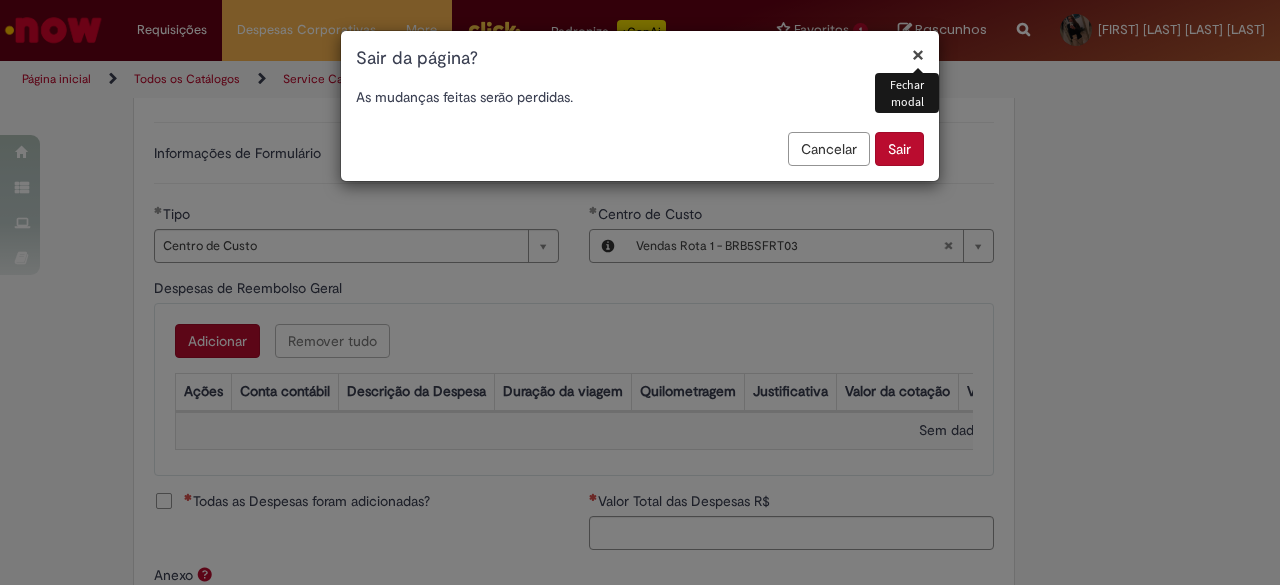 click on "Sair" at bounding box center [899, 149] 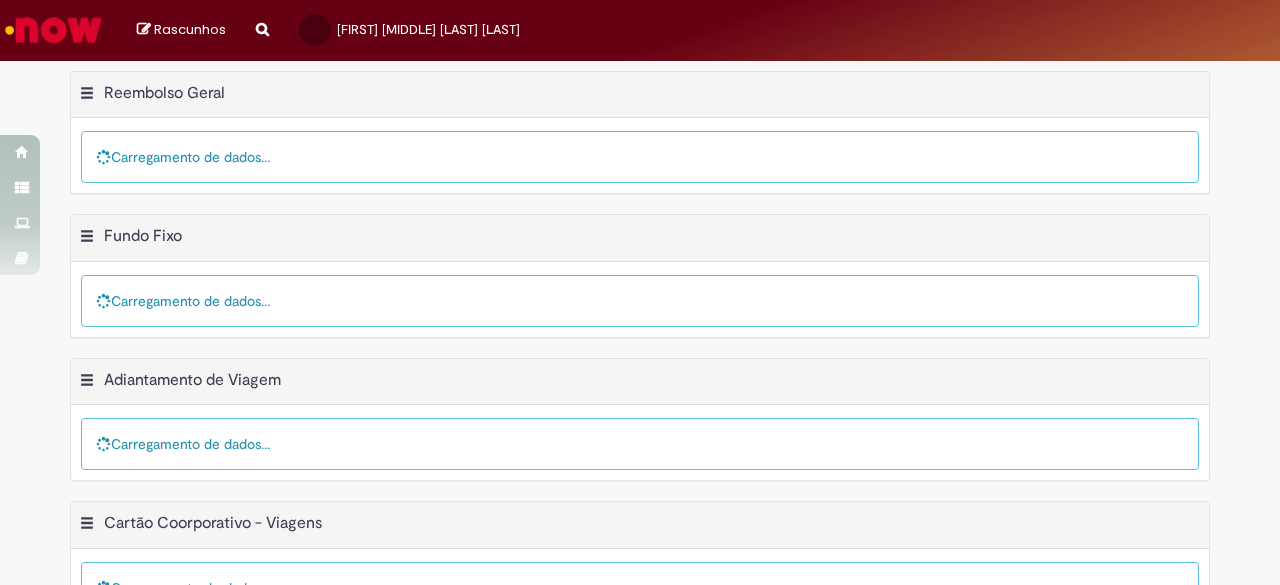 scroll, scrollTop: 0, scrollLeft: 0, axis: both 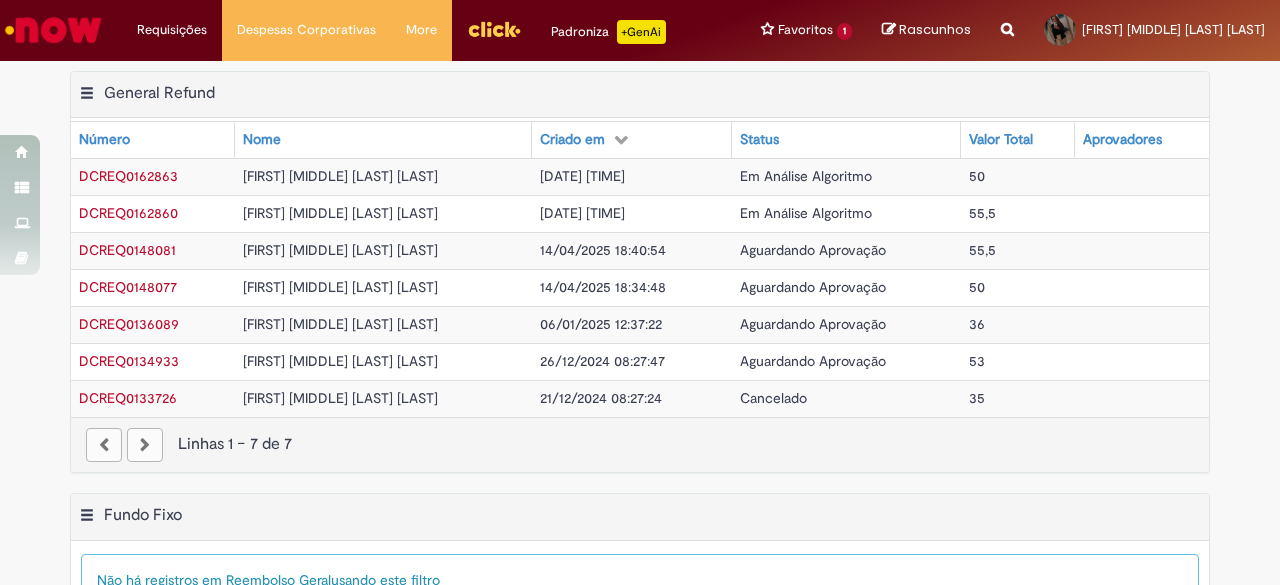 click on "Aguardando Aprovação" at bounding box center (813, 324) 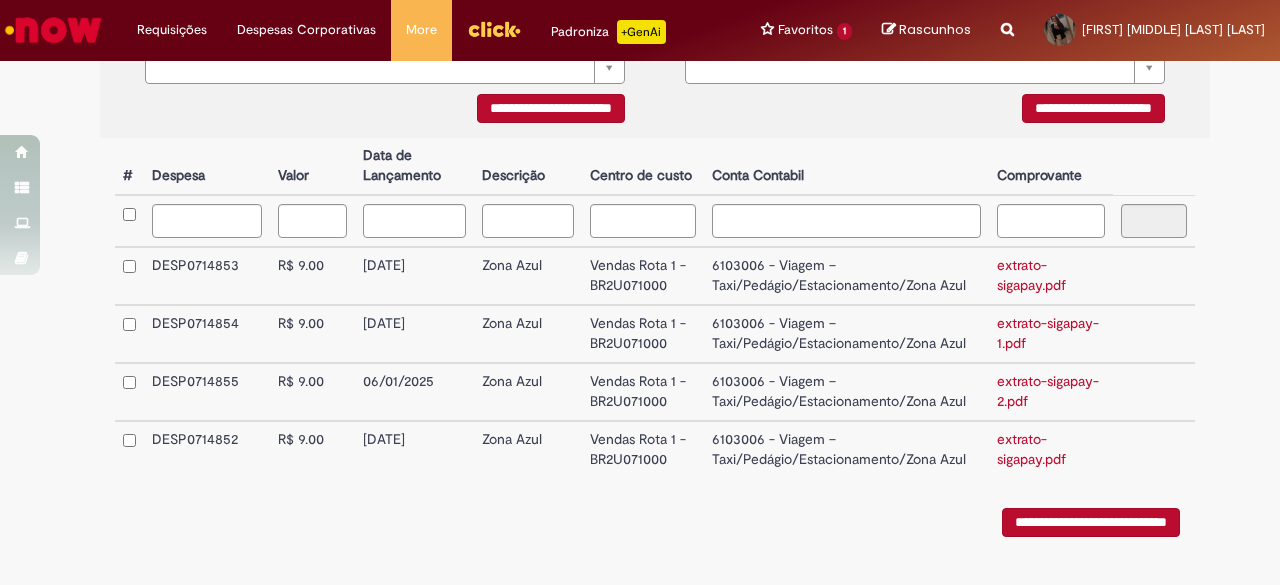 scroll, scrollTop: 509, scrollLeft: 0, axis: vertical 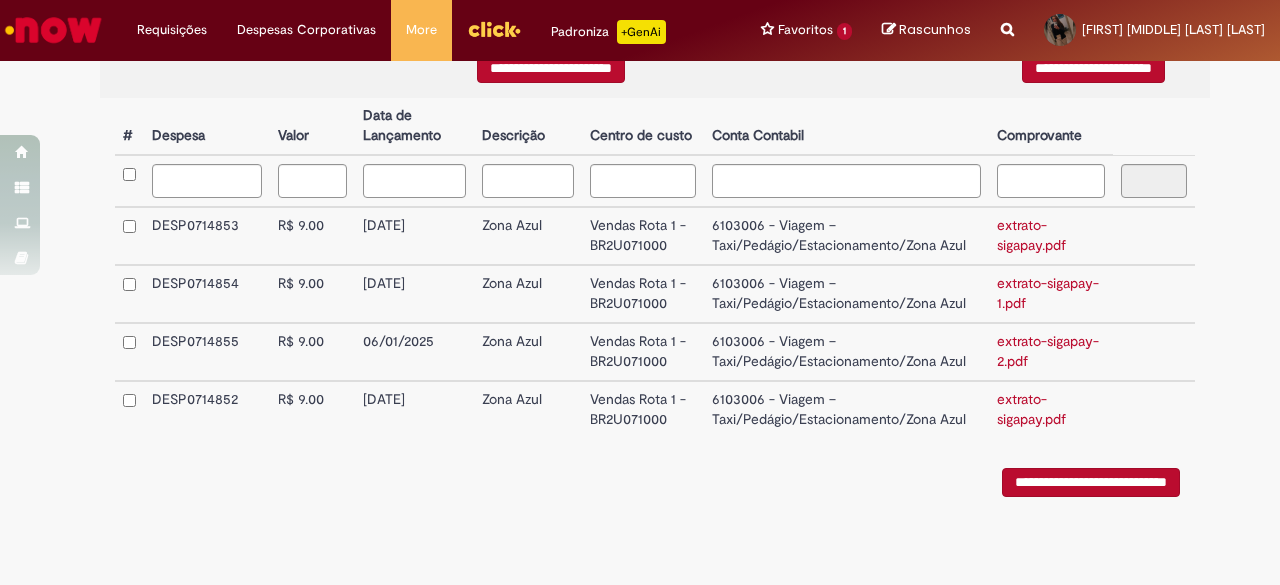 click on "extrato-sigapay.pdf" at bounding box center [1031, 235] 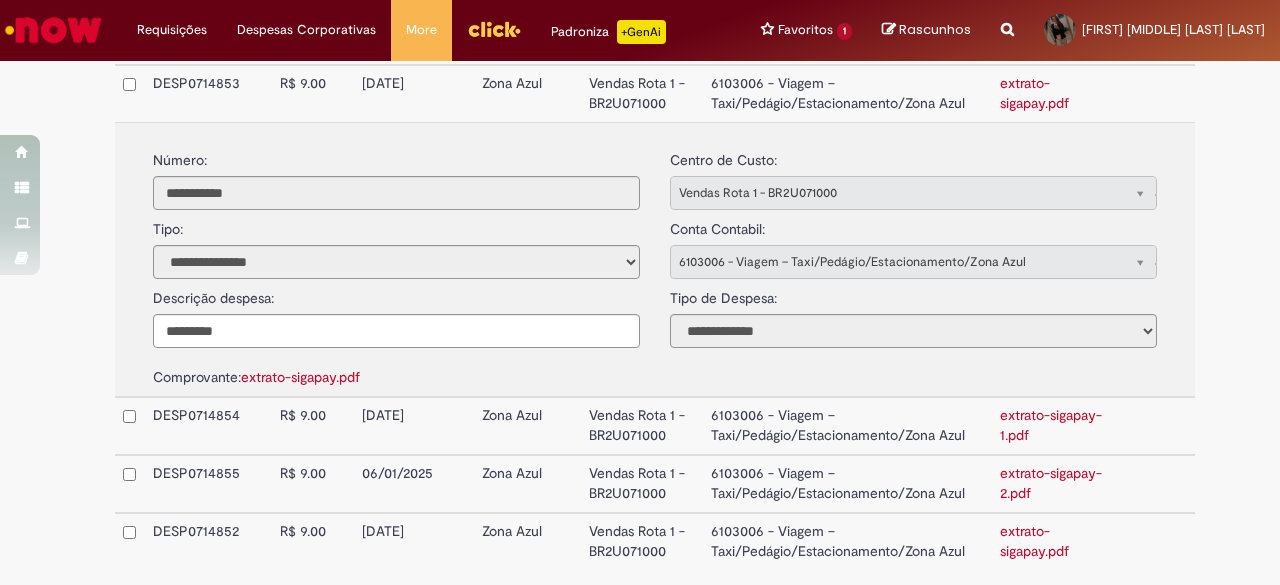 scroll, scrollTop: 791, scrollLeft: 0, axis: vertical 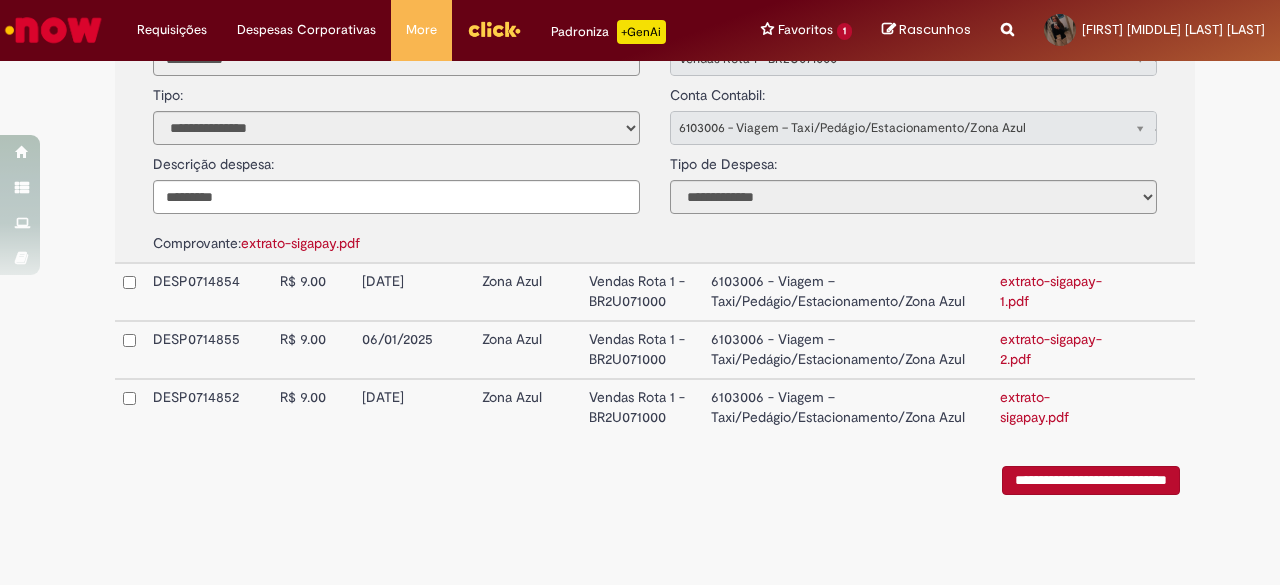 click on "extrato-sigapay-2.pdf" at bounding box center [1054, 350] 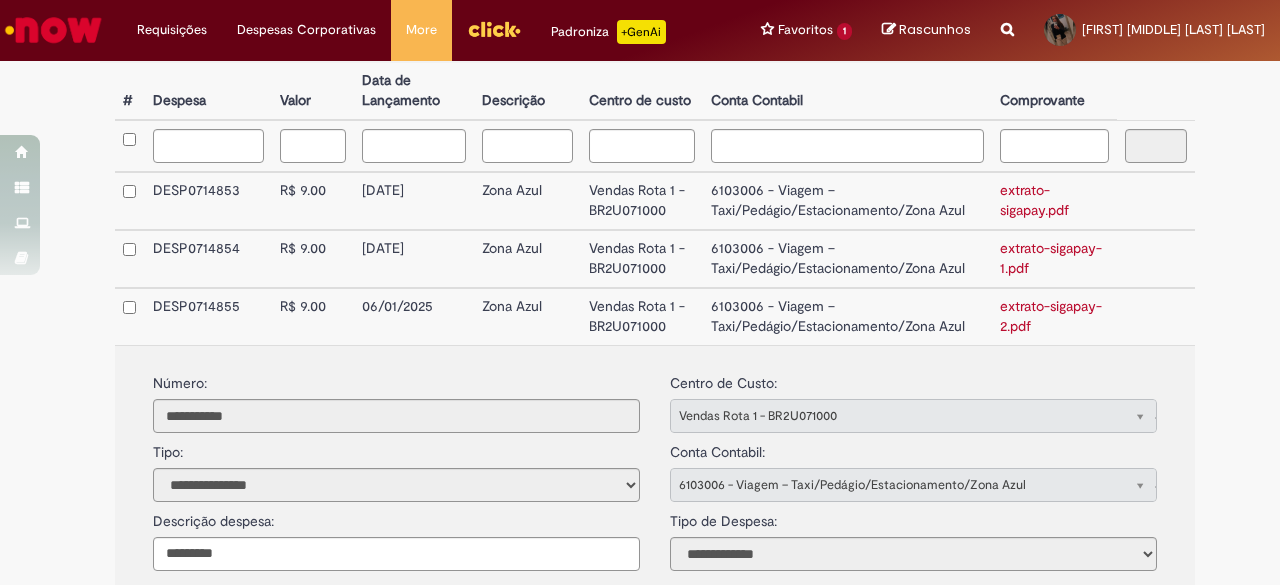 scroll, scrollTop: 541, scrollLeft: 0, axis: vertical 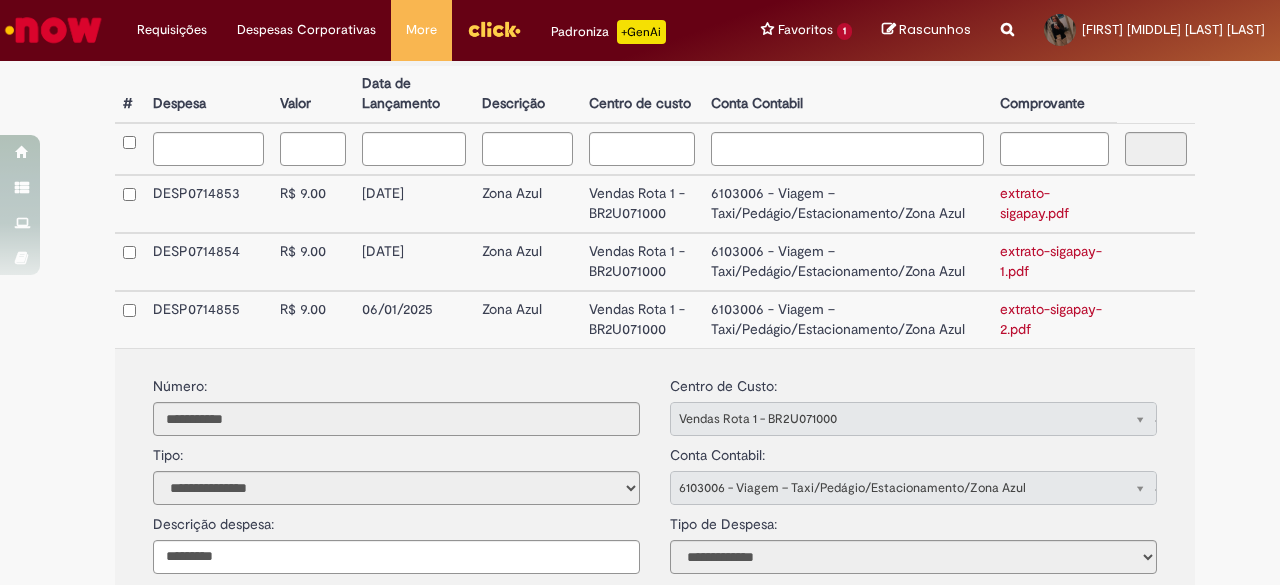 click on "extrato-sigapay-1.pdf" at bounding box center [1051, 261] 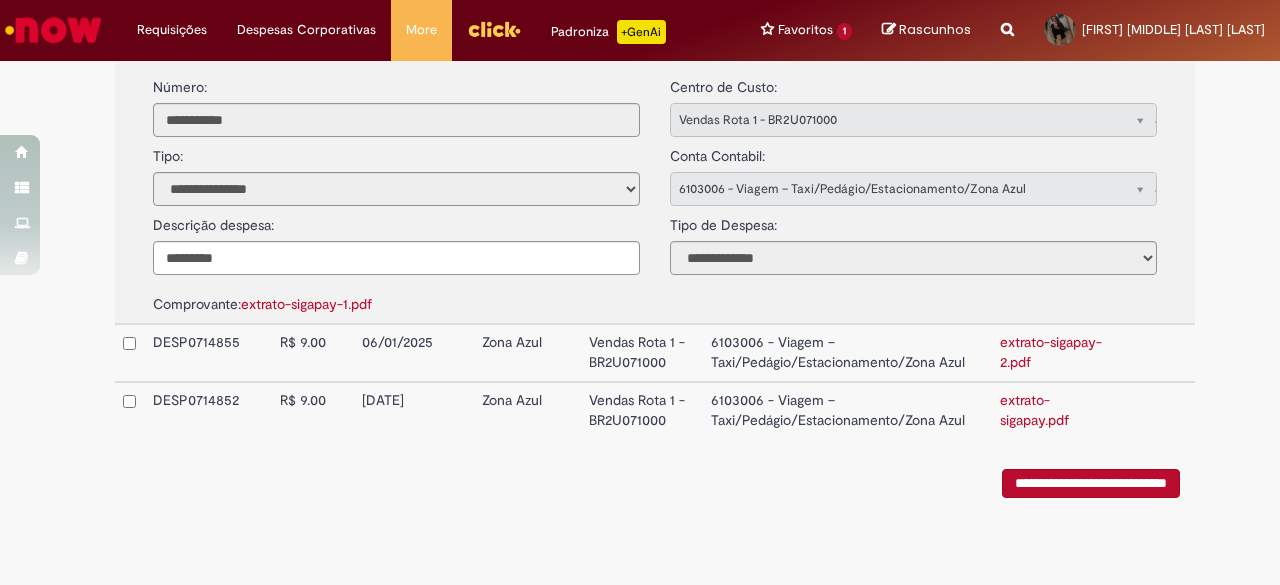 scroll, scrollTop: 791, scrollLeft: 0, axis: vertical 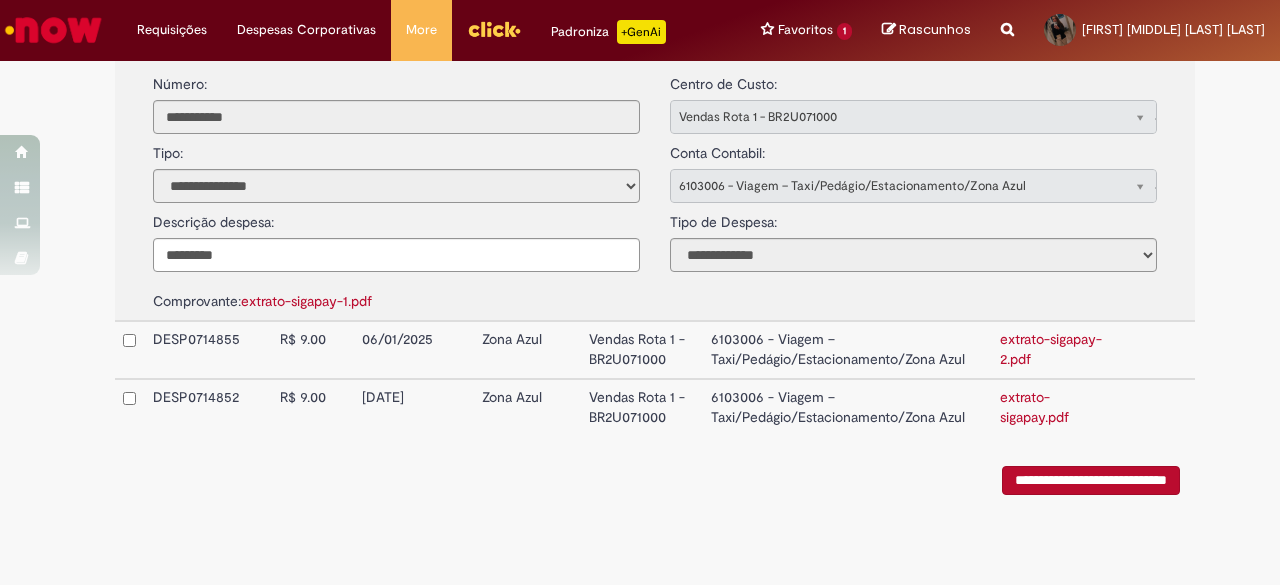 click on "extrato-sigapay.pdf" at bounding box center [1034, 407] 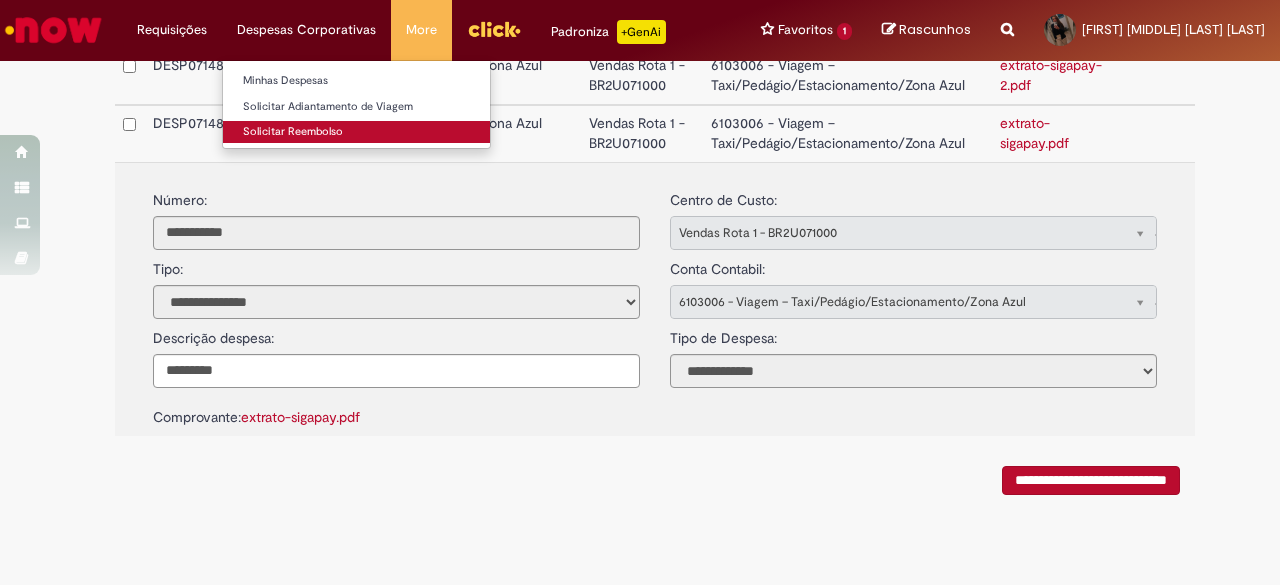 click on "Solicitar Reembolso" at bounding box center (356, 132) 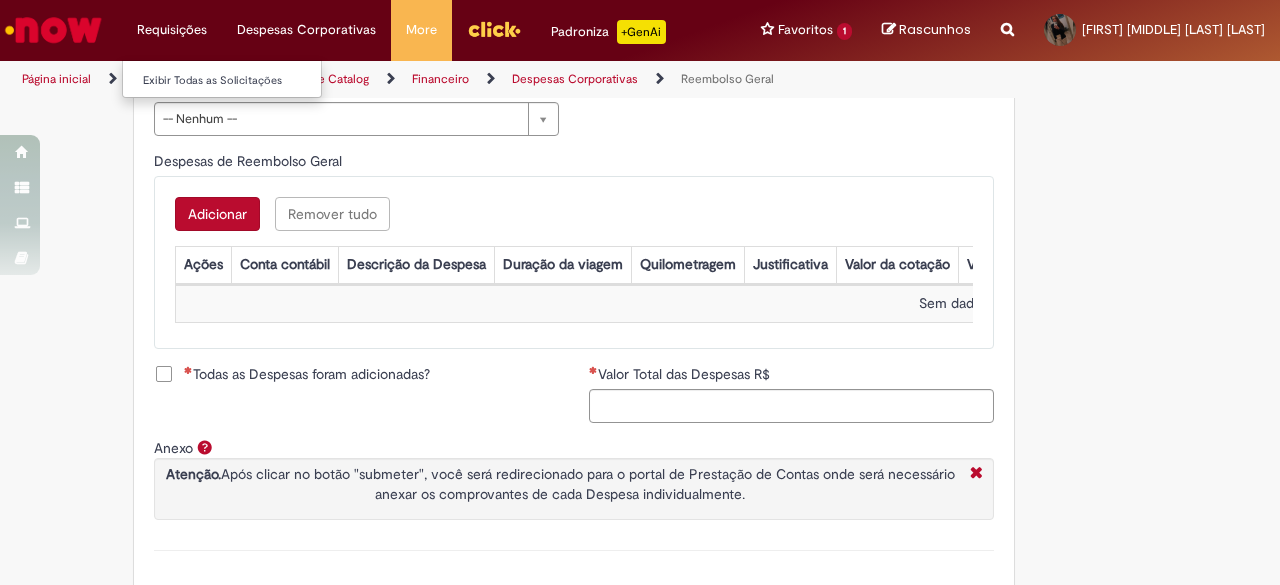 type on "**********" 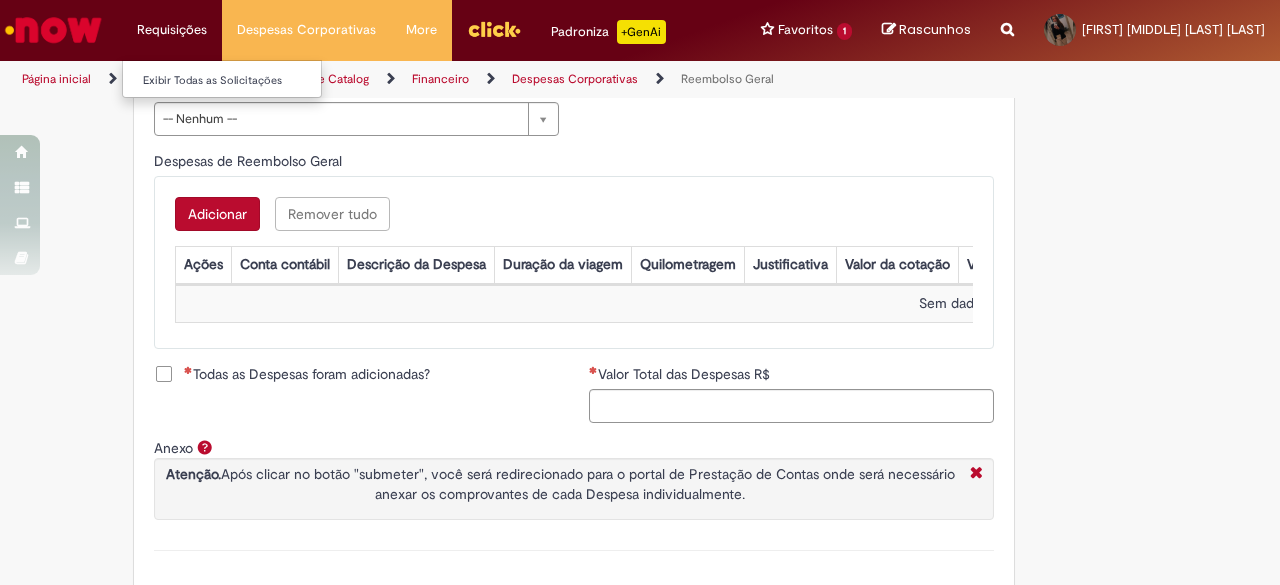 scroll, scrollTop: 0, scrollLeft: 0, axis: both 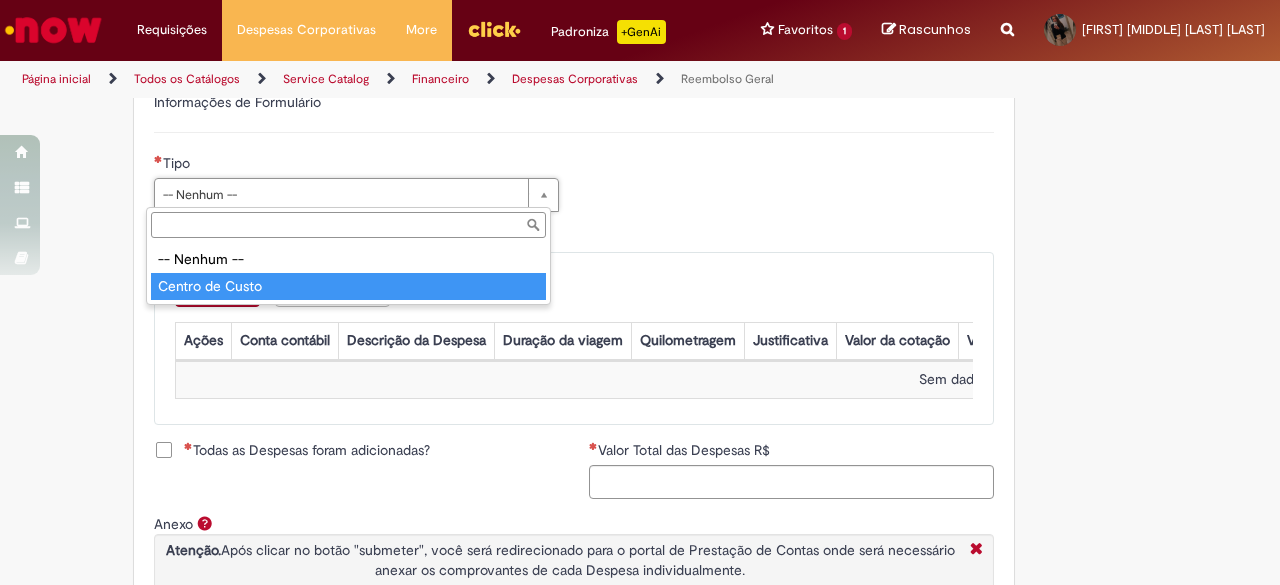 type on "**********" 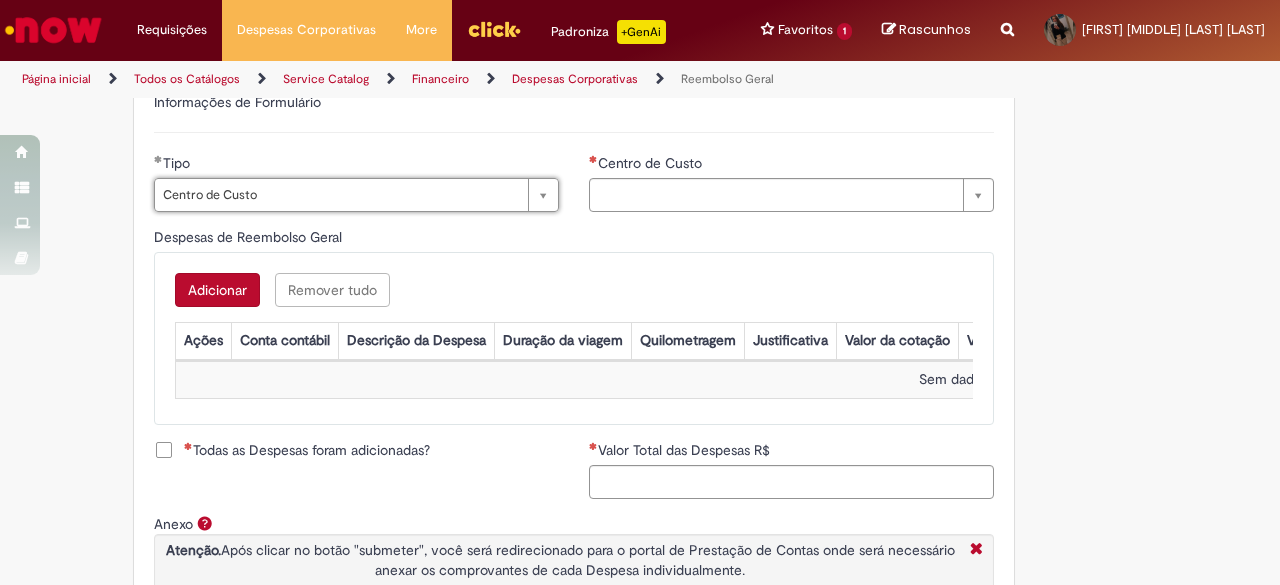 type on "**********" 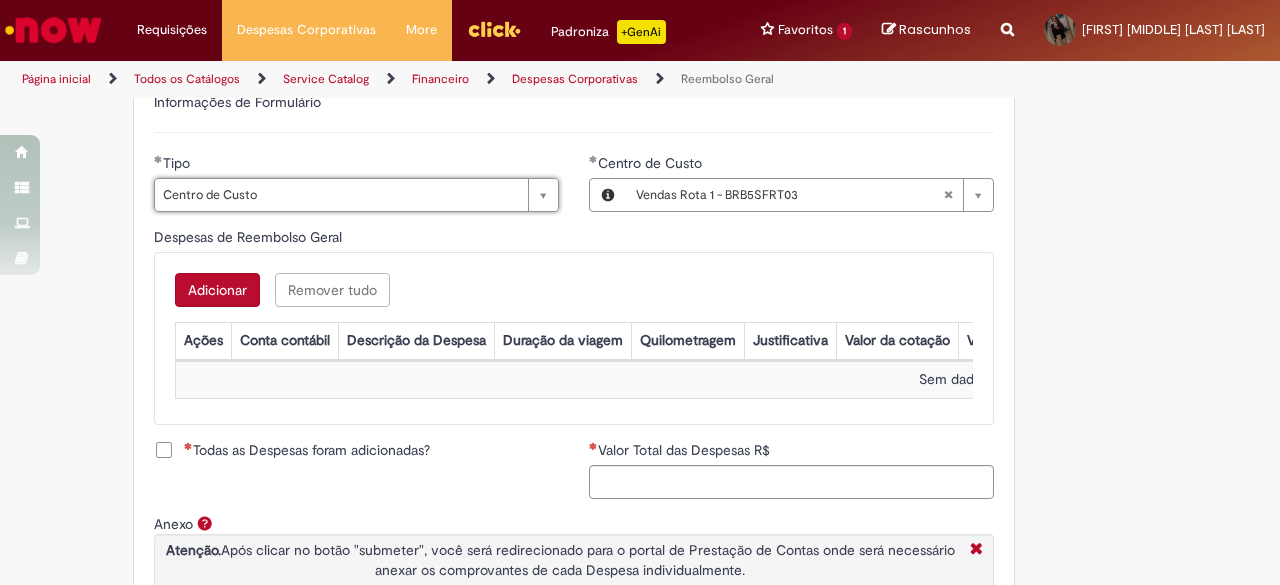 click on "Adicionar" at bounding box center [217, 290] 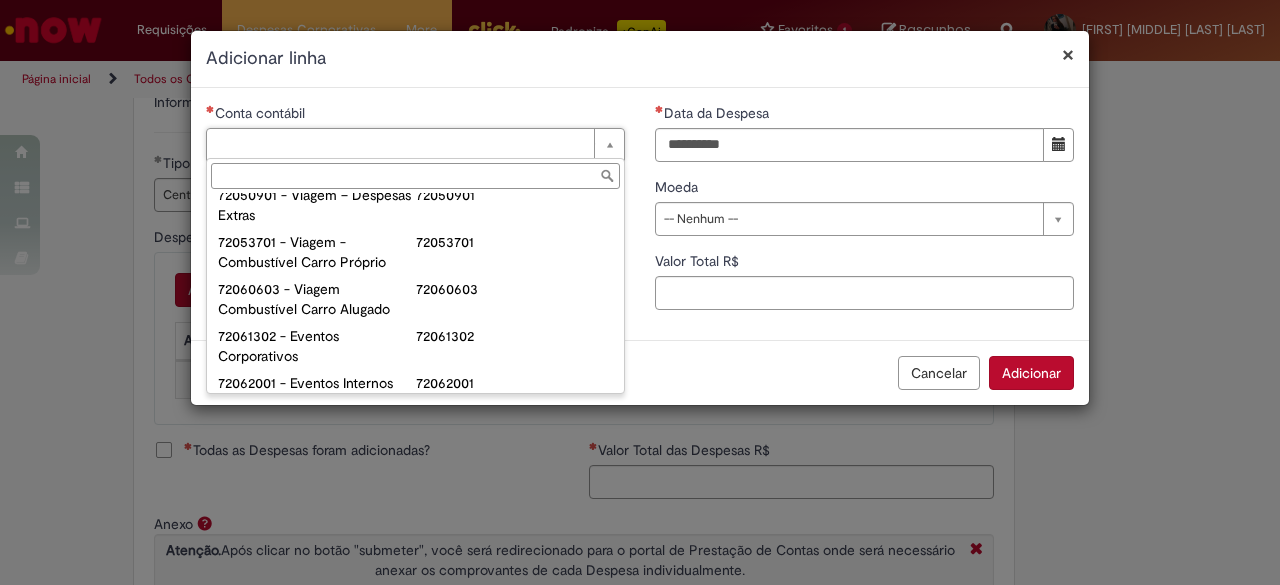 scroll, scrollTop: 1316, scrollLeft: 0, axis: vertical 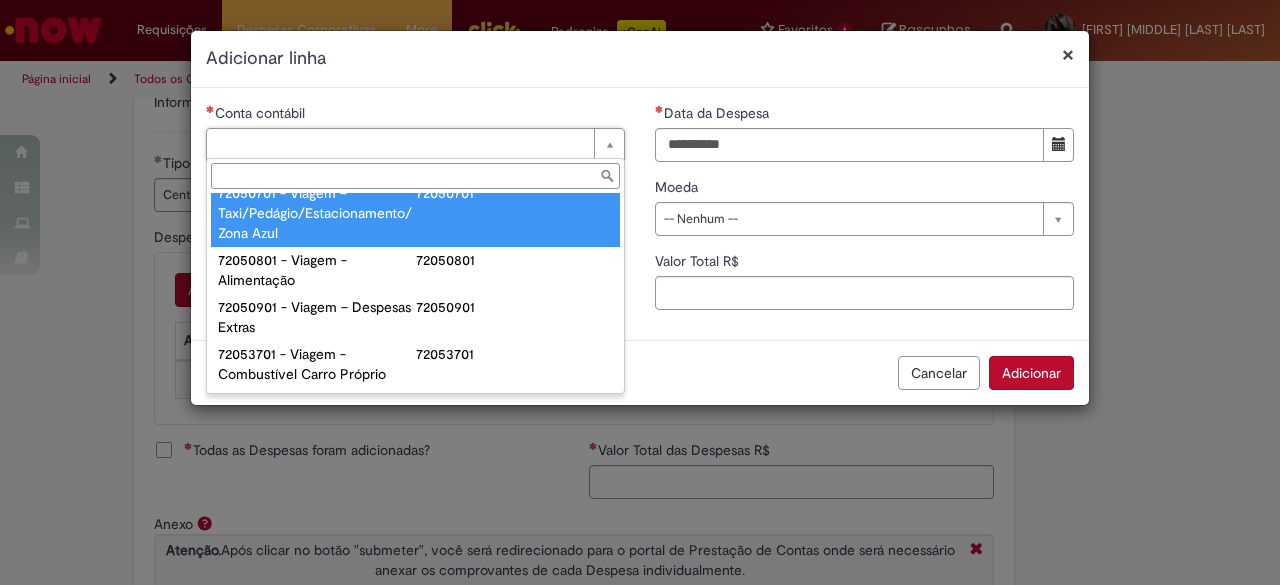type on "**********" 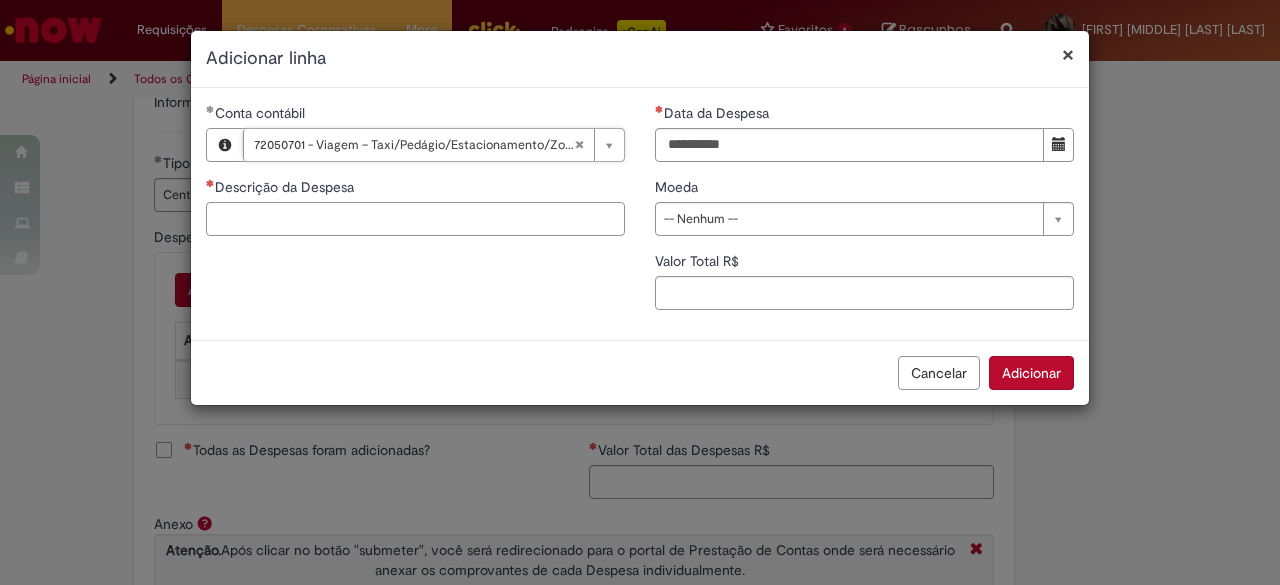 click on "Descrição da Despesa" at bounding box center [415, 219] 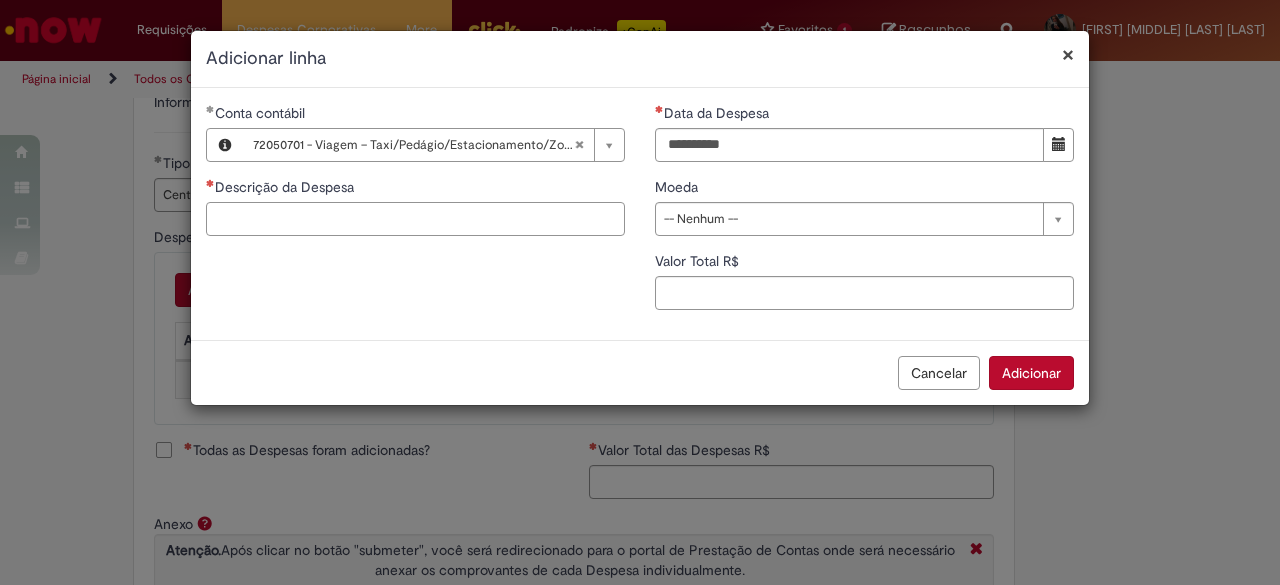 click on "Descrição da Despesa" at bounding box center [415, 219] 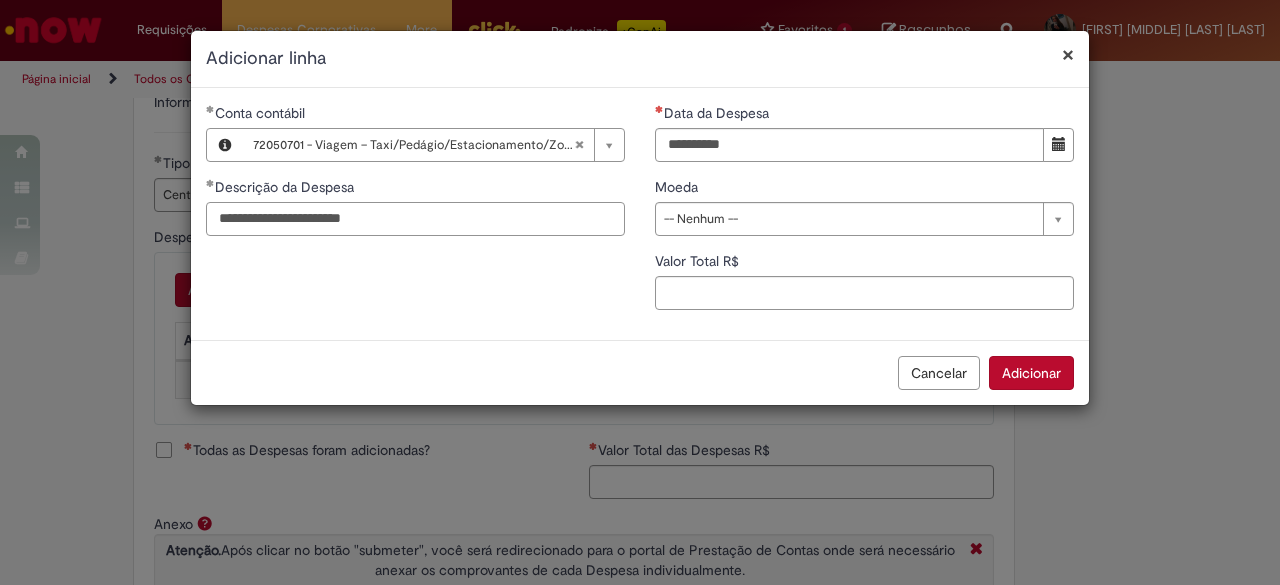 type on "**********" 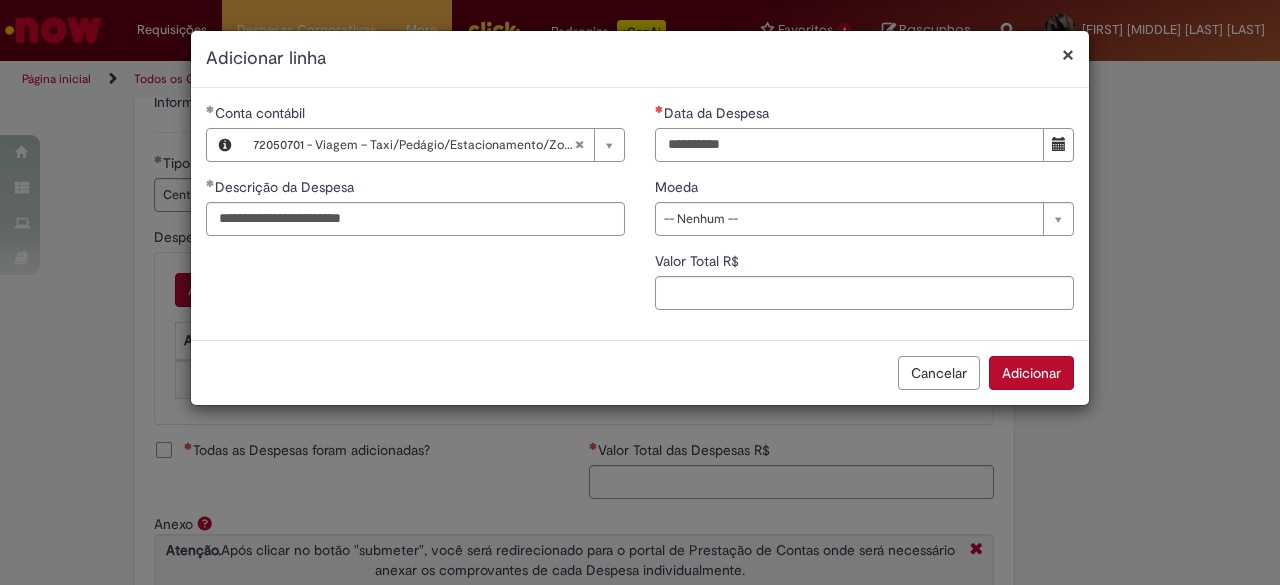 click on "Data da Despesa" at bounding box center (849, 145) 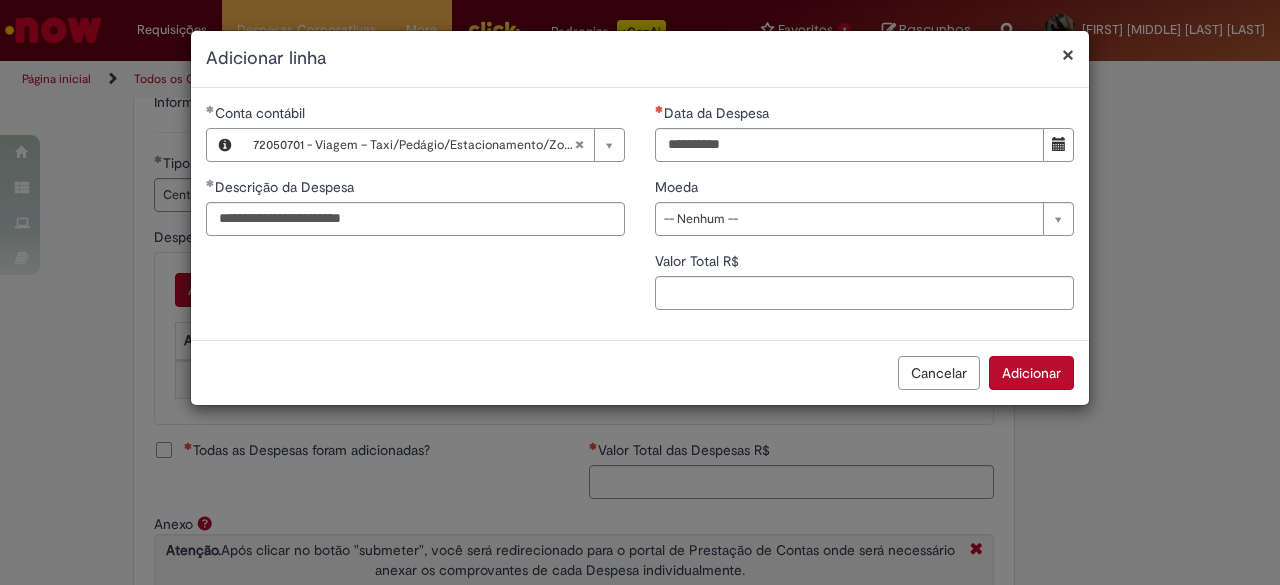 click at bounding box center (1059, 144) 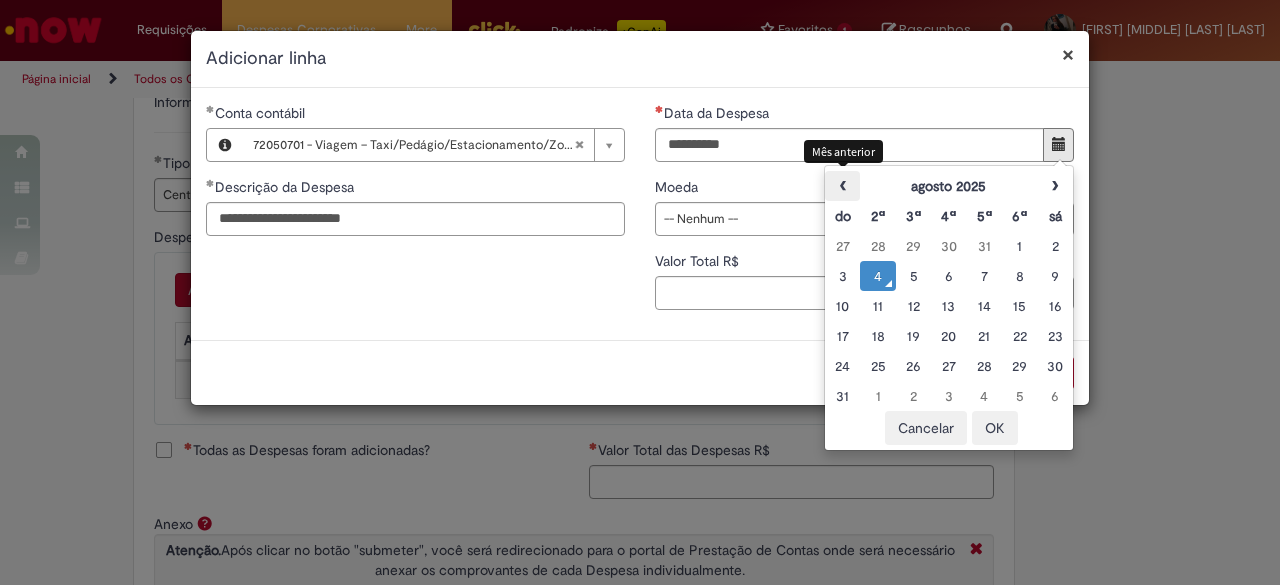 click on "‹" at bounding box center (842, 186) 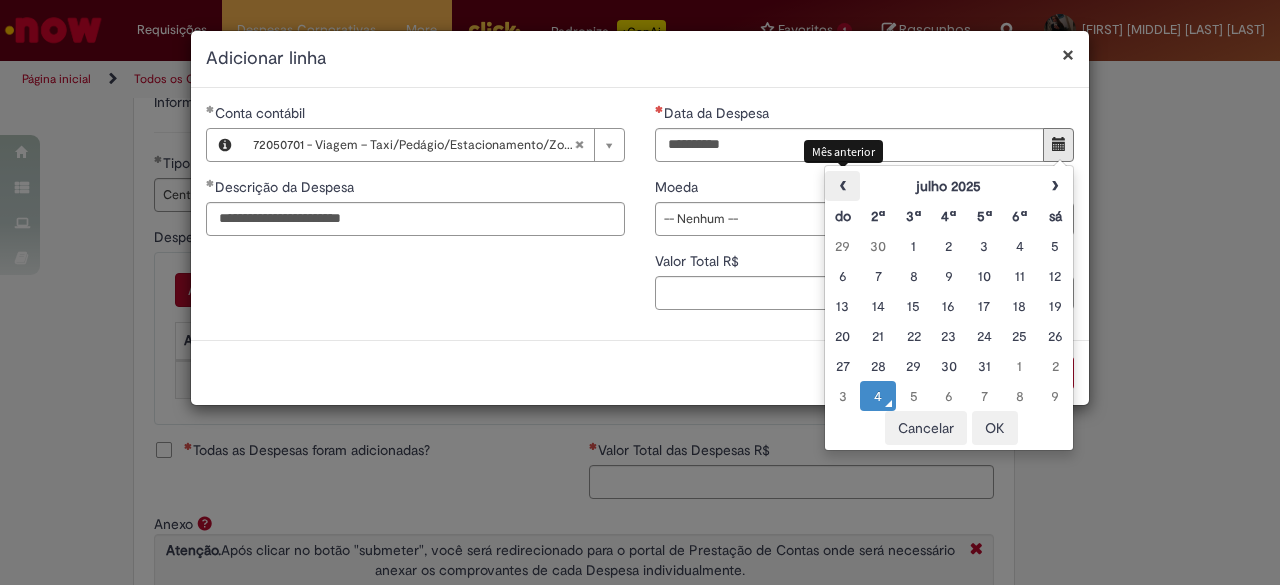 click on "‹" at bounding box center [842, 186] 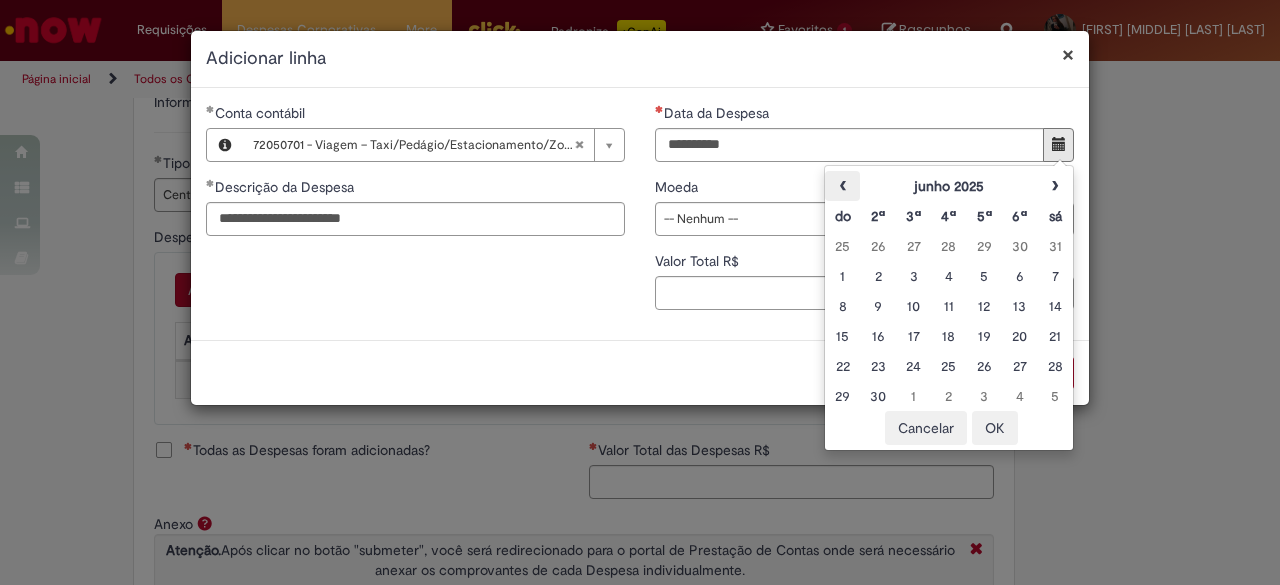 click on "‹" at bounding box center [842, 186] 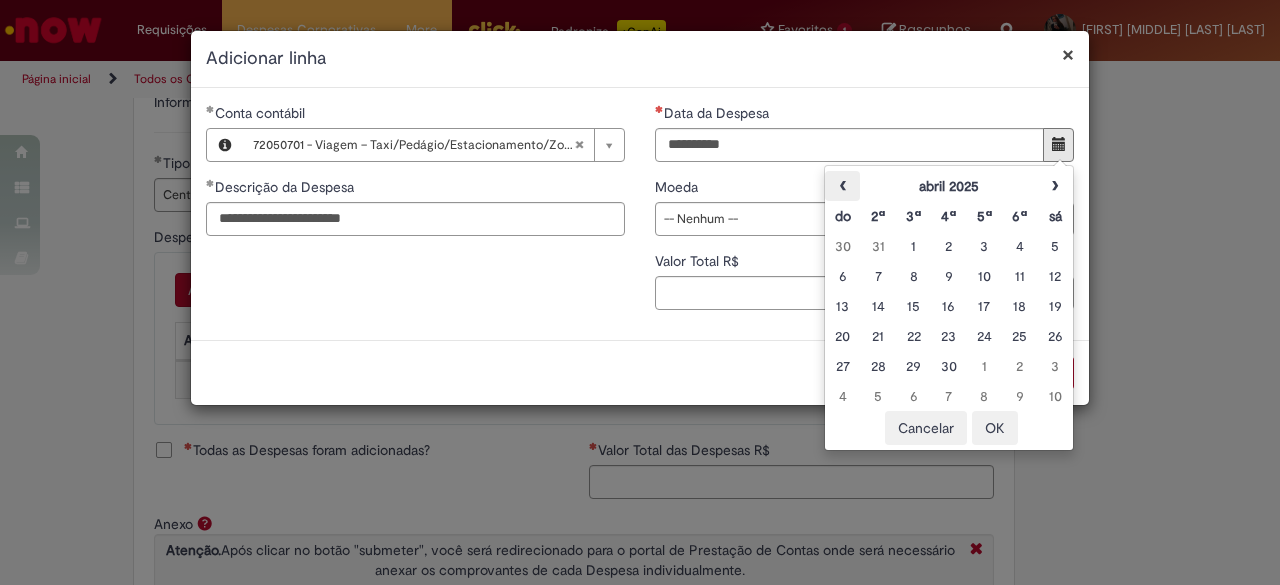 click on "‹" at bounding box center (842, 186) 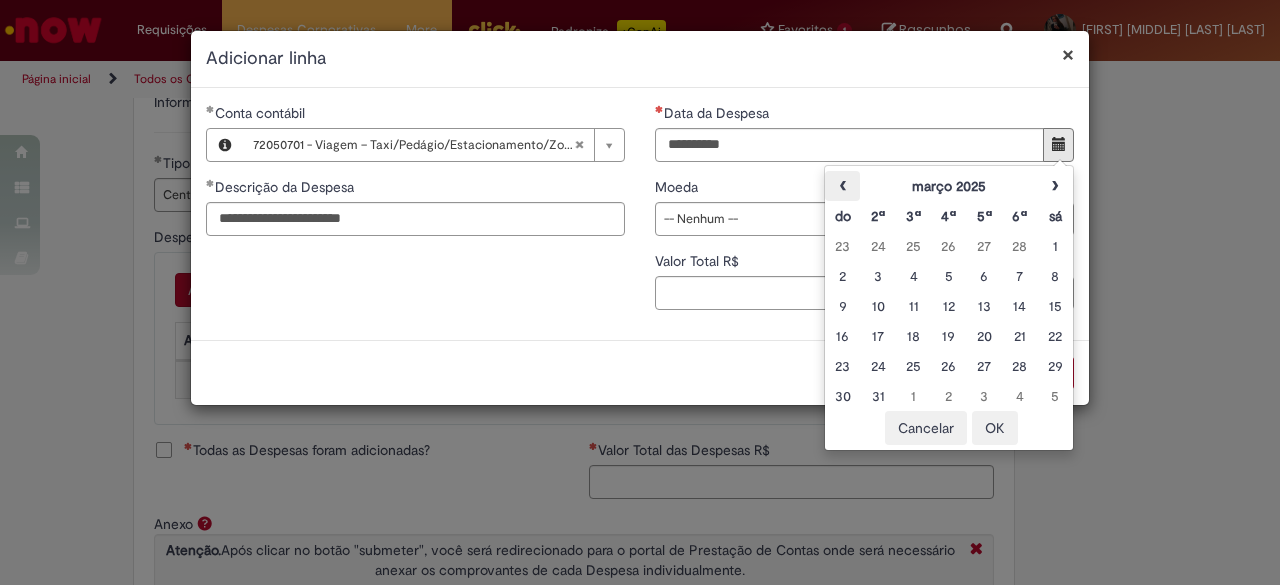 click on "‹" at bounding box center (842, 186) 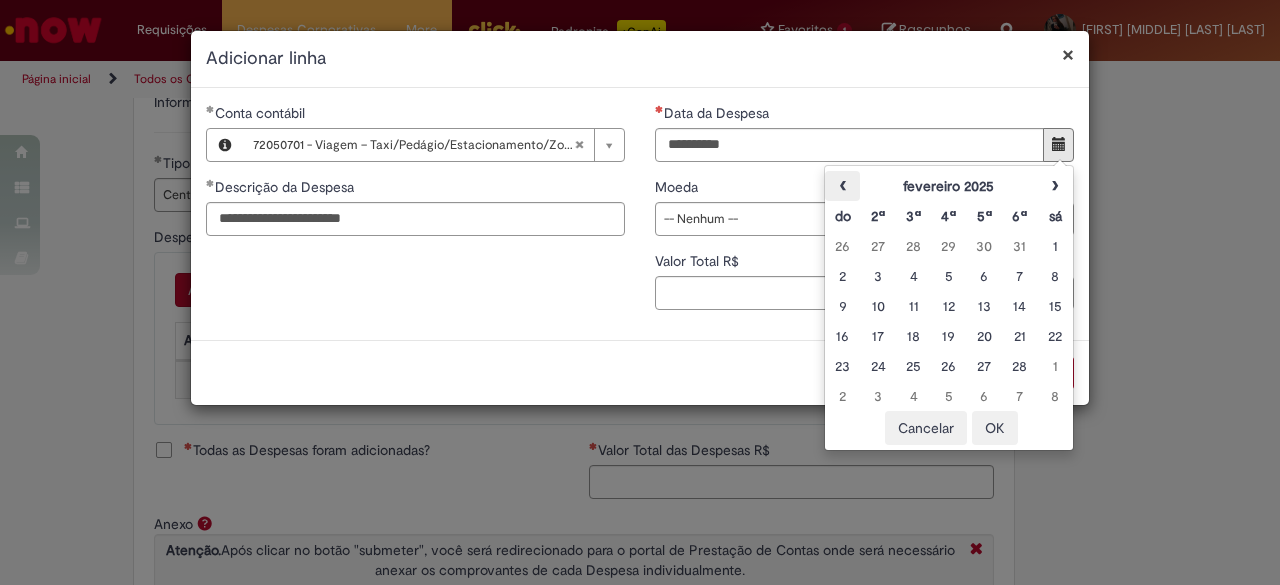 click on "‹" at bounding box center [842, 186] 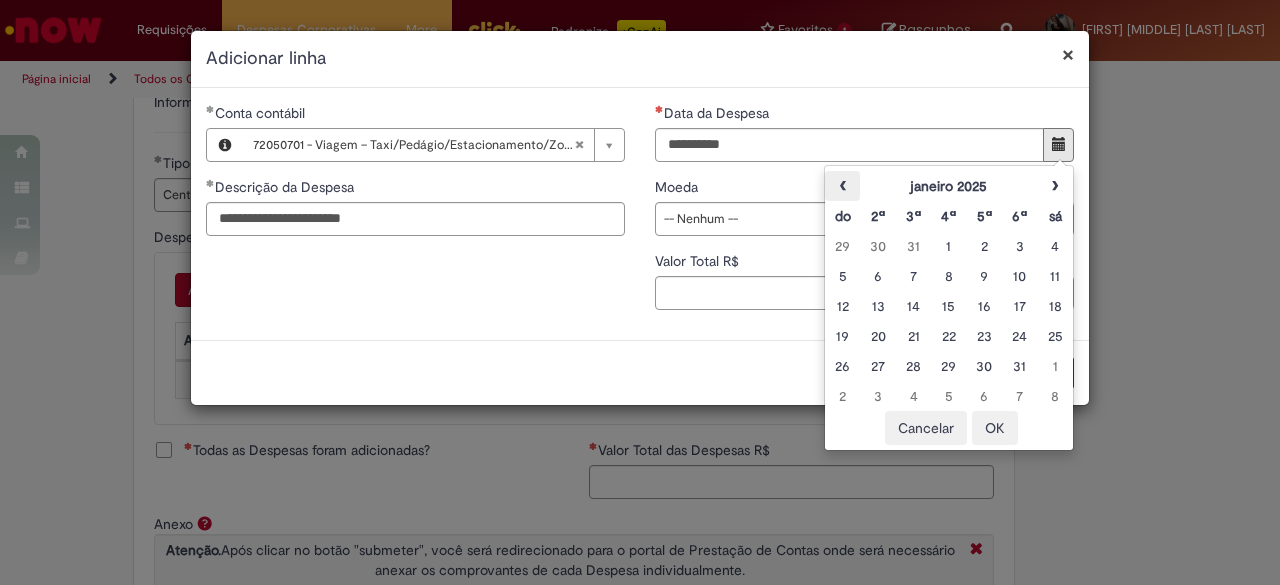 click on "‹" at bounding box center (842, 186) 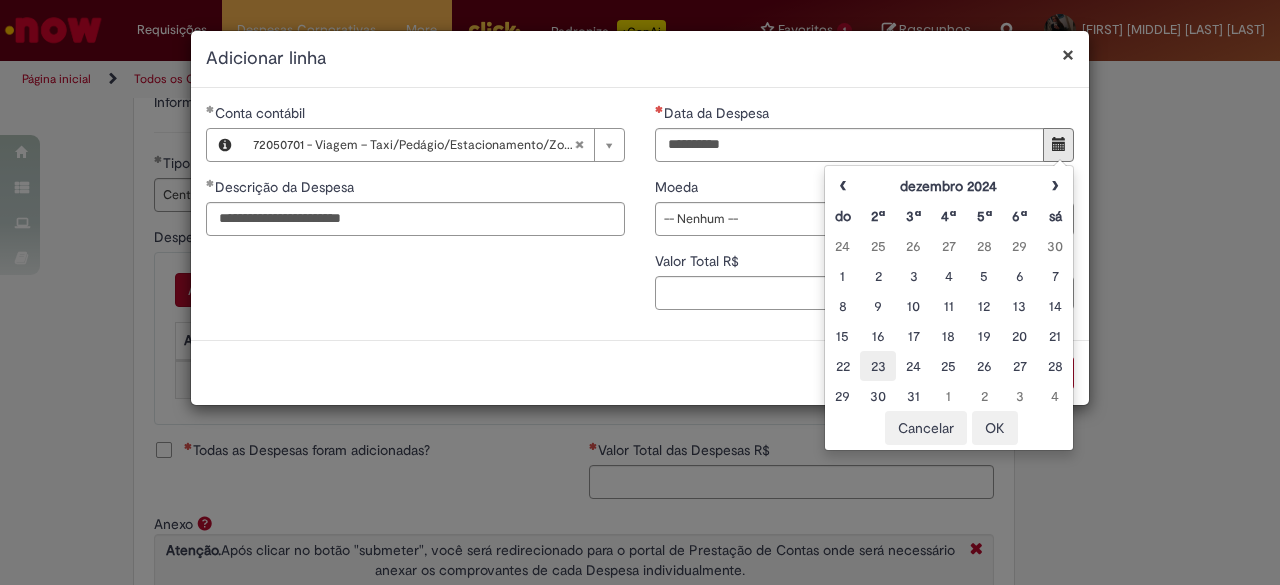 click on "23" at bounding box center [877, 366] 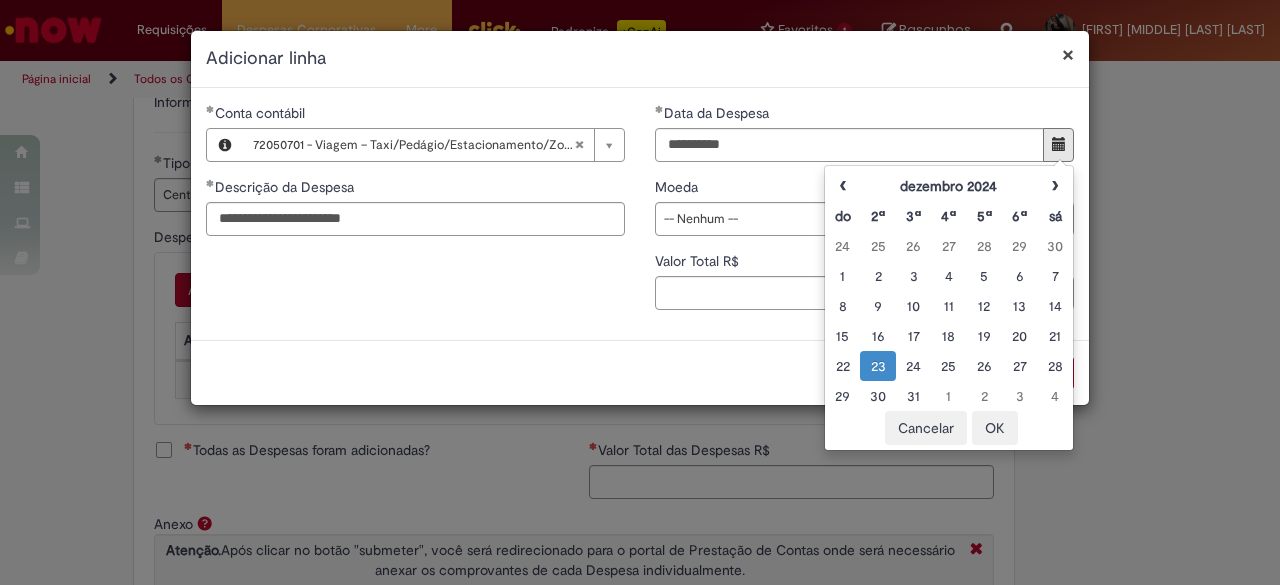 click on "OK" at bounding box center [995, 428] 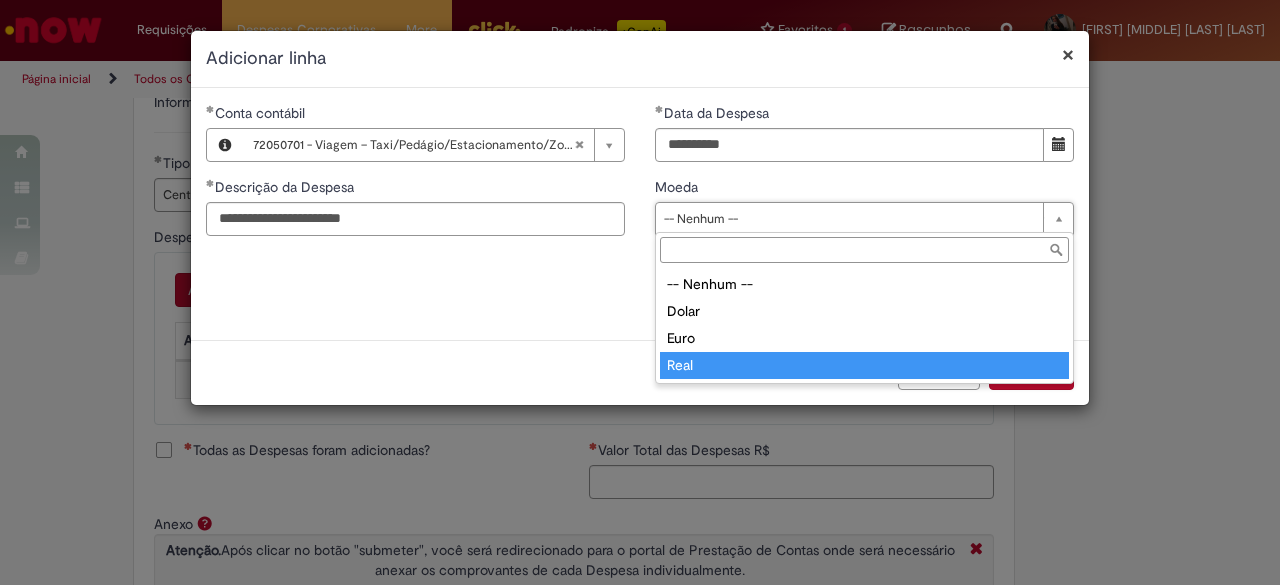 type on "****" 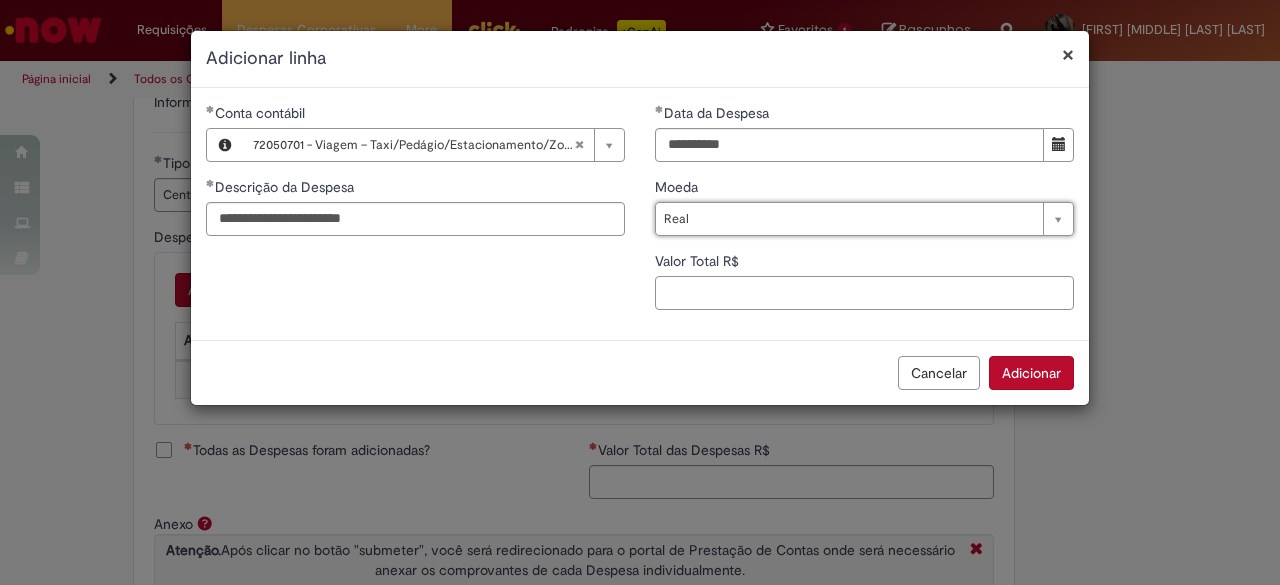 click on "Valor Total R$" at bounding box center [864, 293] 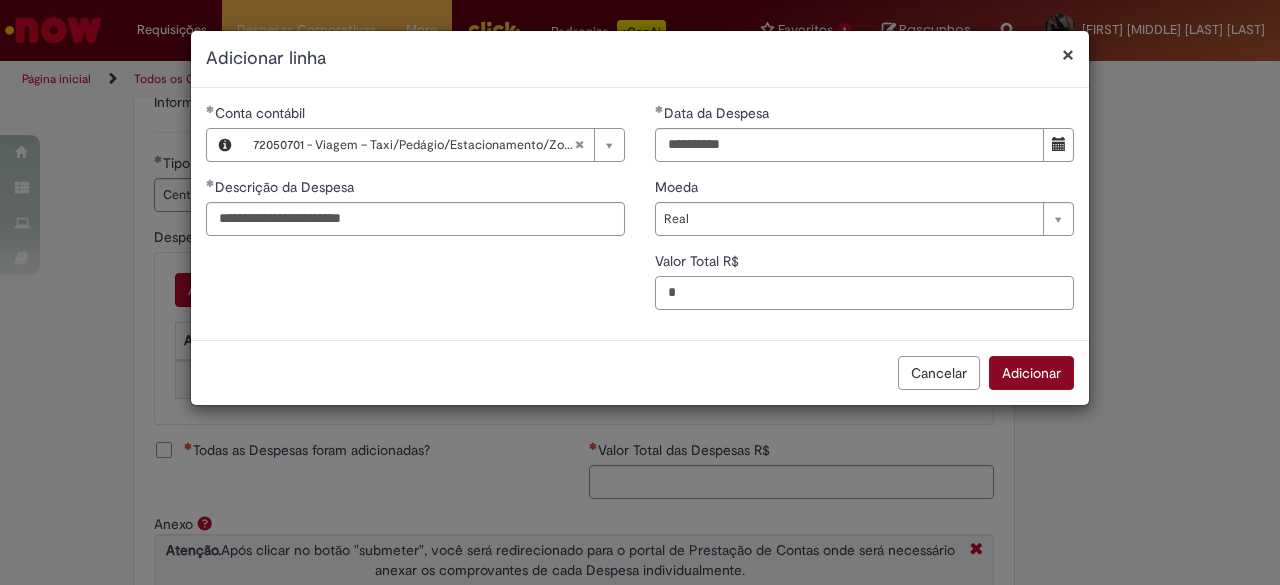 type on "*" 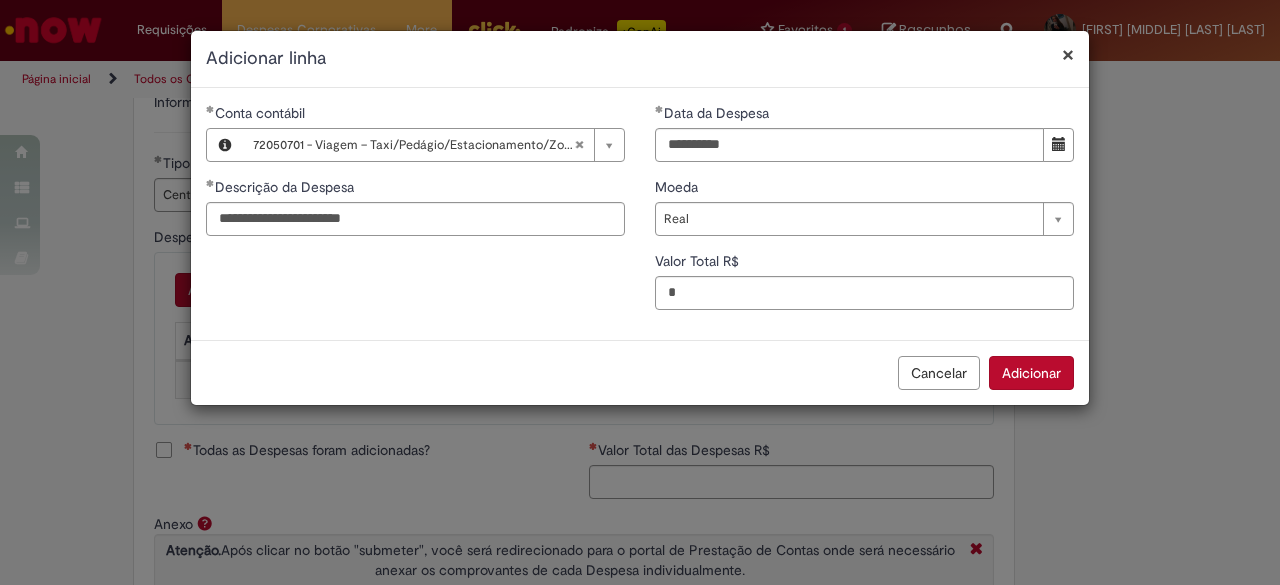 click on "Adicionar" at bounding box center [1031, 373] 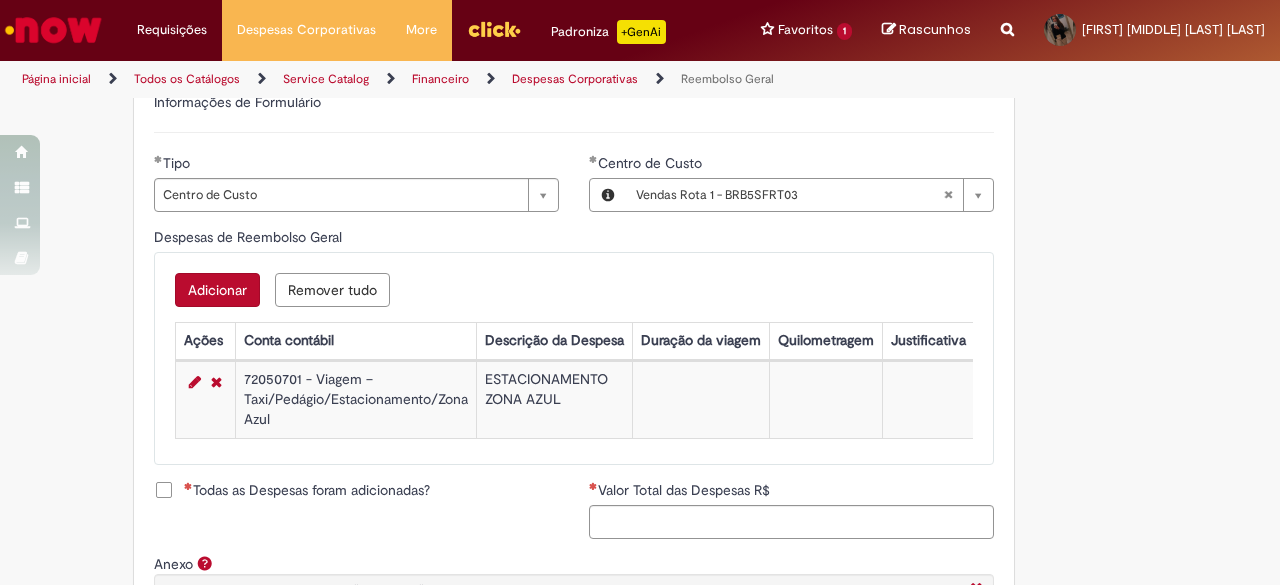 click on "Adicionar" at bounding box center [217, 290] 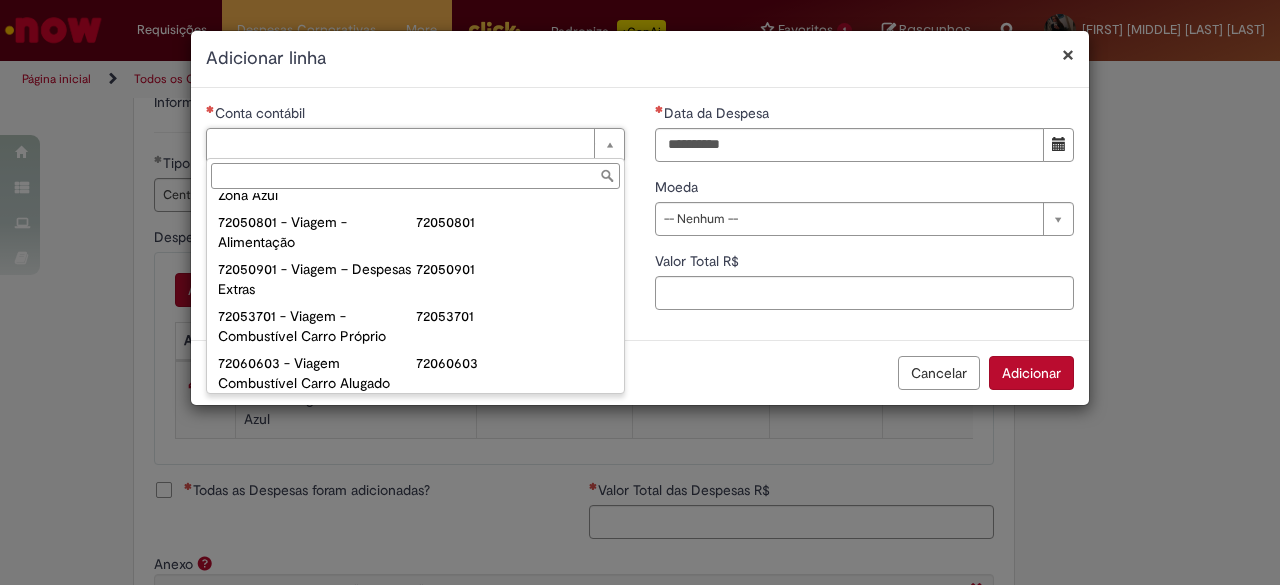scroll, scrollTop: 1225, scrollLeft: 0, axis: vertical 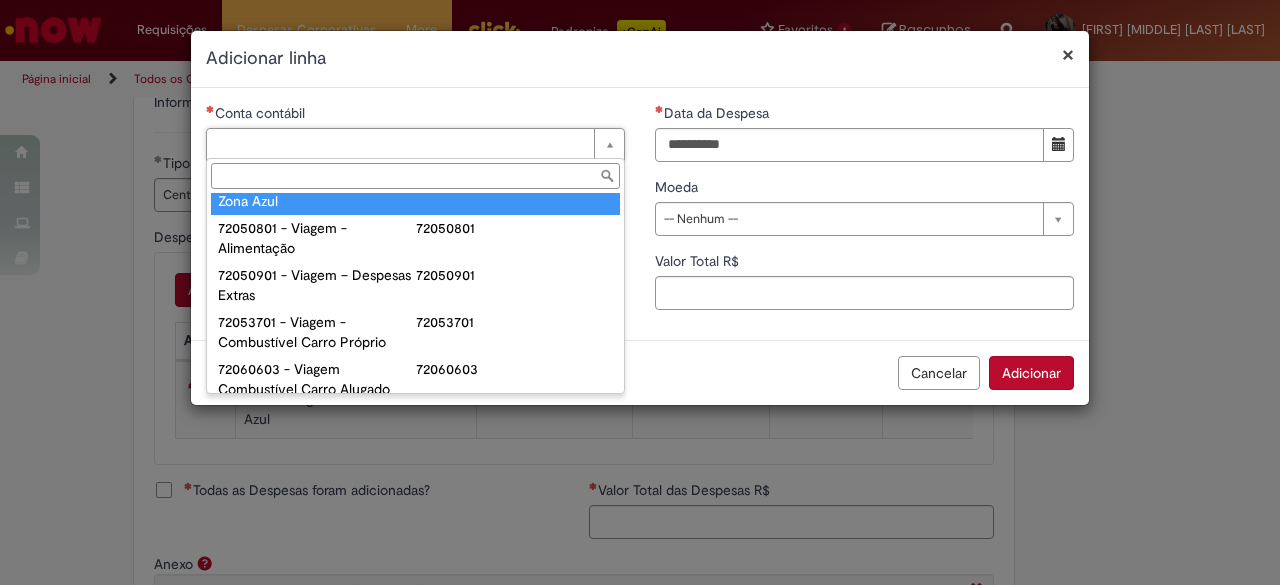 type on "**********" 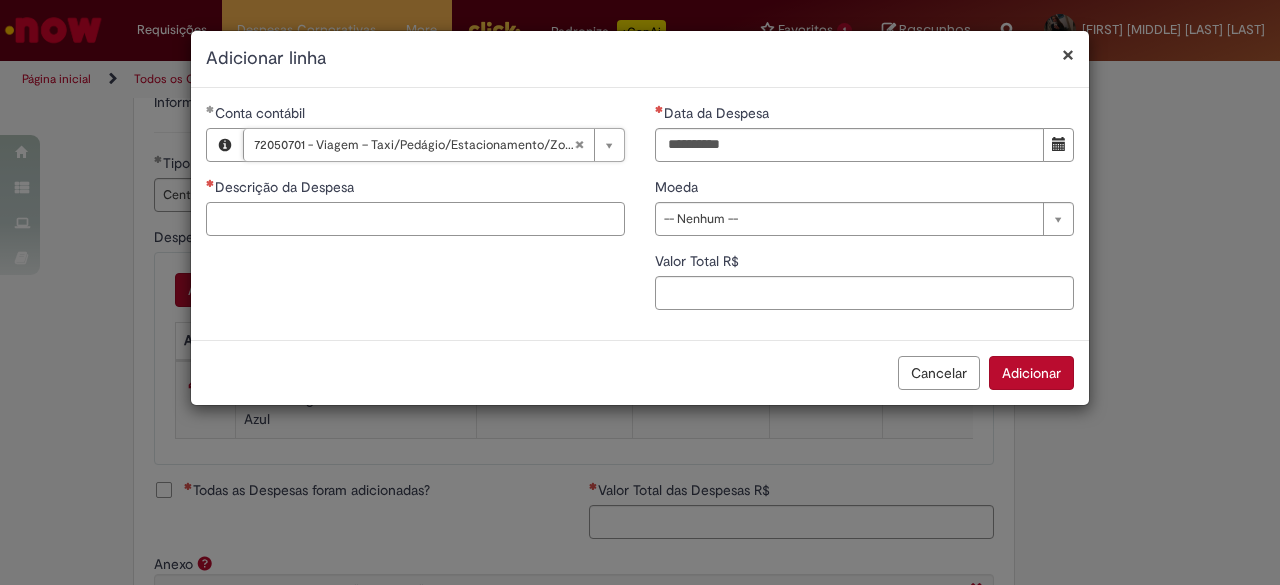 click on "Descrição da Despesa" at bounding box center [415, 219] 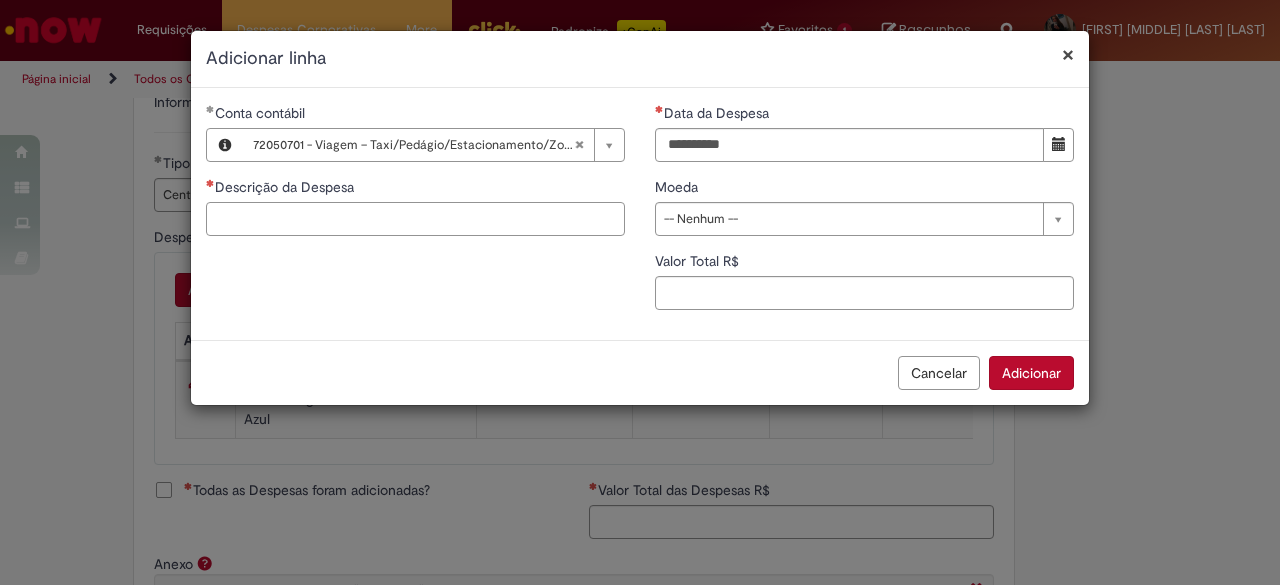 paste on "**********" 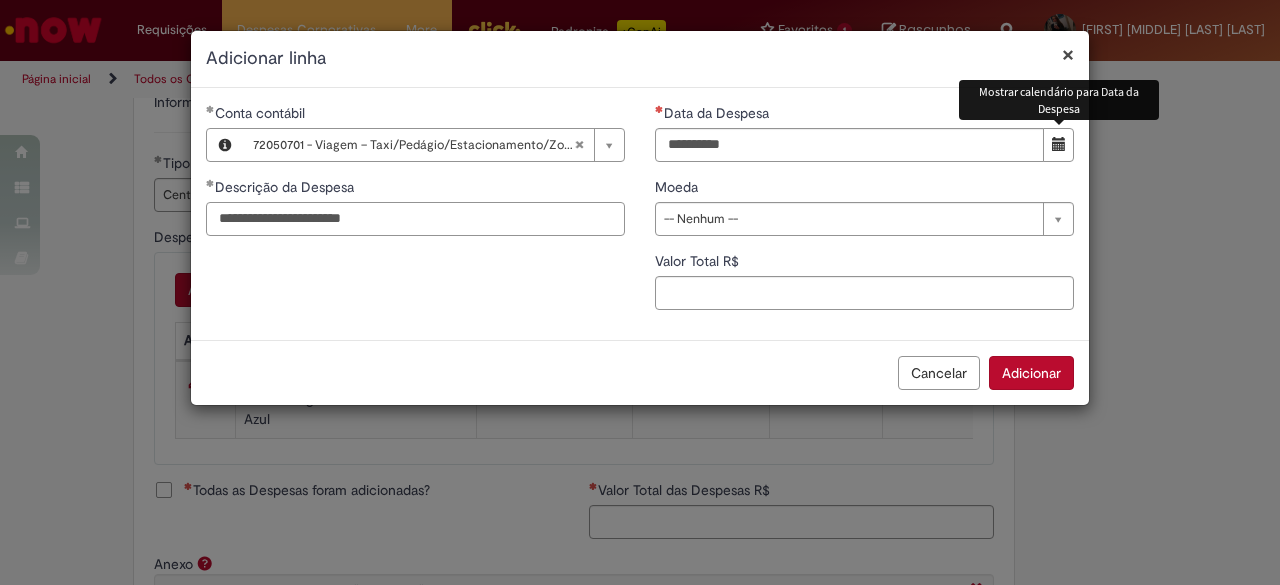 type on "**********" 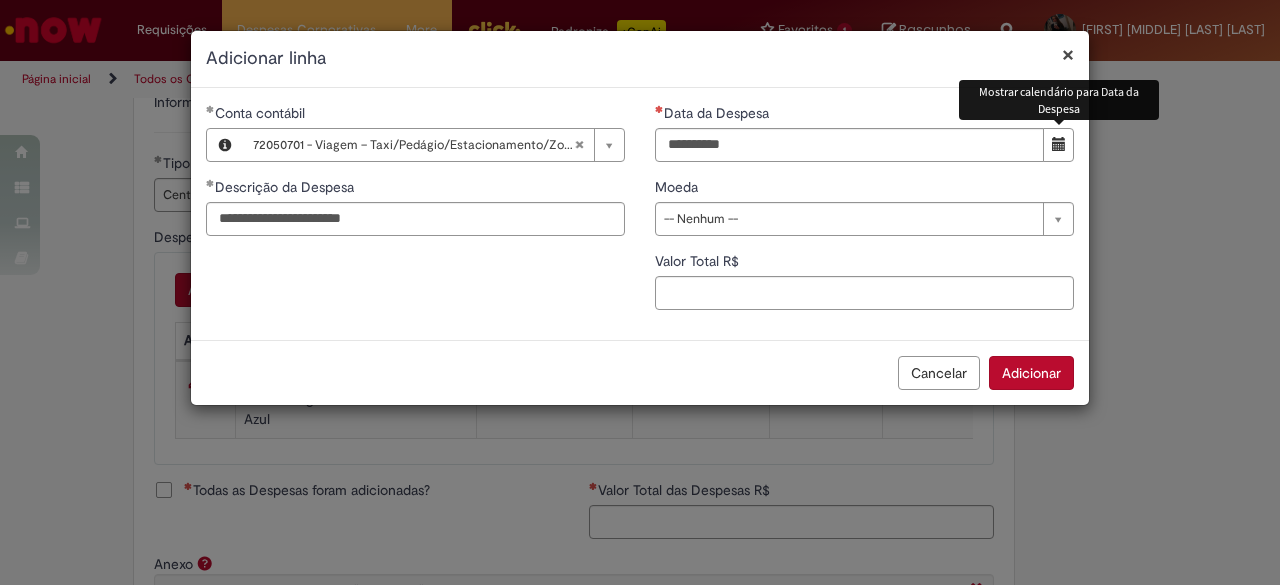click on "**********" at bounding box center (864, 214) 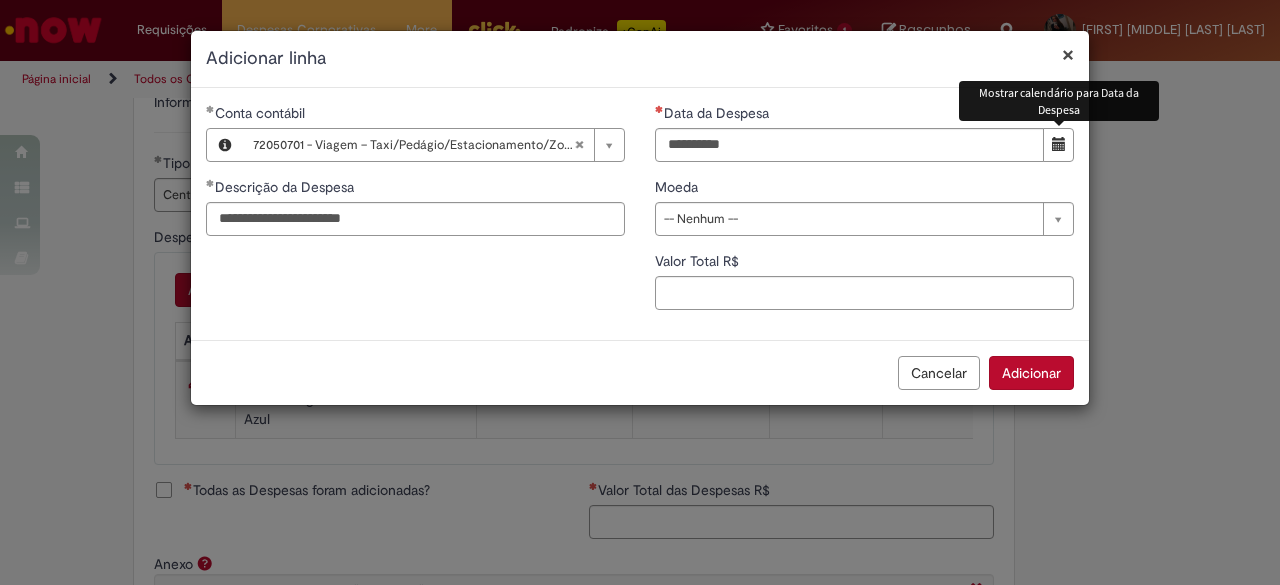 click at bounding box center [1058, 145] 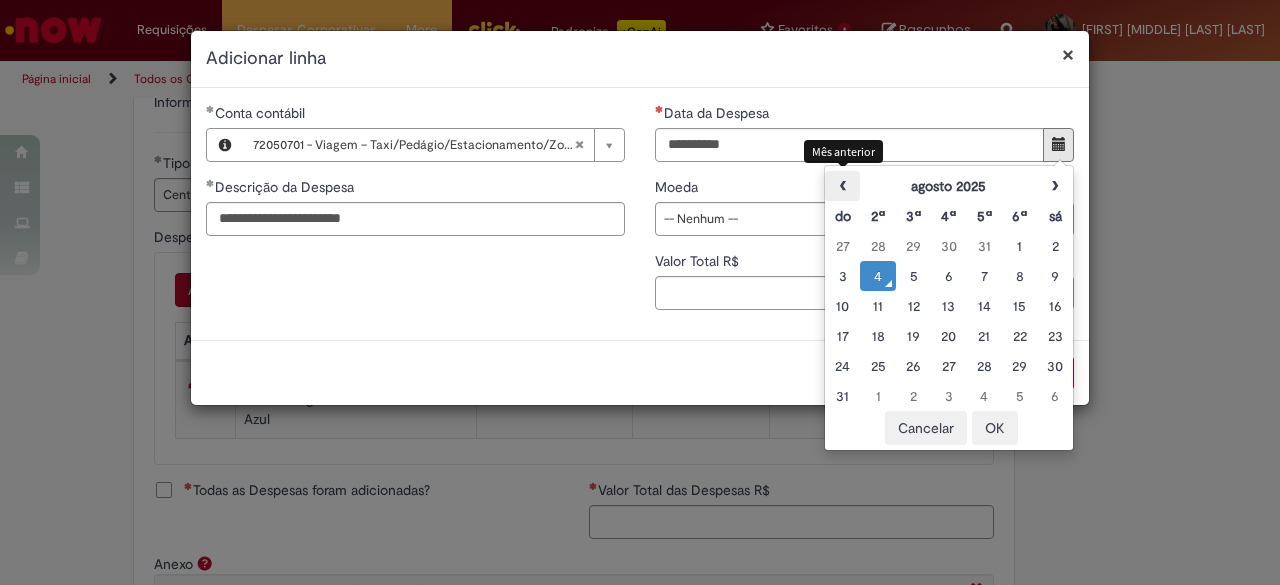 click on "‹" at bounding box center (842, 186) 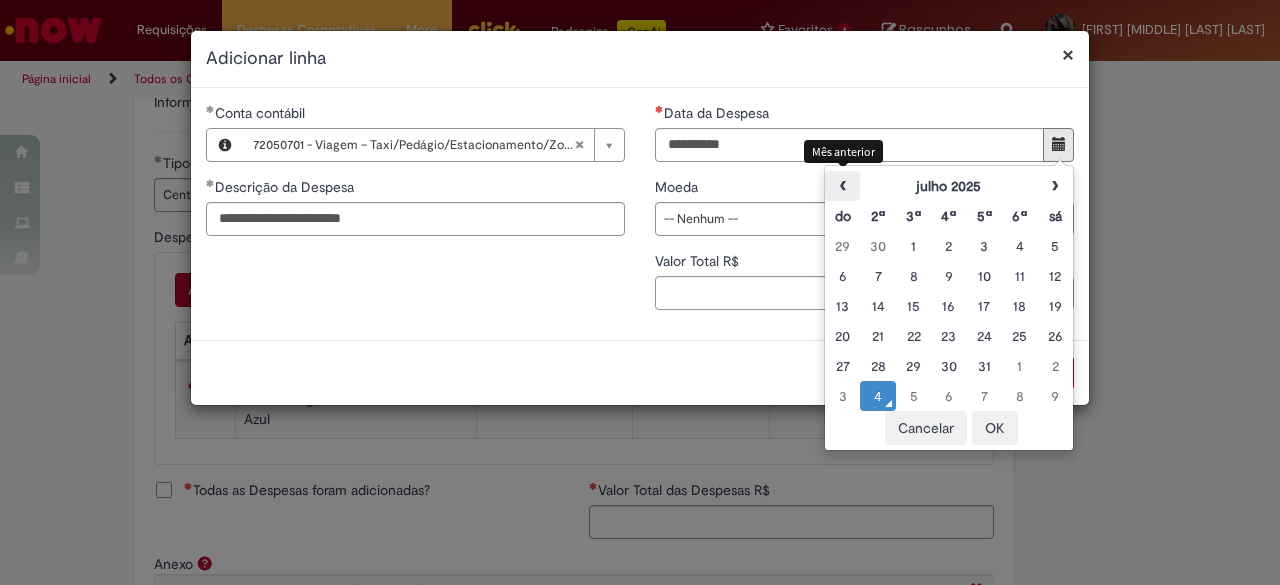click on "‹" at bounding box center (842, 186) 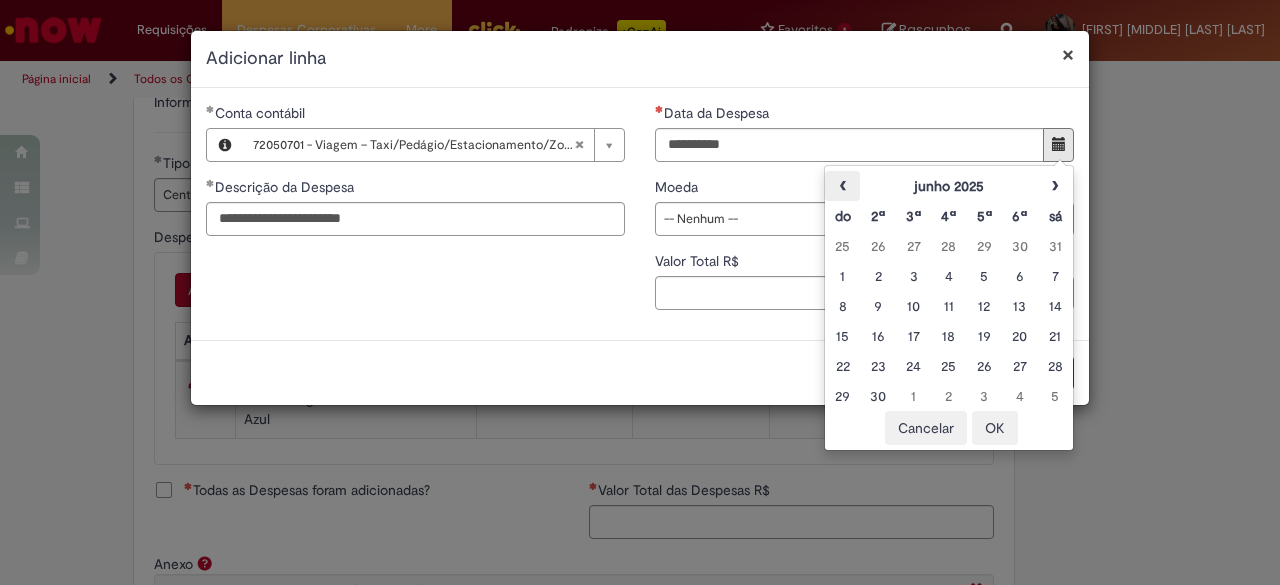 click on "‹" at bounding box center [842, 186] 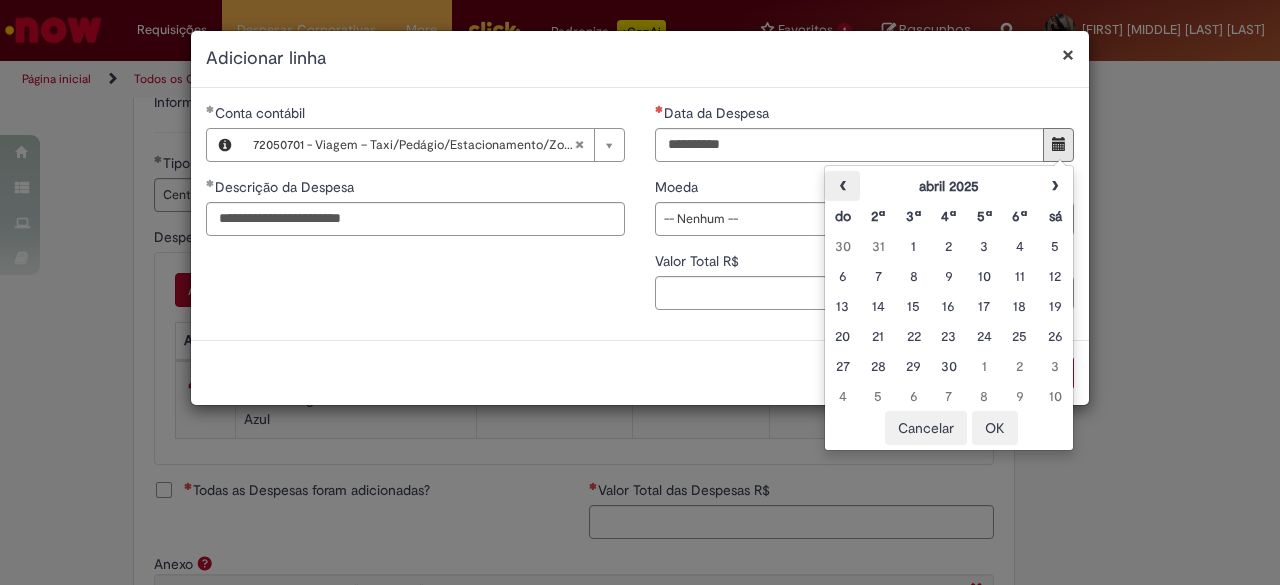 click on "‹" at bounding box center (842, 186) 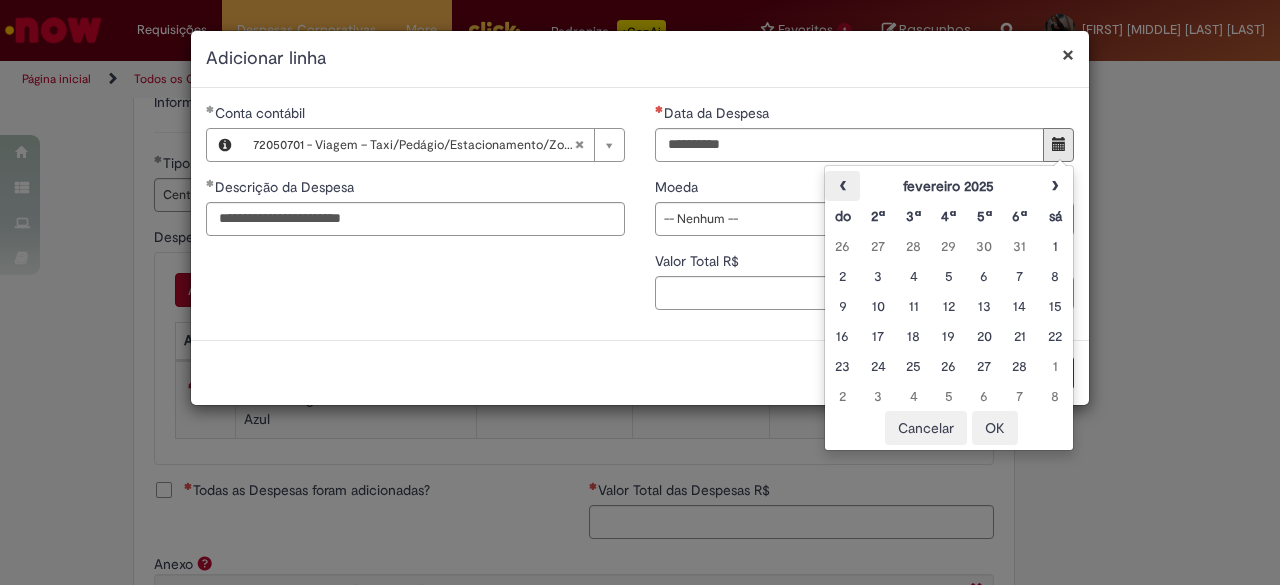 click on "‹" at bounding box center (842, 186) 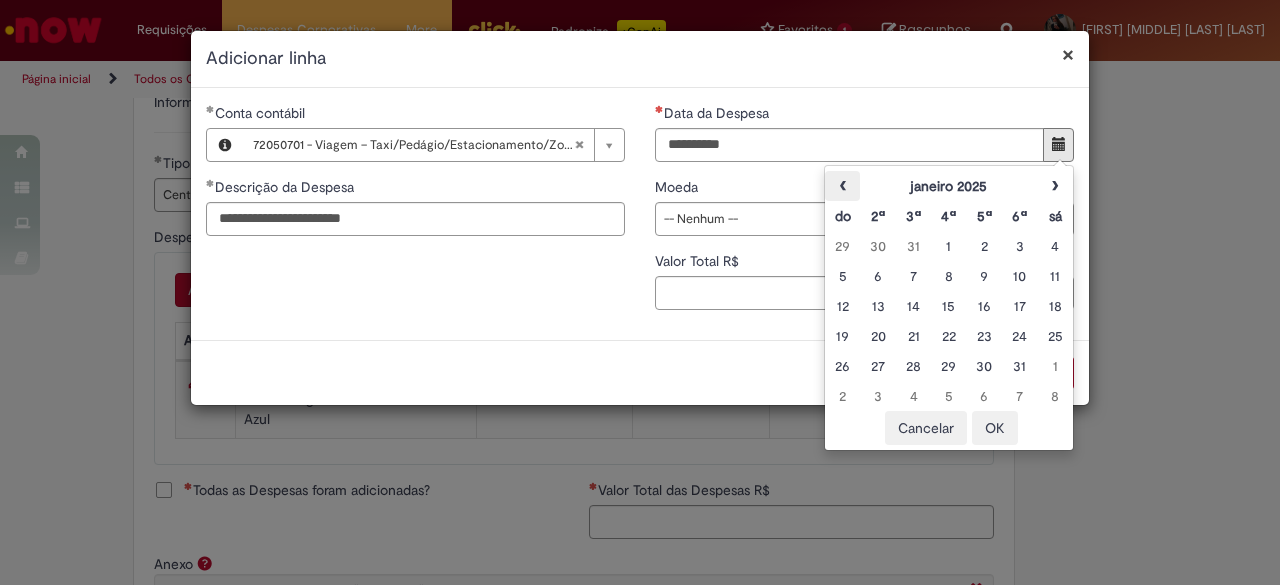 click on "‹" at bounding box center [842, 186] 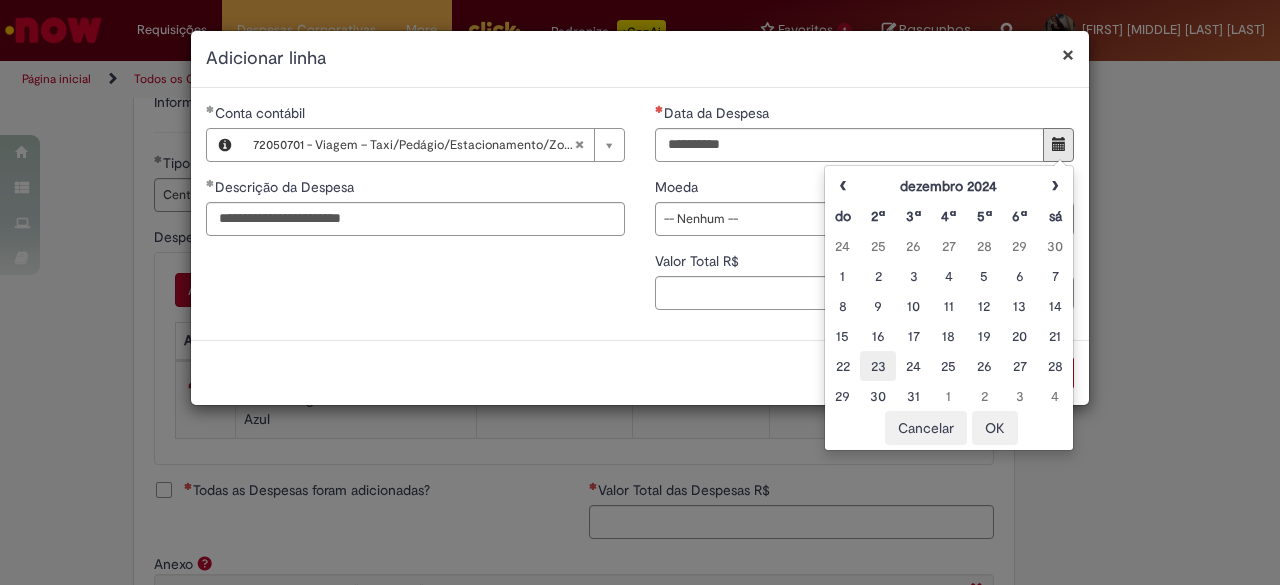 click on "23" at bounding box center [877, 366] 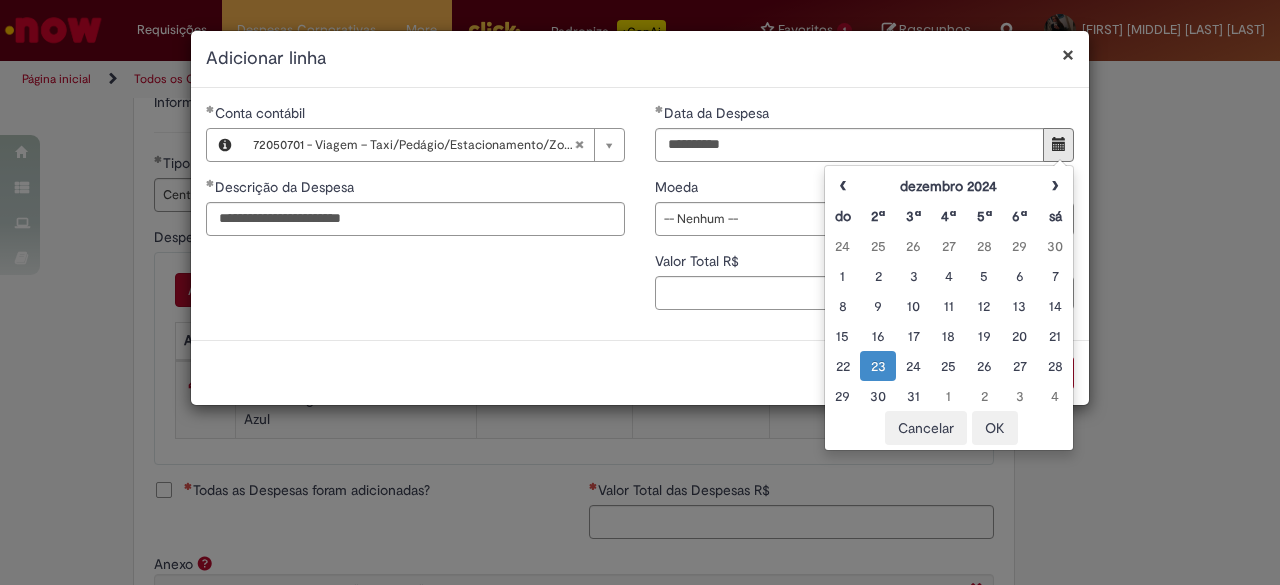 click on "OK" at bounding box center (995, 428) 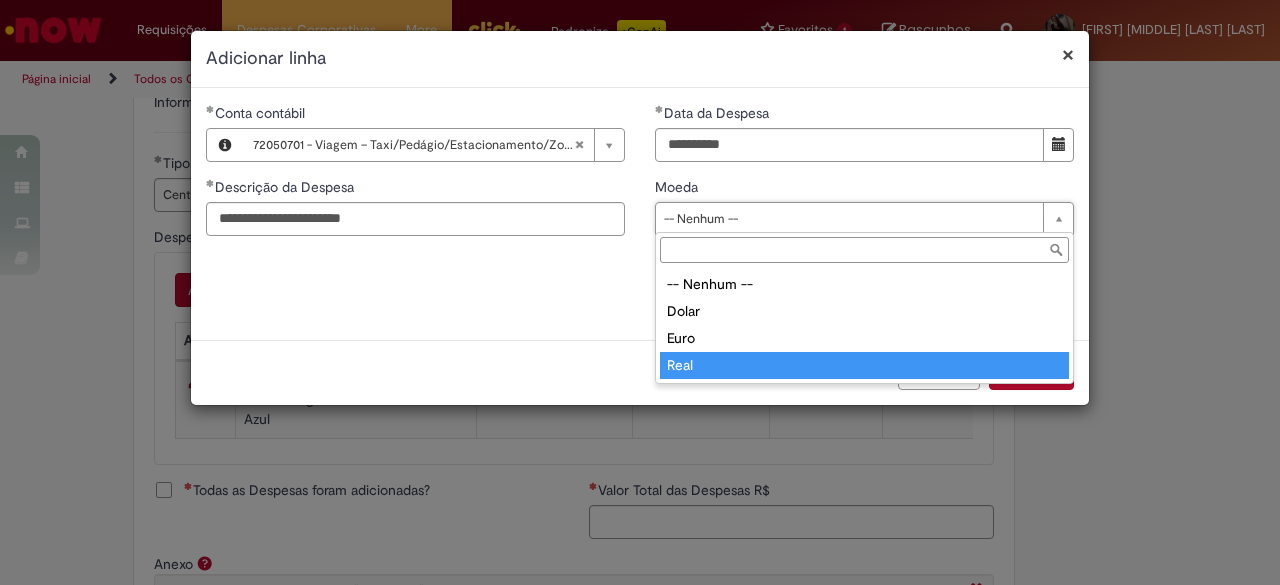 type on "****" 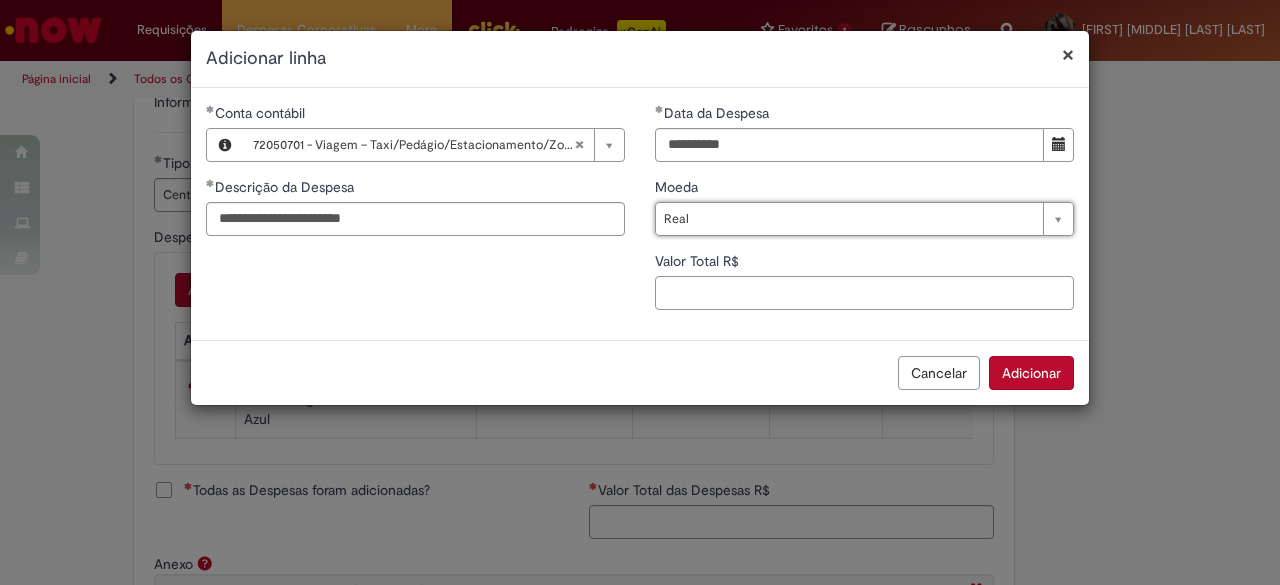click on "Valor Total R$" at bounding box center (864, 293) 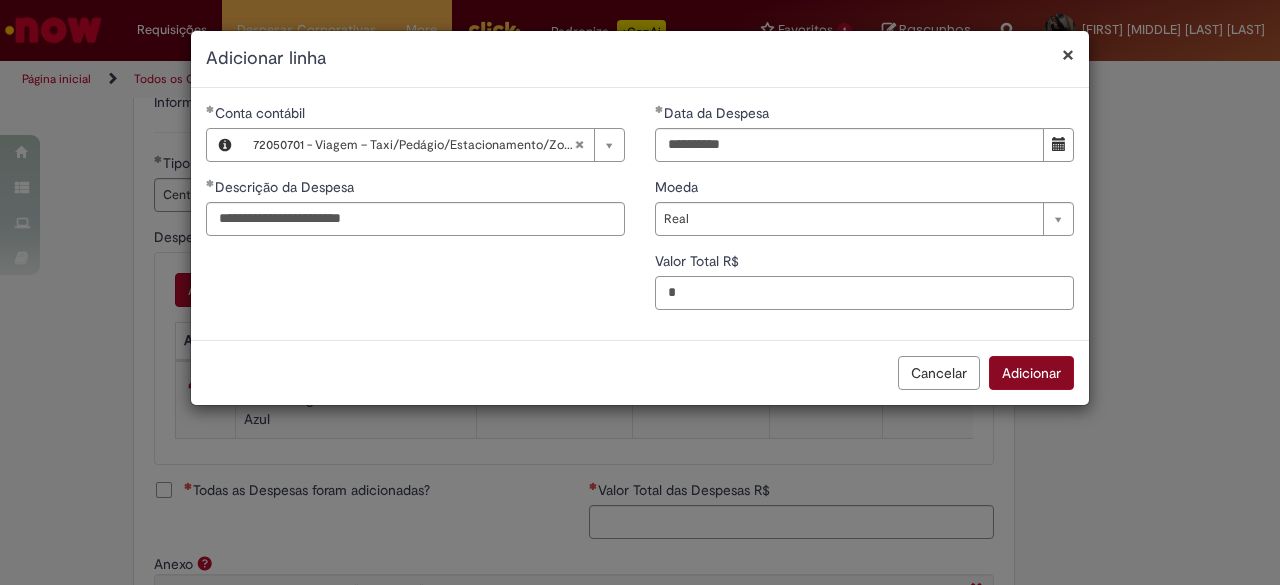 type on "*" 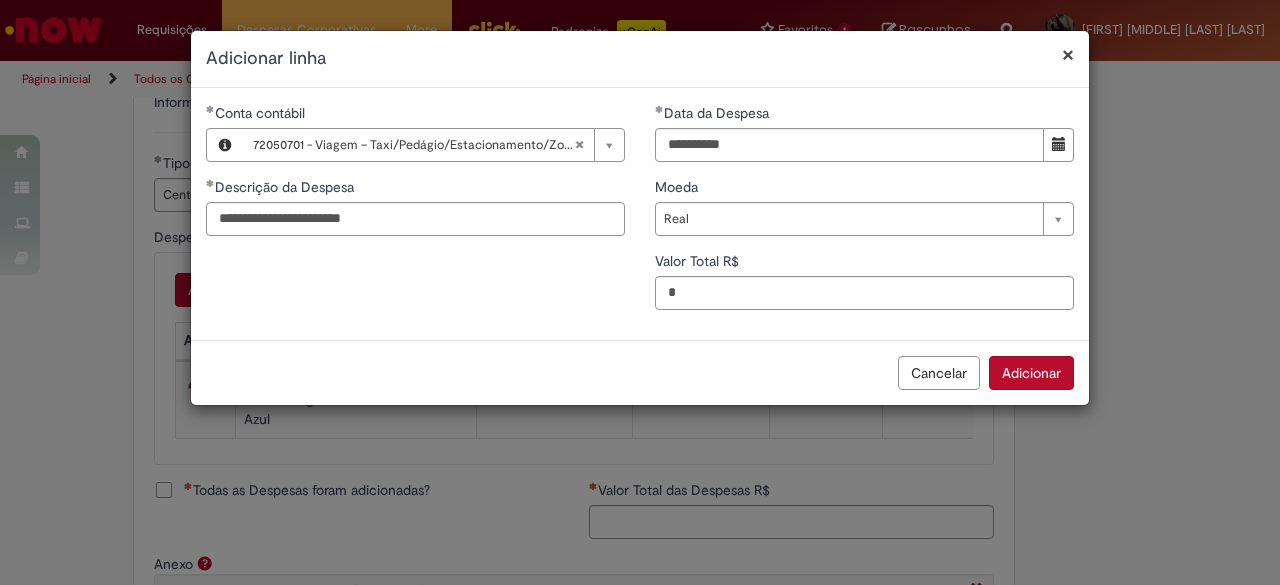 click on "Adicionar" at bounding box center [1031, 373] 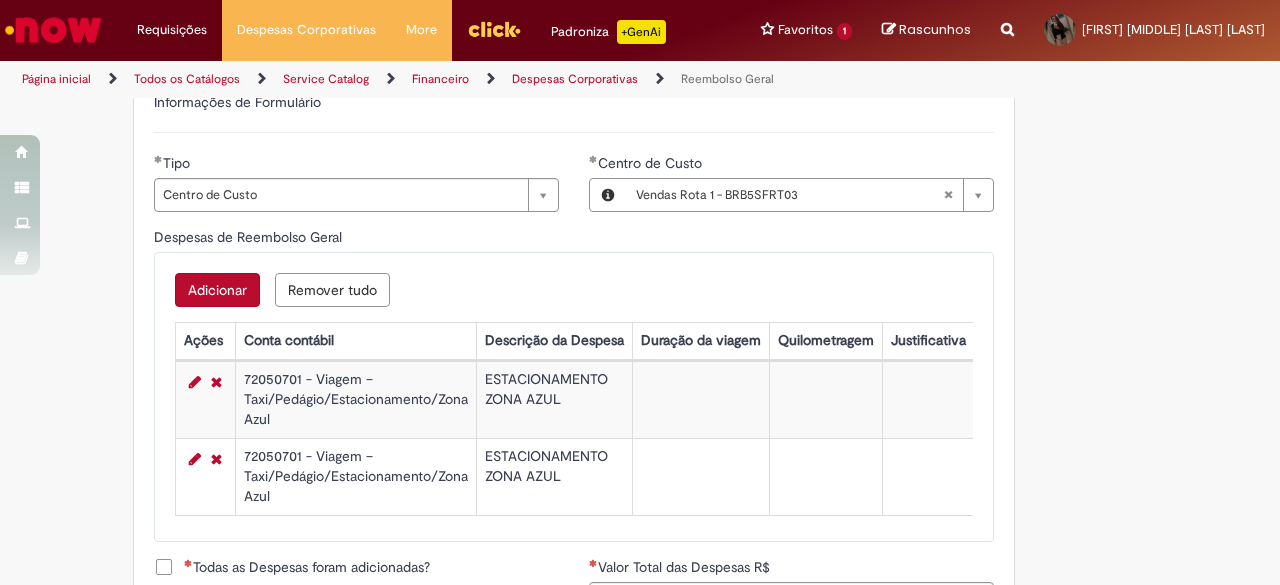 click on "Adicionar" at bounding box center (217, 290) 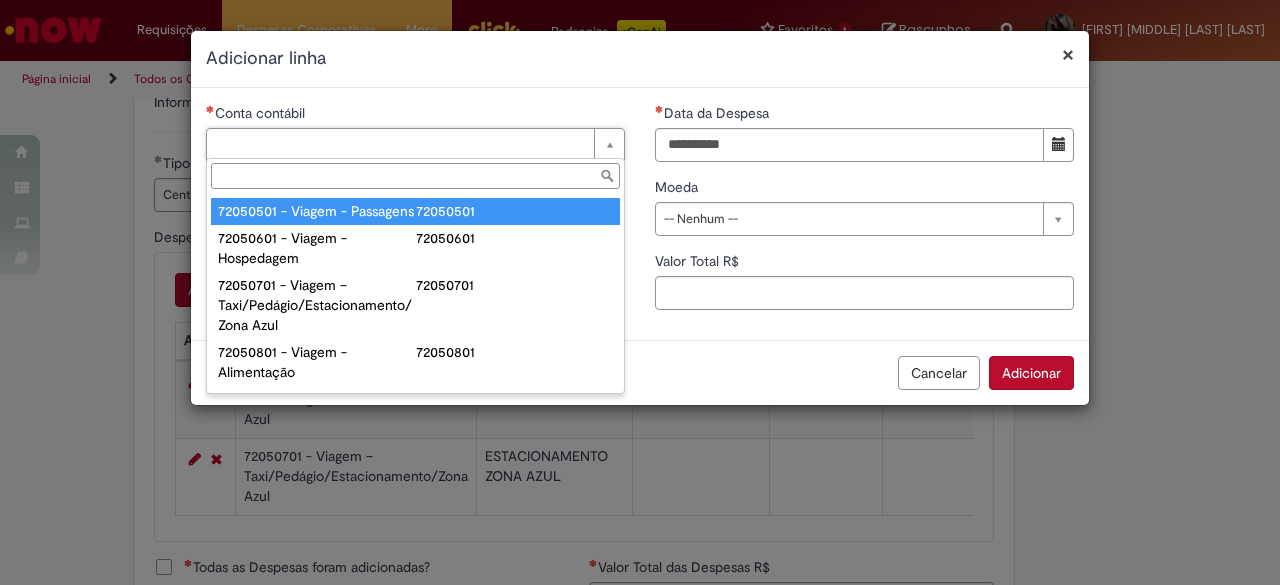 scroll, scrollTop: 1103, scrollLeft: 0, axis: vertical 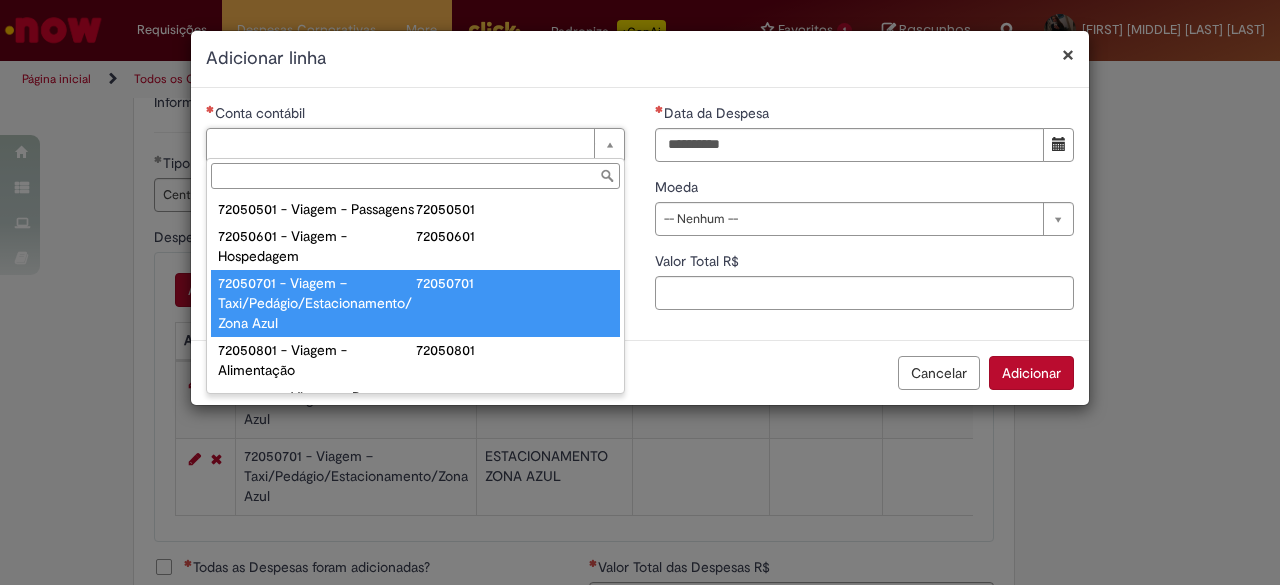type on "**********" 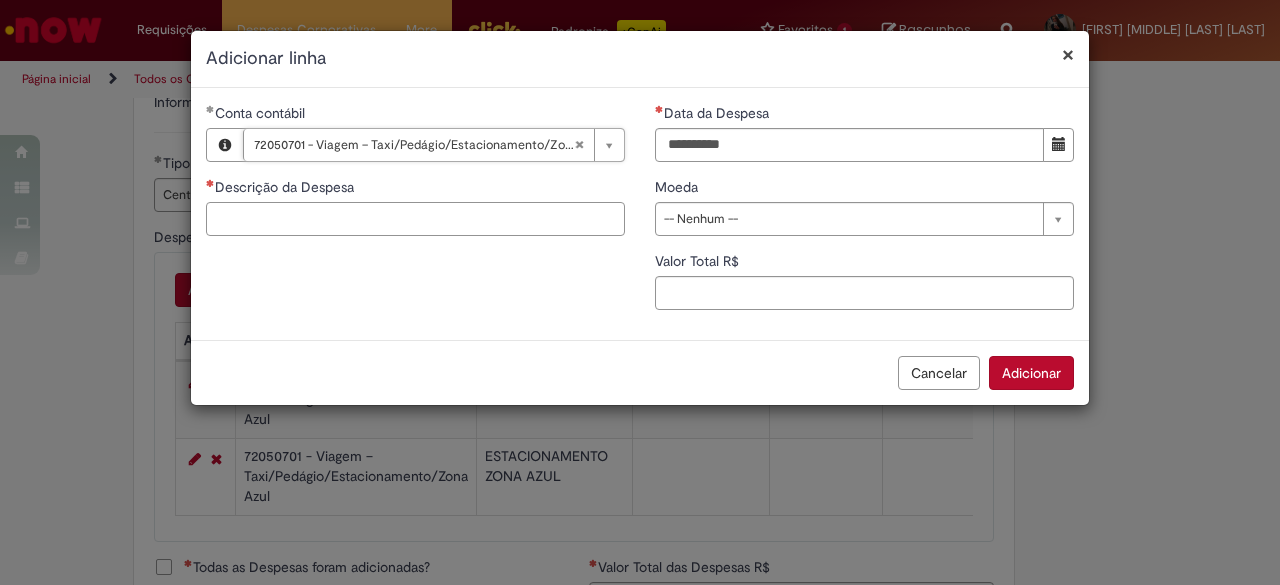 click on "Descrição da Despesa" at bounding box center (415, 219) 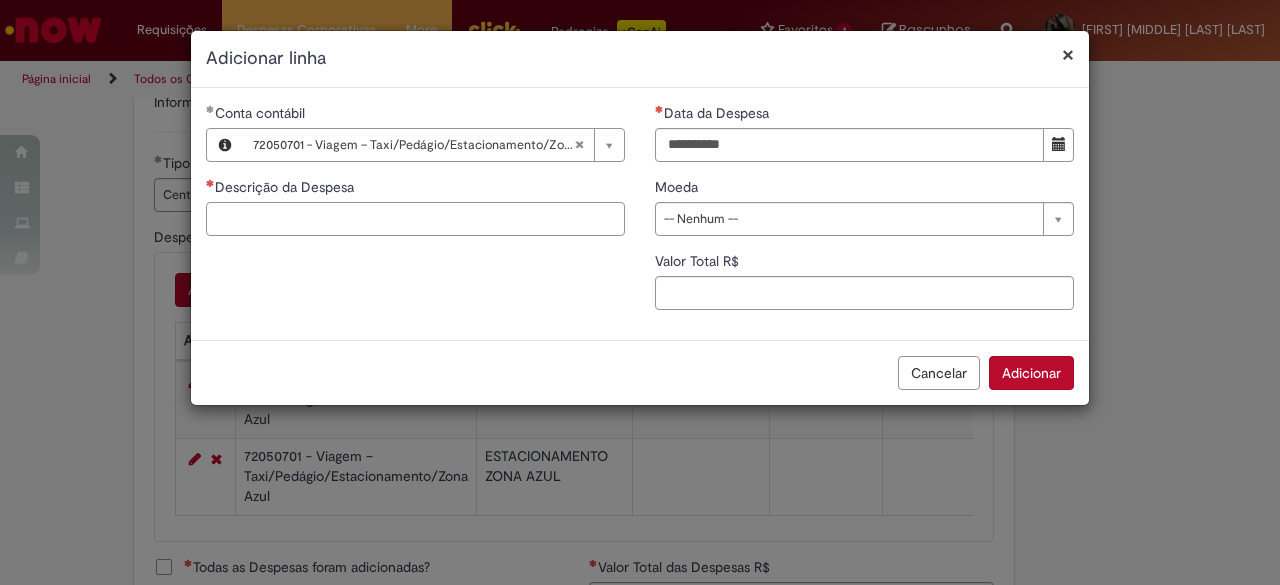 paste on "**********" 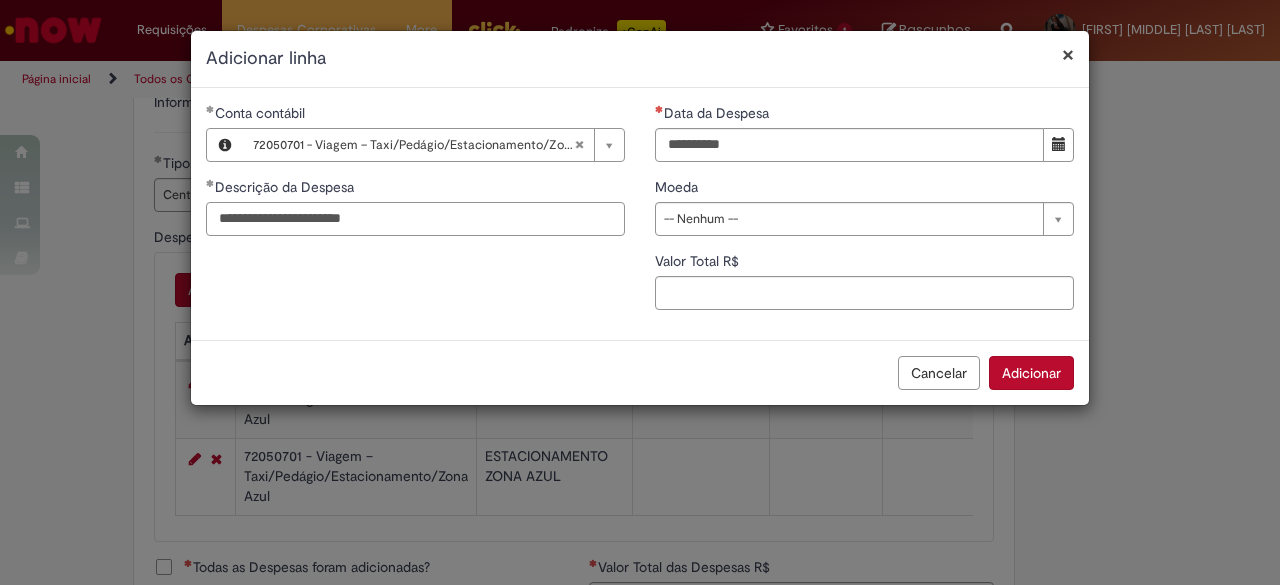 type on "**********" 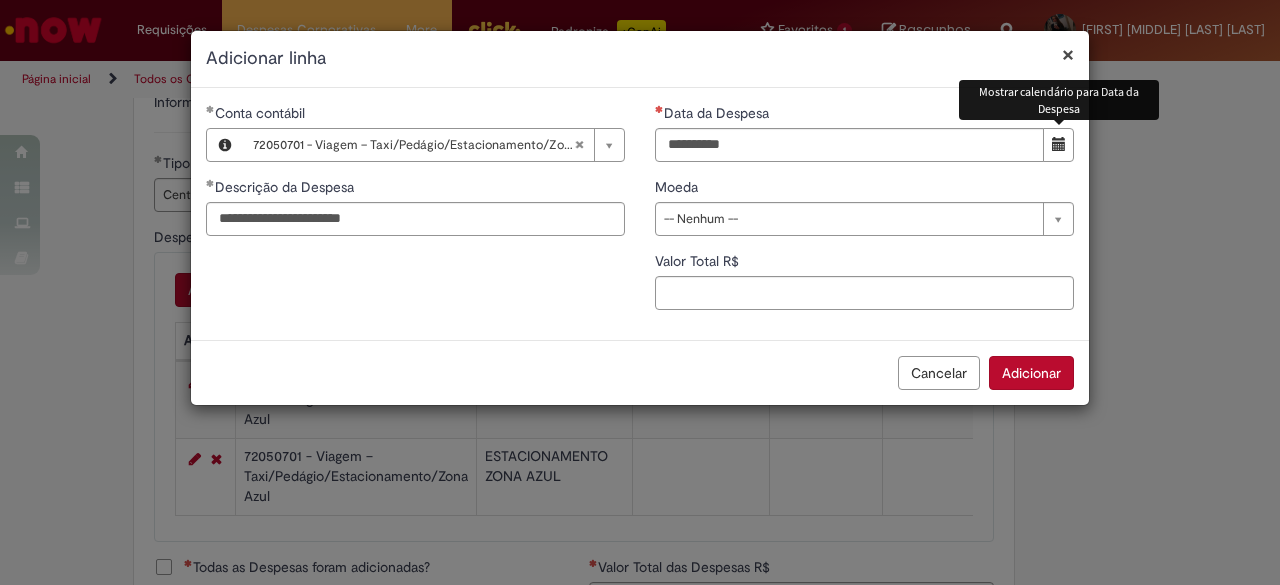 click at bounding box center (1059, 144) 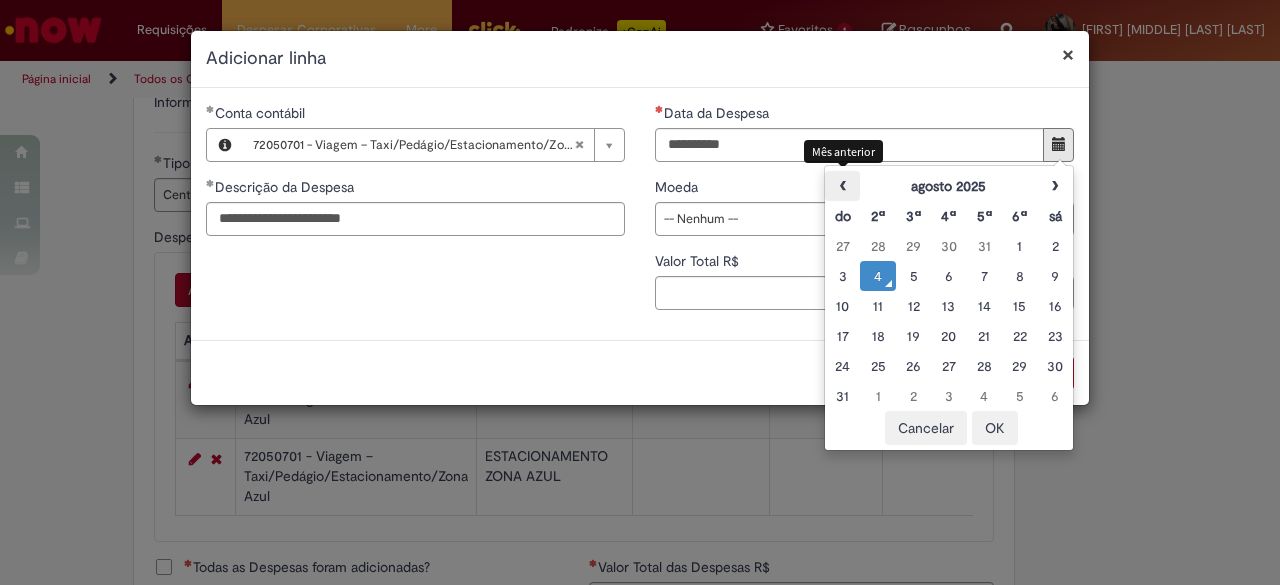 click on "‹" at bounding box center [842, 186] 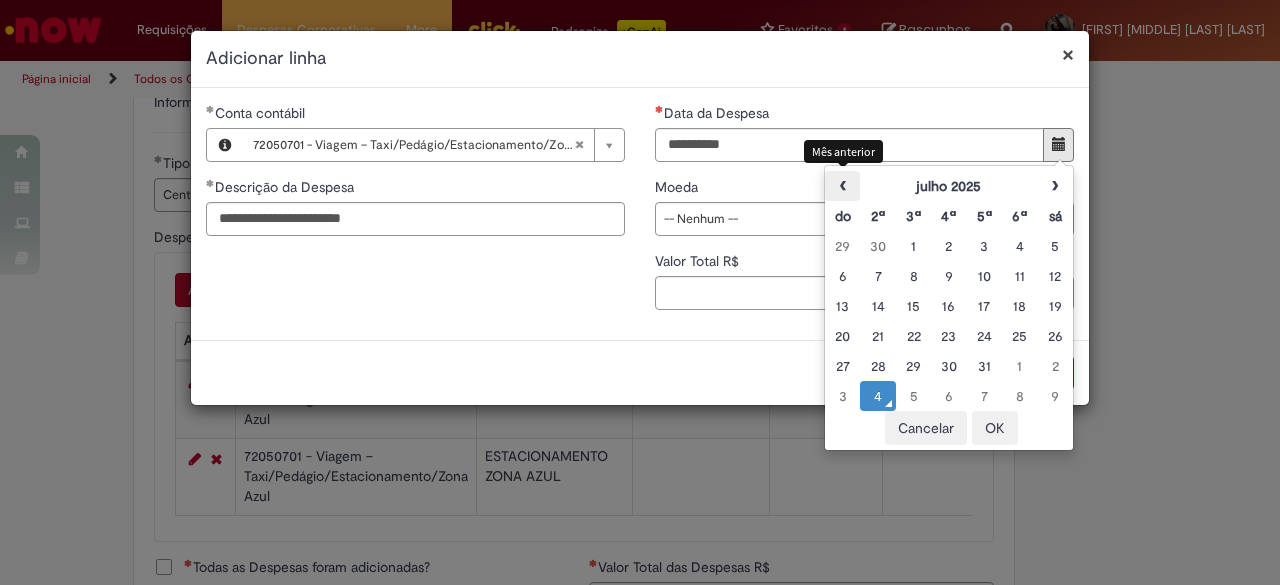 click on "‹" at bounding box center [842, 186] 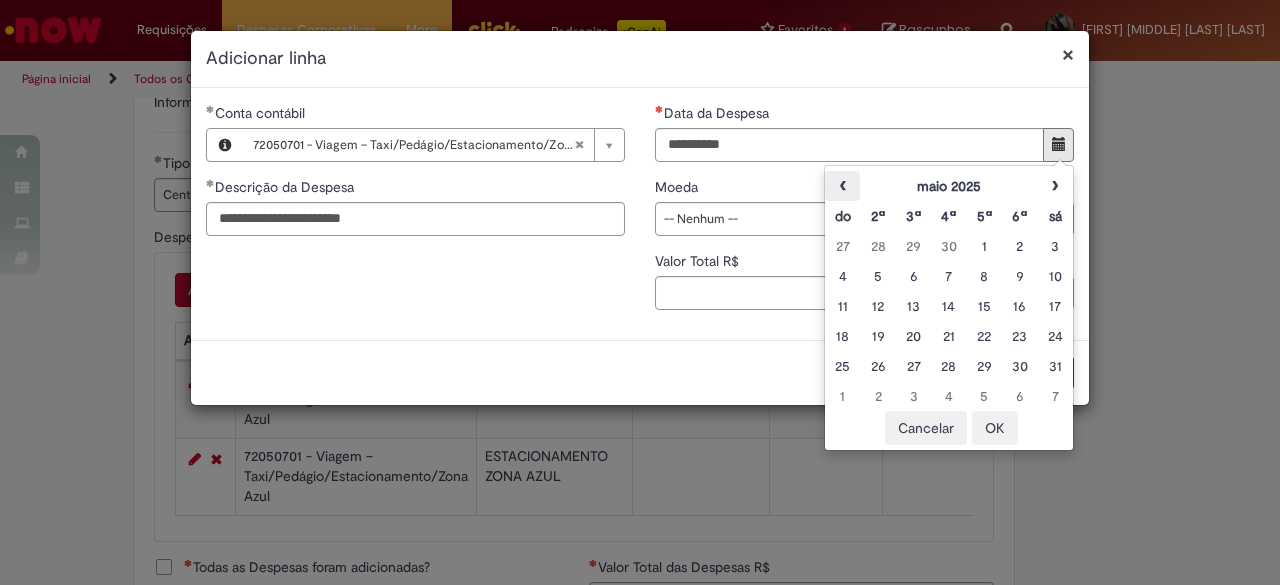 click on "‹" at bounding box center (842, 186) 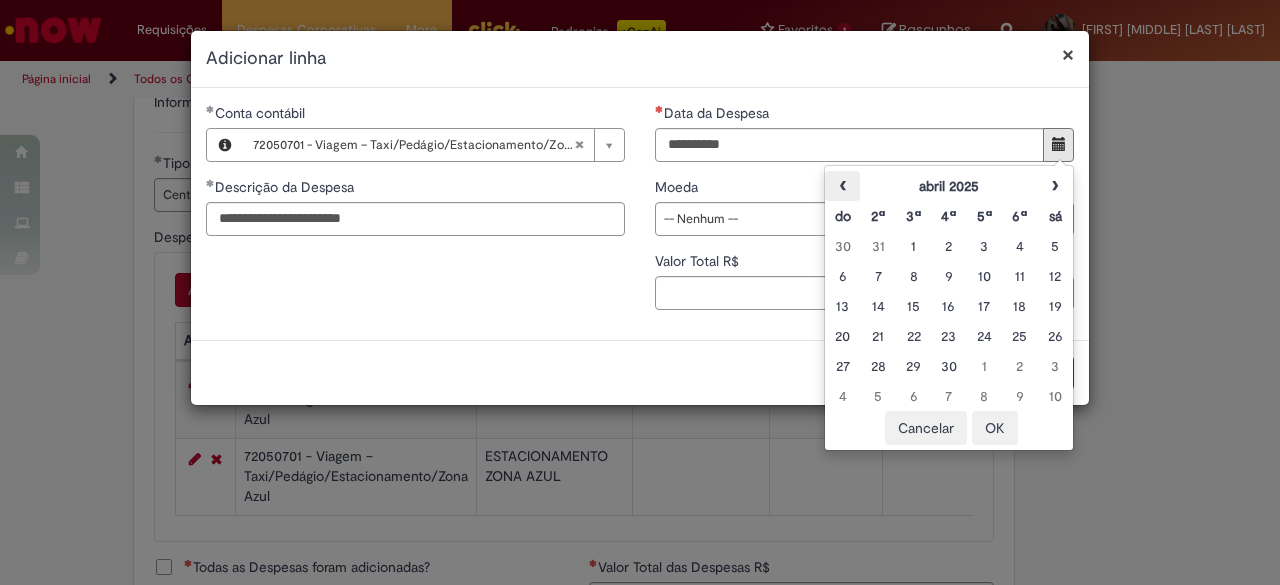 click on "‹" at bounding box center (842, 186) 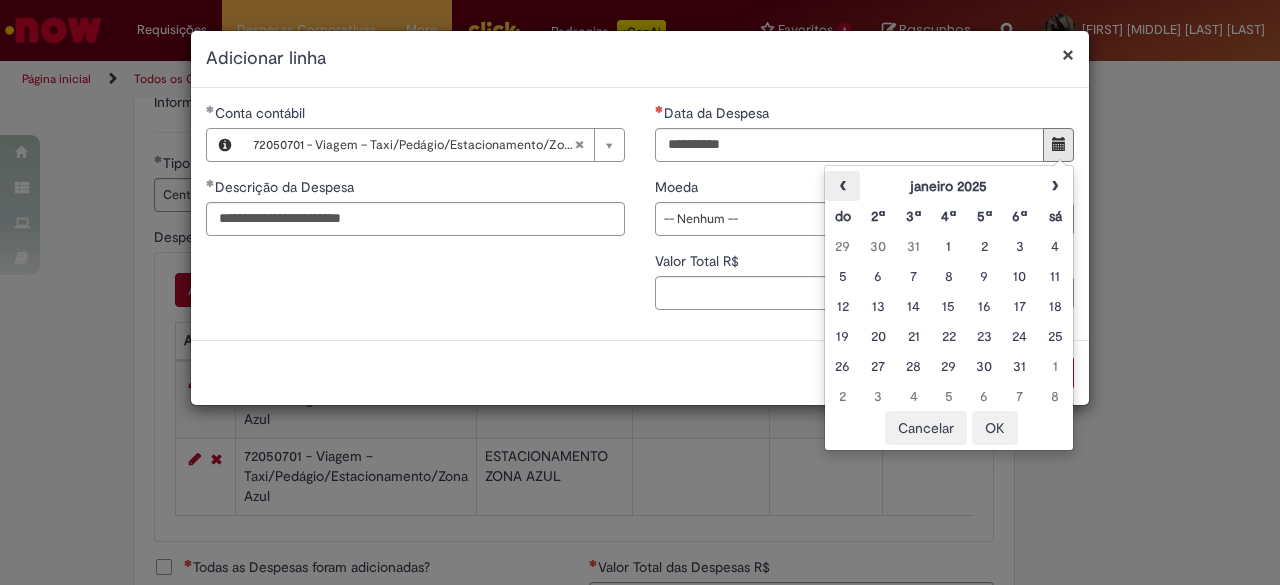 click on "‹" at bounding box center [842, 186] 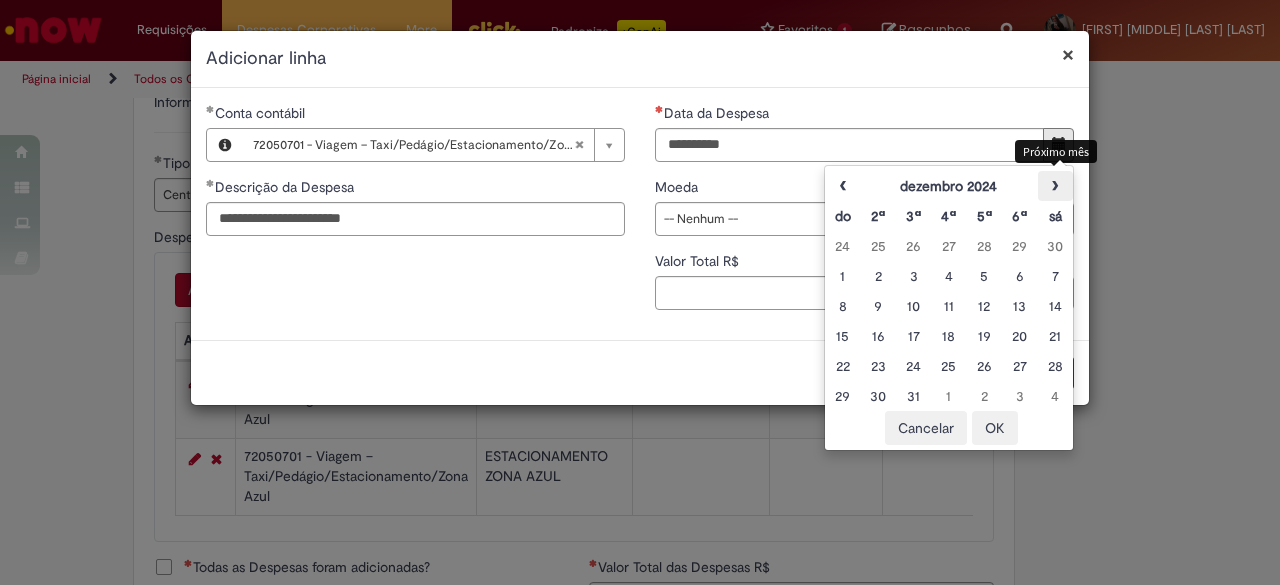 click on "›" at bounding box center (1055, 186) 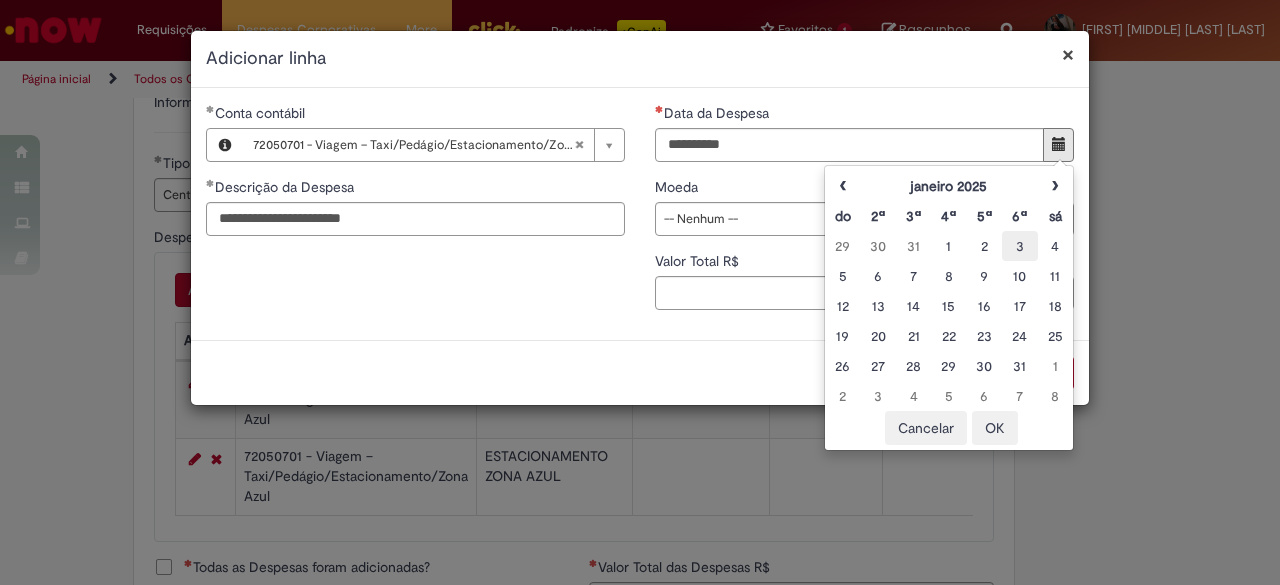 click on "3" at bounding box center (1019, 246) 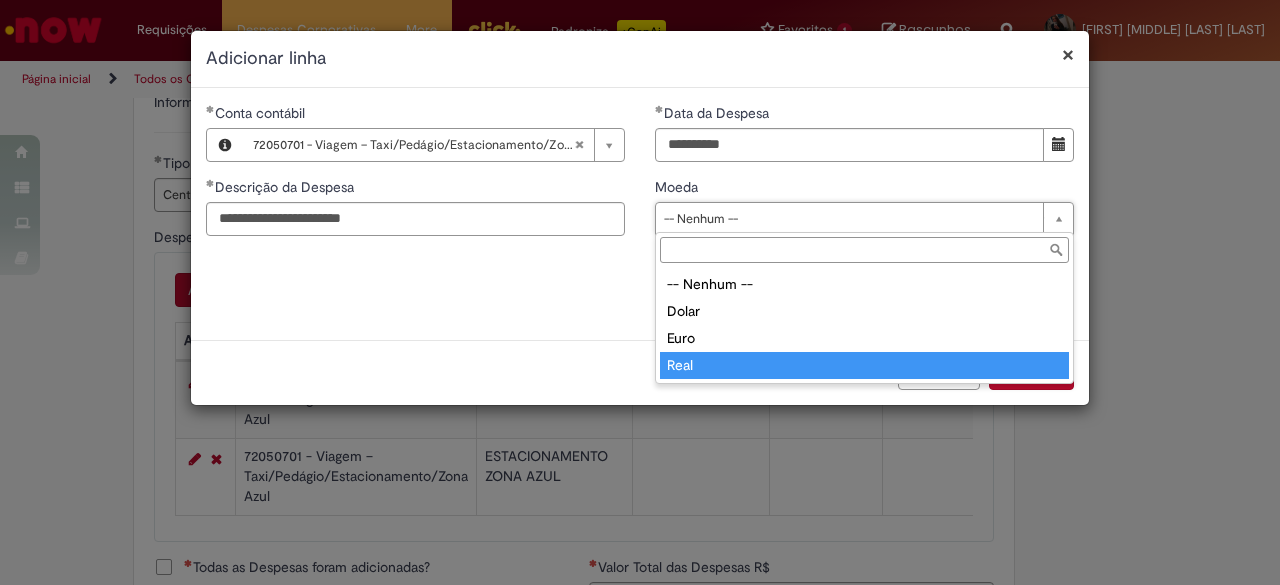 type on "****" 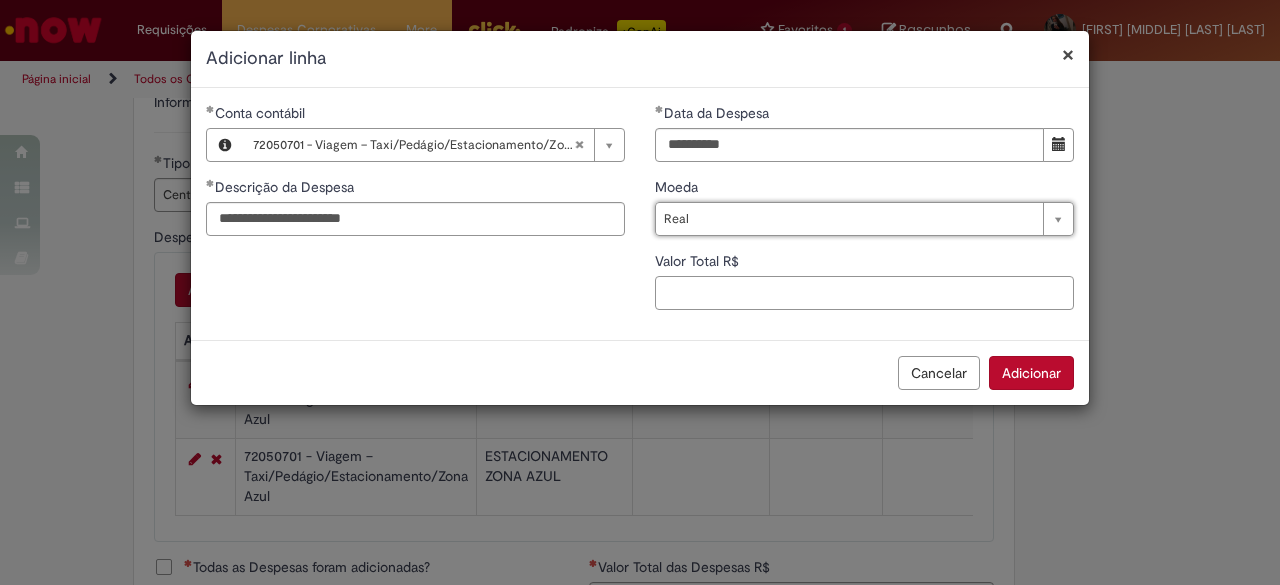 click on "Valor Total R$" at bounding box center [864, 293] 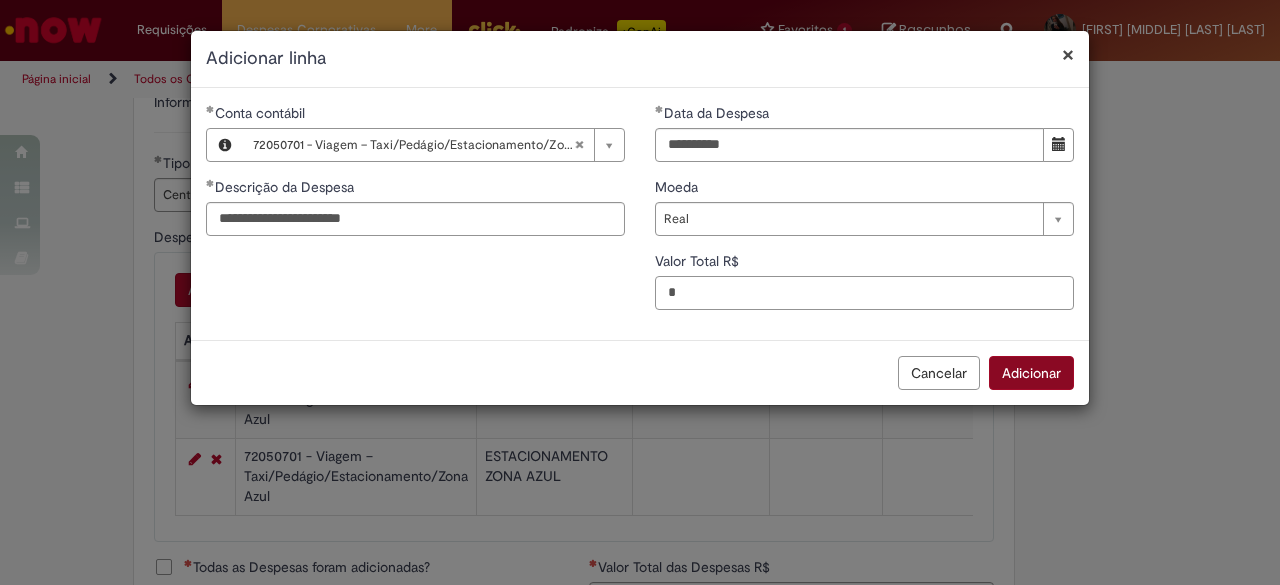 type on "*" 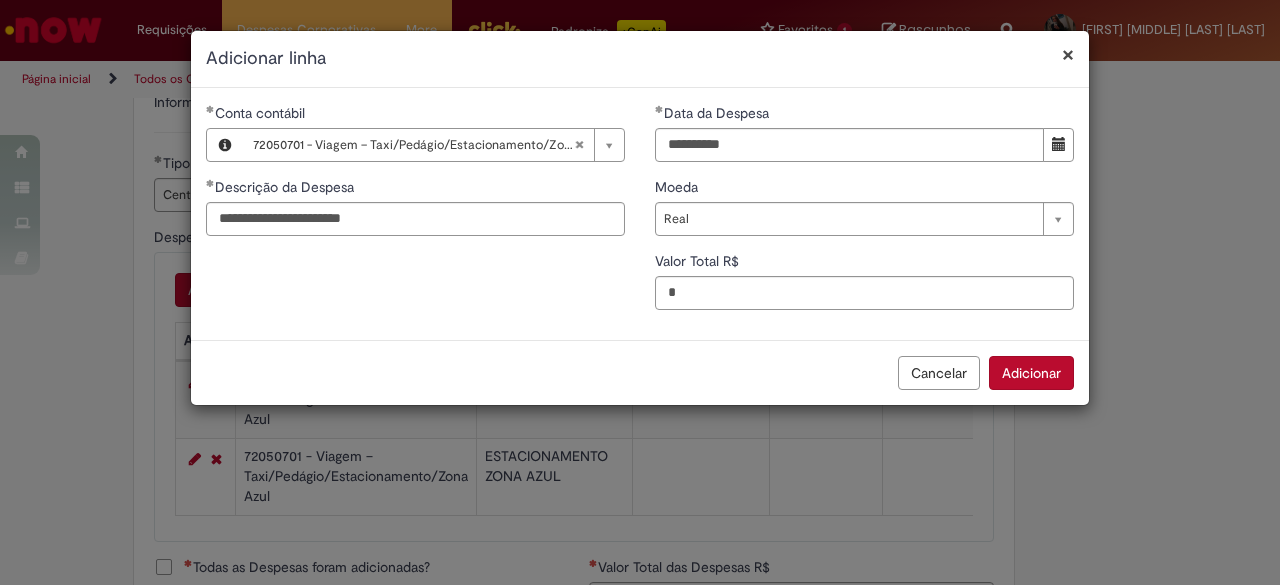 click on "Adicionar" at bounding box center (1031, 373) 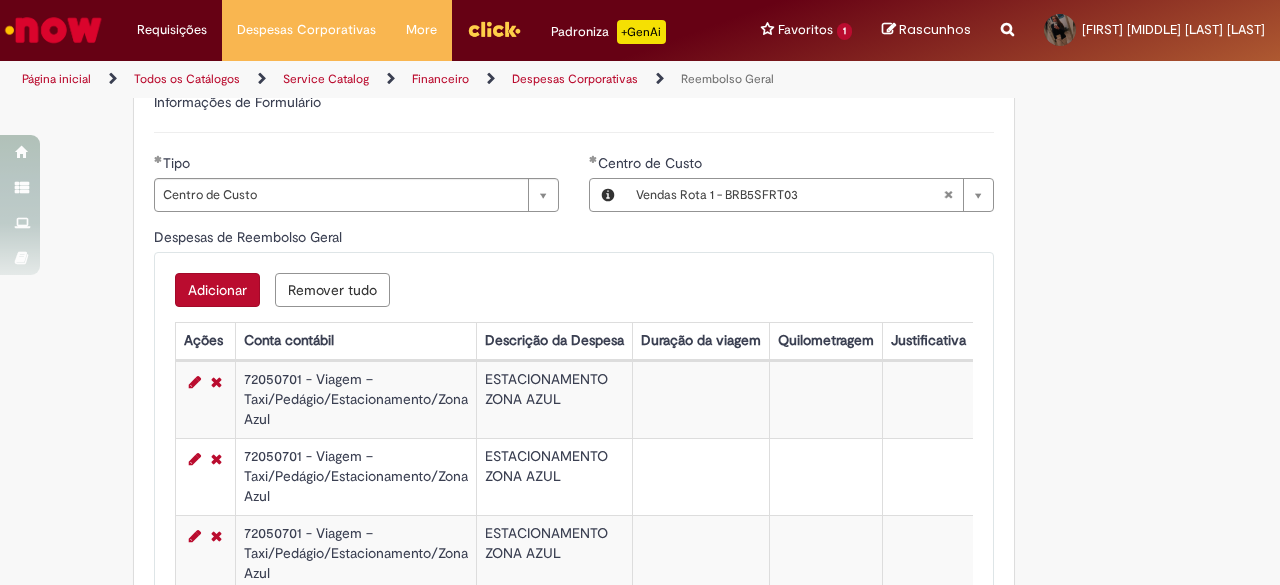 click on "Adicionar" at bounding box center (217, 290) 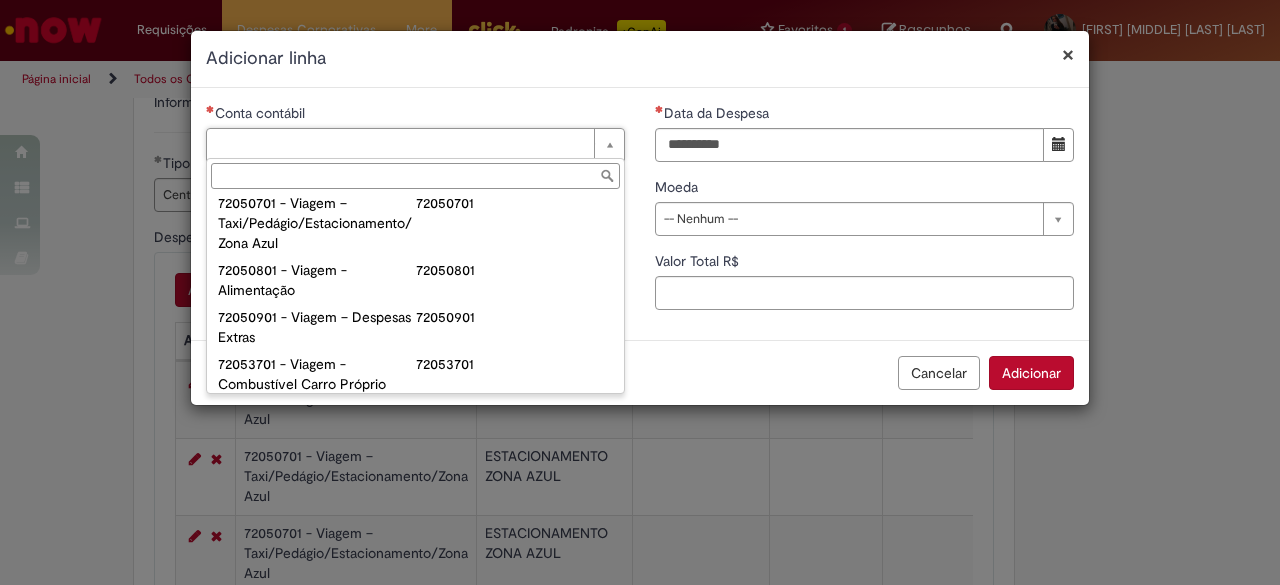 scroll, scrollTop: 1193, scrollLeft: 0, axis: vertical 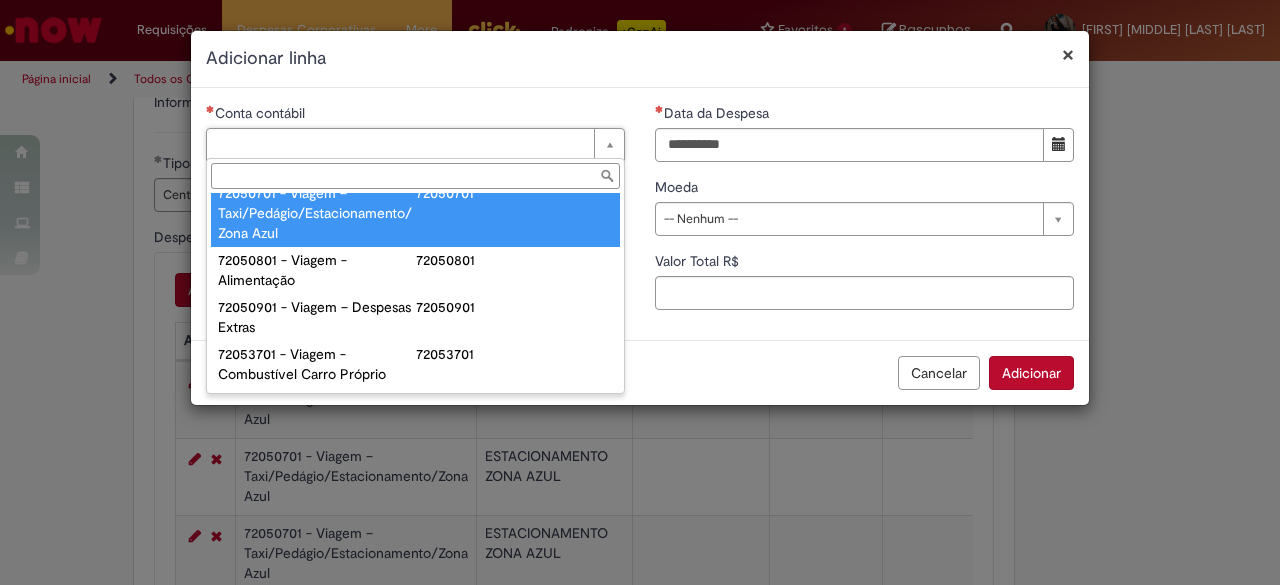 type on "**********" 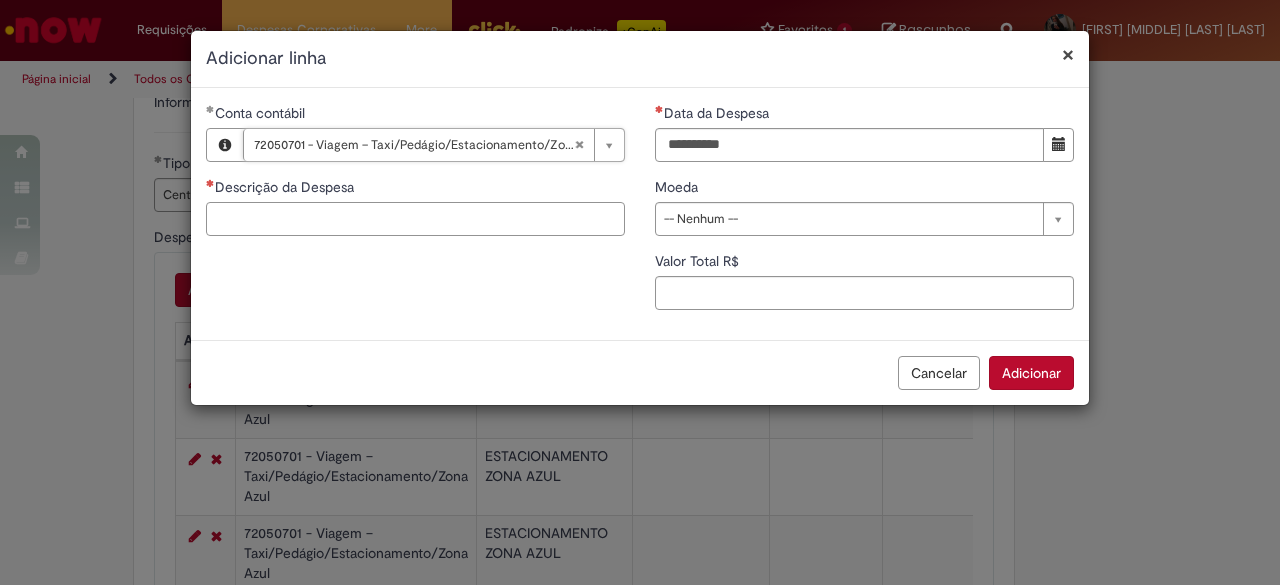 click on "Descrição da Despesa" at bounding box center (415, 219) 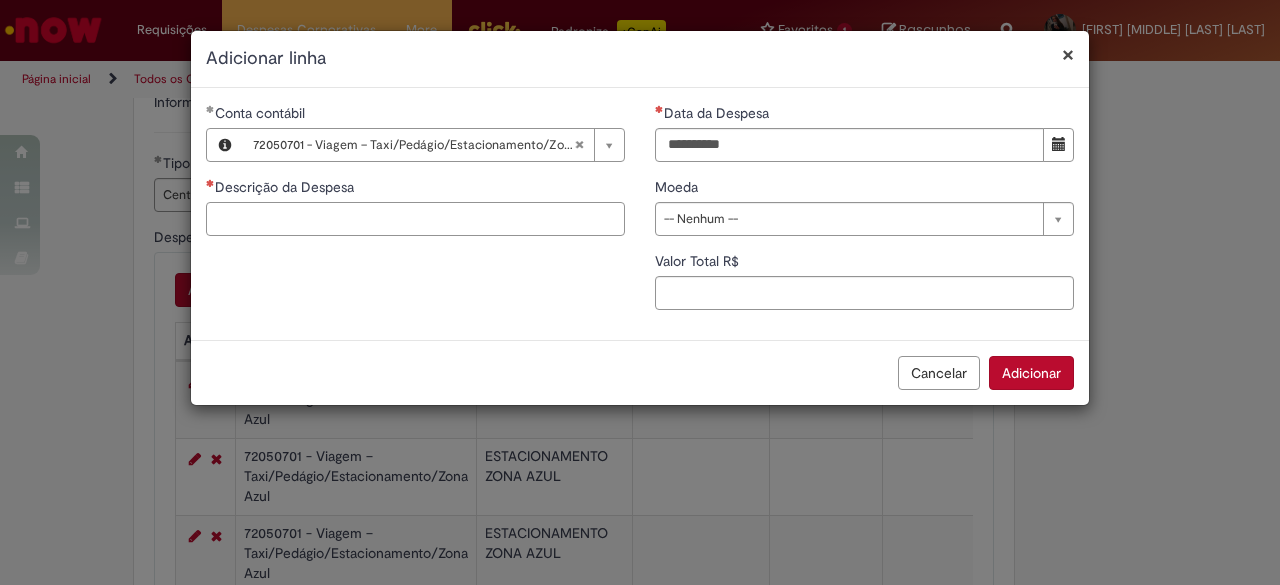 paste on "**********" 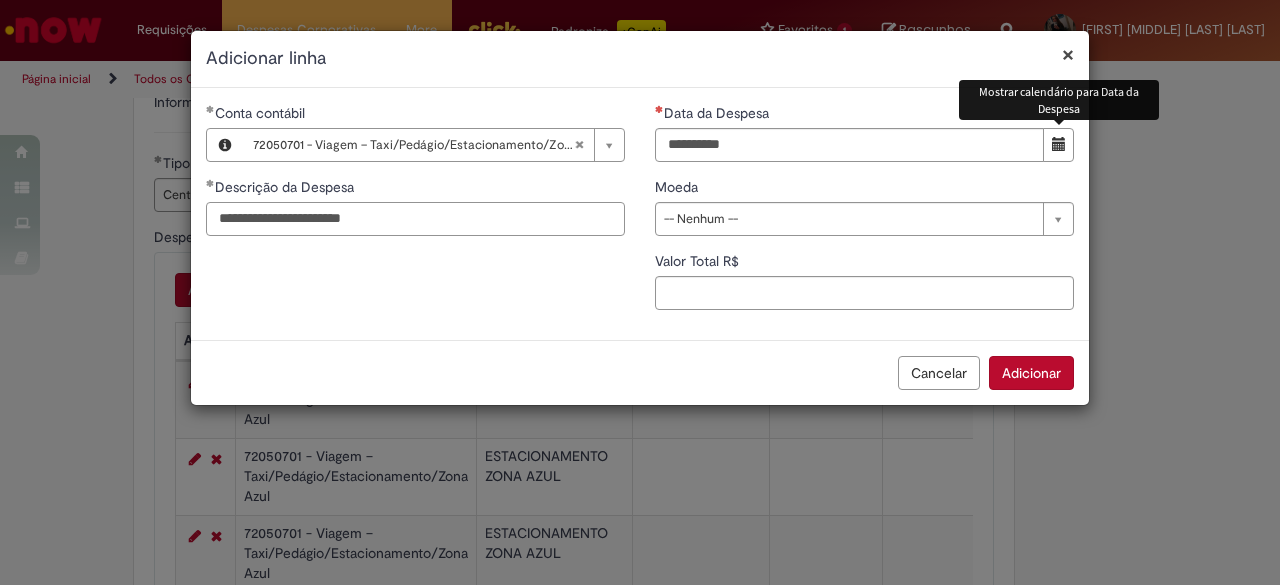 type on "**********" 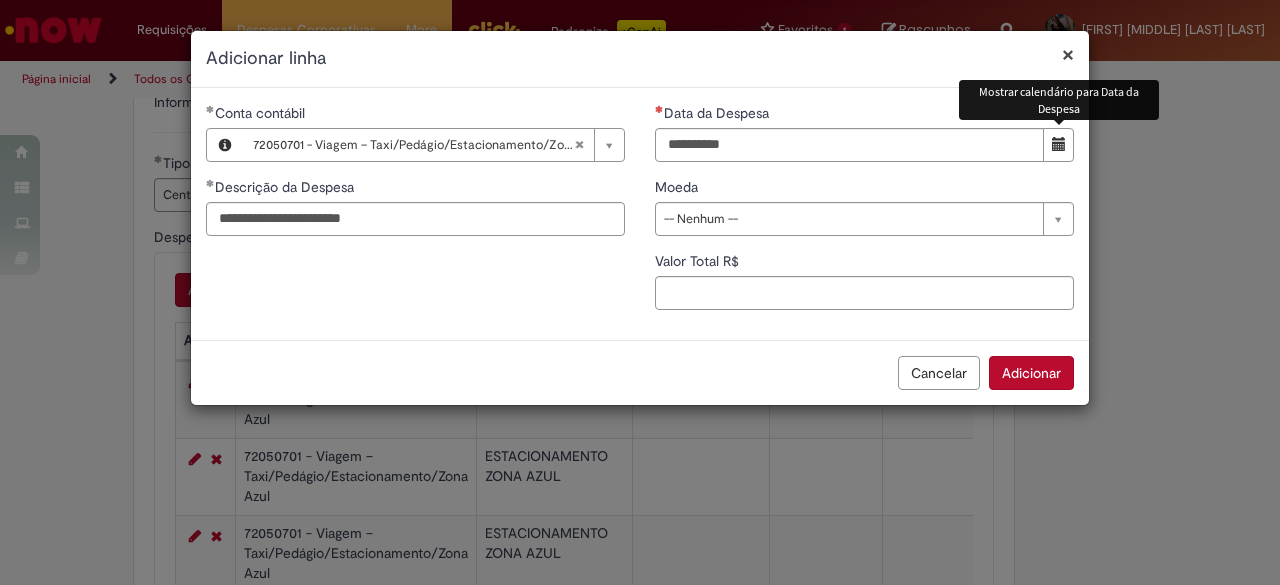click at bounding box center [1058, 145] 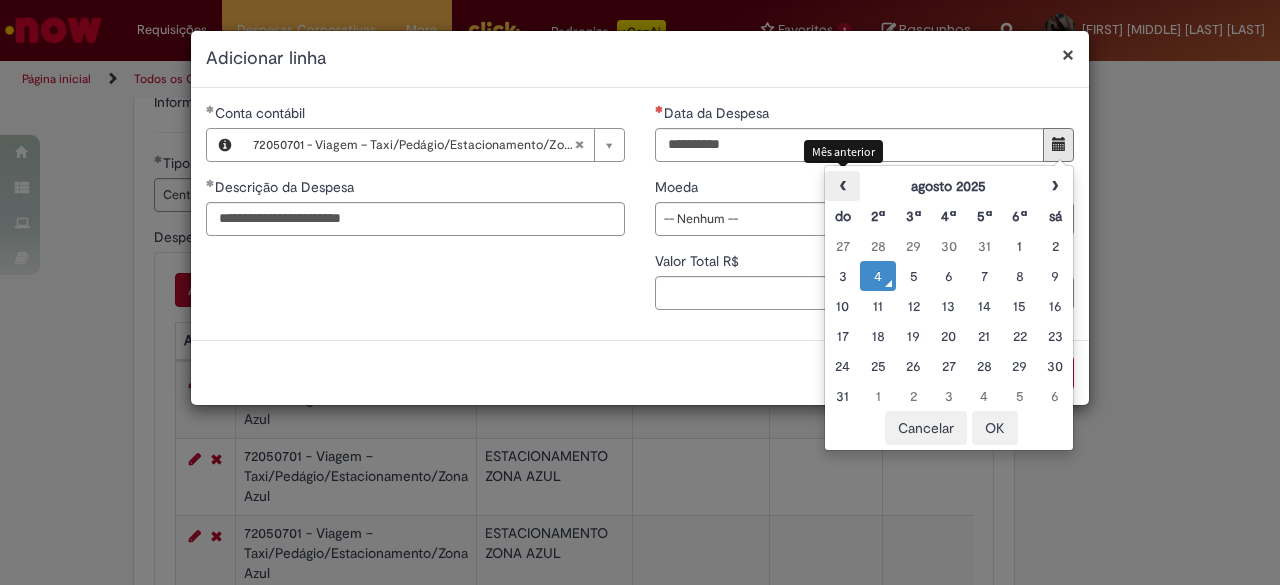 click on "‹" at bounding box center (842, 186) 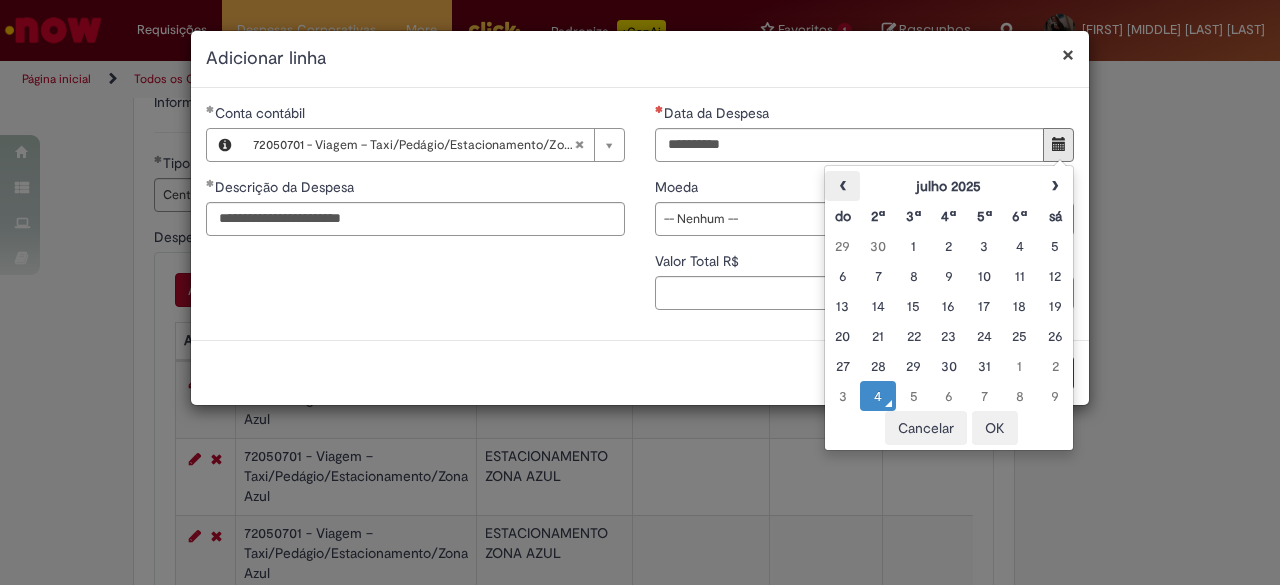 click on "‹" at bounding box center [842, 186] 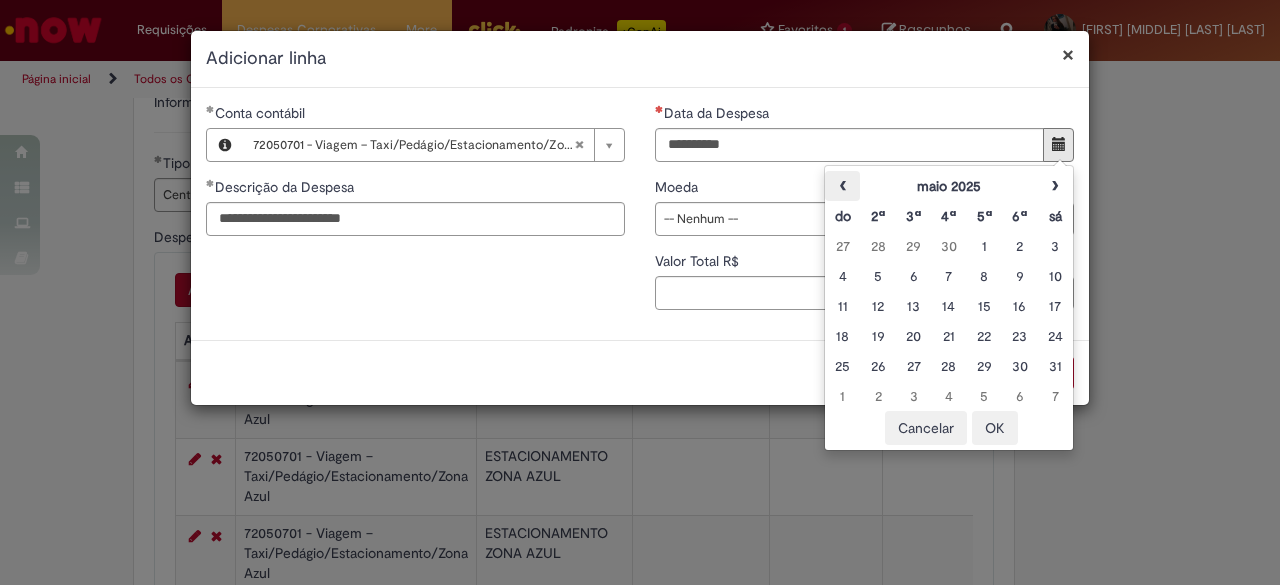 click on "‹" at bounding box center (842, 186) 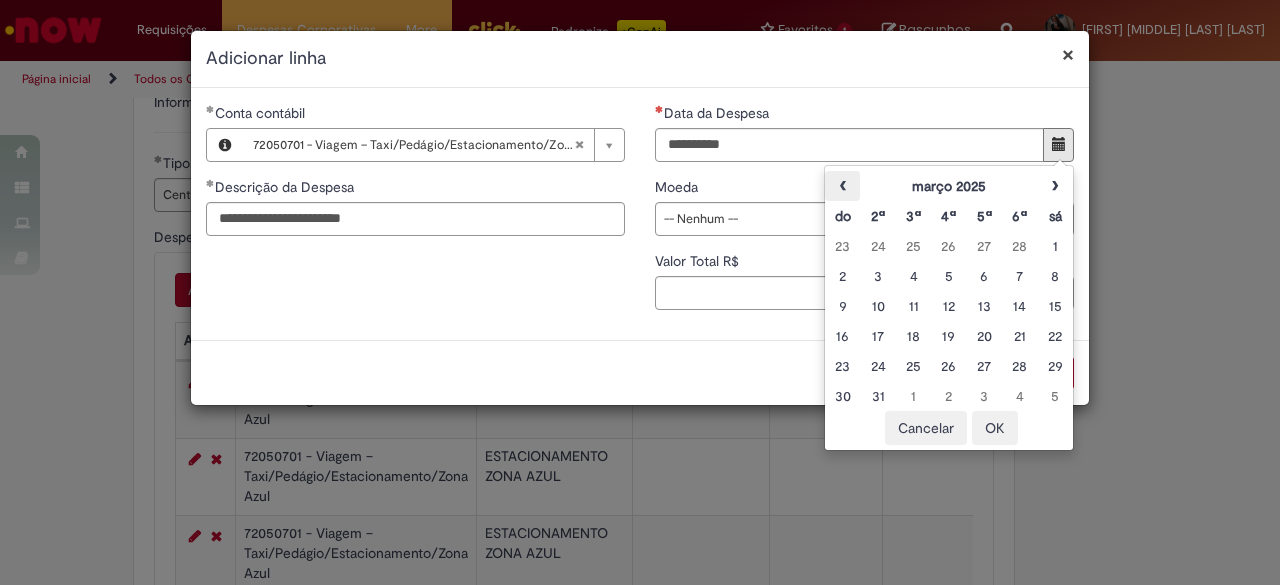click on "‹" at bounding box center [842, 186] 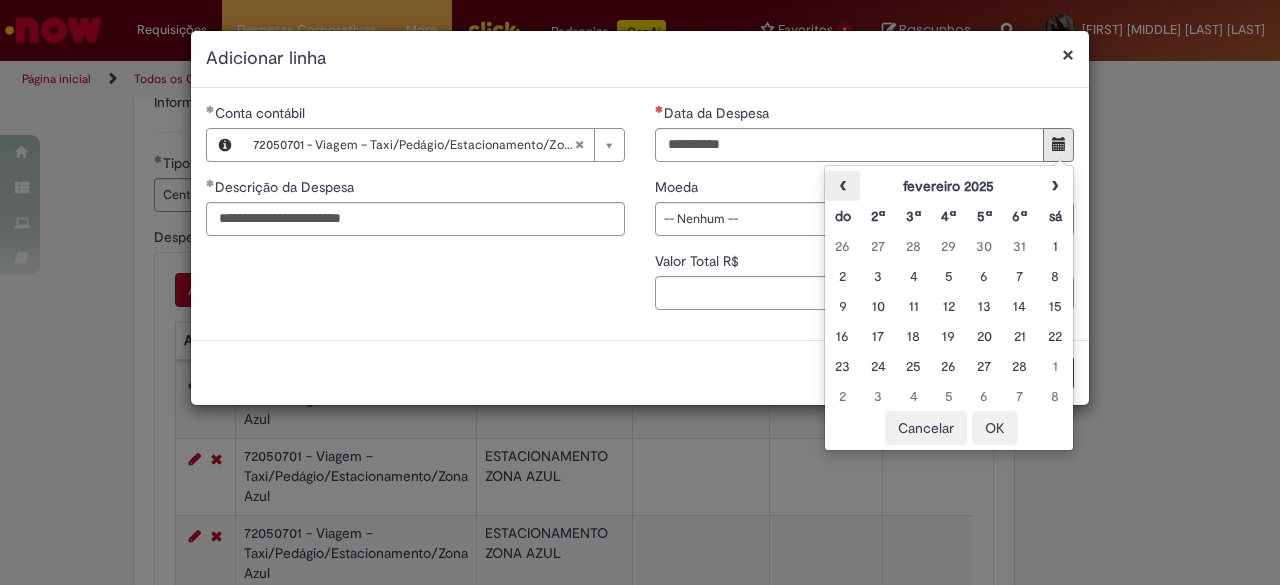 click on "‹" at bounding box center (842, 186) 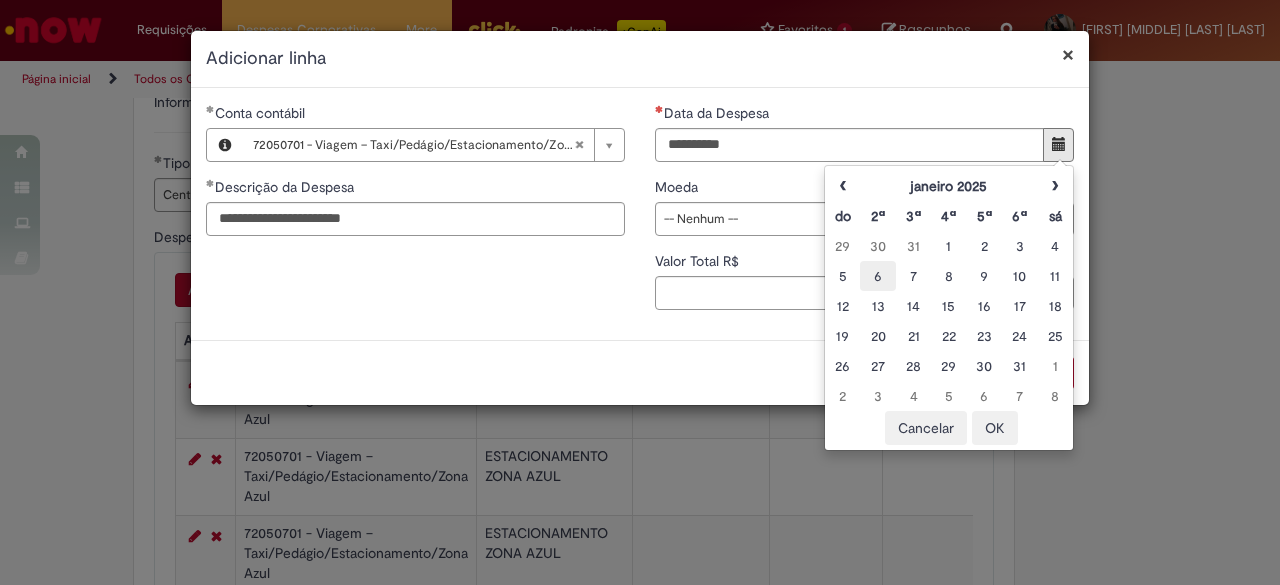 click on "6" at bounding box center [877, 276] 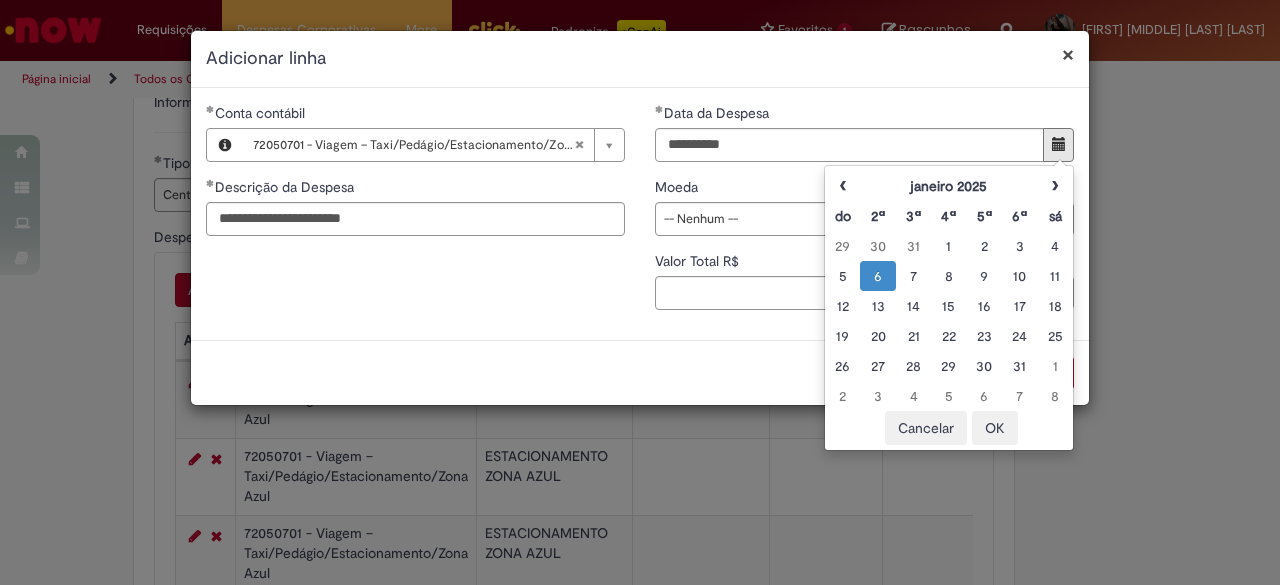 click on "OK" at bounding box center (995, 428) 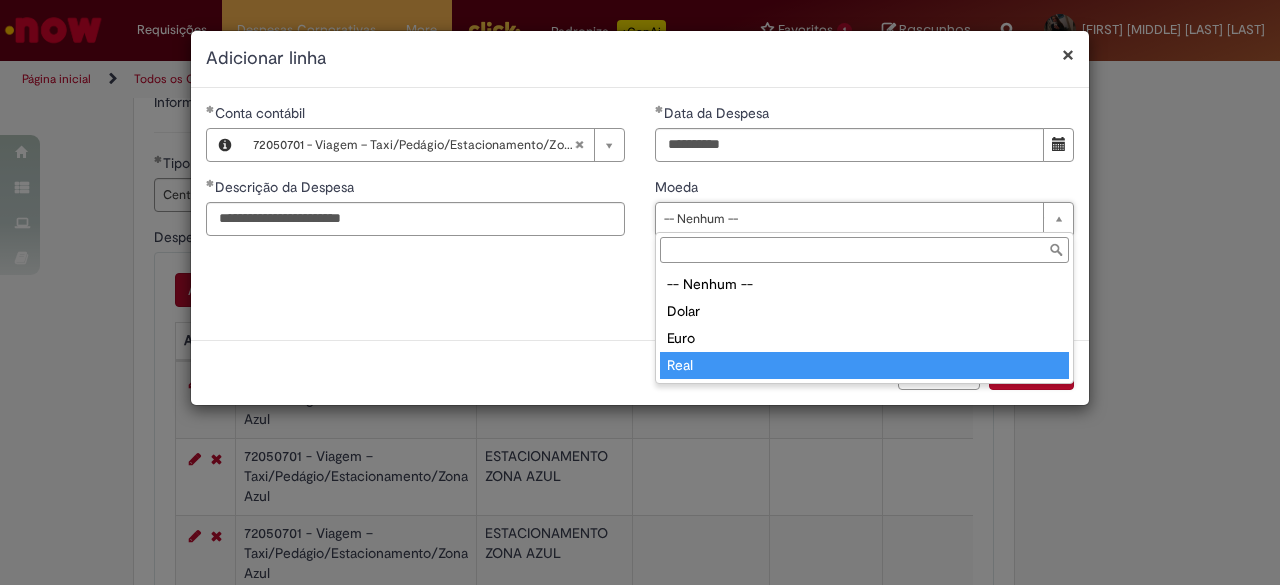 type on "****" 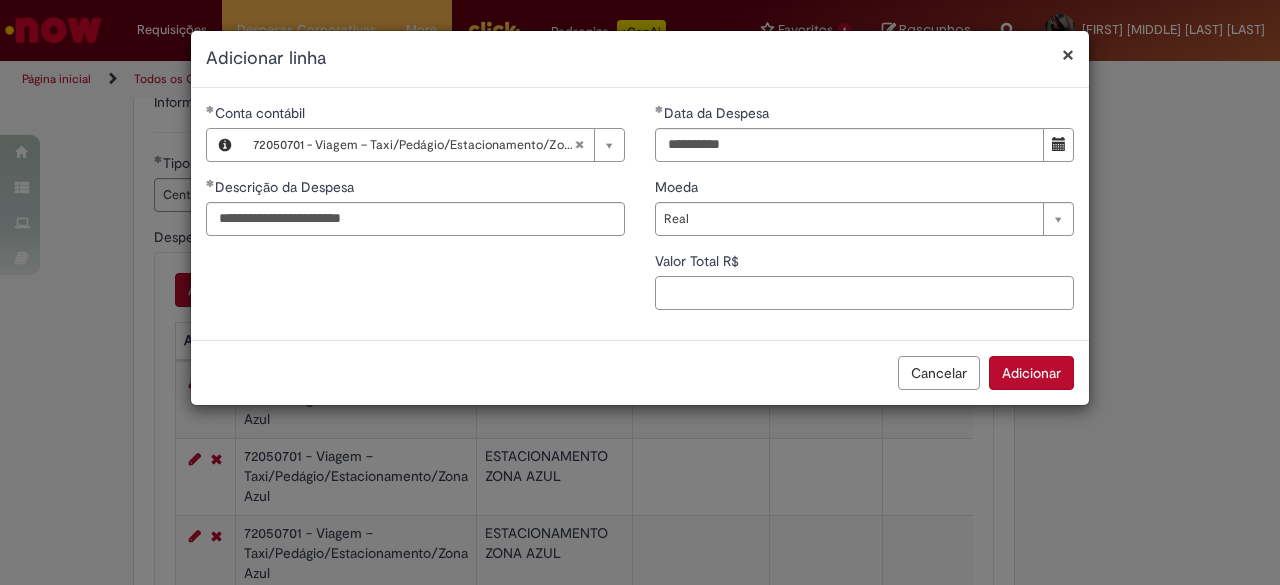 click on "Valor Total R$" at bounding box center [864, 293] 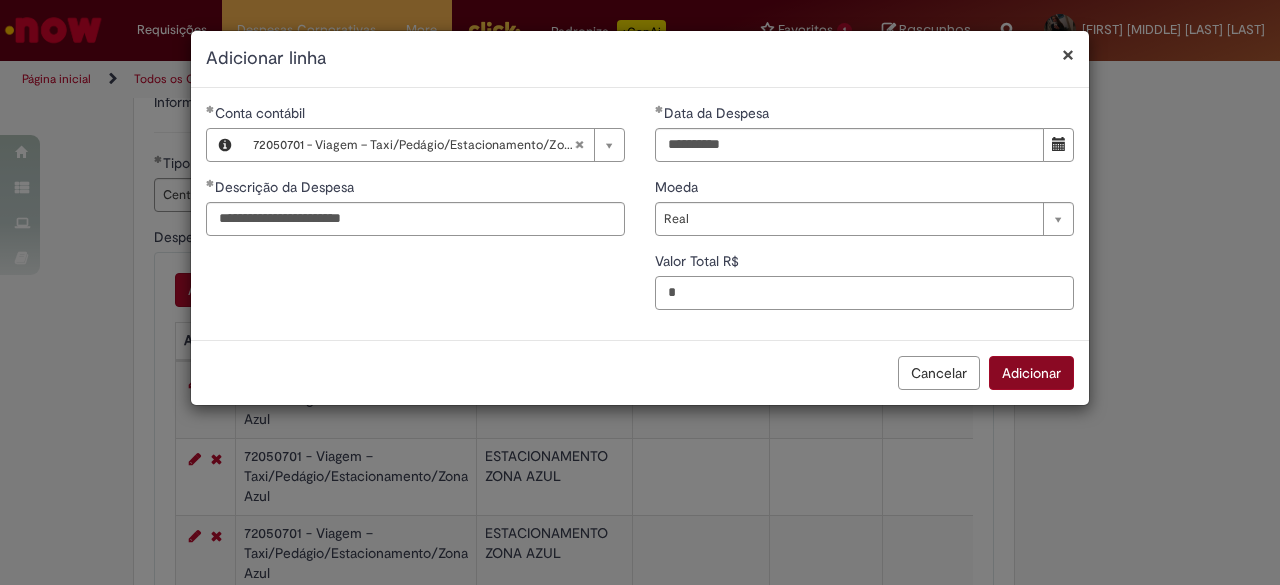 type on "*" 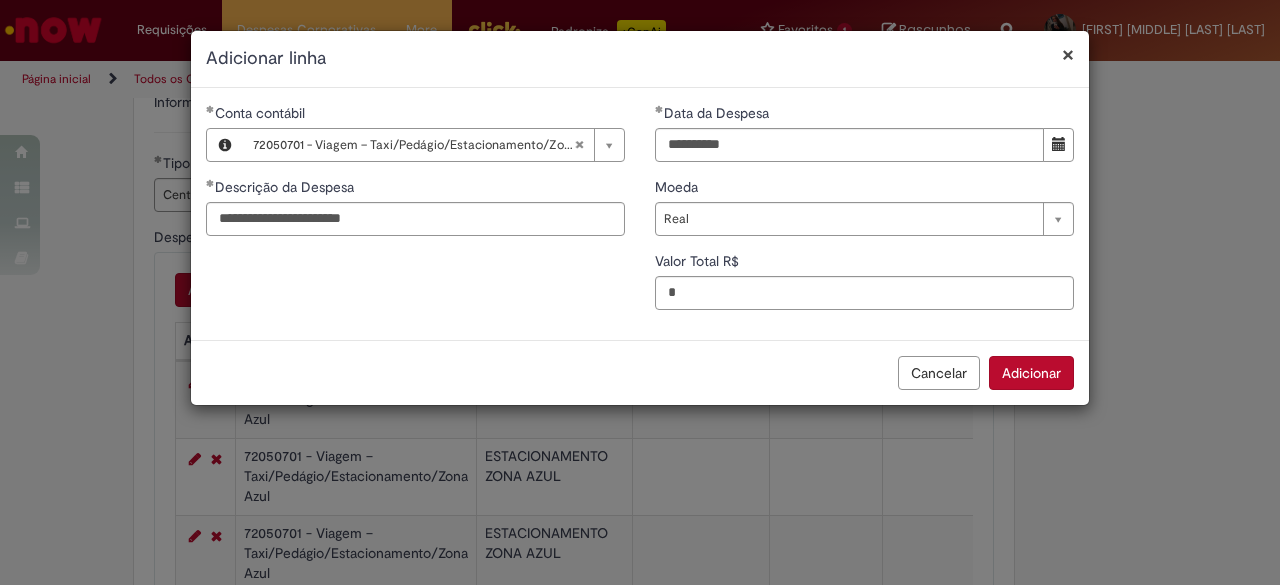 click on "Adicionar" at bounding box center (1031, 373) 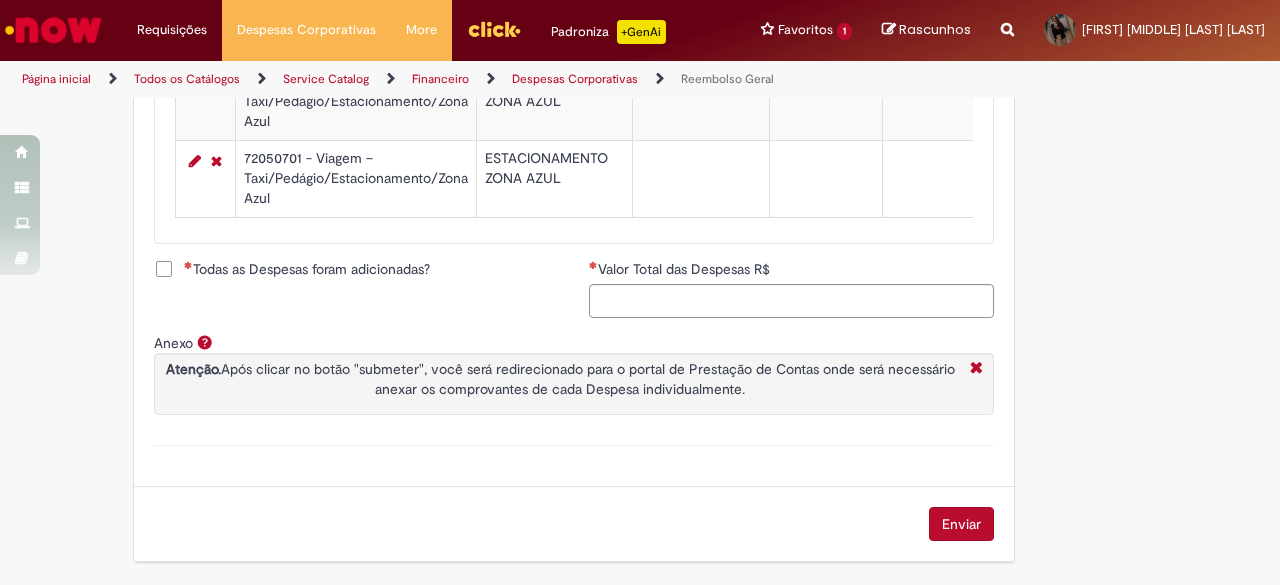 scroll, scrollTop: 1181, scrollLeft: 0, axis: vertical 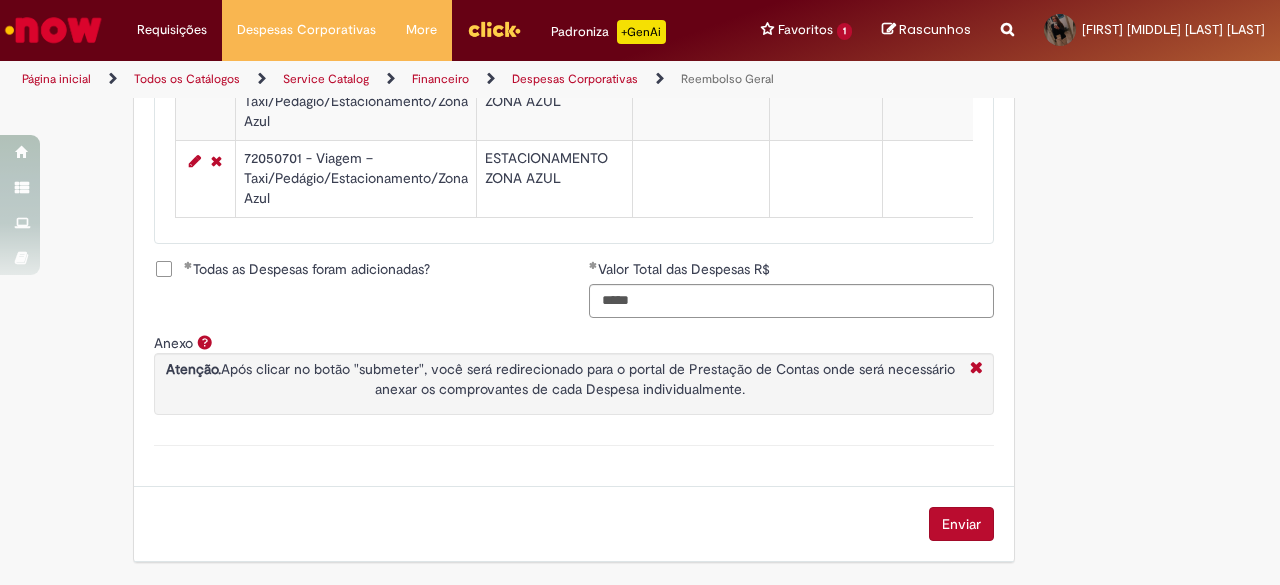 click on "Enviar" at bounding box center (961, 524) 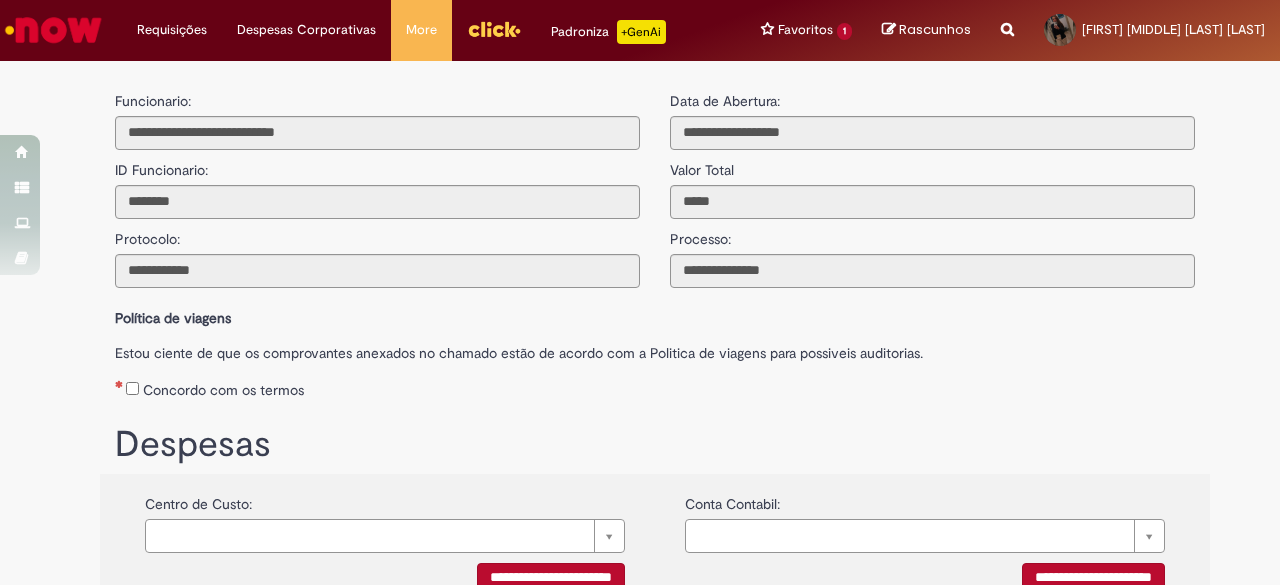 scroll, scrollTop: 0, scrollLeft: 0, axis: both 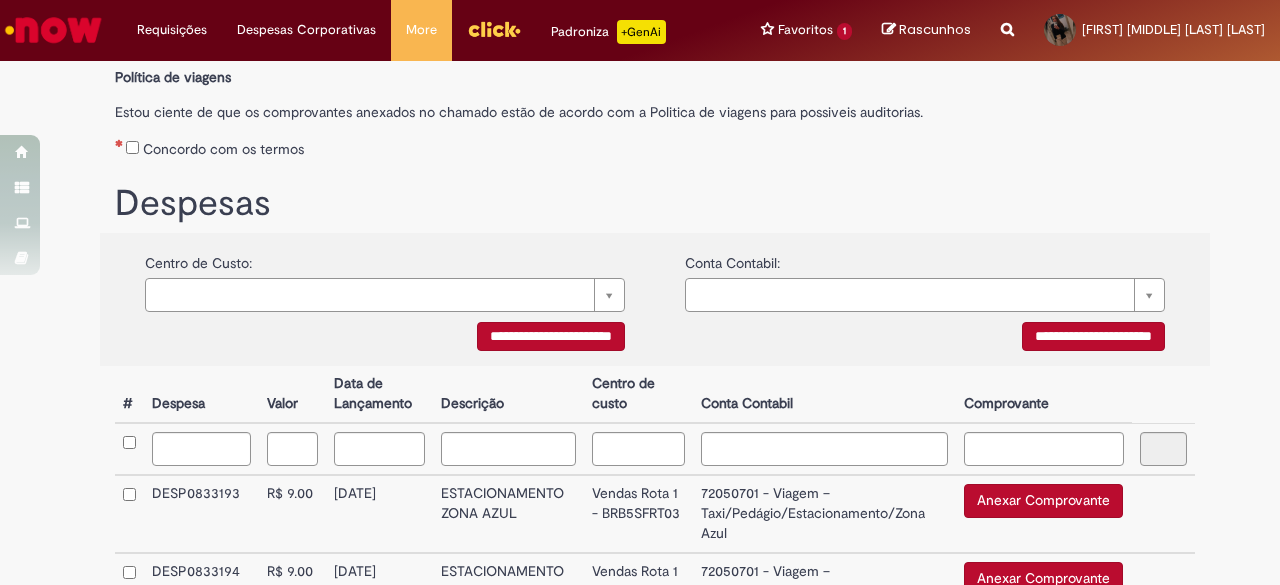 click on "Concordo com os termos" at bounding box center [223, 149] 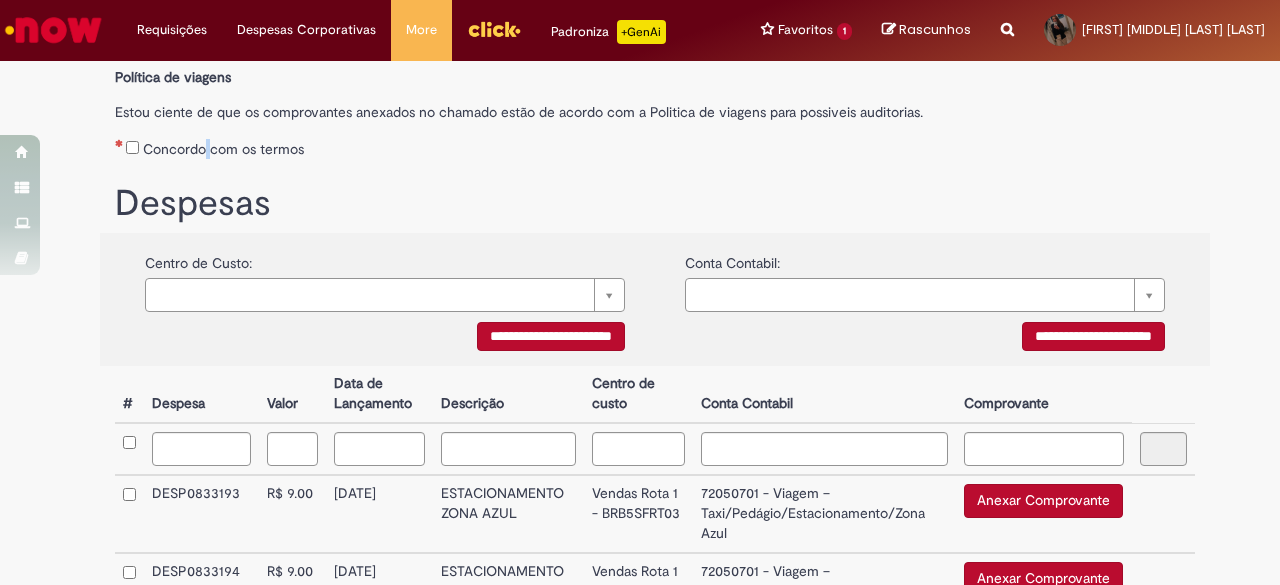 click on "Concordo com os termos" at bounding box center (223, 149) 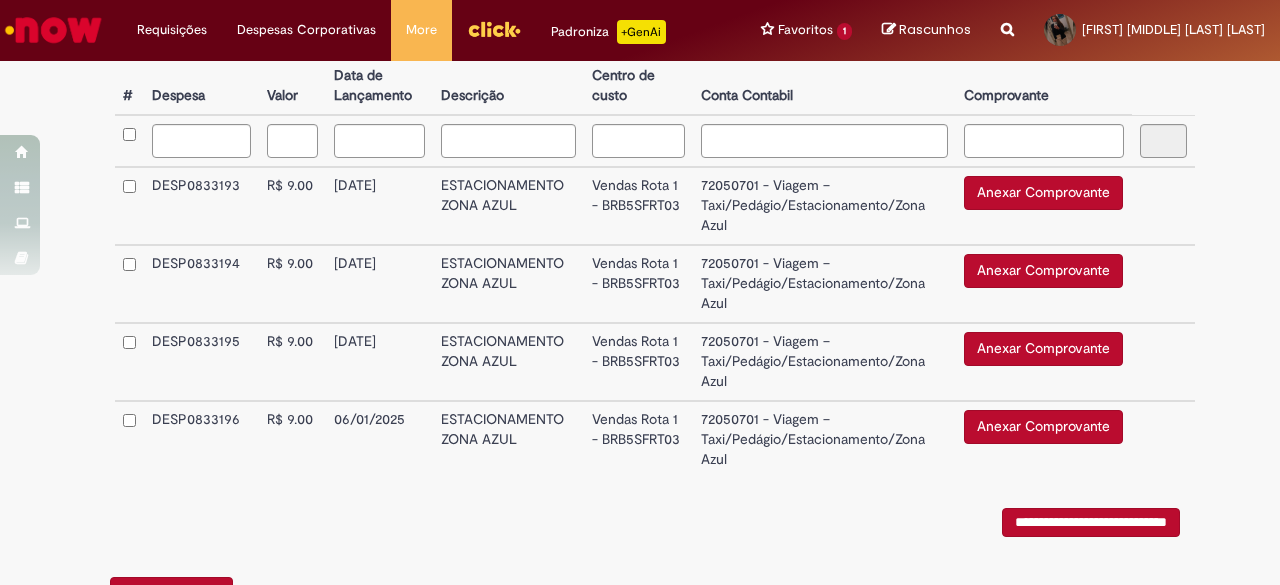 scroll, scrollTop: 552, scrollLeft: 0, axis: vertical 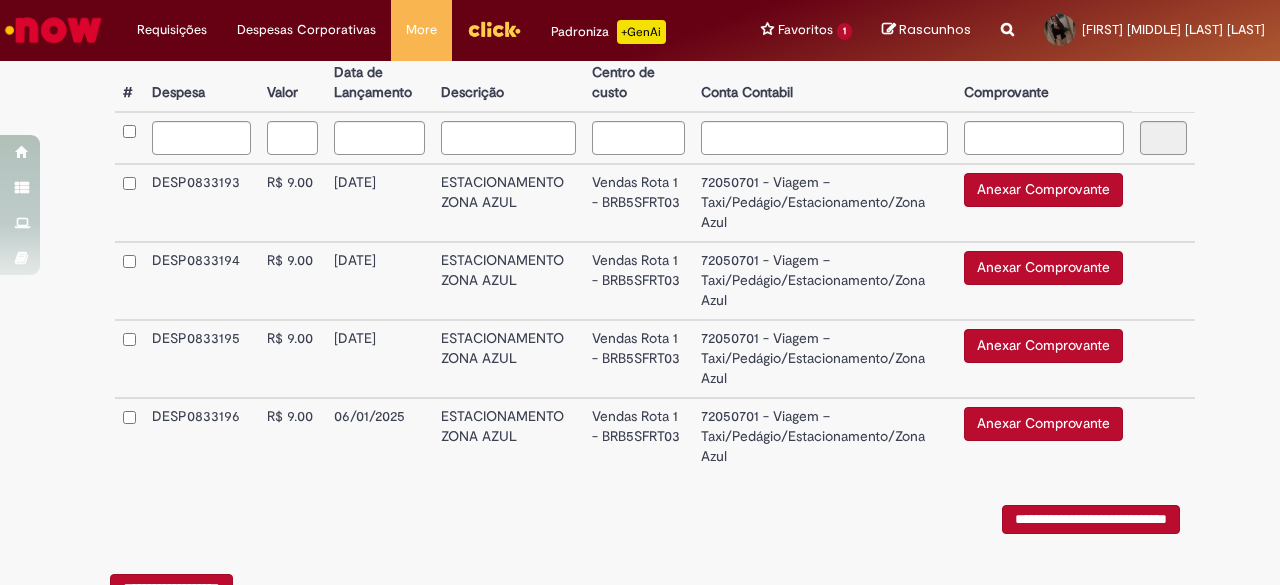 click on "Anexar Comprovante" at bounding box center [1043, 190] 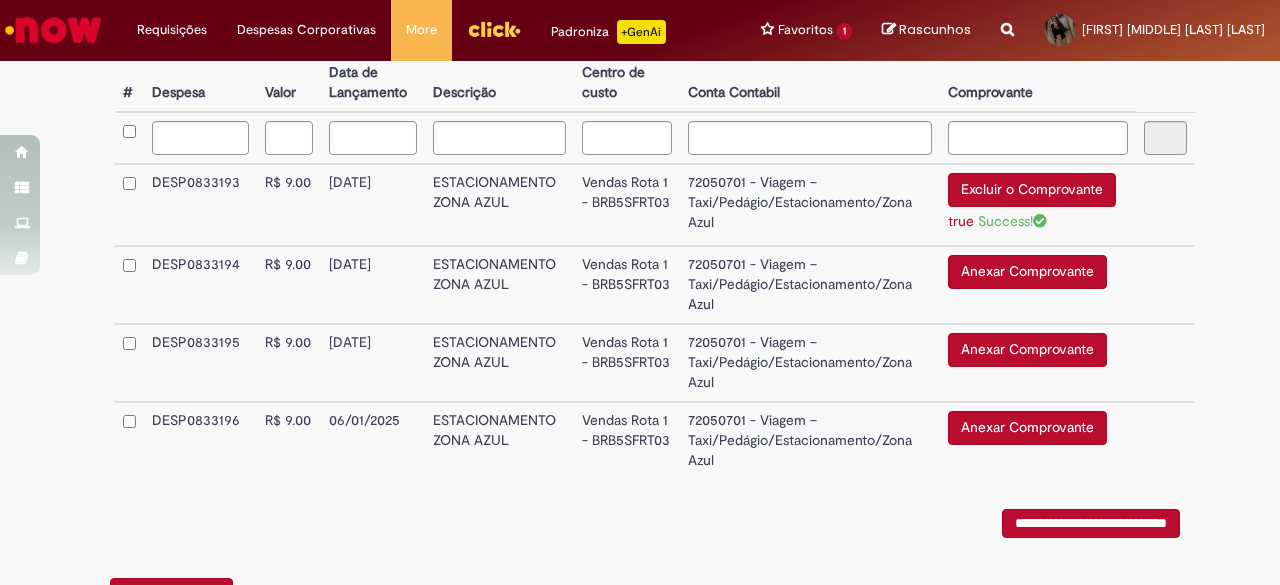 click on "Anexar Comprovante" at bounding box center [1027, 272] 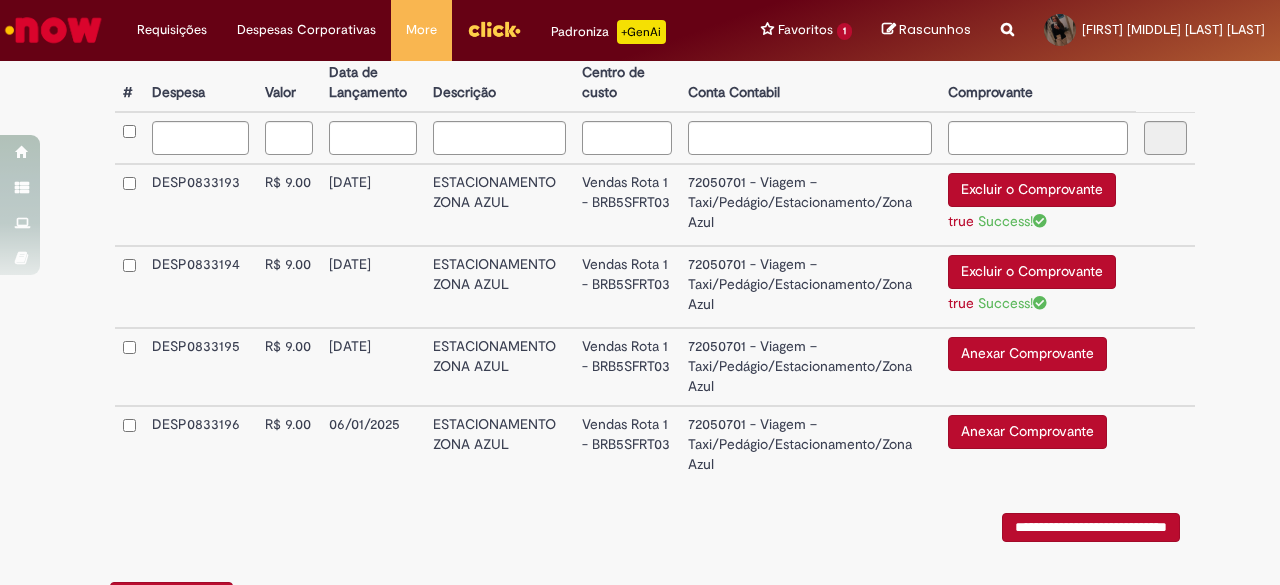 click on "Anexar Comprovante" at bounding box center [1027, 354] 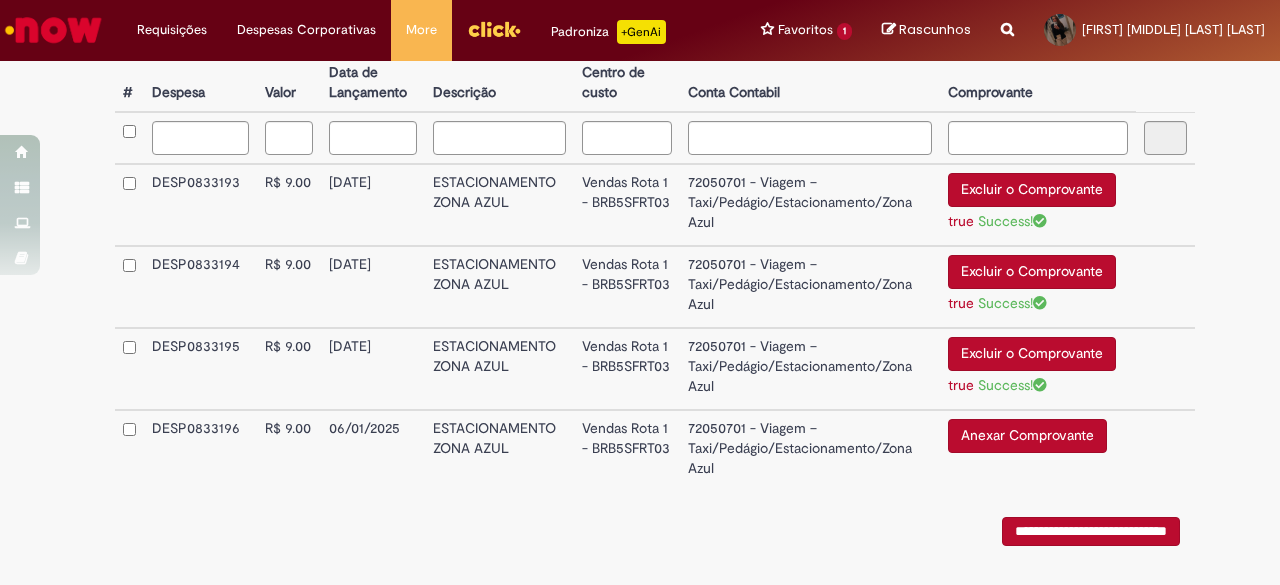 click on "Anexar Comprovante" at bounding box center (1027, 436) 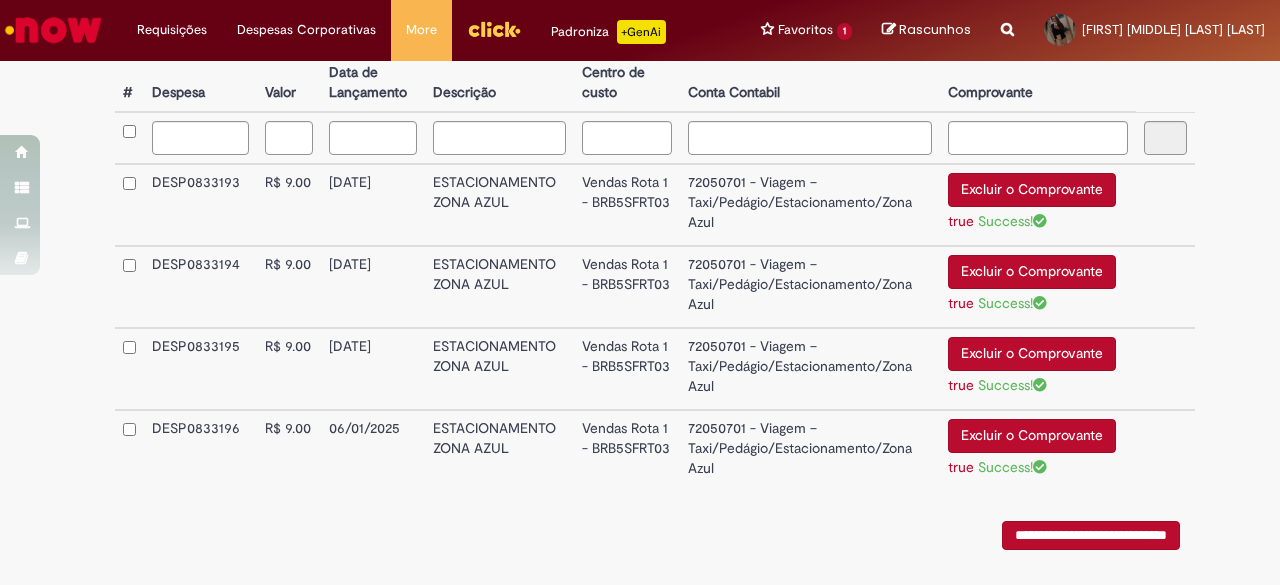 click on "**********" at bounding box center (1091, 535) 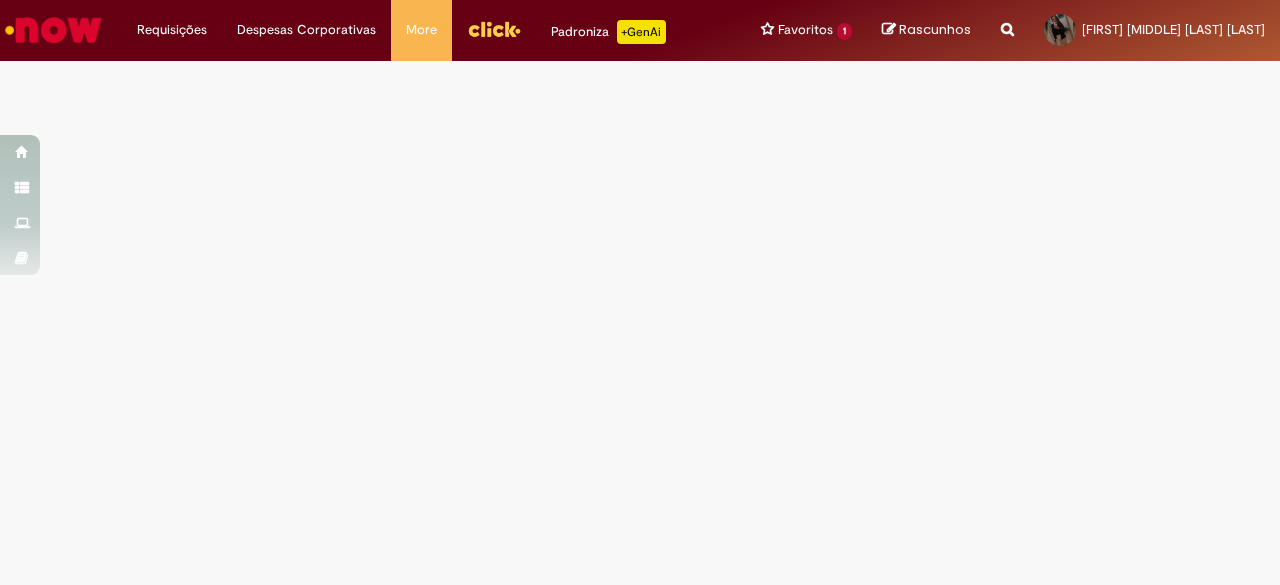 scroll, scrollTop: 0, scrollLeft: 0, axis: both 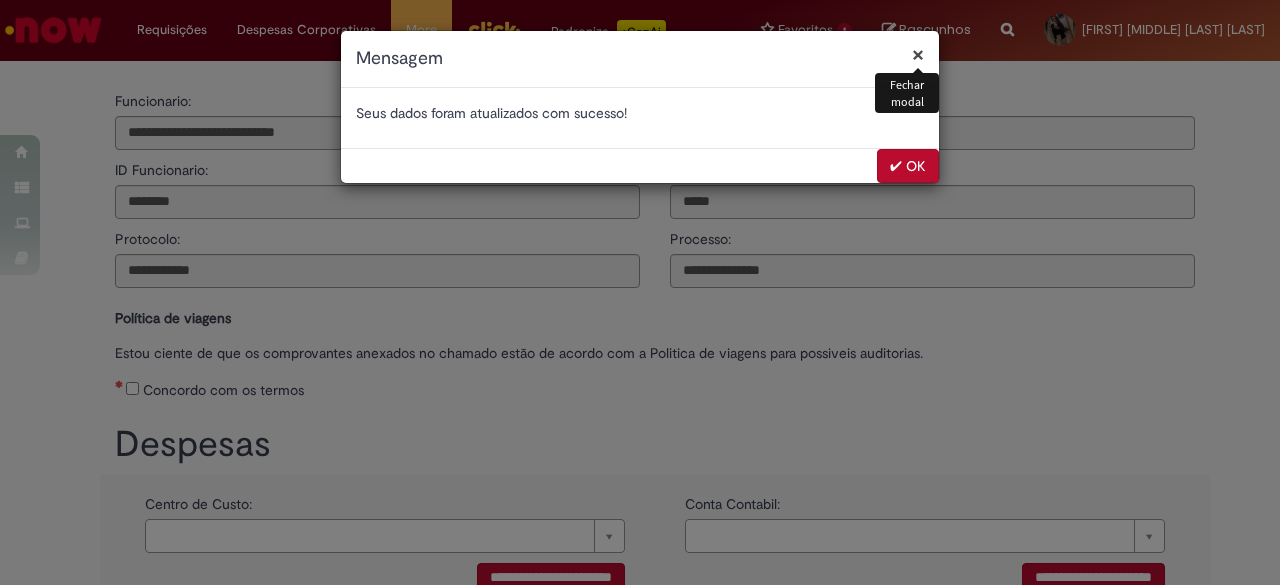 click on "✔ OK" at bounding box center (908, 166) 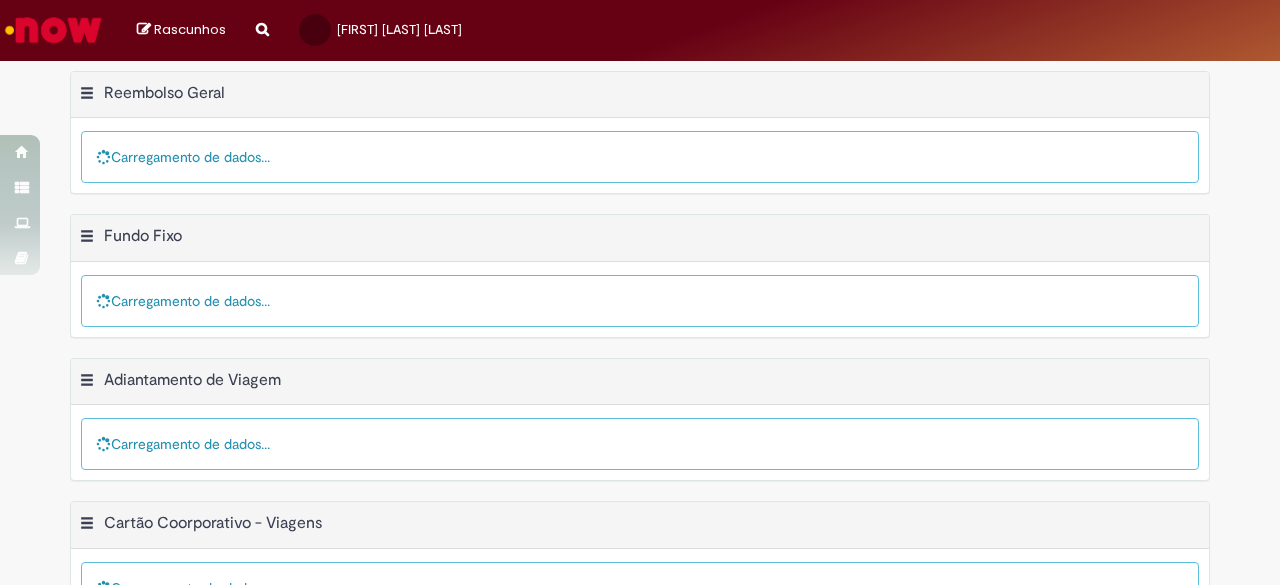 scroll, scrollTop: 0, scrollLeft: 0, axis: both 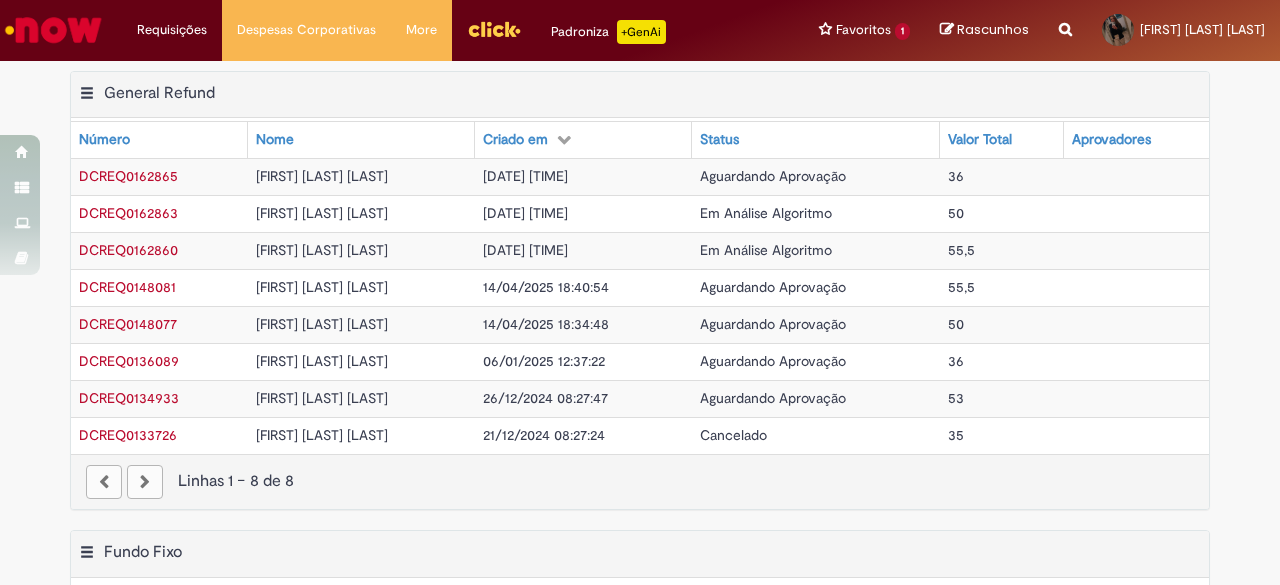 click on "Aguardando Aprovação" at bounding box center (816, 398) 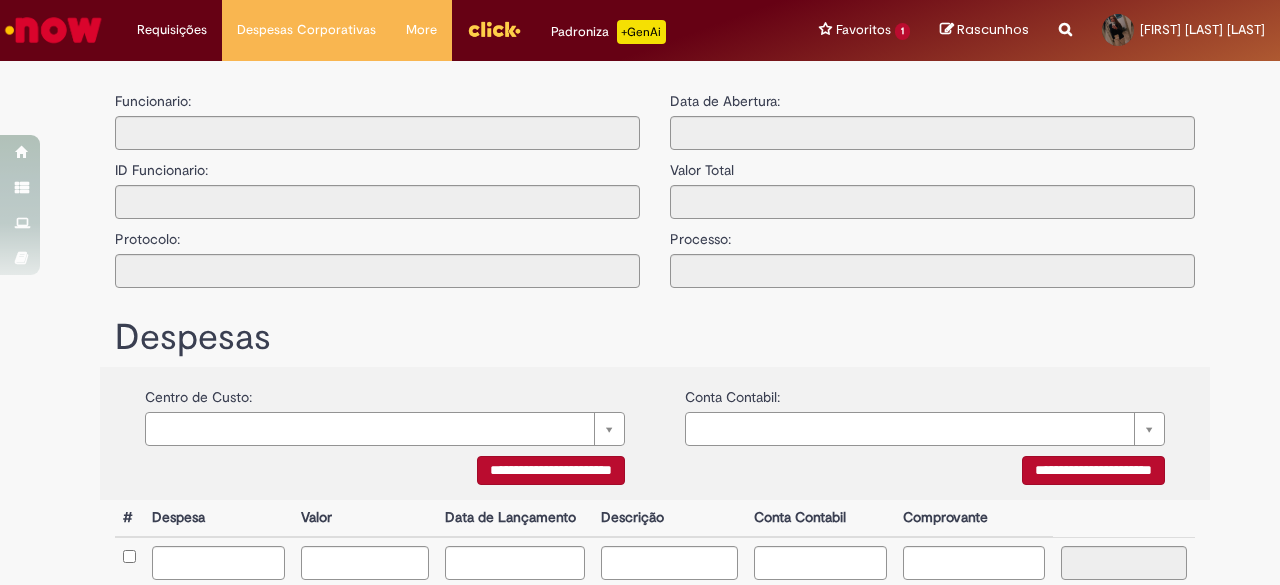 type on "**********" 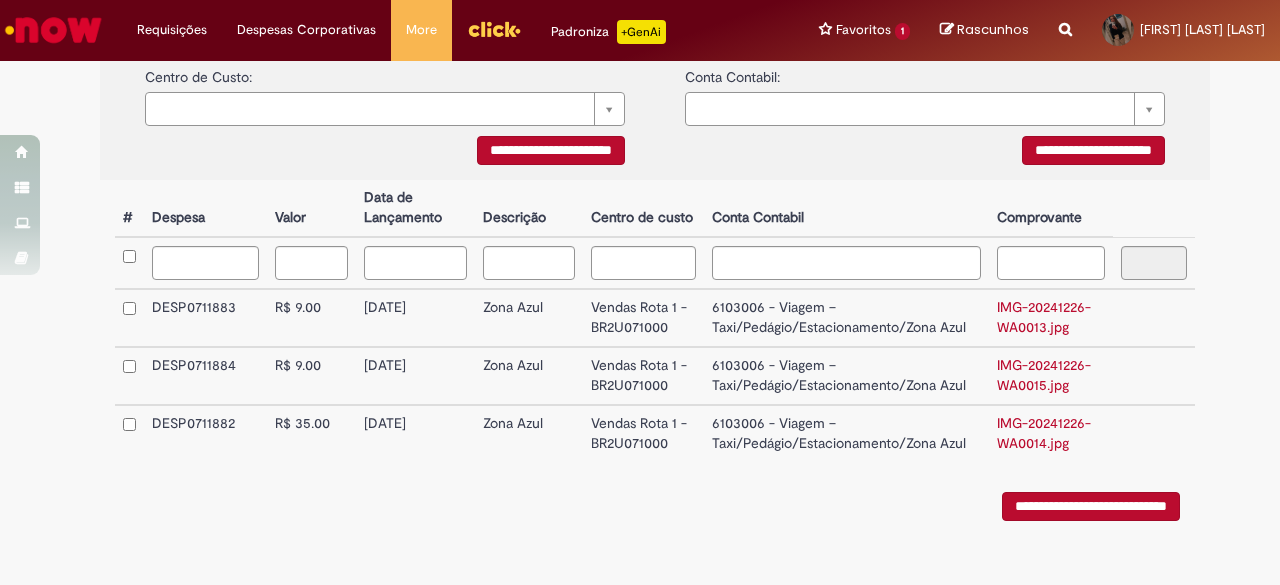 scroll, scrollTop: 459, scrollLeft: 0, axis: vertical 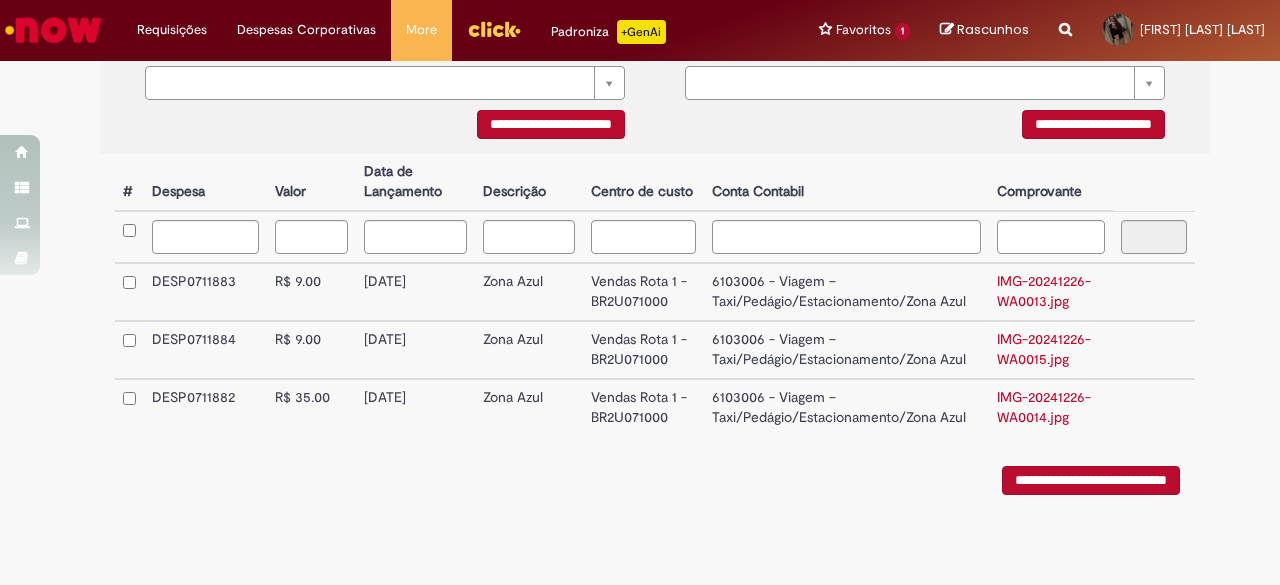 click on "IMG-20241226-WA0014.jpg" at bounding box center [1044, 407] 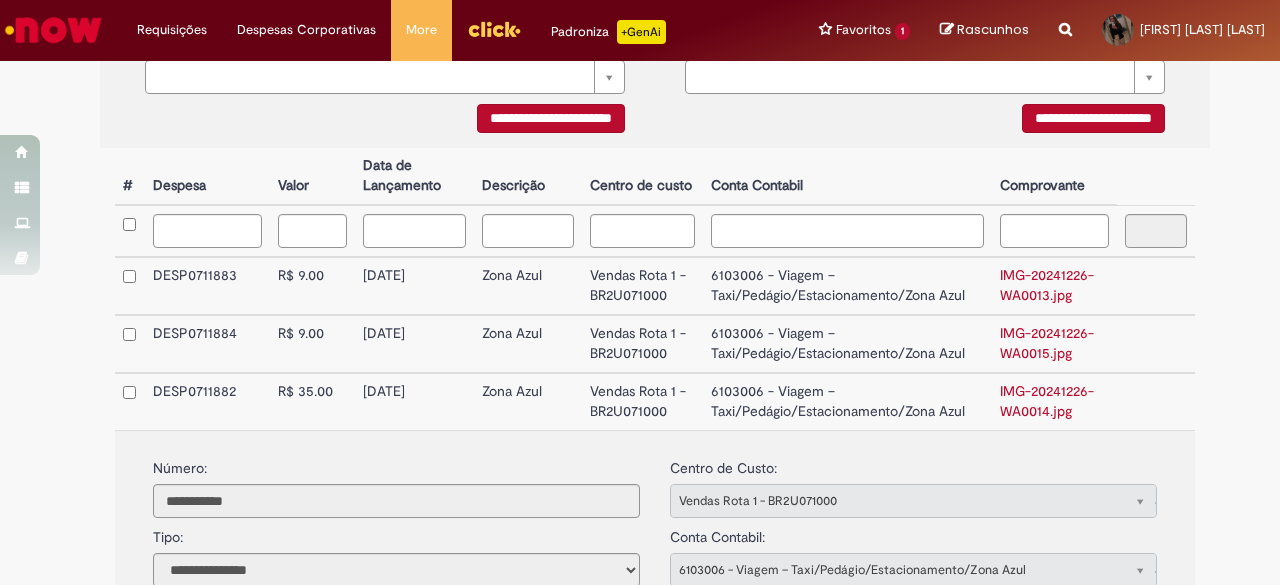 click on "IMG-20241226-WA0013.jpg" at bounding box center [1054, 286] 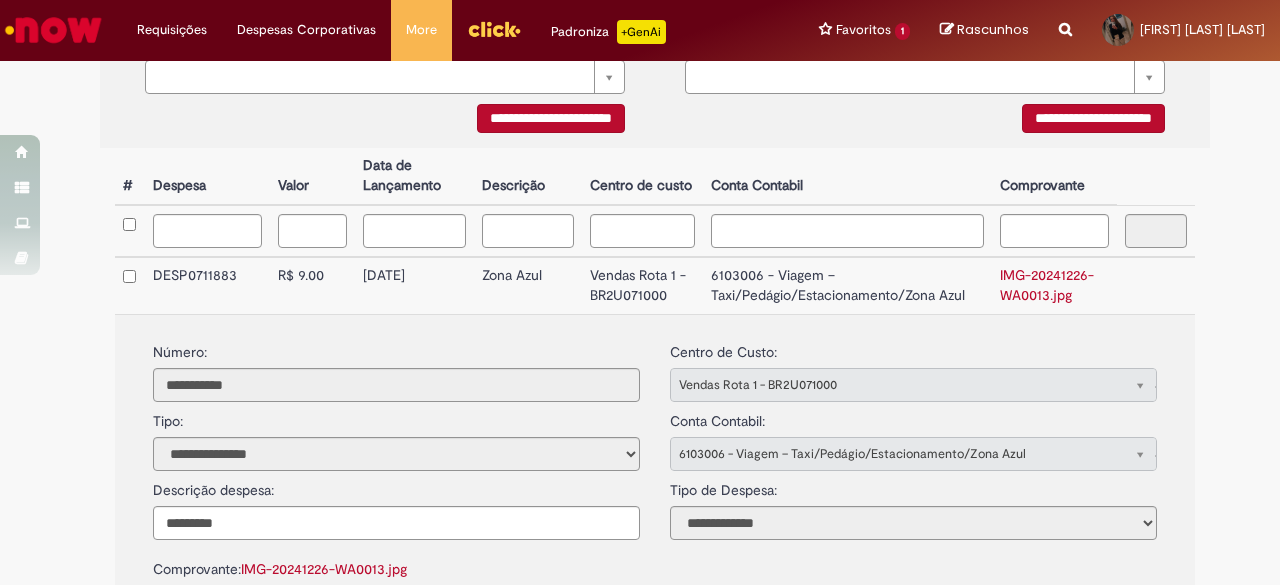 click on "**********" at bounding box center (655, 452) 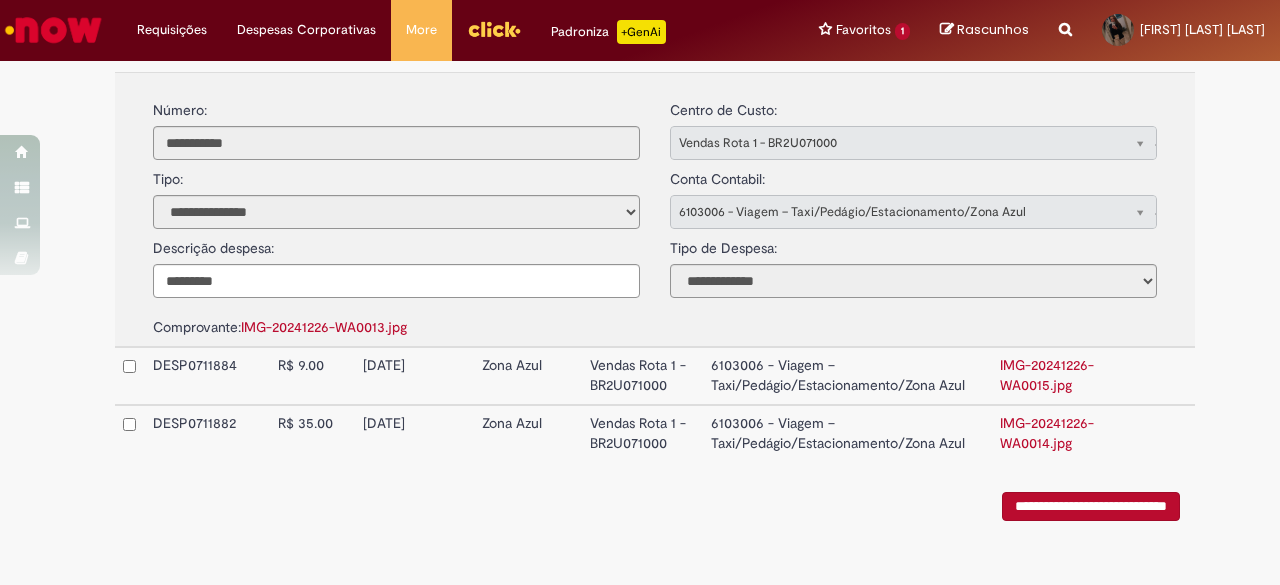 scroll, scrollTop: 733, scrollLeft: 0, axis: vertical 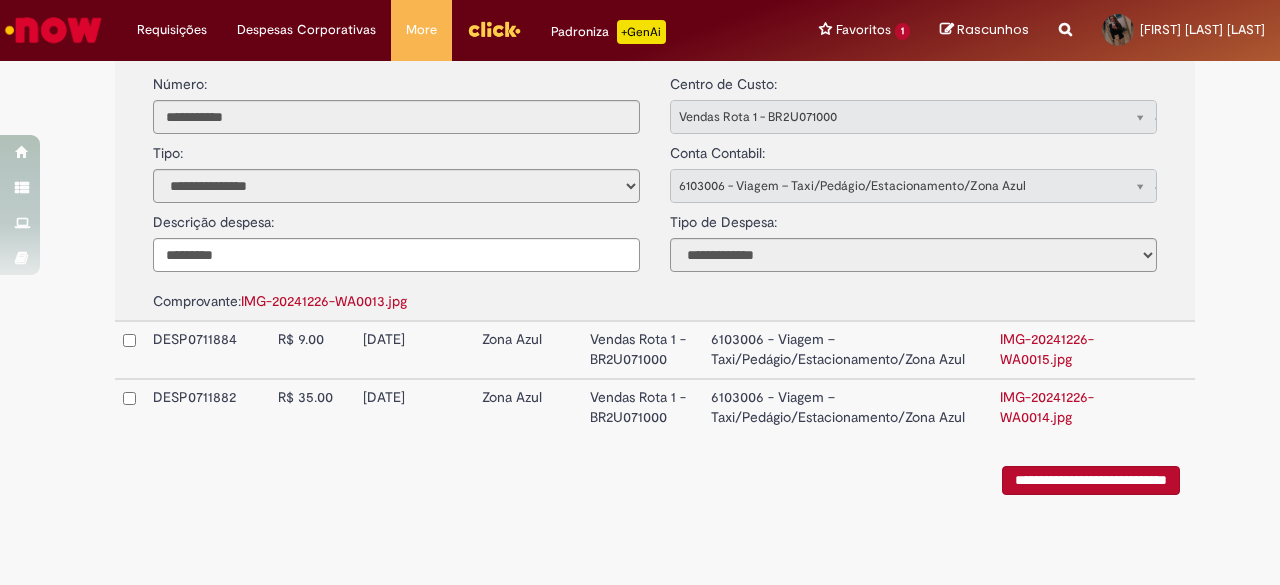 click on "IMG-20241226-WA0015.jpg" at bounding box center [1047, 349] 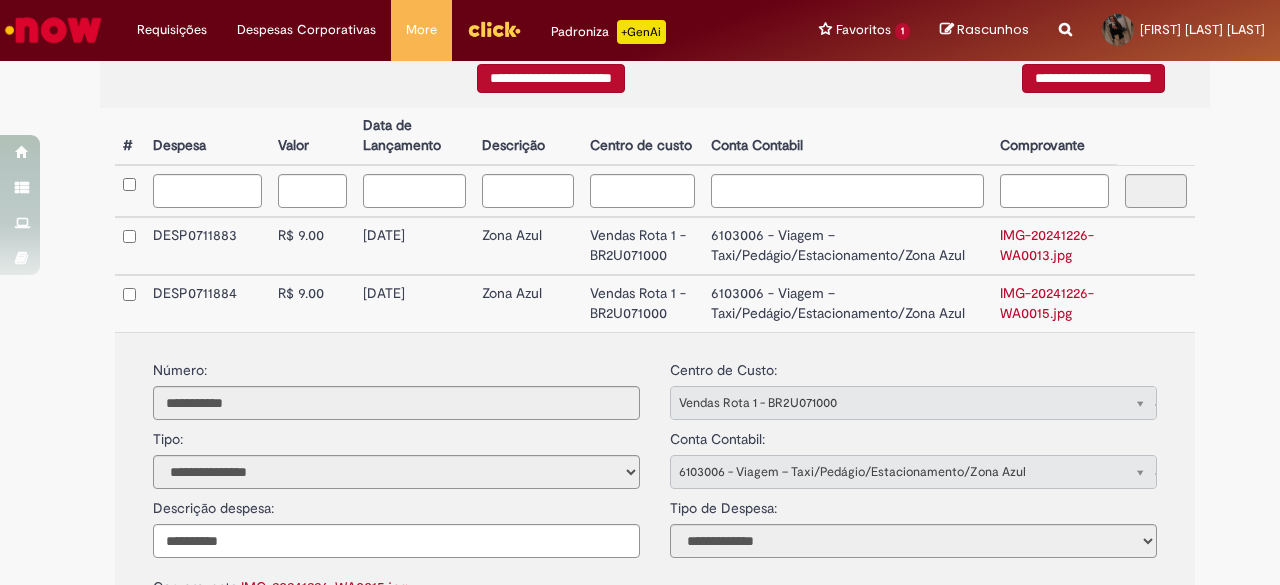 scroll, scrollTop: 494, scrollLeft: 0, axis: vertical 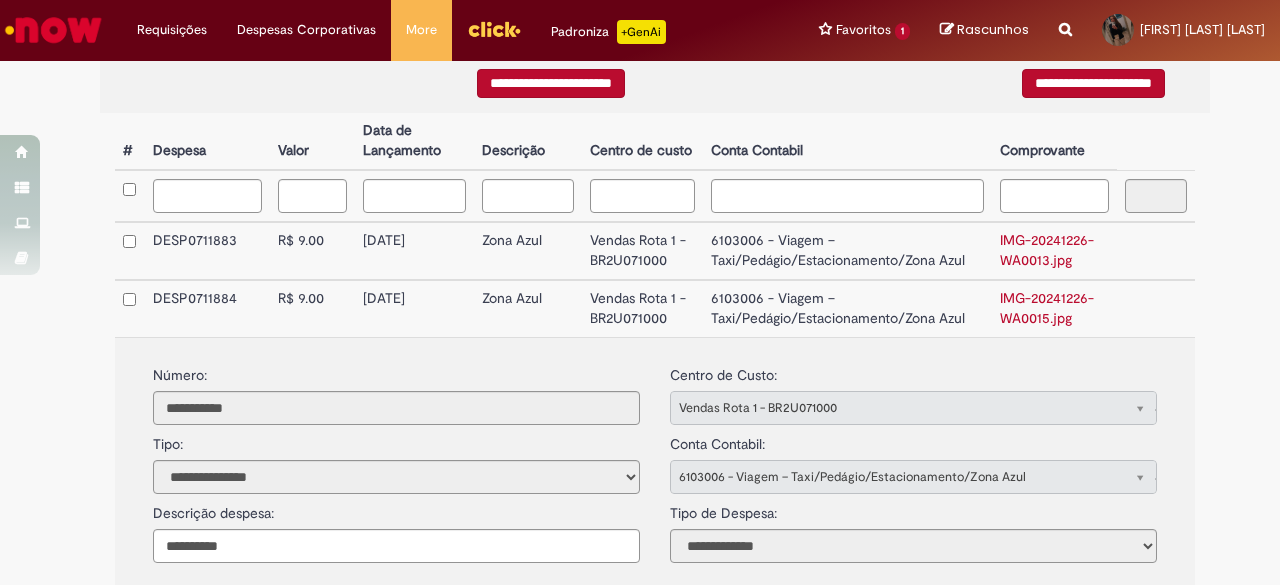 click on "IMG-20241226-WA0013.jpg" at bounding box center (1047, 250) 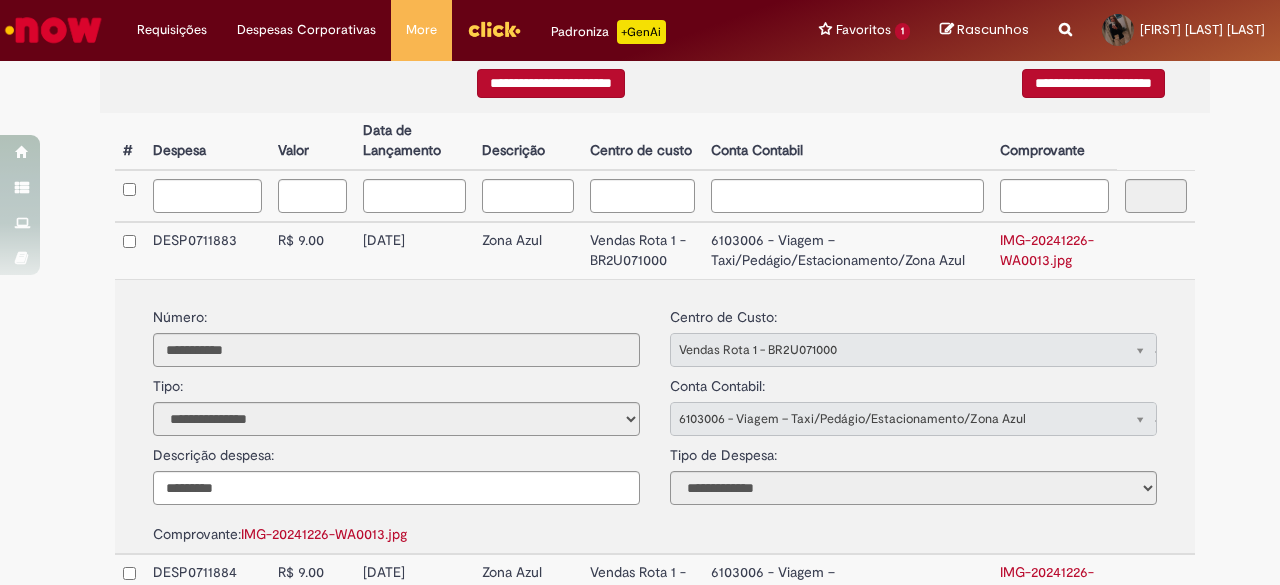 click on "IMG-20241226-WA0015.jpg" at bounding box center [1047, 582] 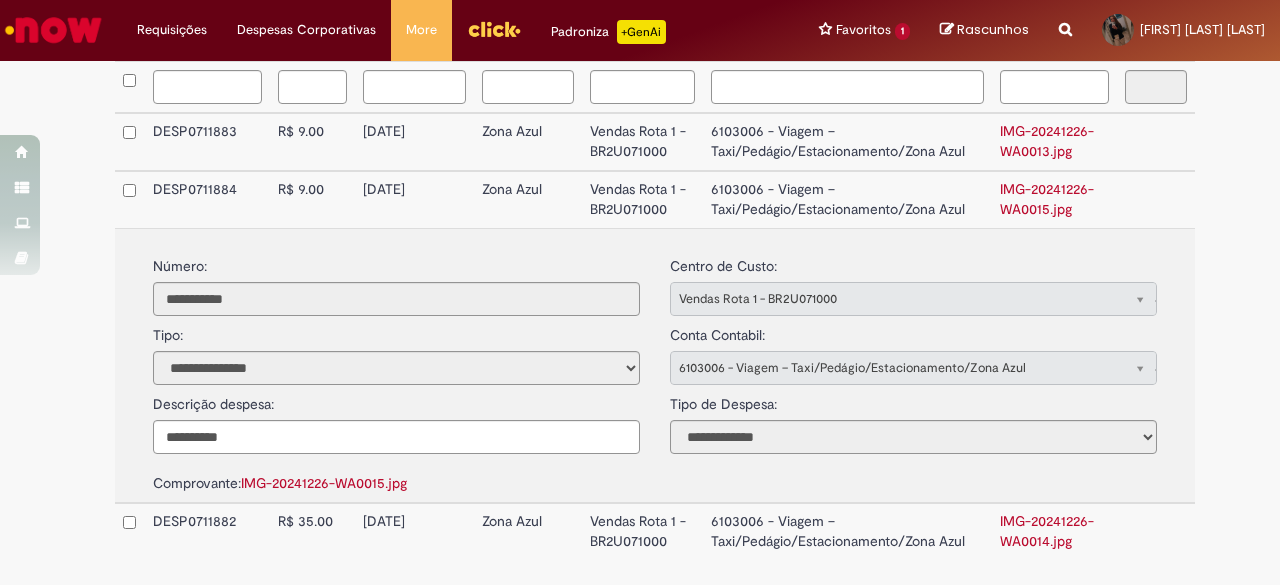 scroll, scrollTop: 643, scrollLeft: 0, axis: vertical 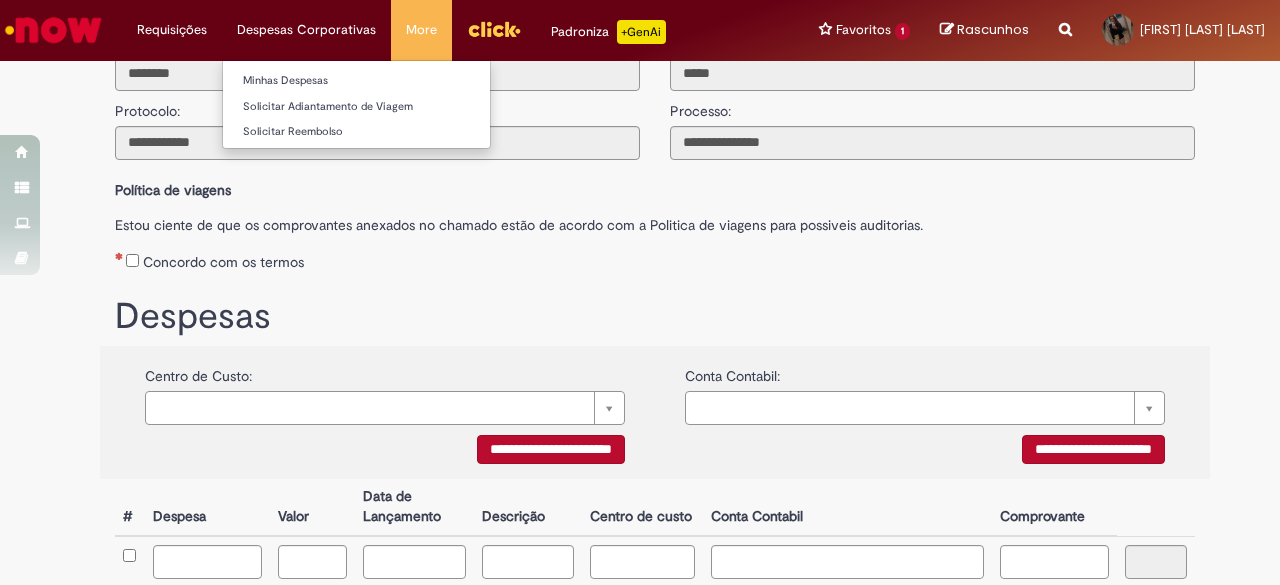 click on "Despesas Corporativas
Minhas Despesas
Solicitar Adiantamento de Viagem
Solicitar Reembolso" at bounding box center (172, 30) 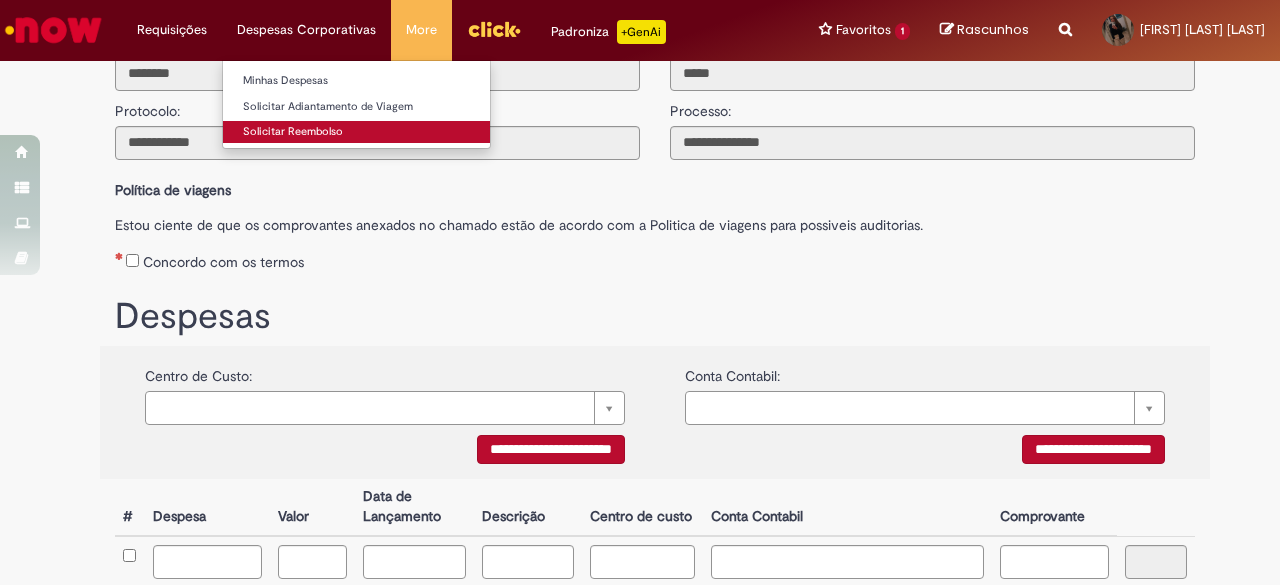click on "Solicitar Reembolso" at bounding box center (356, 132) 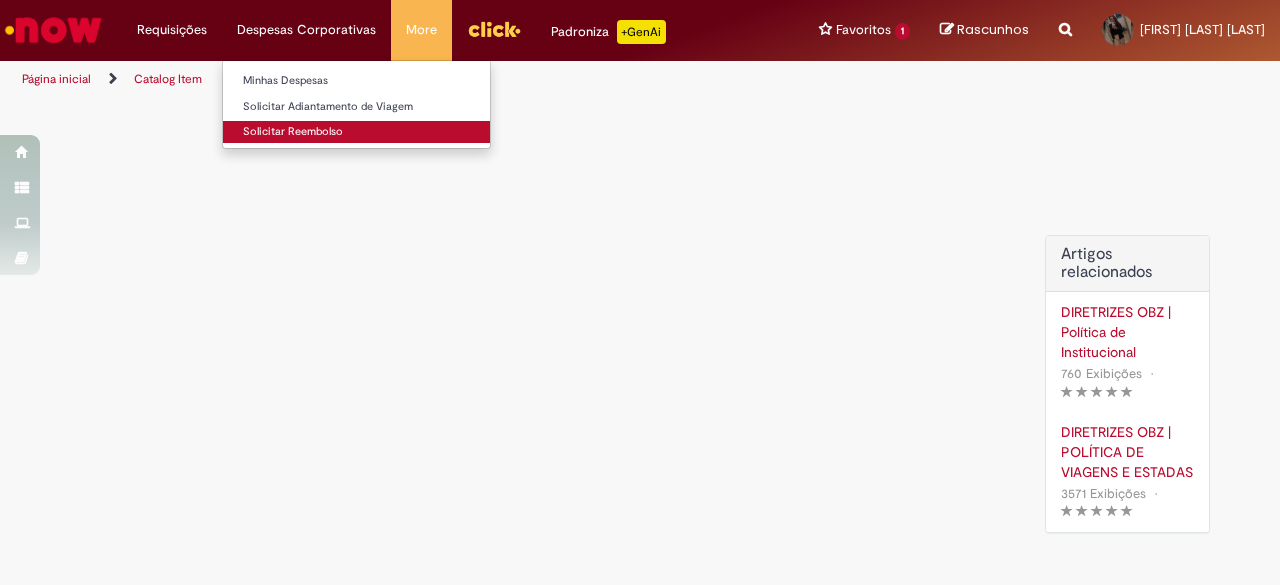scroll, scrollTop: 0, scrollLeft: 0, axis: both 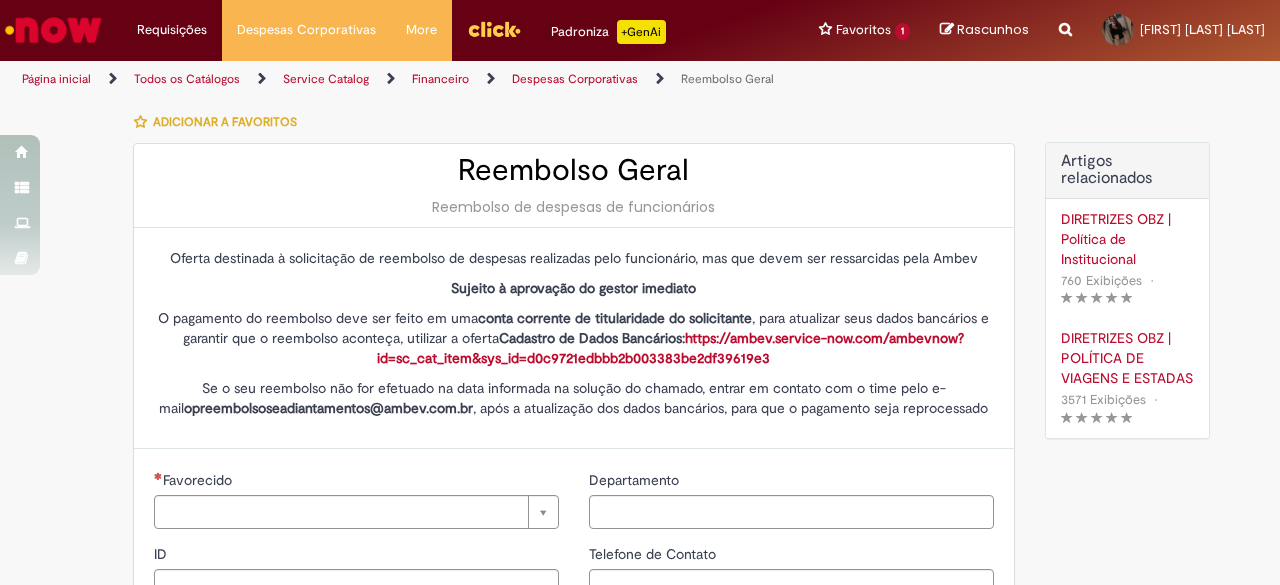 type on "********" 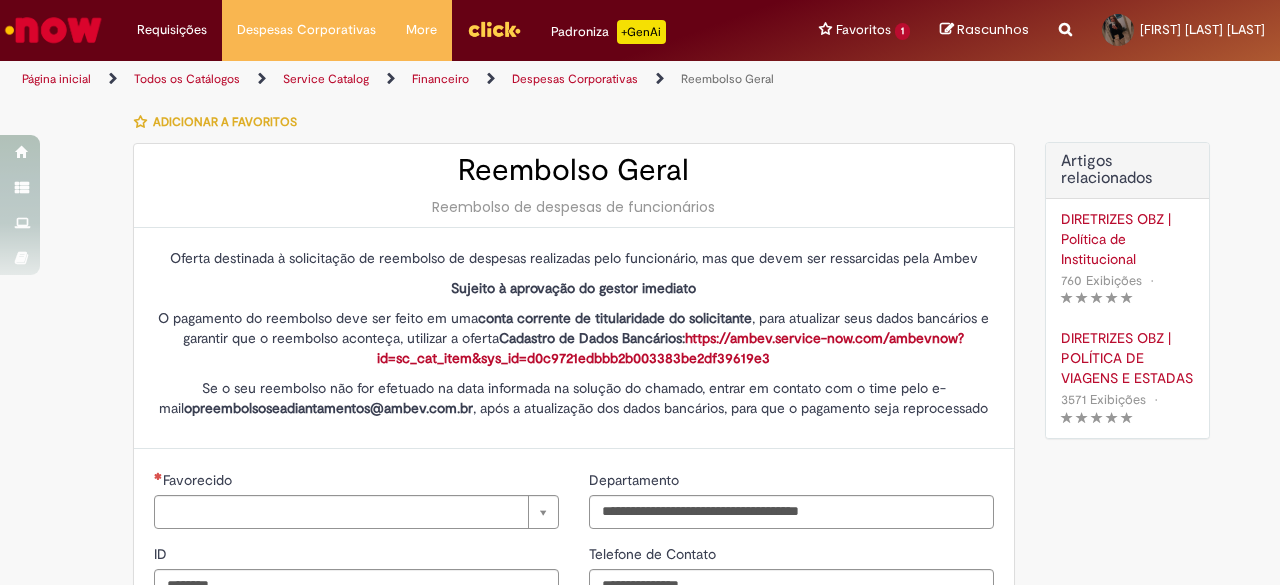 type on "**********" 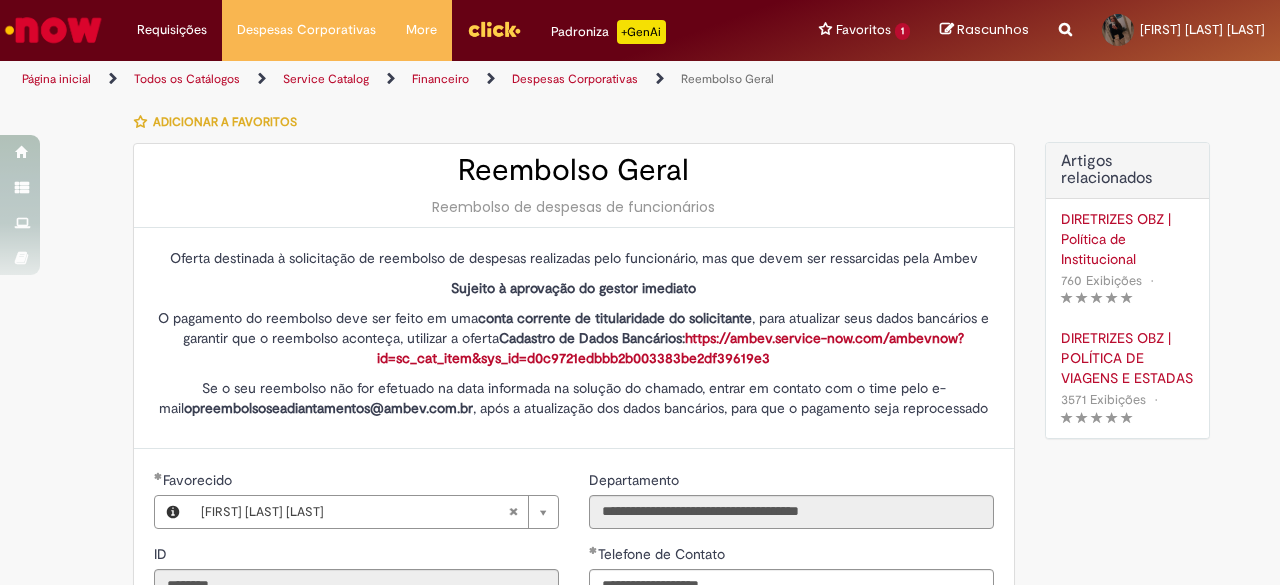 type on "**********" 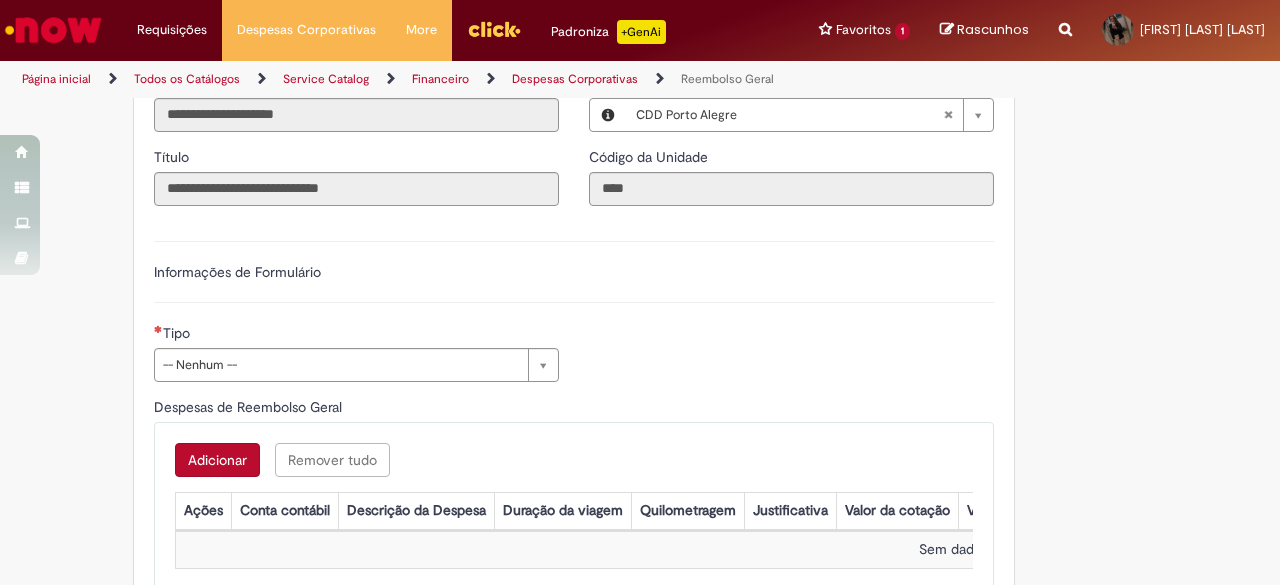 scroll, scrollTop: 587, scrollLeft: 0, axis: vertical 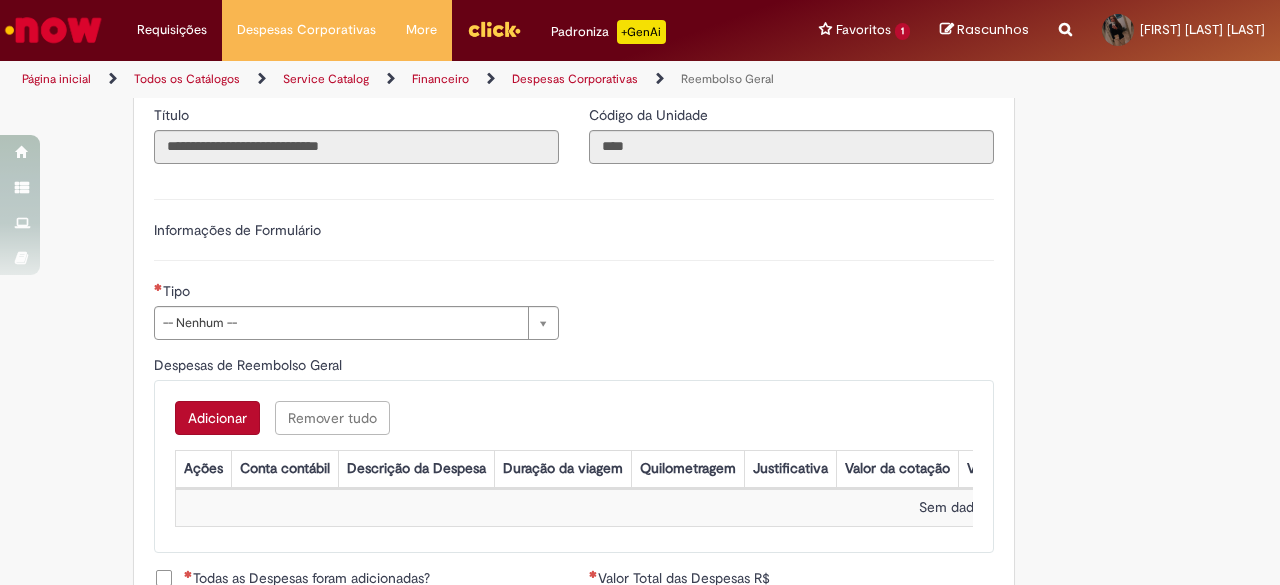 drag, startPoint x: 548, startPoint y: 298, endPoint x: 535, endPoint y: 314, distance: 20.615528 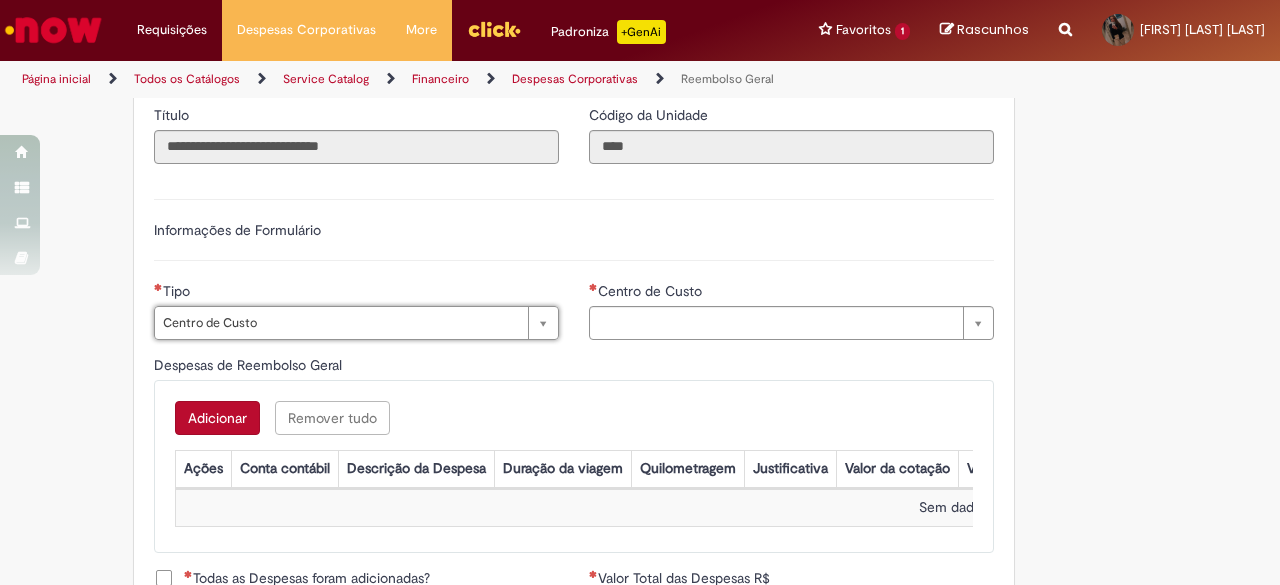 type on "**********" 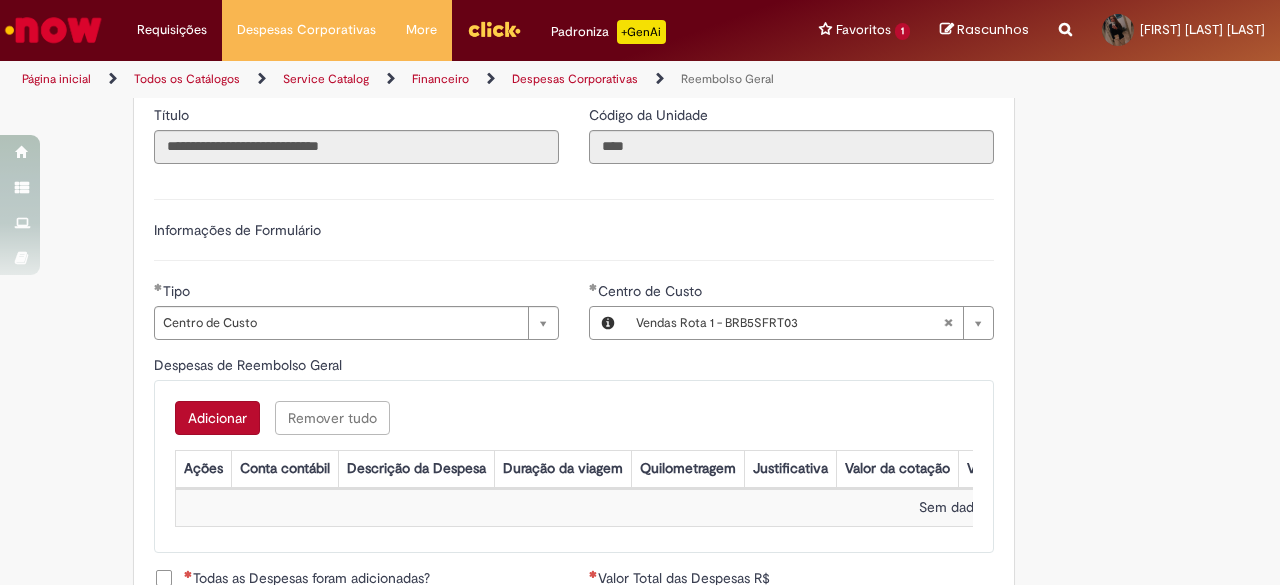 drag, startPoint x: 213, startPoint y: 414, endPoint x: 222, endPoint y: 420, distance: 10.816654 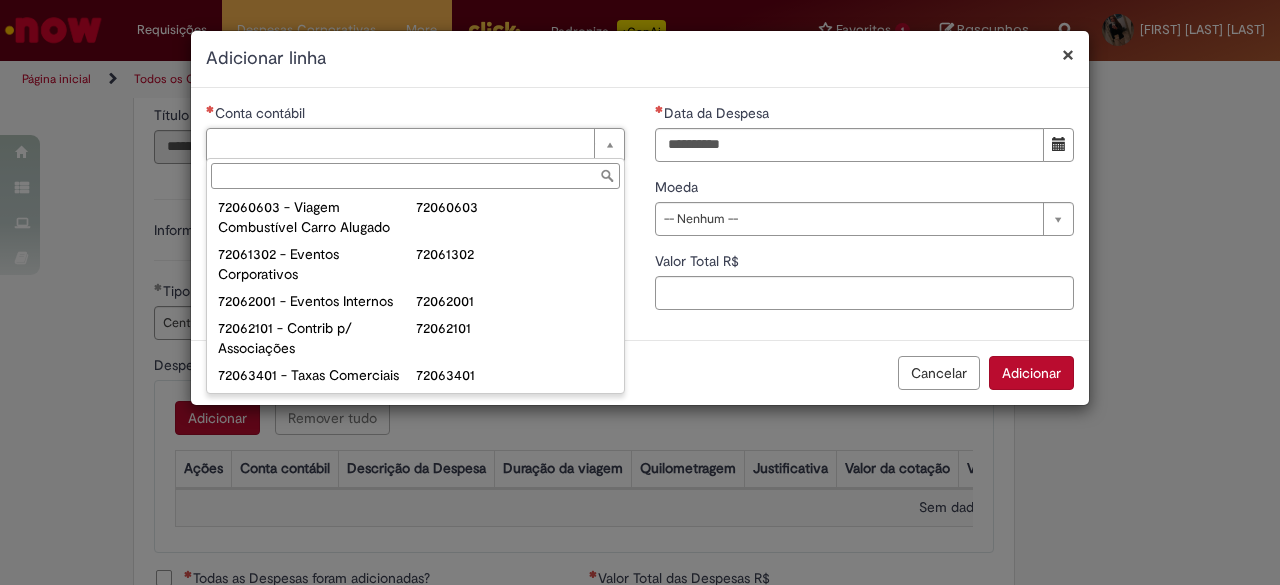 scroll, scrollTop: 1423, scrollLeft: 0, axis: vertical 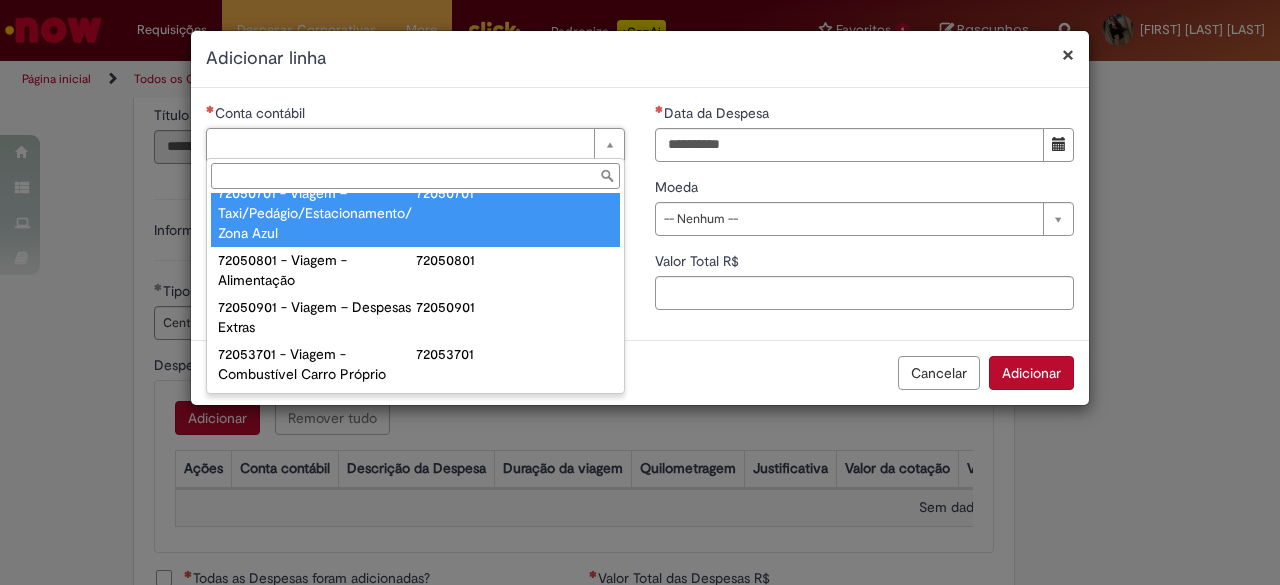 type on "**********" 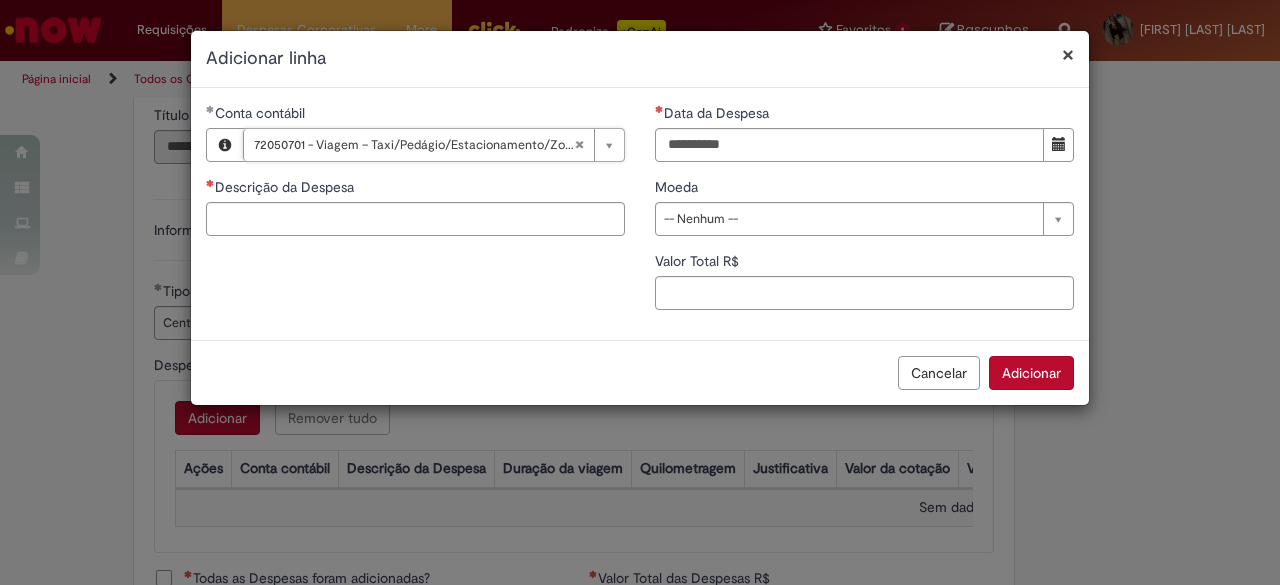 paste on "**********" 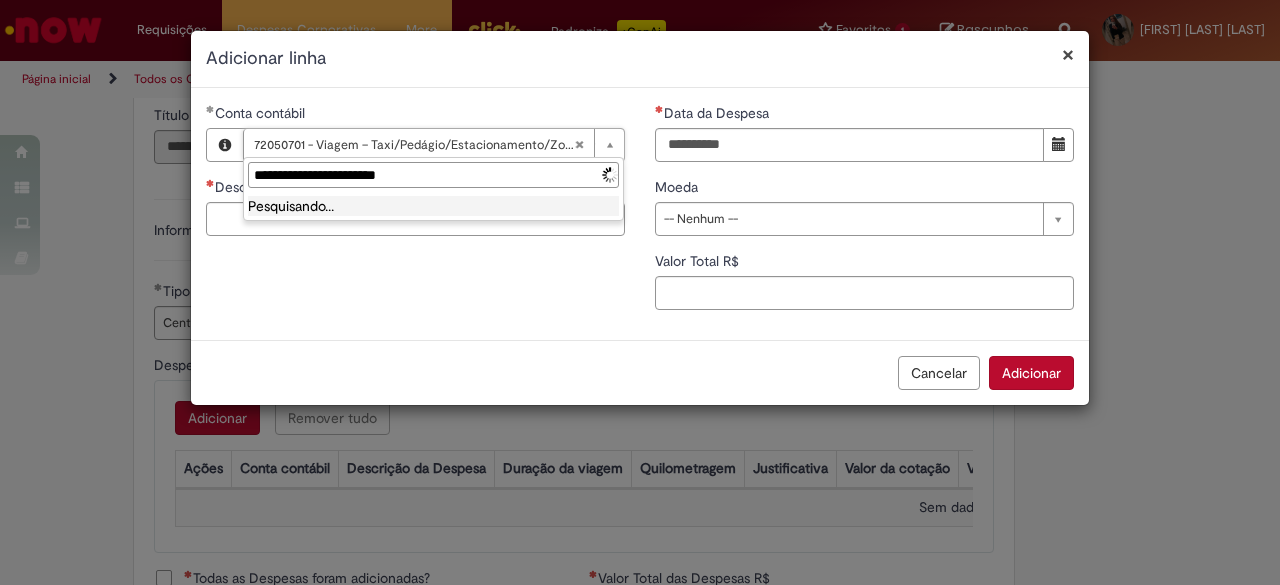 scroll, scrollTop: 0, scrollLeft: 0, axis: both 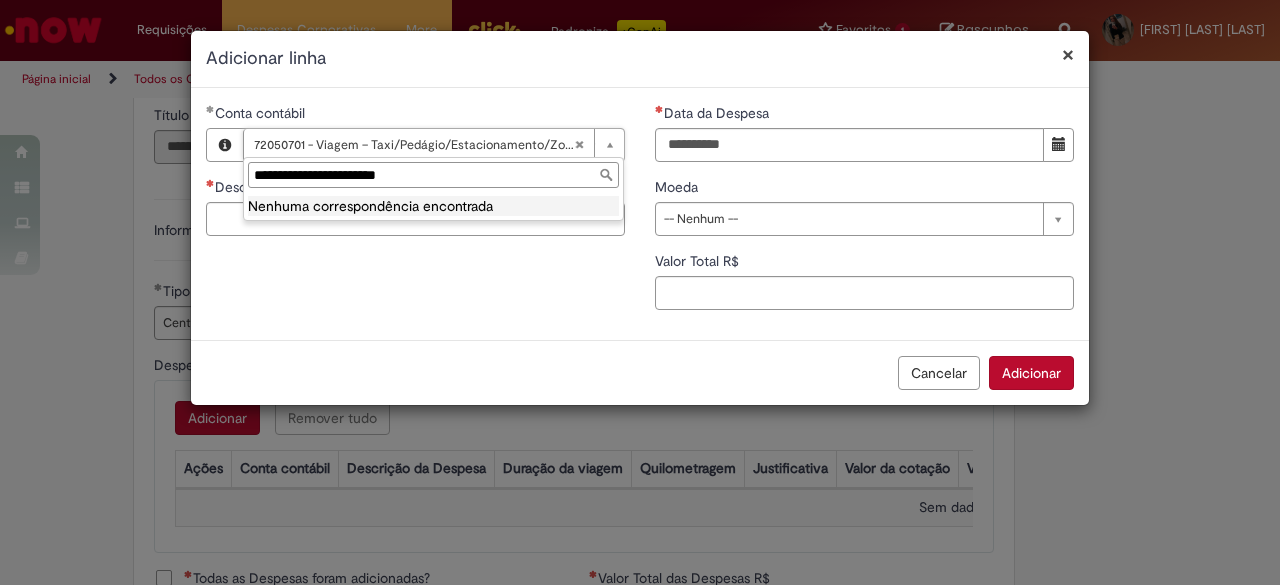 type on "**********" 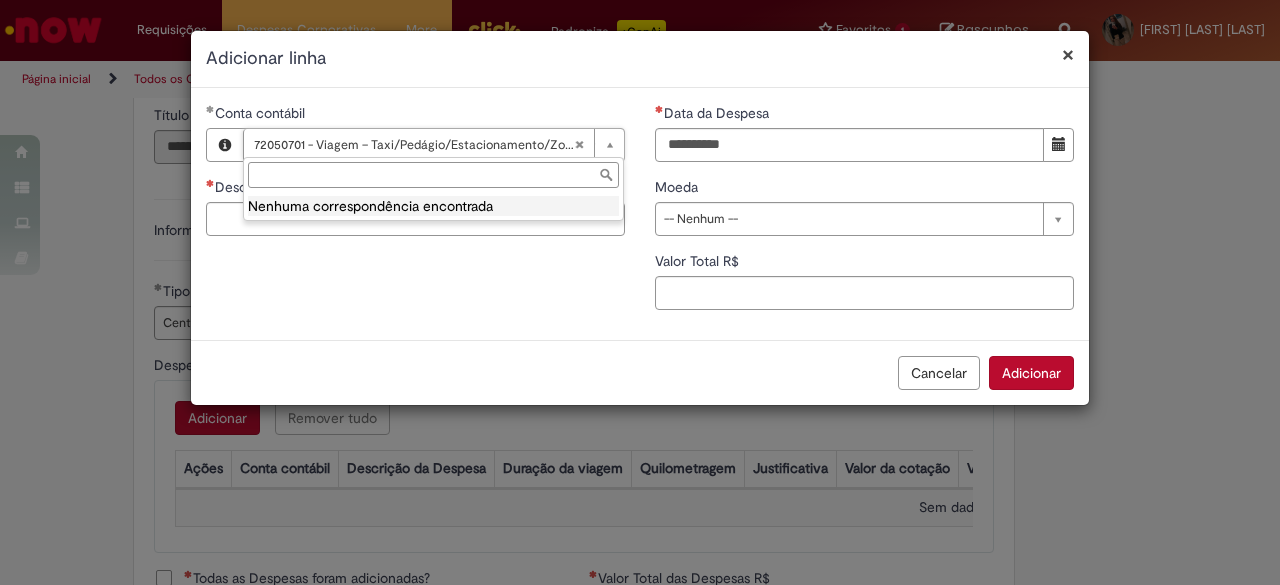 scroll, scrollTop: 0, scrollLeft: 390, axis: horizontal 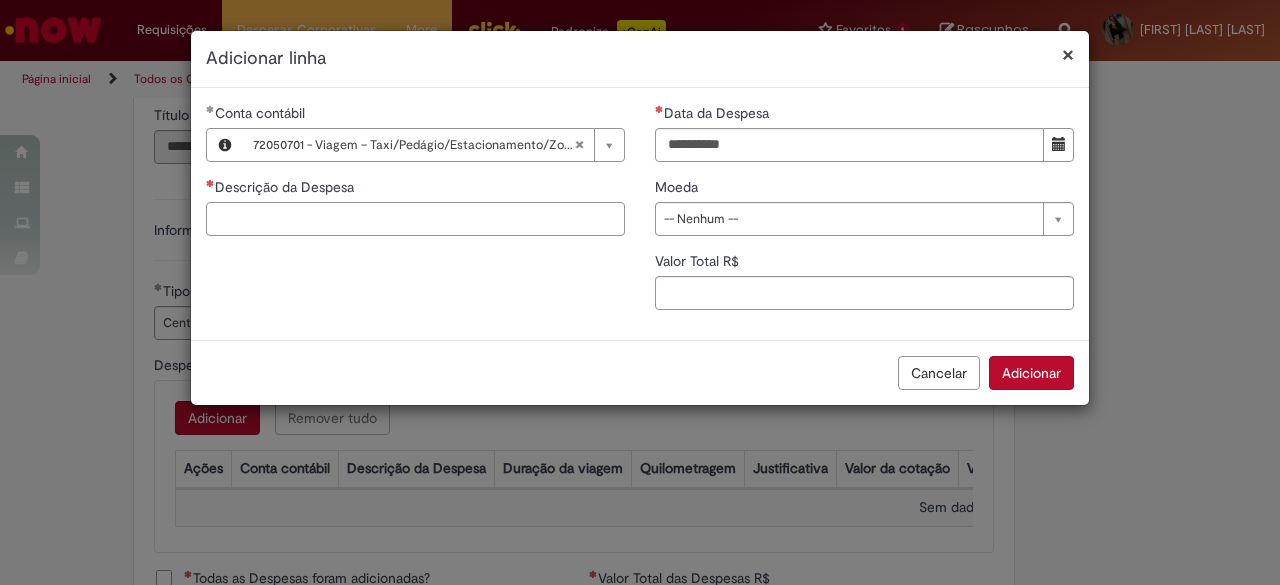 click on "Descrição da Despesa" at bounding box center (415, 219) 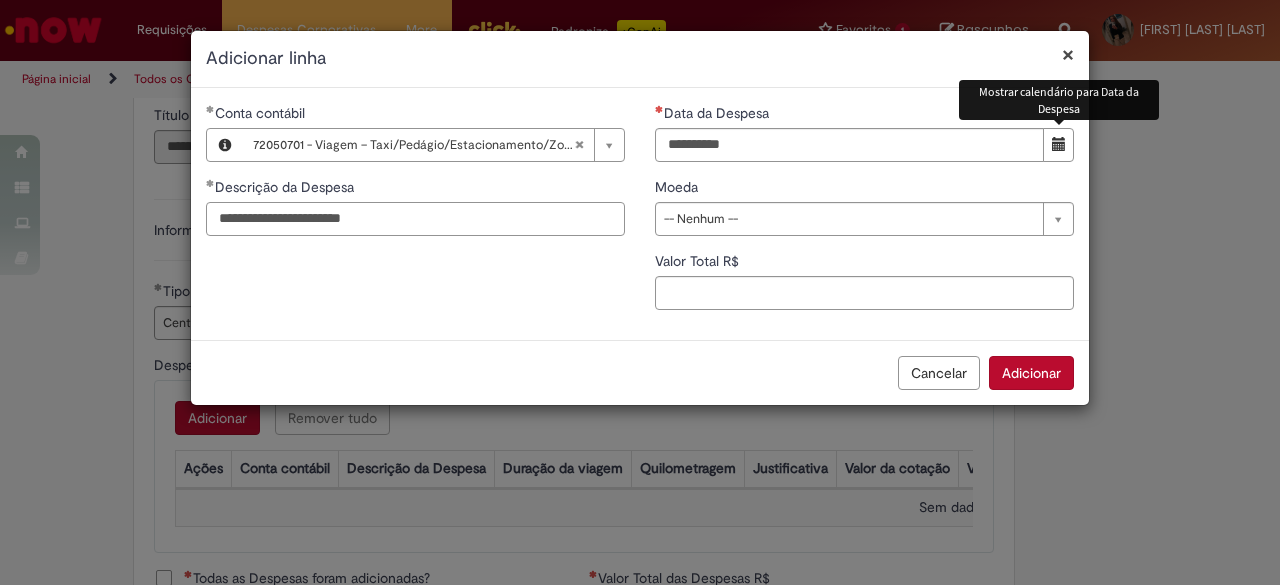 type on "**********" 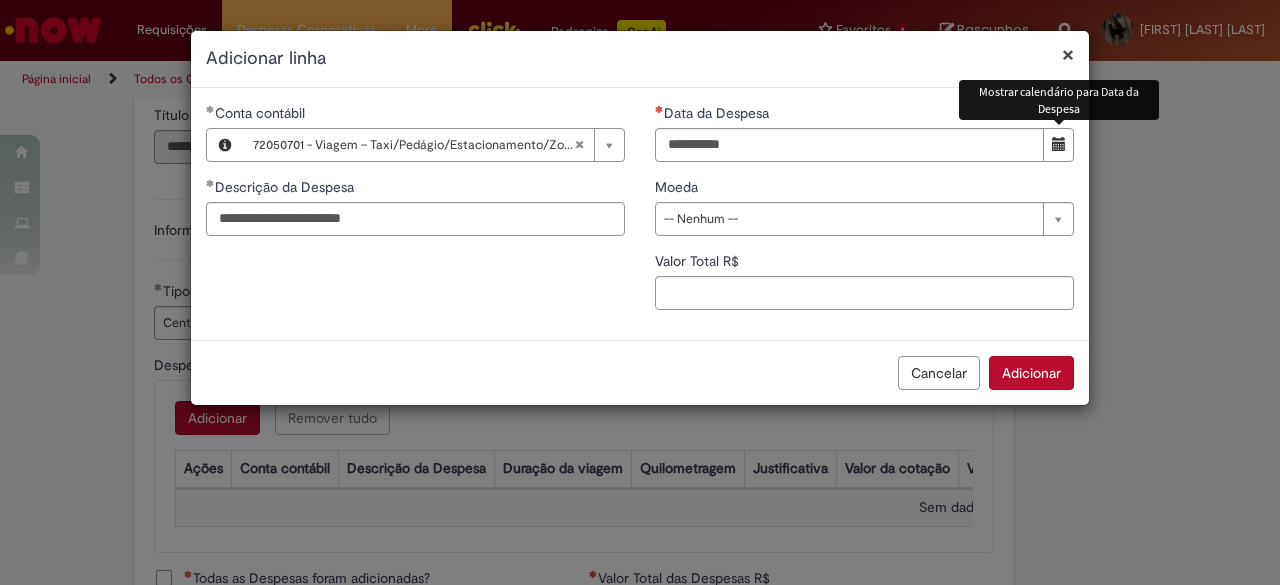 click at bounding box center [1058, 145] 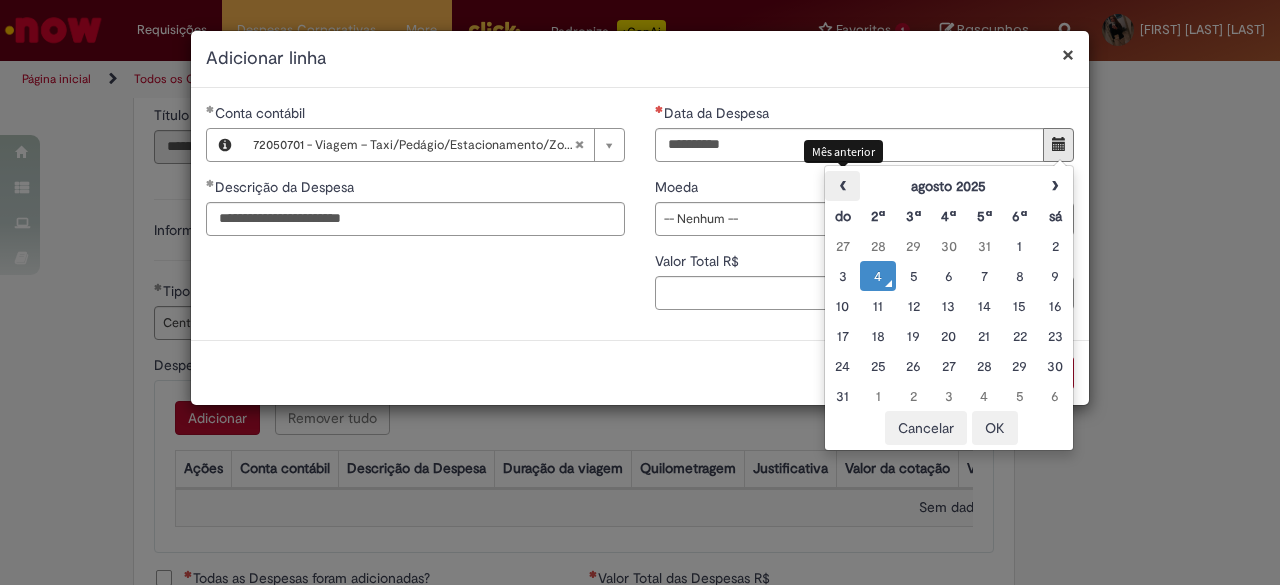 click on "‹" at bounding box center (842, 186) 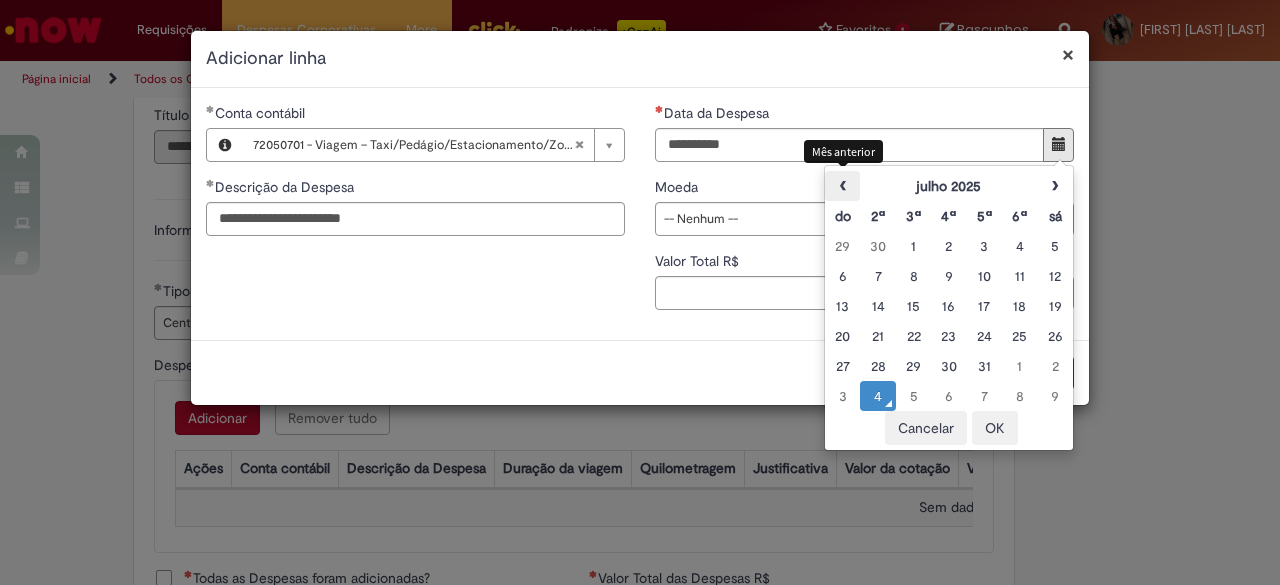 click on "‹" at bounding box center [842, 186] 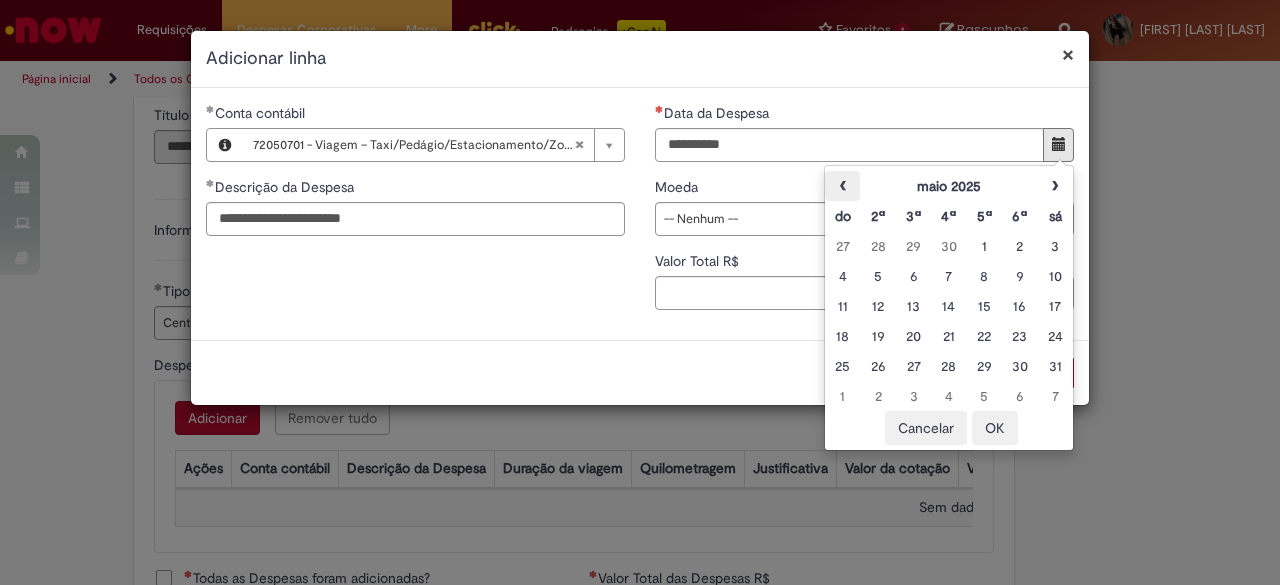 click on "‹" at bounding box center (842, 186) 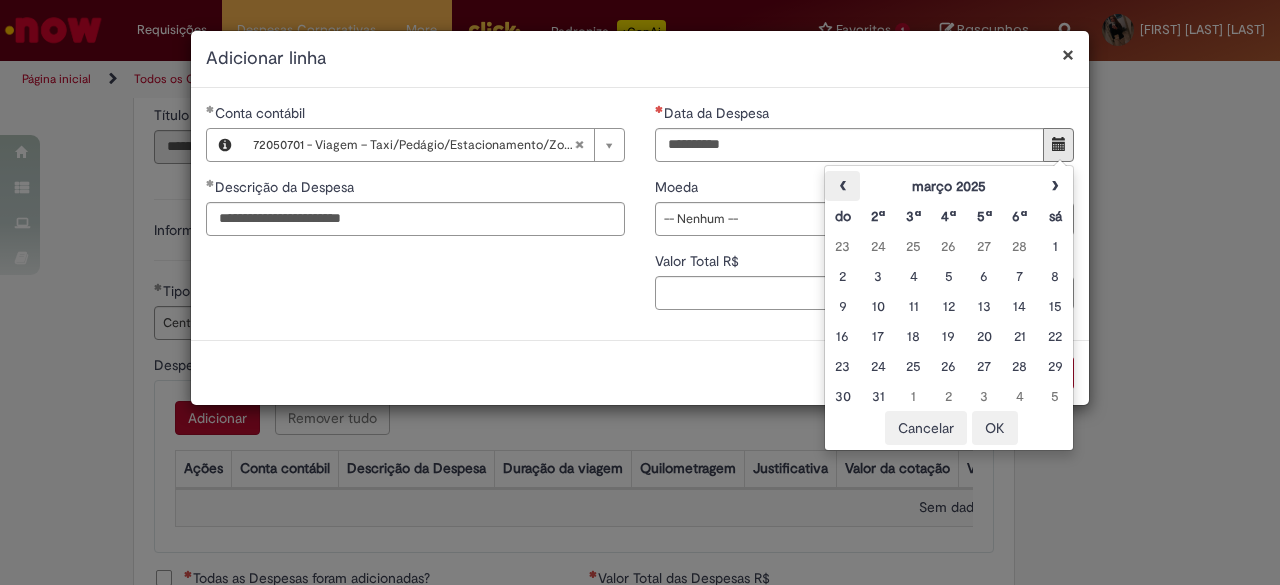 click on "‹" at bounding box center (842, 186) 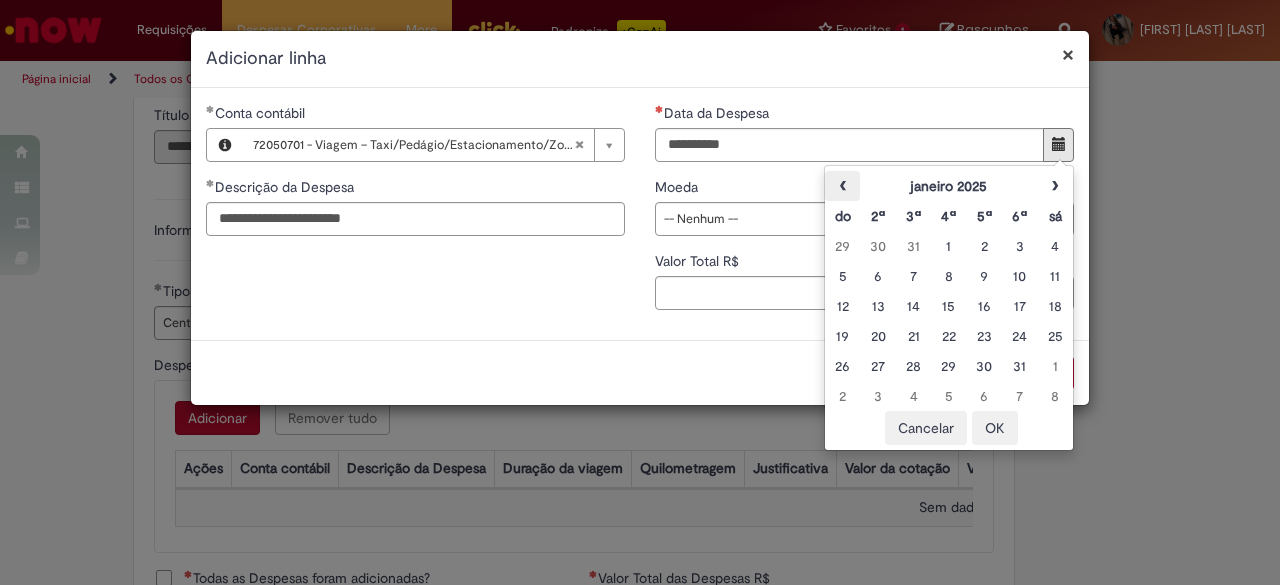 click on "‹" at bounding box center [842, 186] 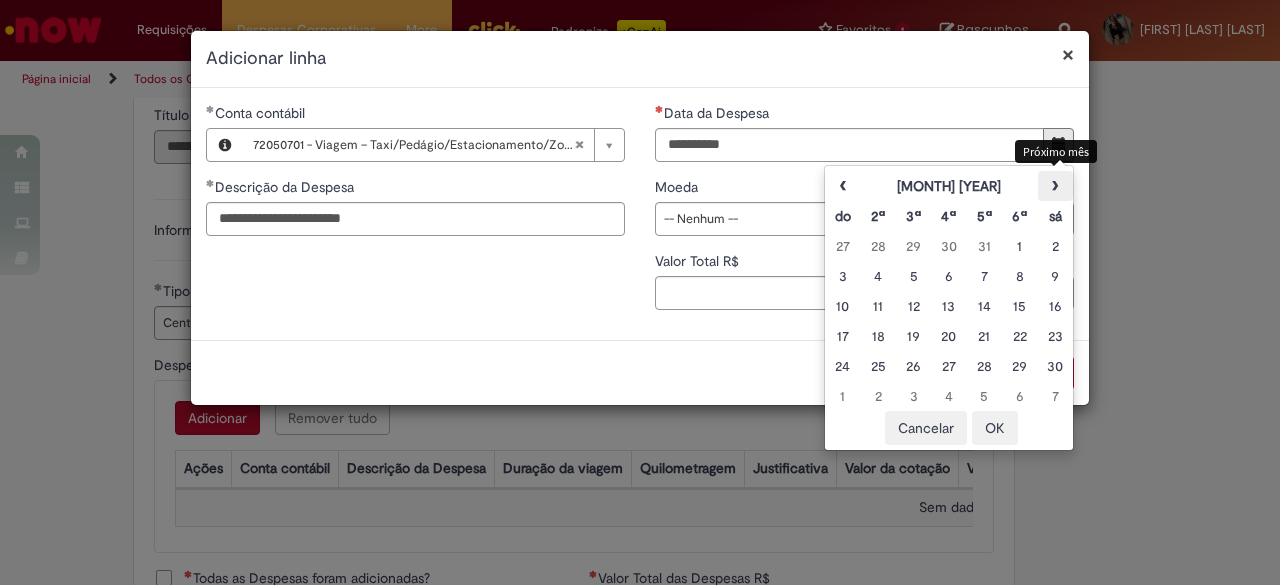 click on "›" at bounding box center [1055, 186] 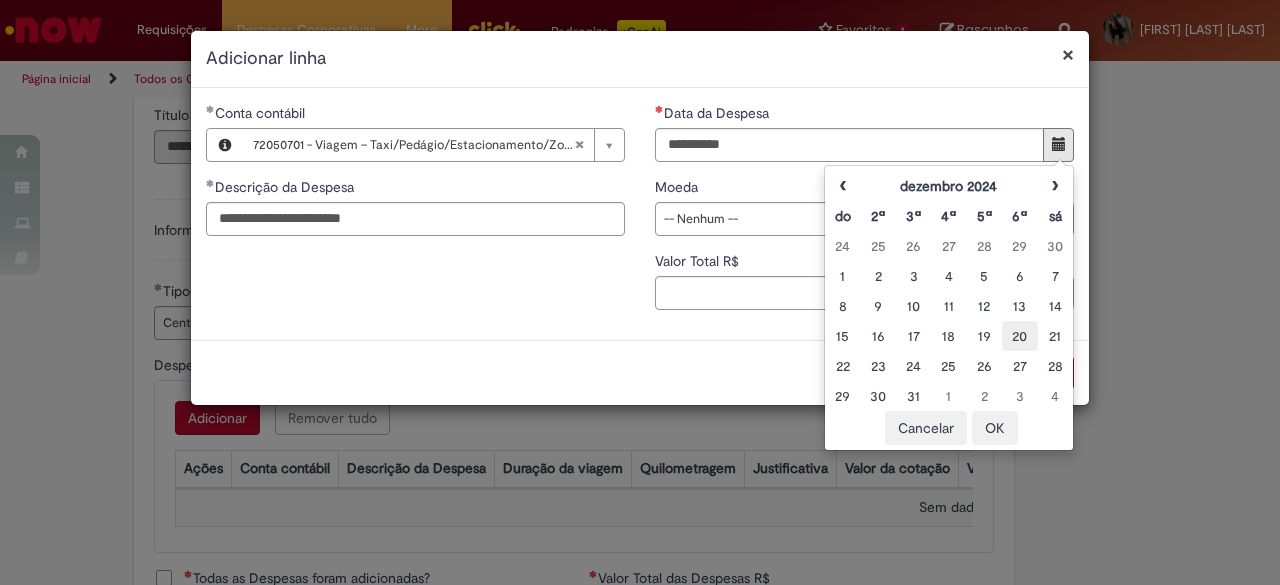 click on "20" at bounding box center [1019, 336] 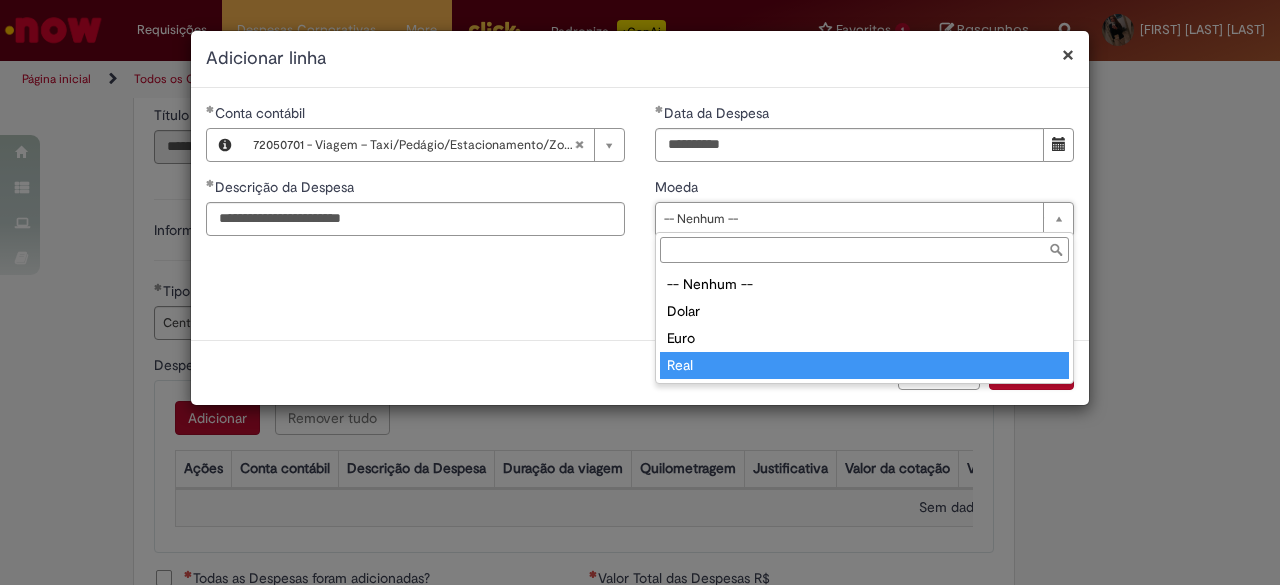 type on "****" 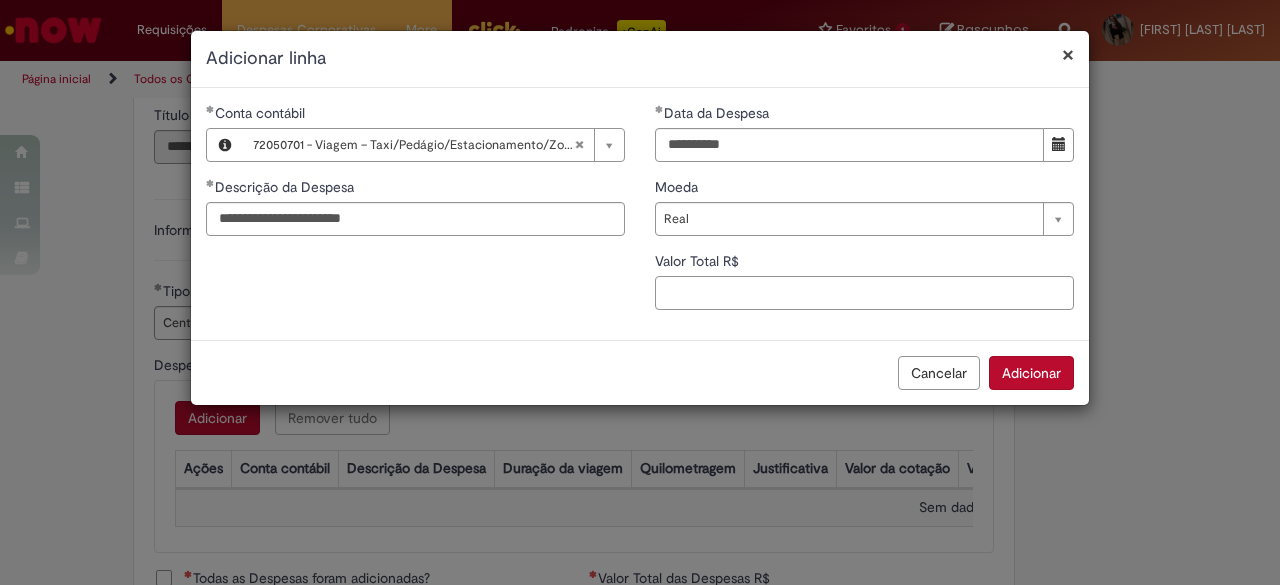 click on "Valor Total R$" at bounding box center [864, 293] 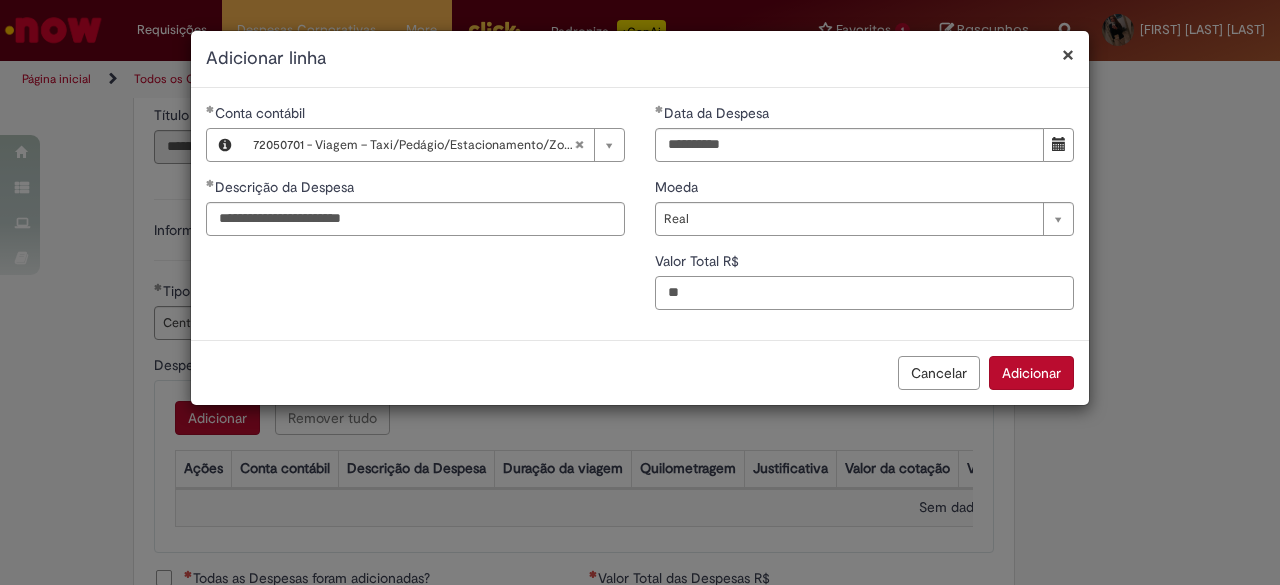 type on "**" 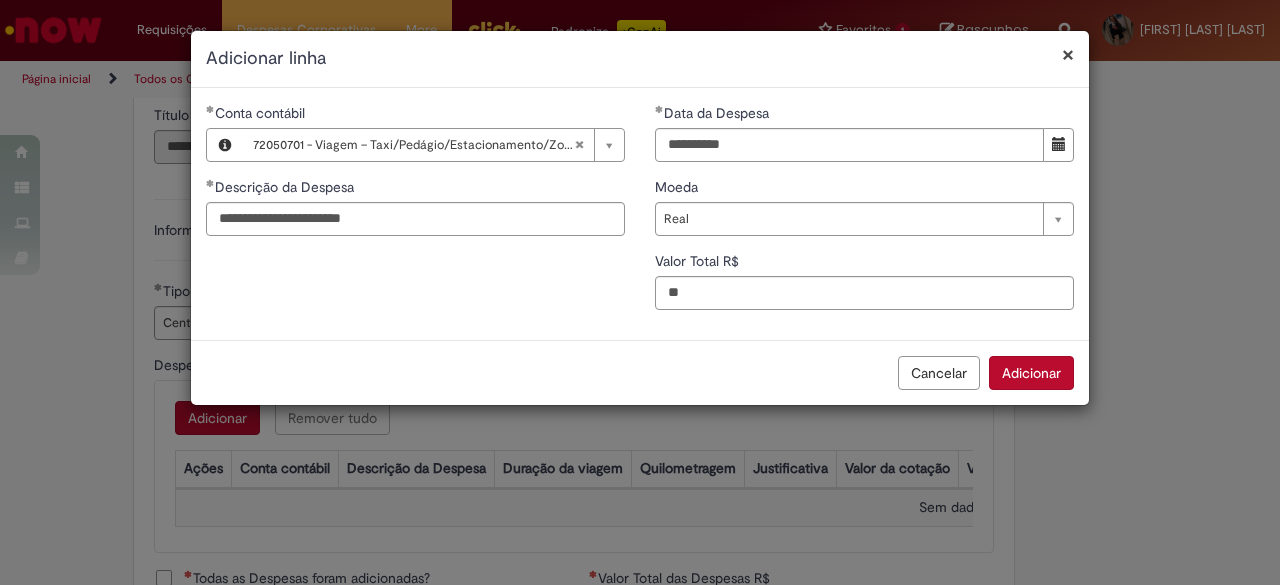 click on "Adicionar" at bounding box center (1031, 373) 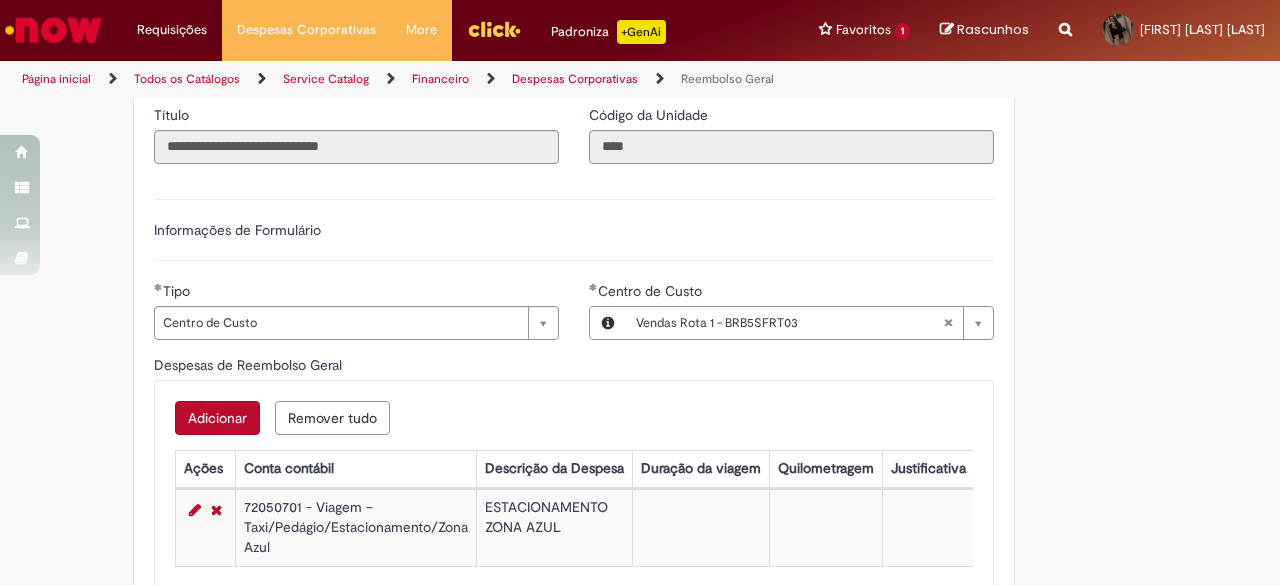 click on "Adicionar" at bounding box center (217, 418) 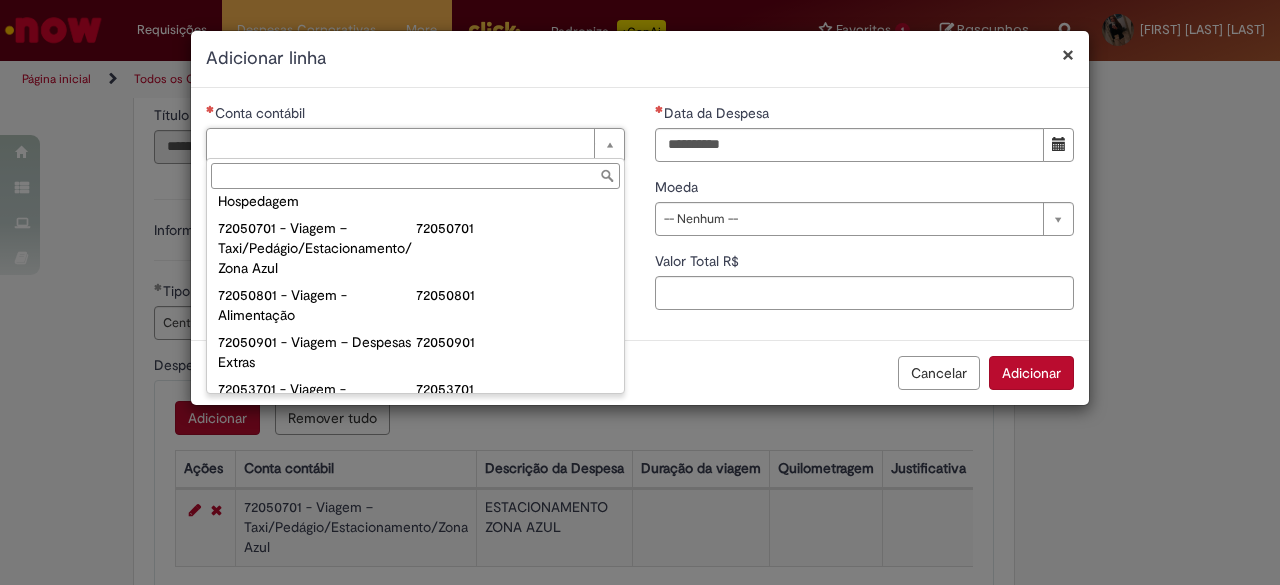scroll, scrollTop: 1163, scrollLeft: 0, axis: vertical 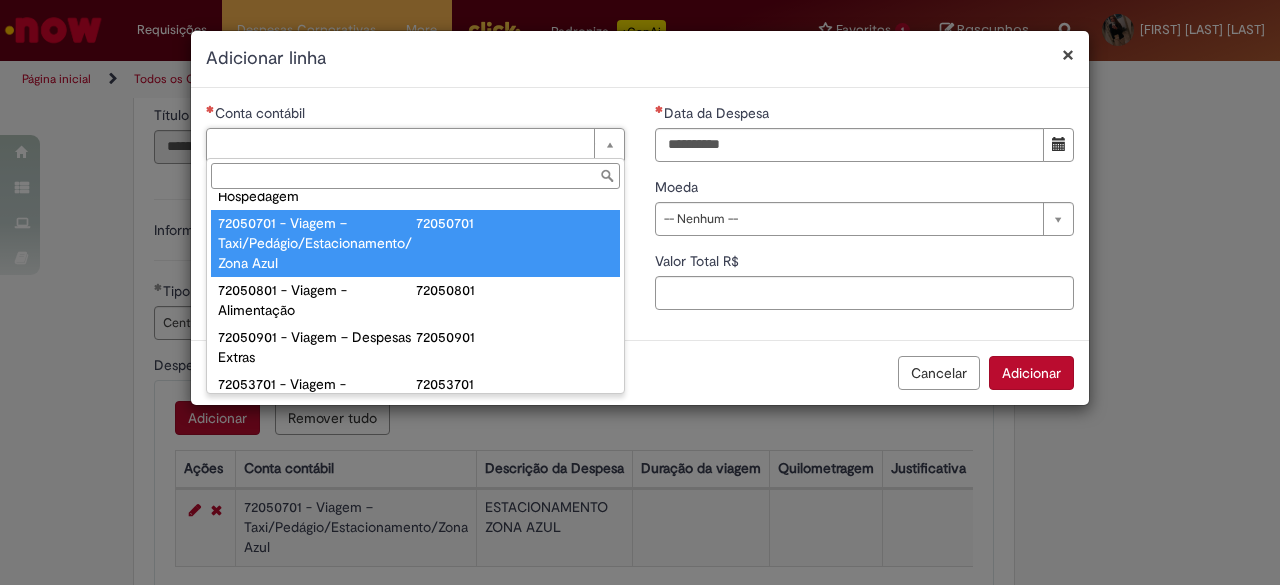type on "**********" 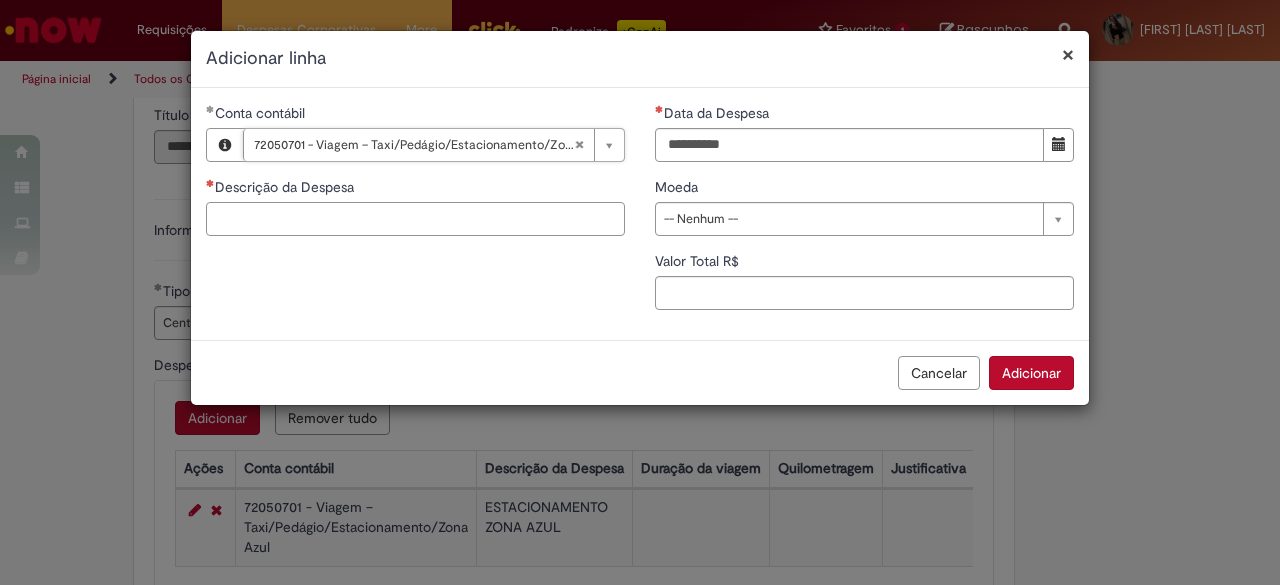 click on "Descrição da Despesa" at bounding box center [415, 219] 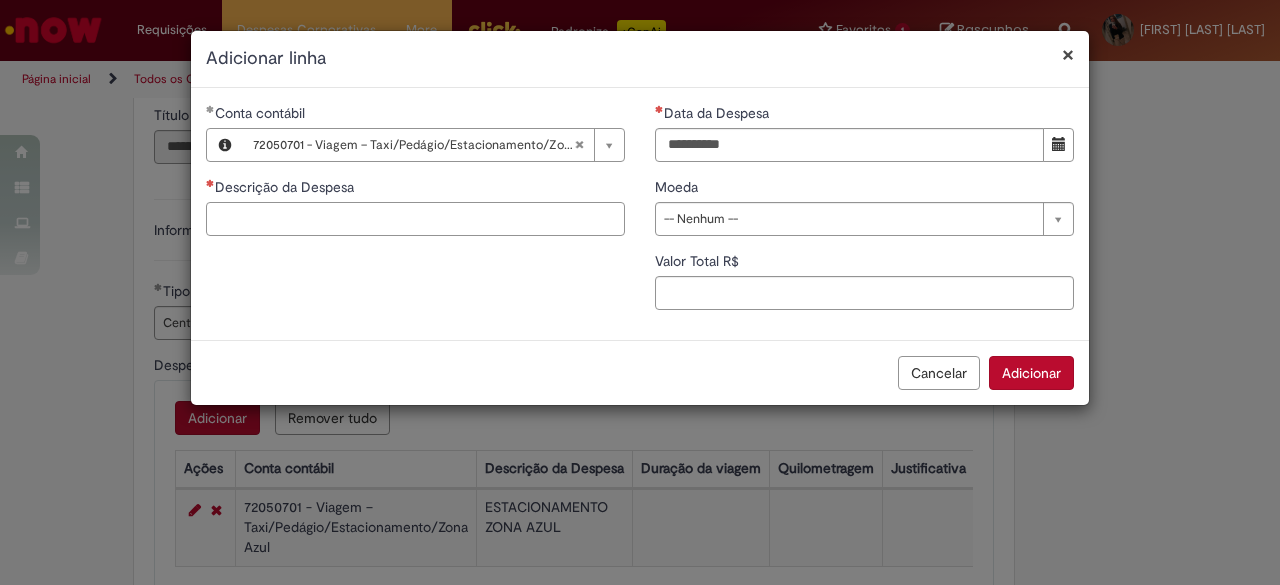 paste on "**********" 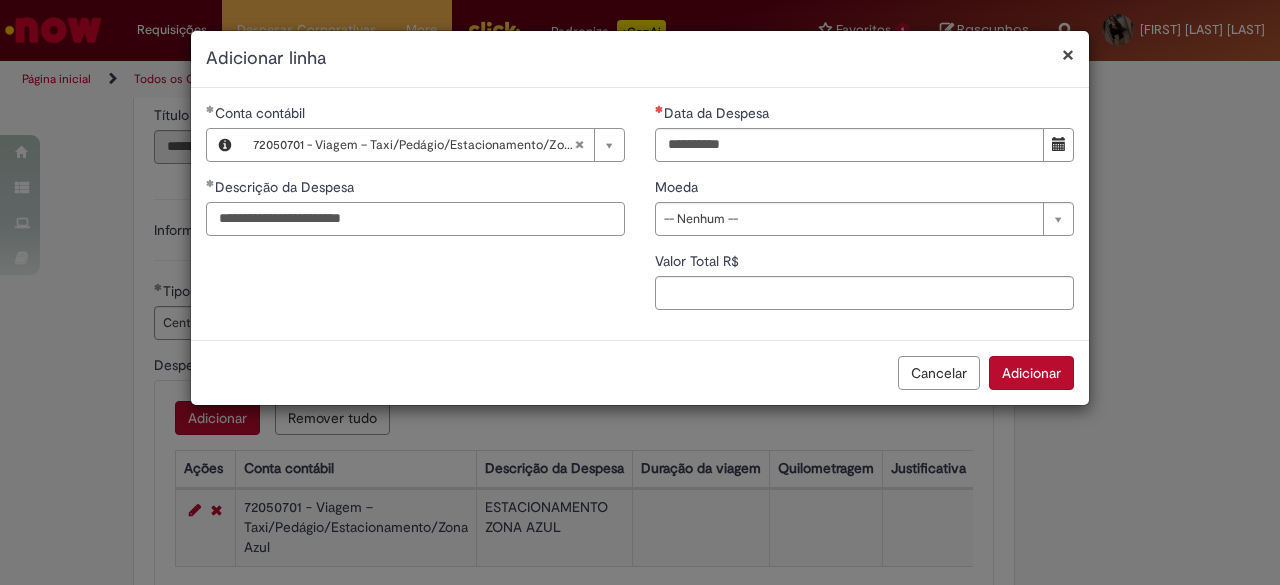 type on "**********" 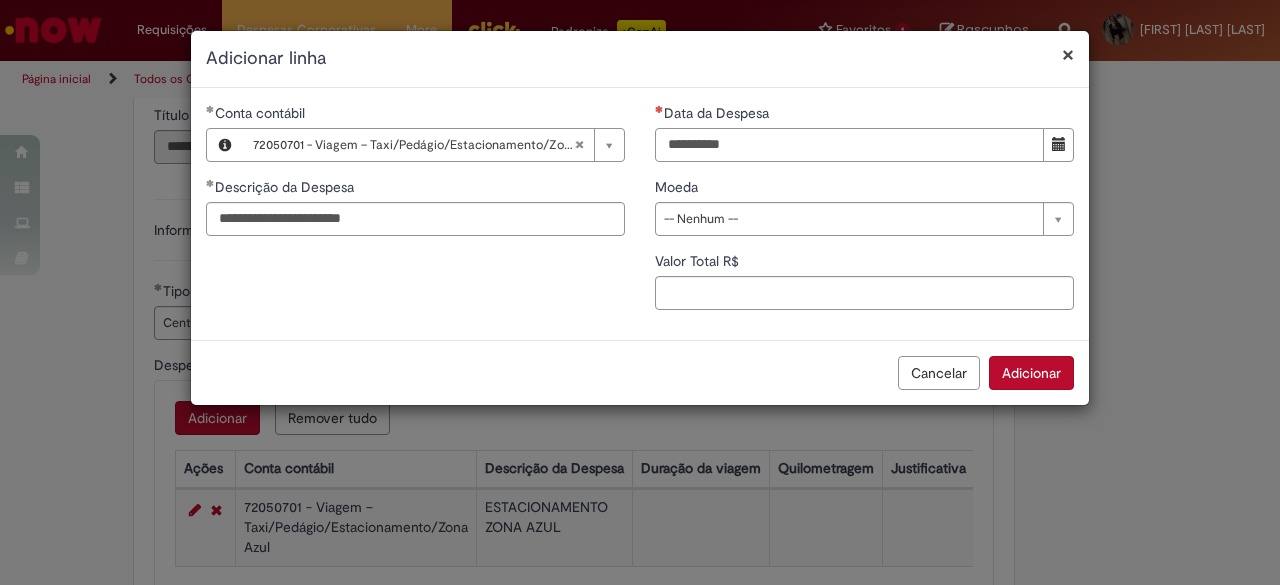 click on "Data da Despesa" at bounding box center (849, 145) 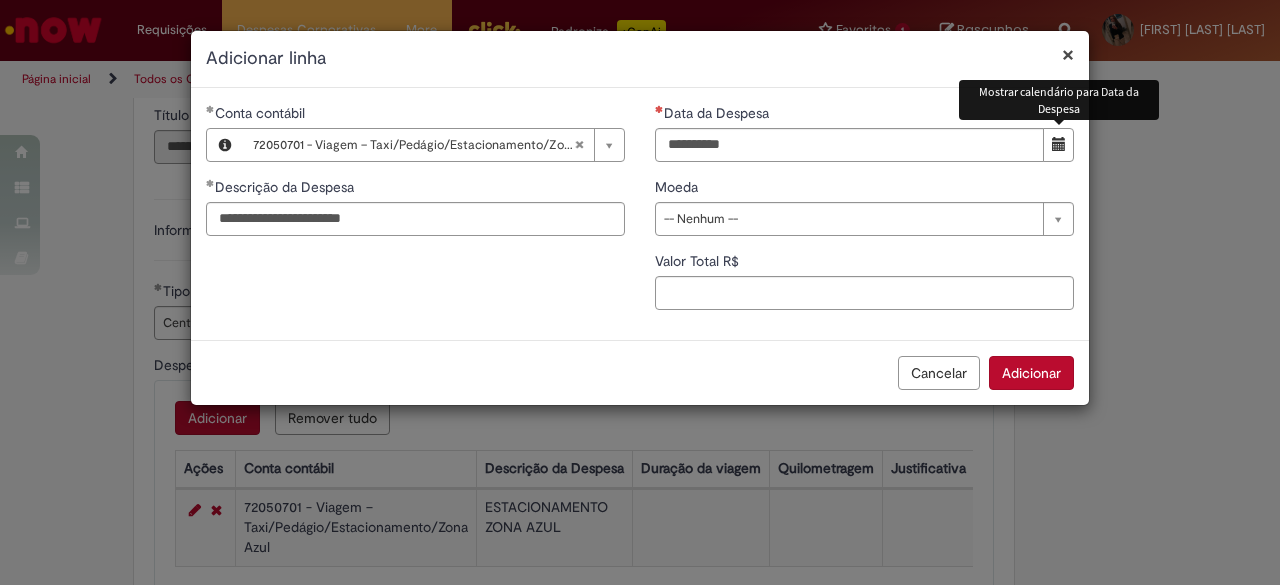 click at bounding box center [1058, 145] 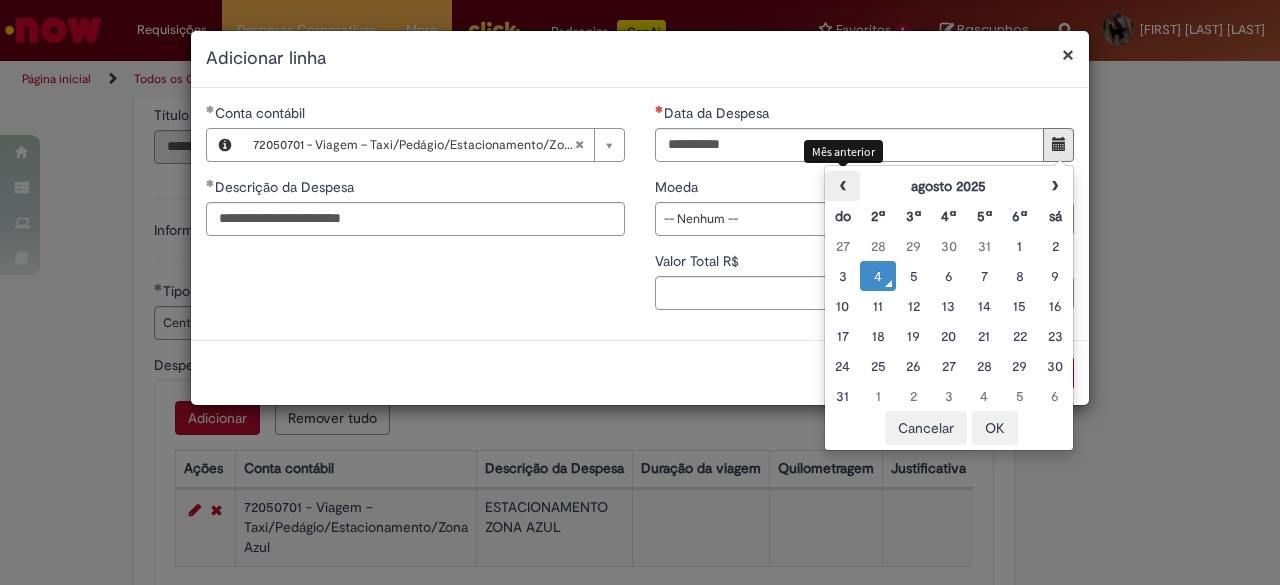 click on "‹" at bounding box center (842, 186) 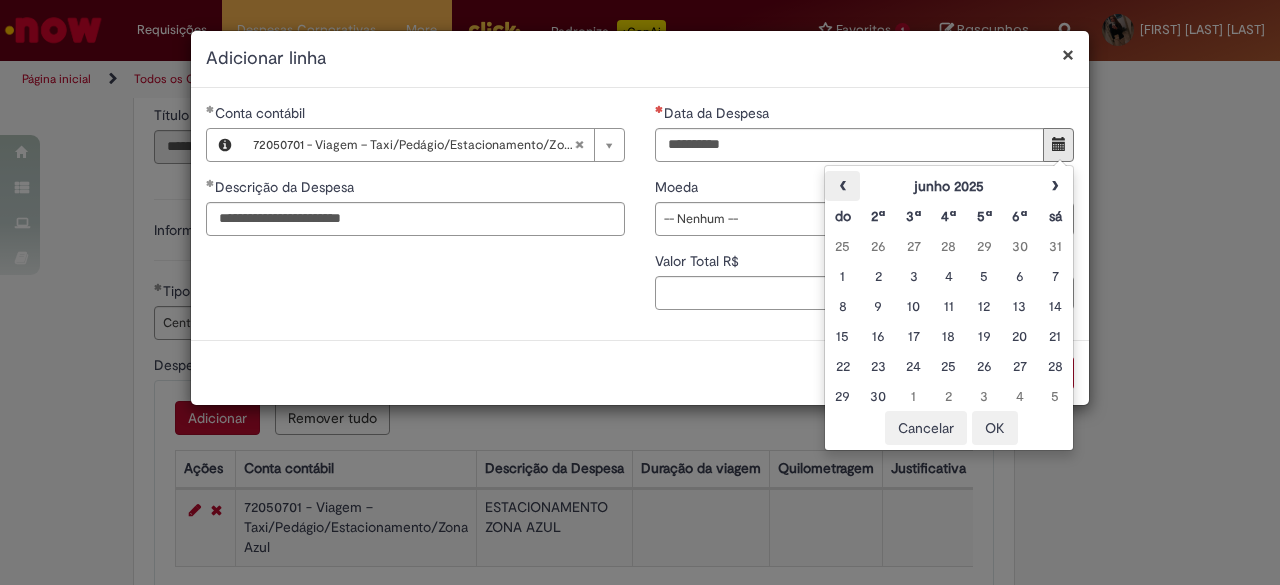 click on "‹" at bounding box center [842, 186] 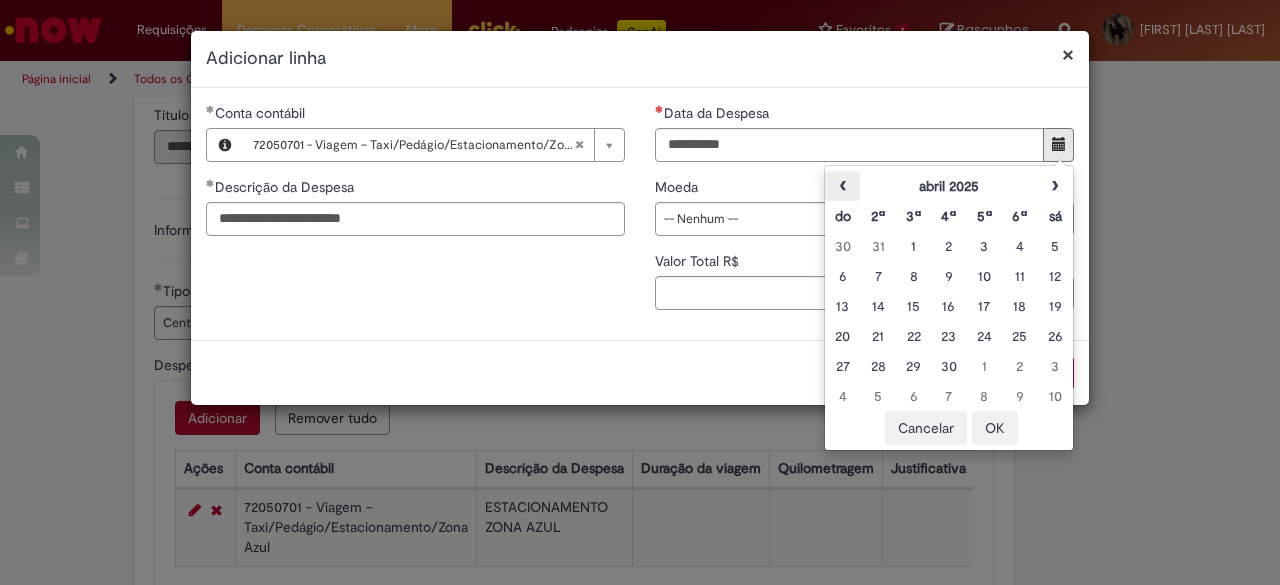 click on "‹" at bounding box center [842, 186] 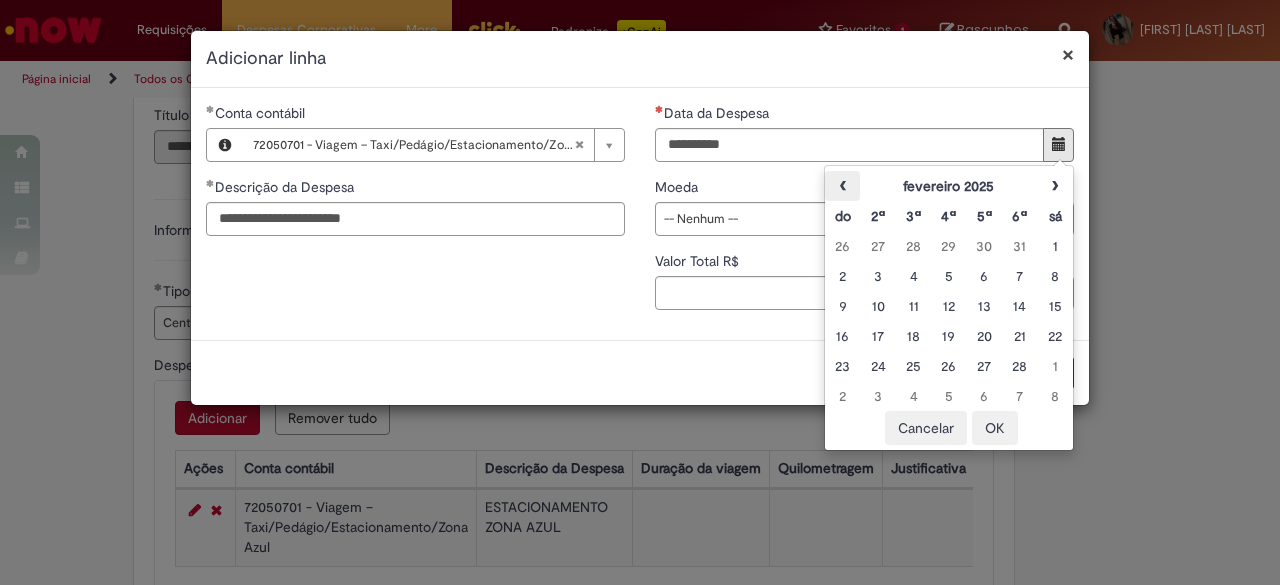 click on "‹" at bounding box center (842, 186) 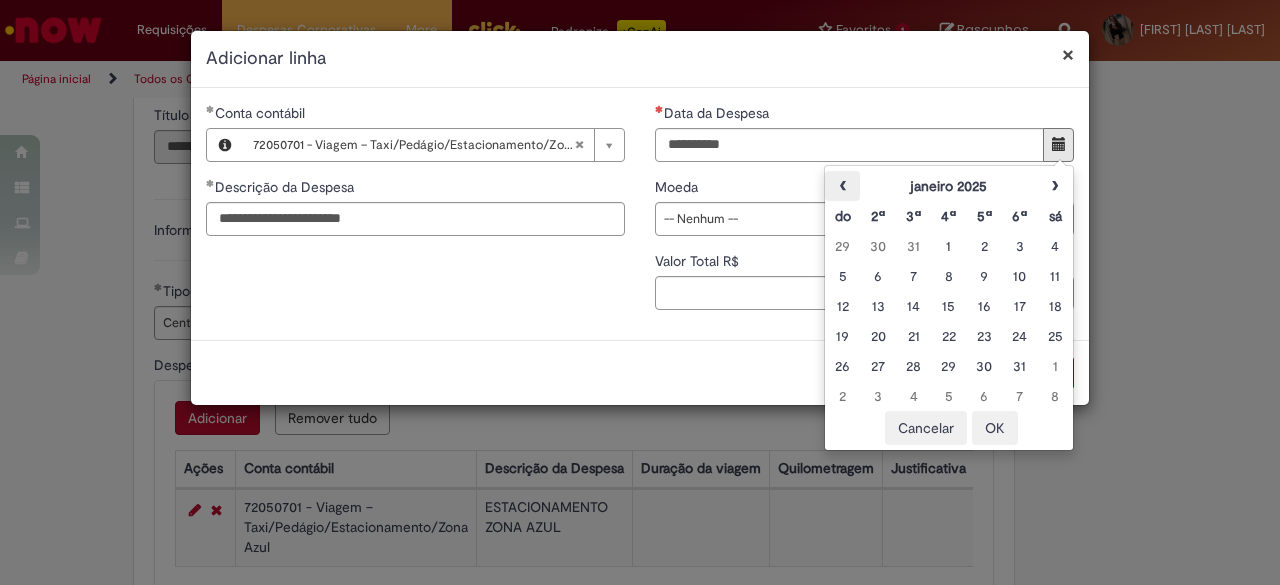 click on "‹" at bounding box center [842, 186] 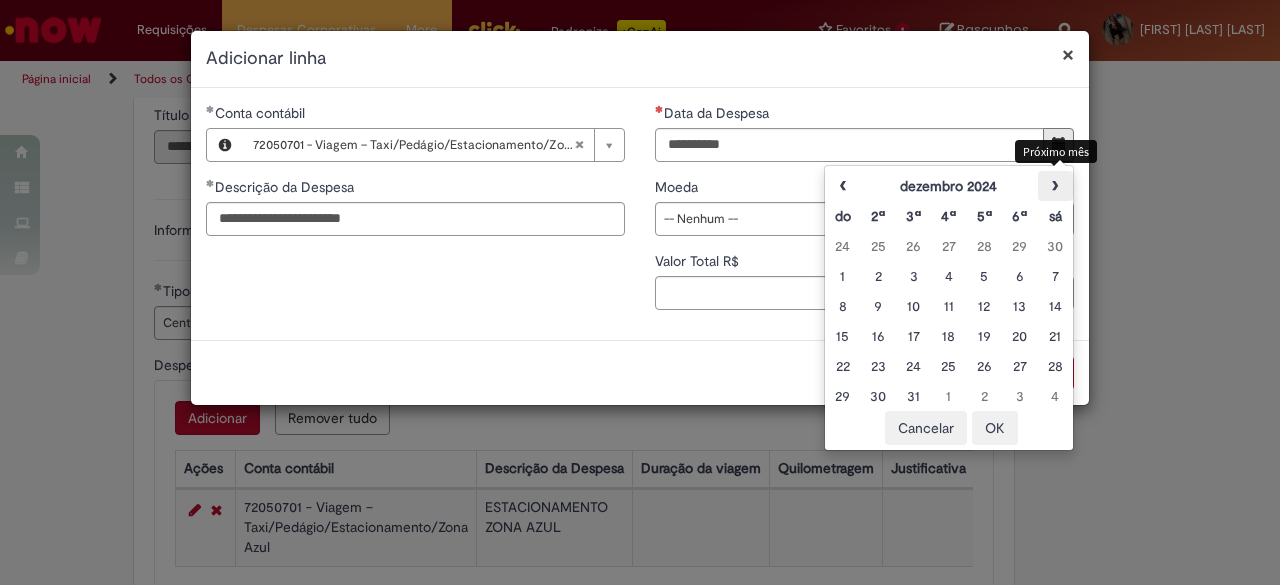 click on "›" at bounding box center (1055, 186) 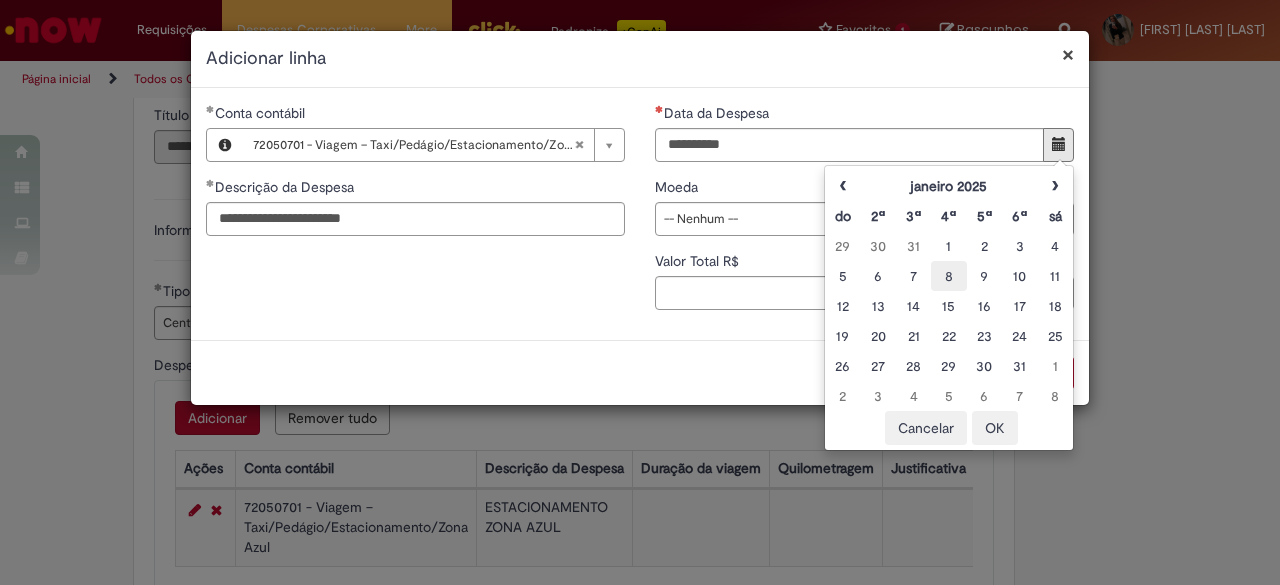 click on "8" at bounding box center (948, 276) 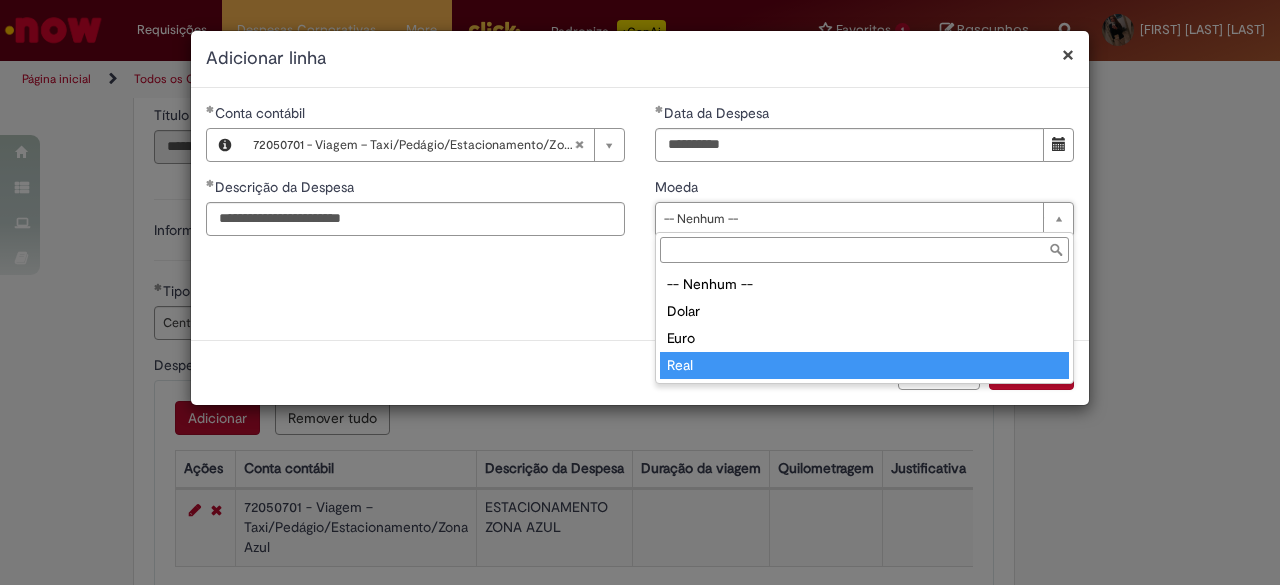 type on "****" 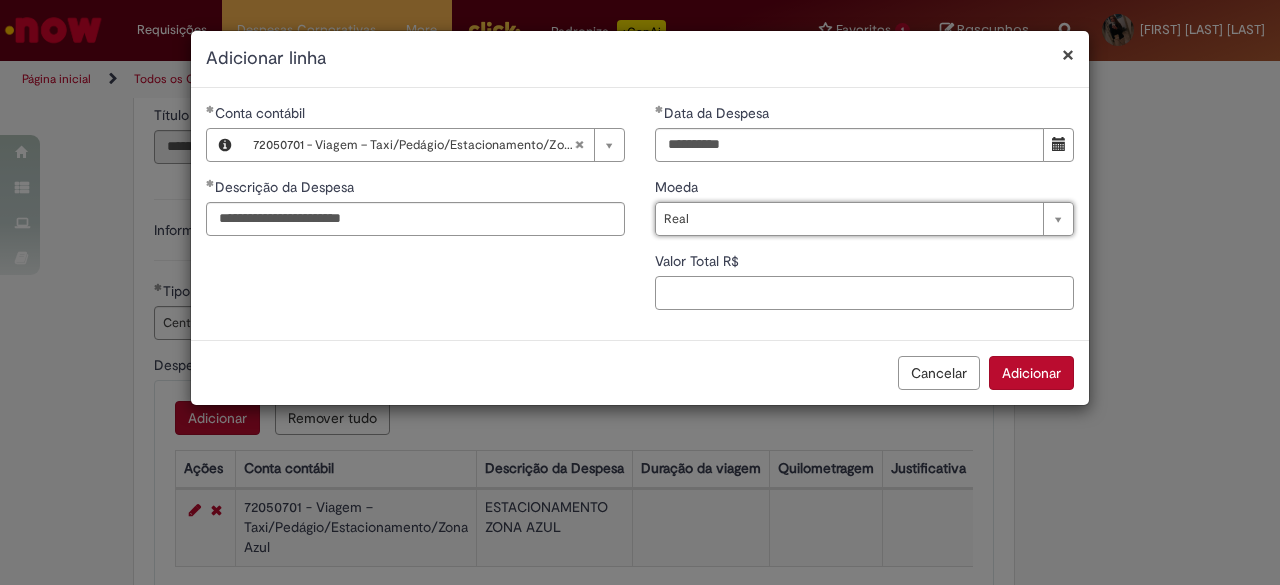 click on "Valor Total R$" at bounding box center (864, 293) 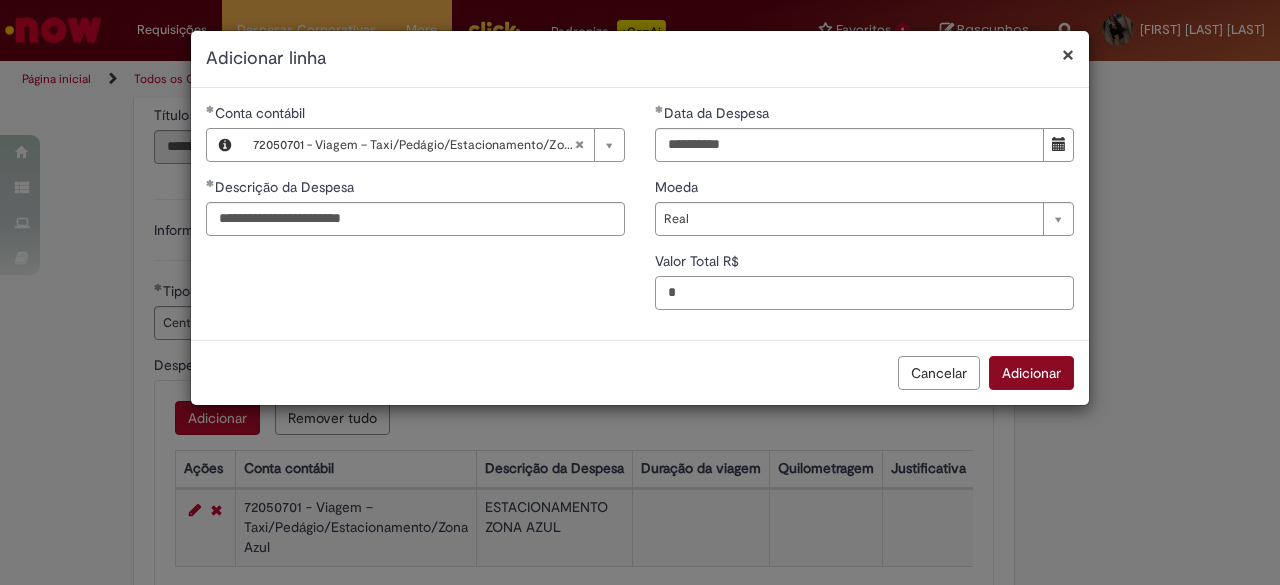 type on "*" 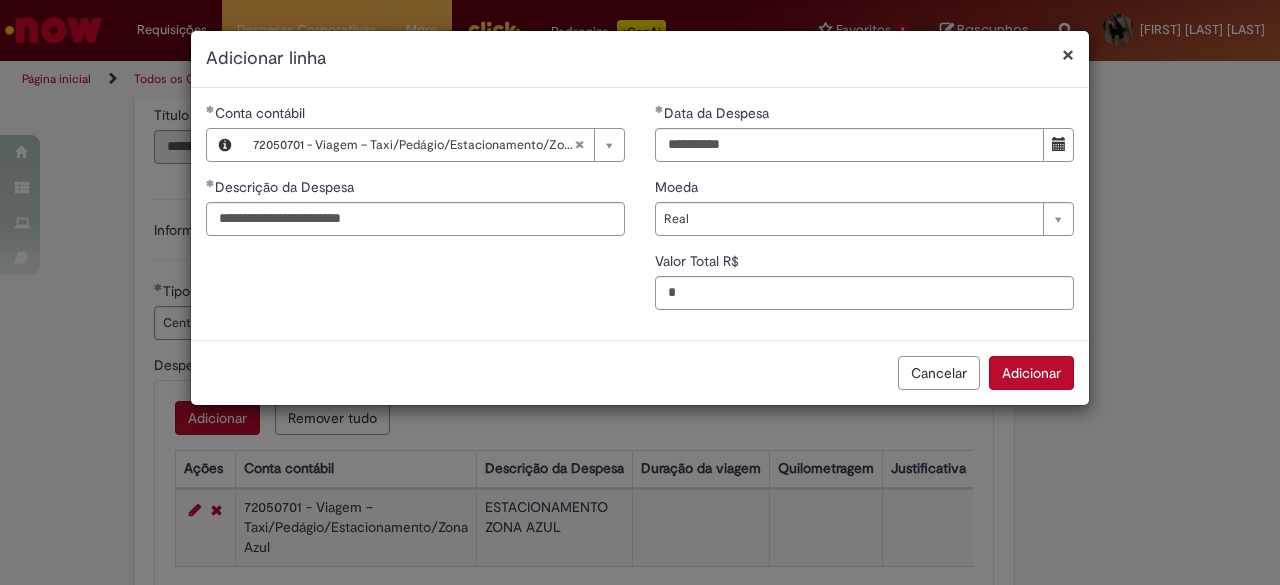 click on "Adicionar" at bounding box center [1031, 373] 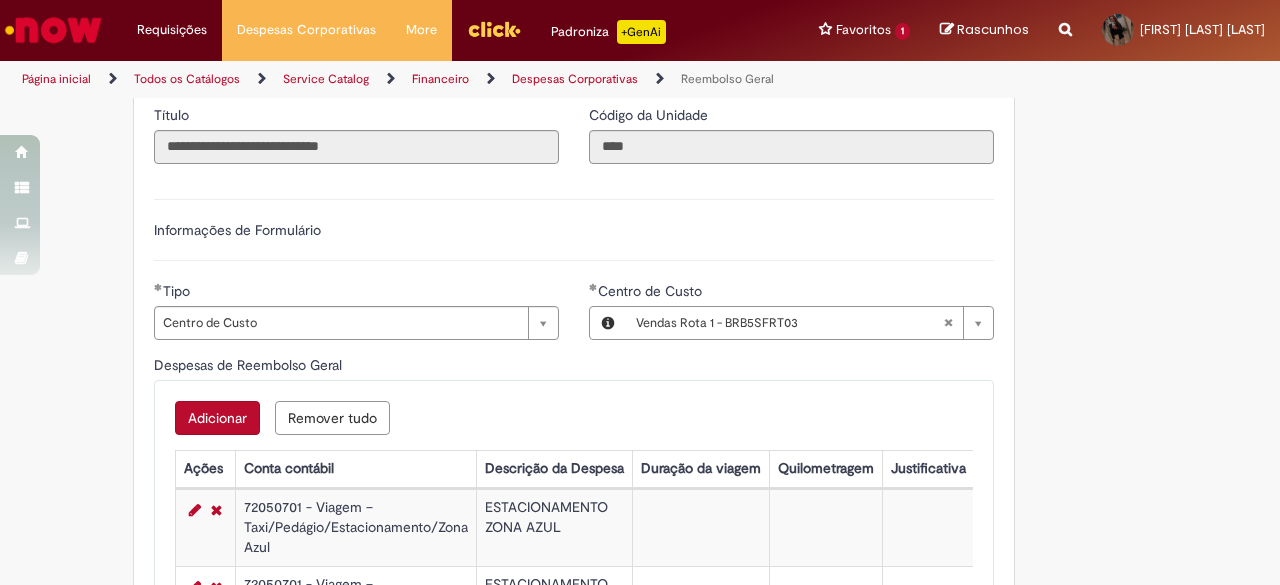 click on "Adicionar" at bounding box center [217, 418] 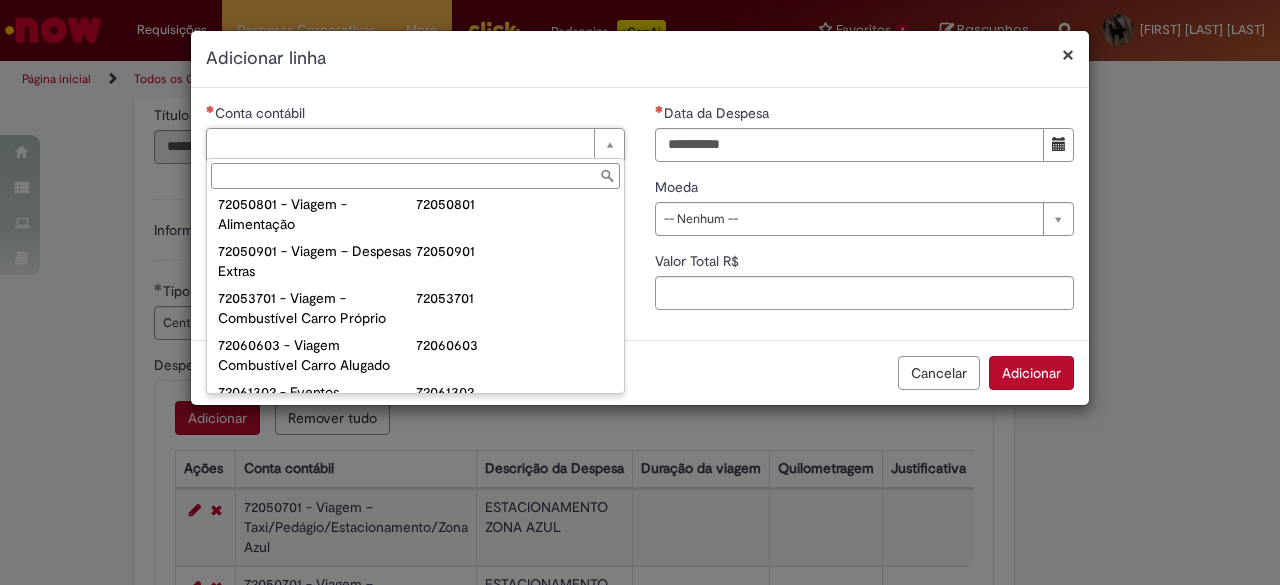 scroll, scrollTop: 1240, scrollLeft: 0, axis: vertical 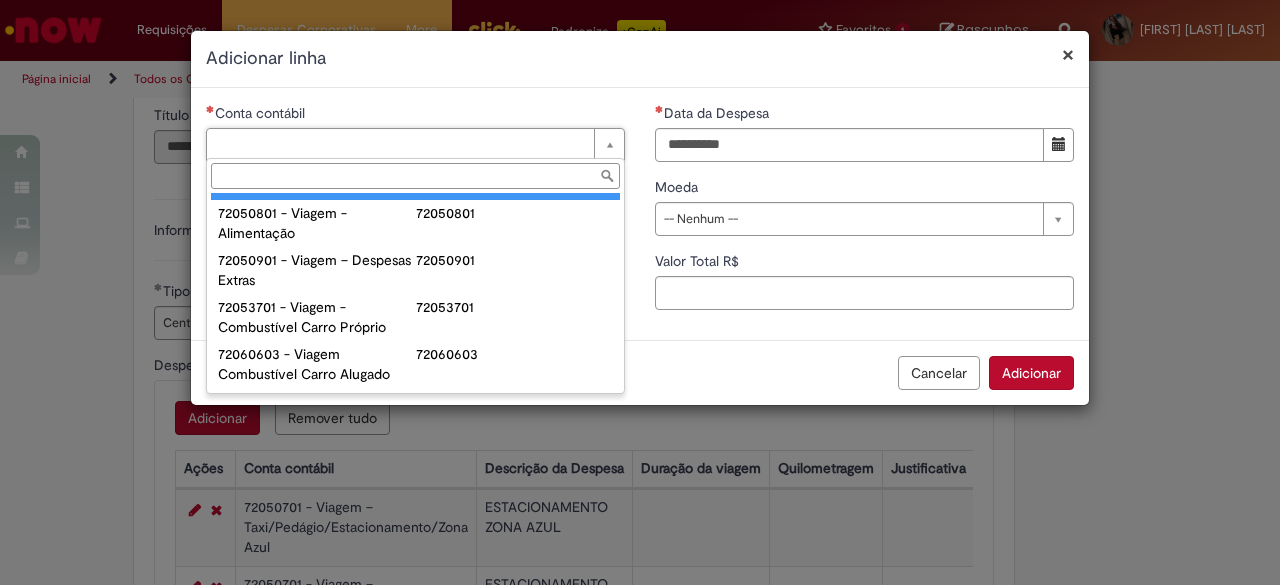 type on "**********" 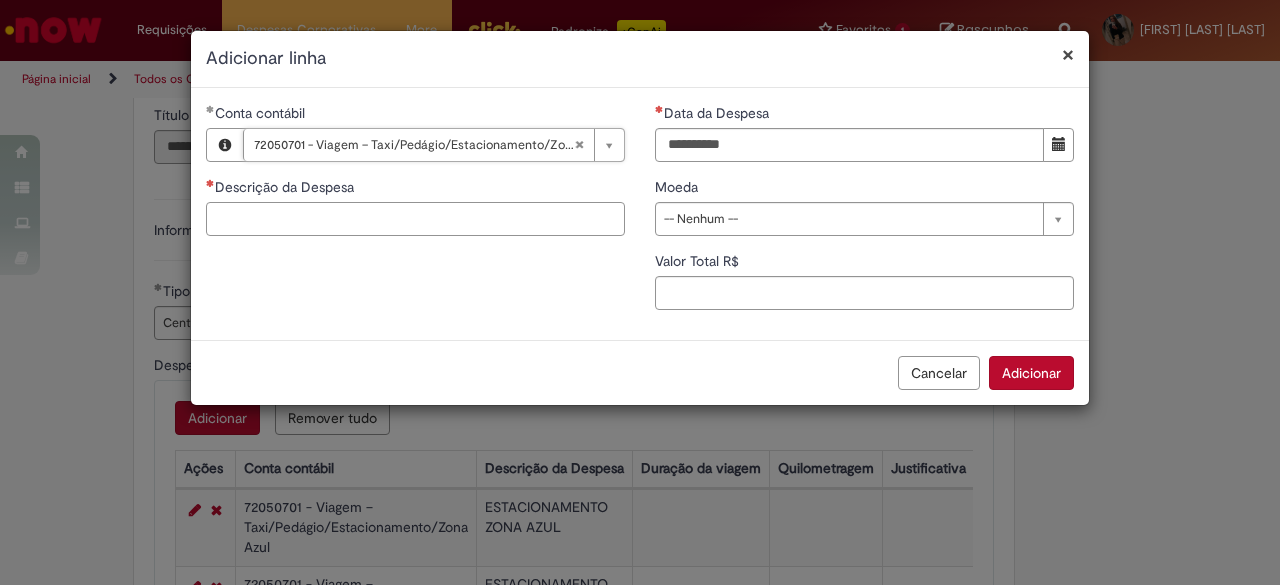 click on "Descrição da Despesa" at bounding box center [415, 219] 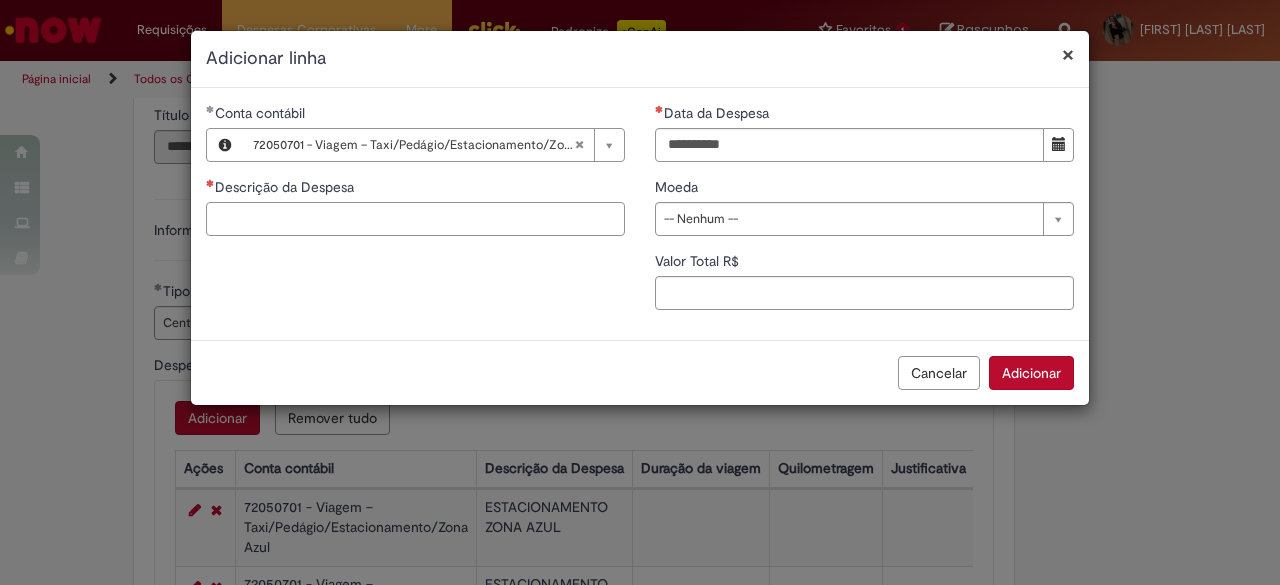 paste on "**********" 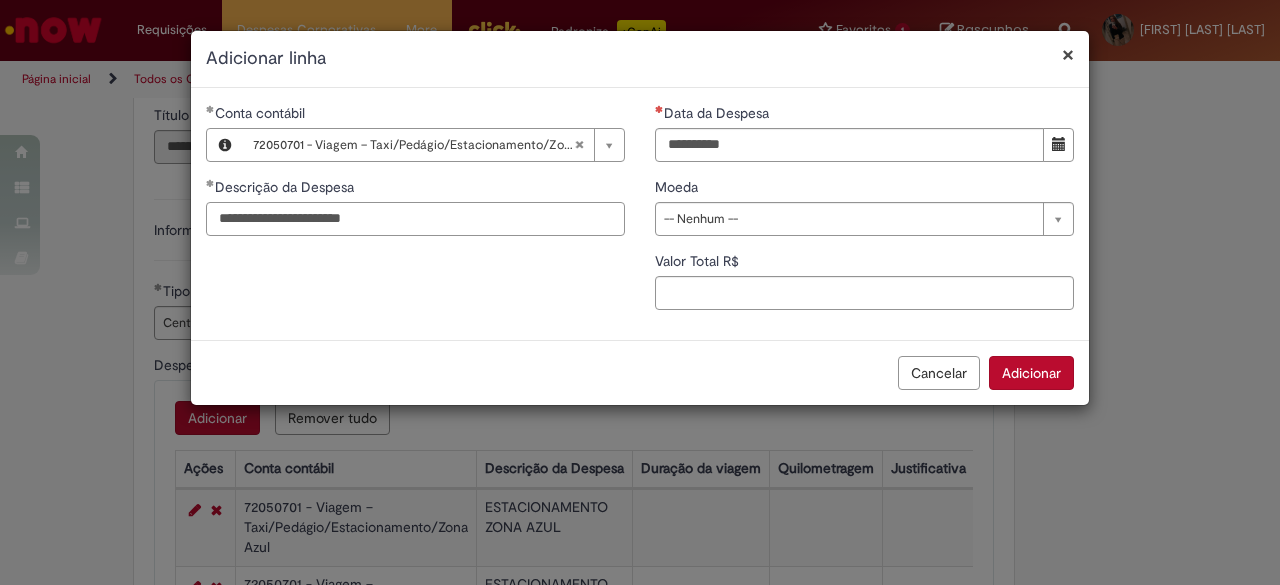 type on "**********" 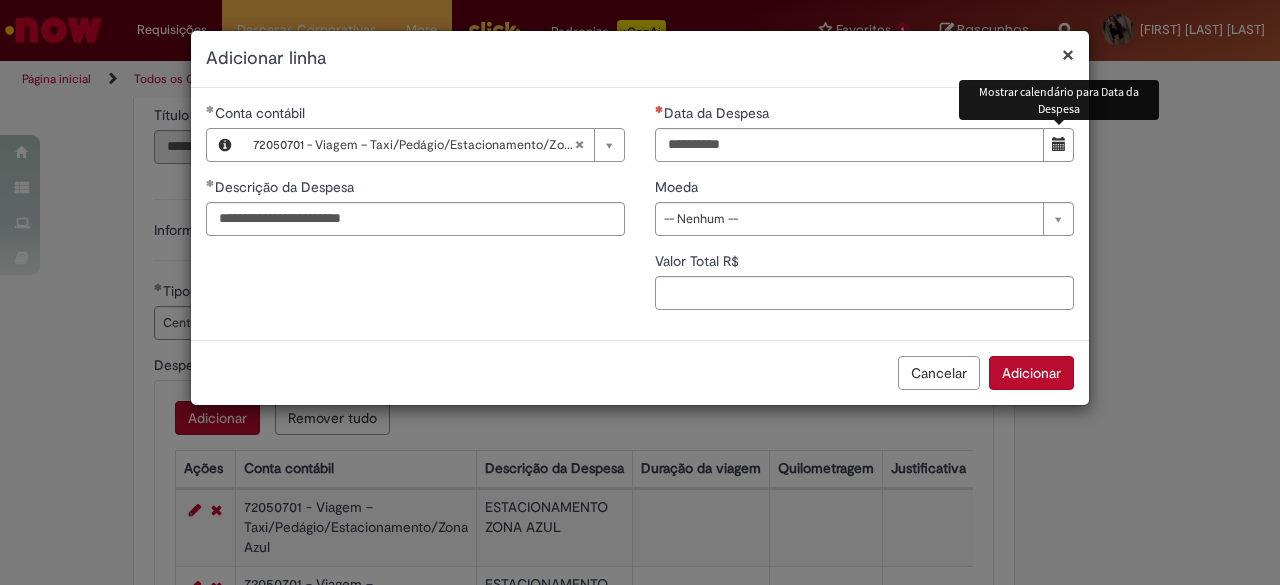 click at bounding box center (1058, 145) 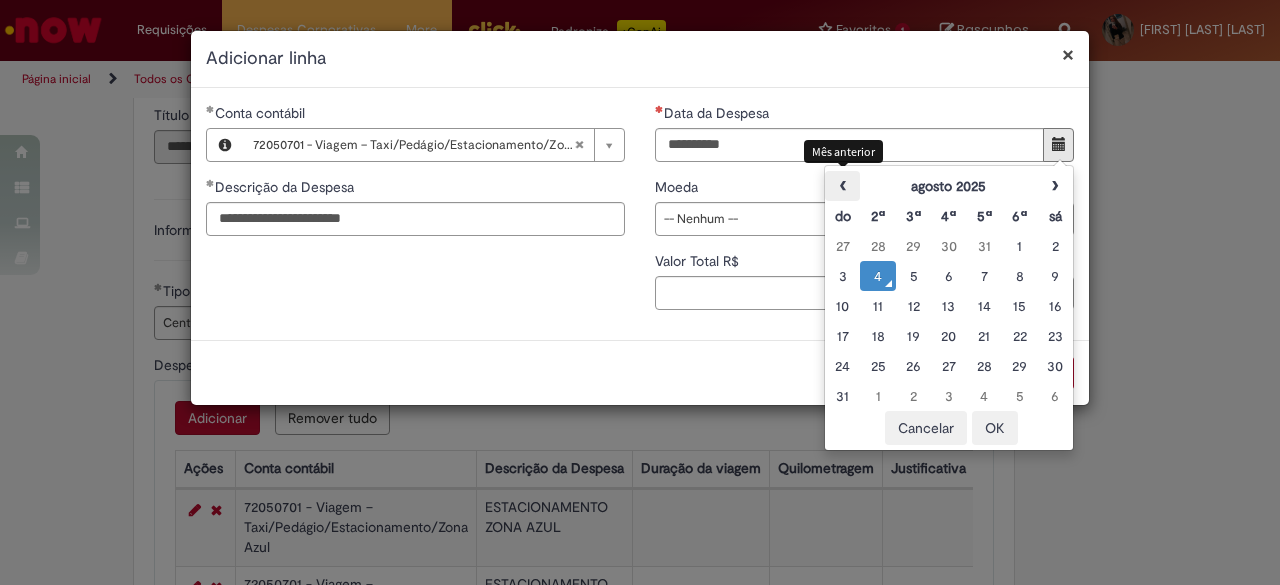 click on "‹" at bounding box center (842, 186) 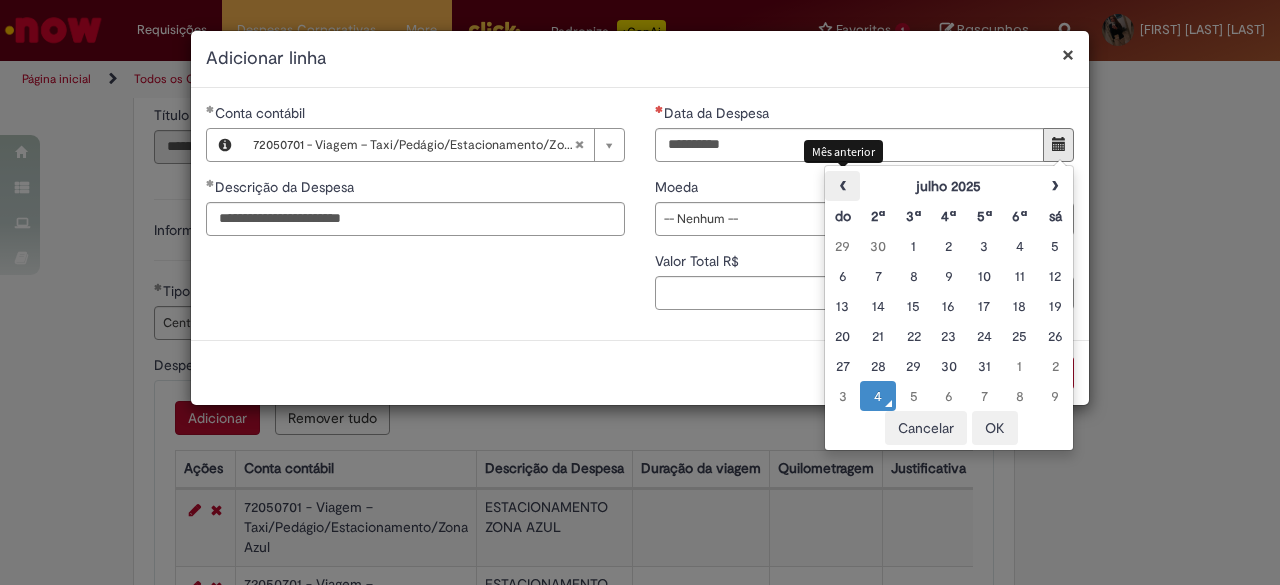 click on "‹" at bounding box center (842, 186) 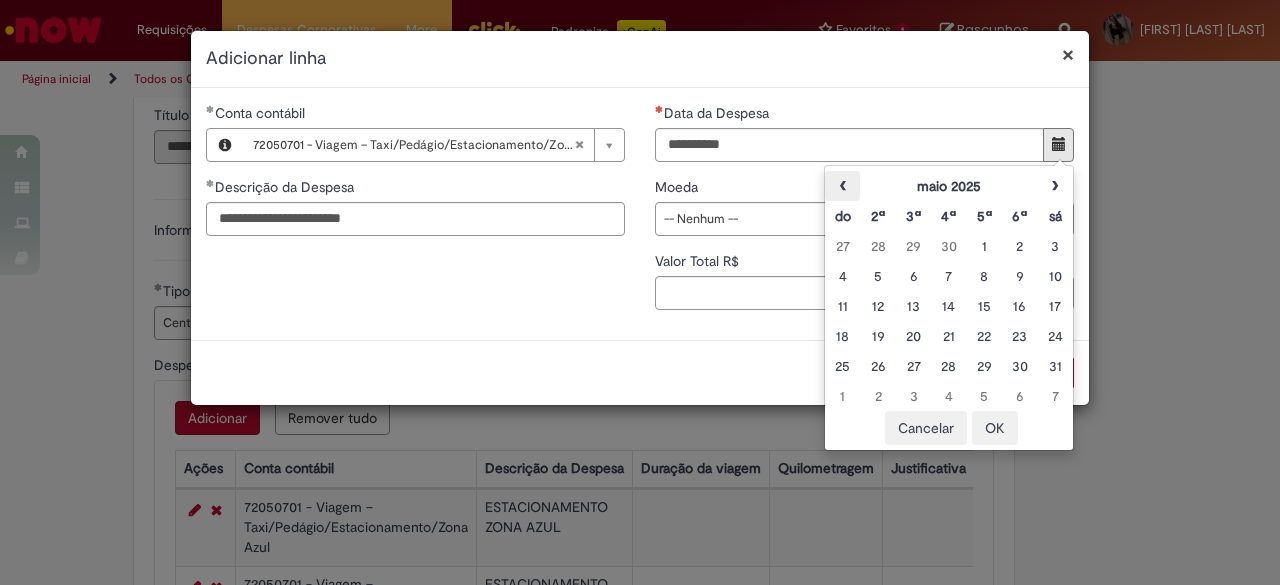 click on "‹" at bounding box center [842, 186] 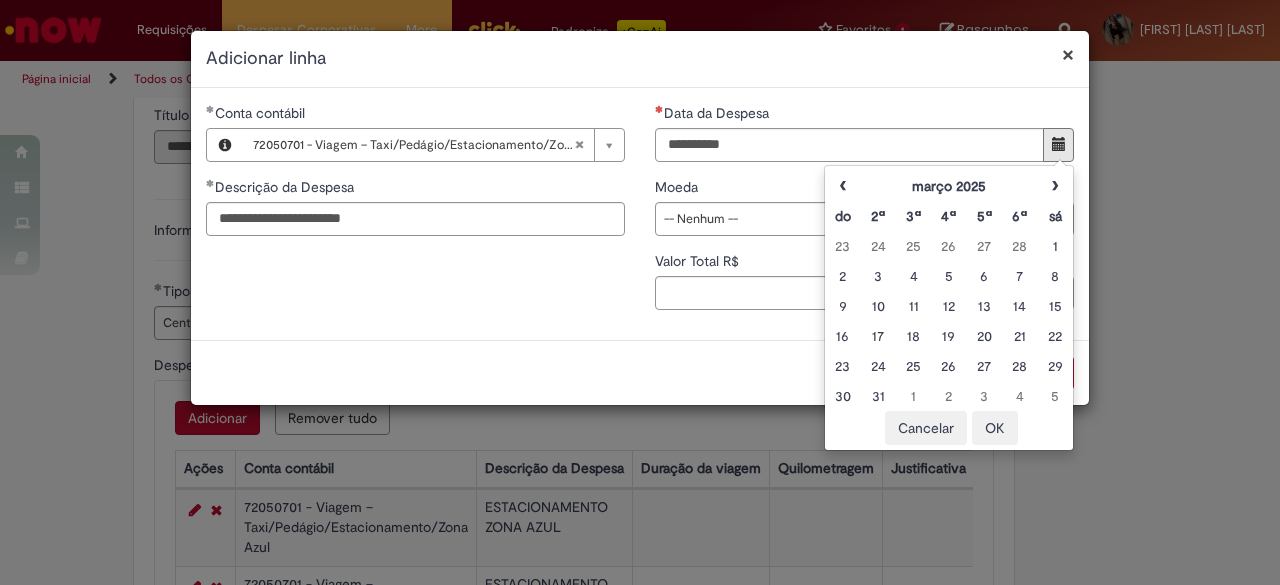 click on "‹ março 2025 › do 2ª 3ª 4ª 5ª 6ª sá 23 24 25 26 27 28 1 2 3 4 5 6 7 8 9 10 11 12 13 14 15 16 17 18 19 20 21 22 23 24 25 26 27 28 29 30 31 1 2 3 4 5 ‹ 2025 › jan fev mar abr mai jun jul ago set out nov dez ‹ 2020-2029 › 2019 2020 2021 2022 2023 2024 2025 2026 2027 2028 2029 2030 Cancelar OK" at bounding box center [949, 308] 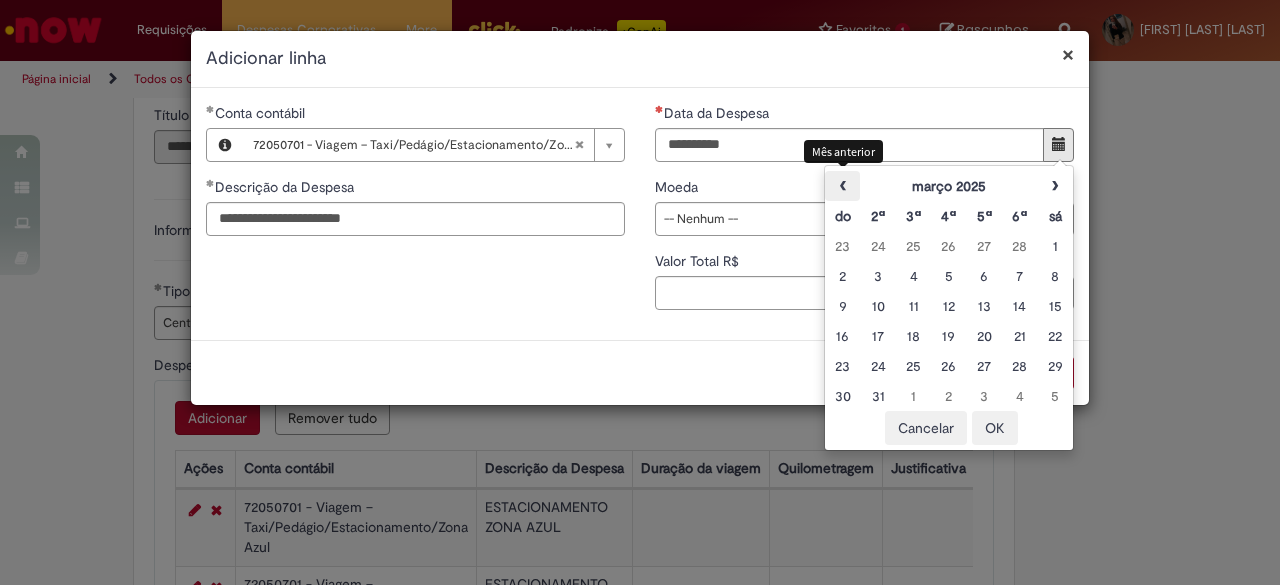 click on "‹" at bounding box center [842, 186] 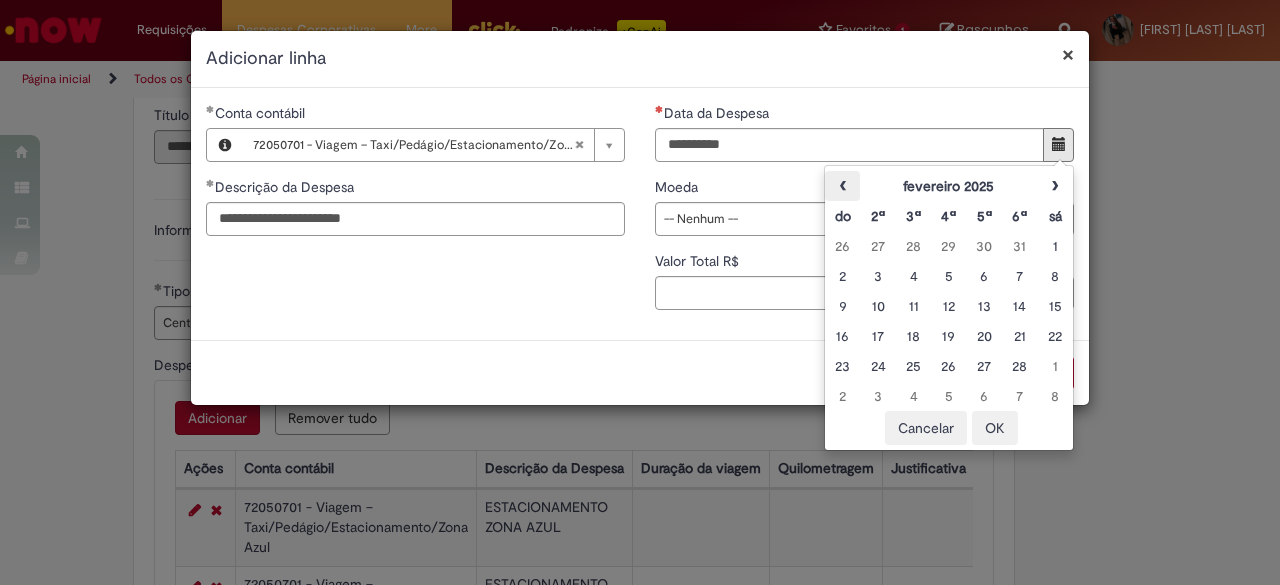 click on "‹" at bounding box center [842, 186] 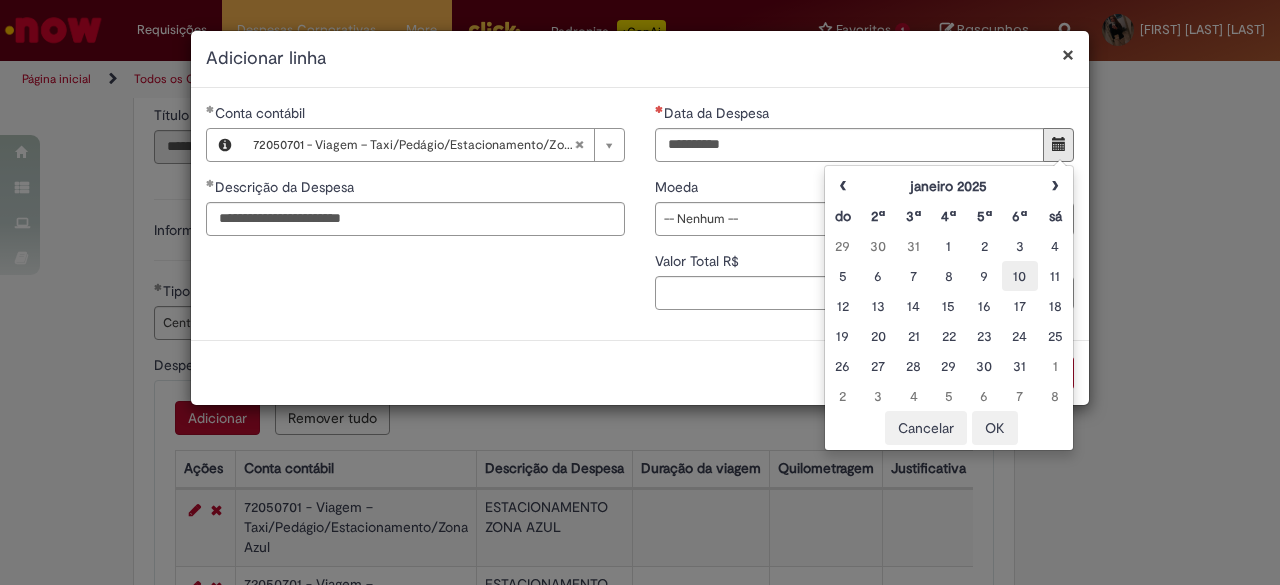 click on "10" at bounding box center (1019, 276) 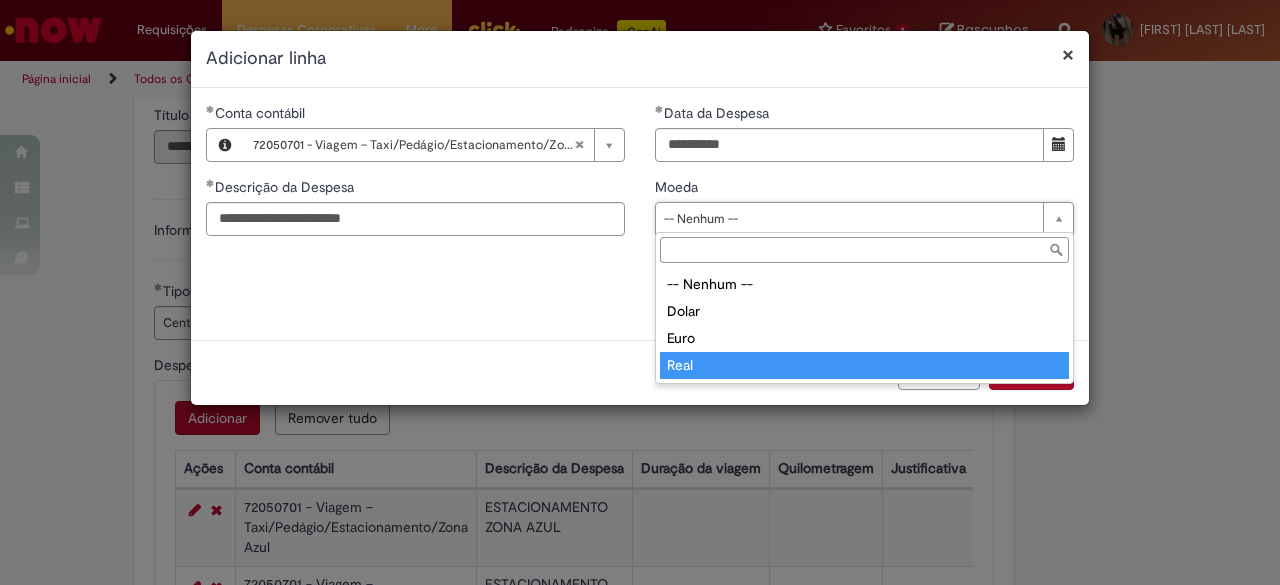 type on "****" 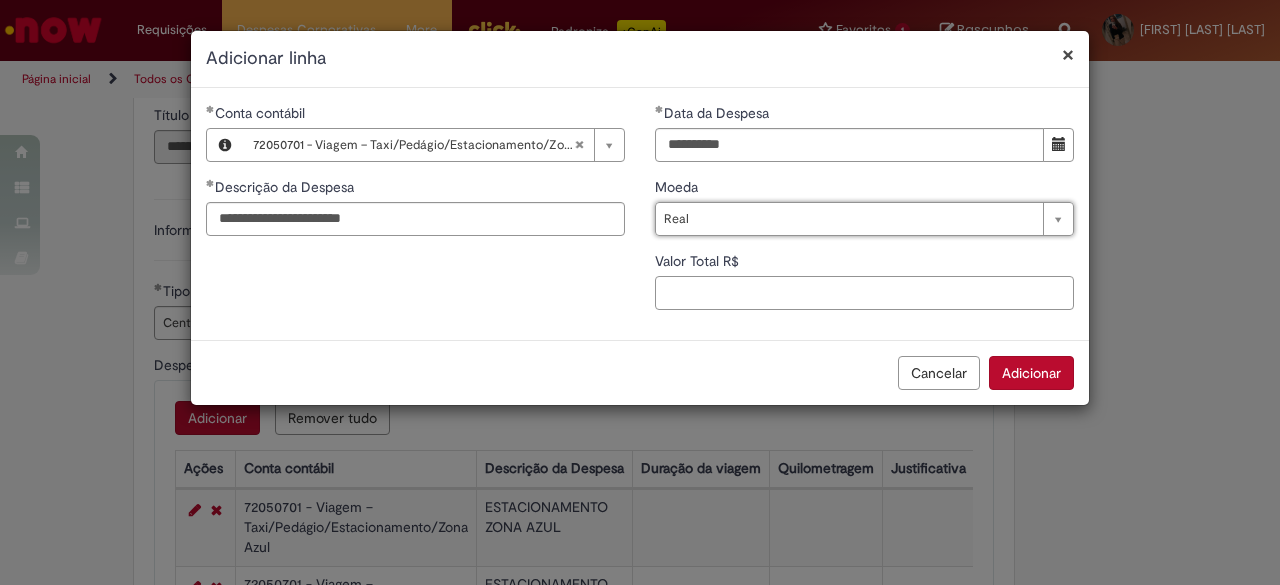 click on "Valor Total R$" at bounding box center (864, 293) 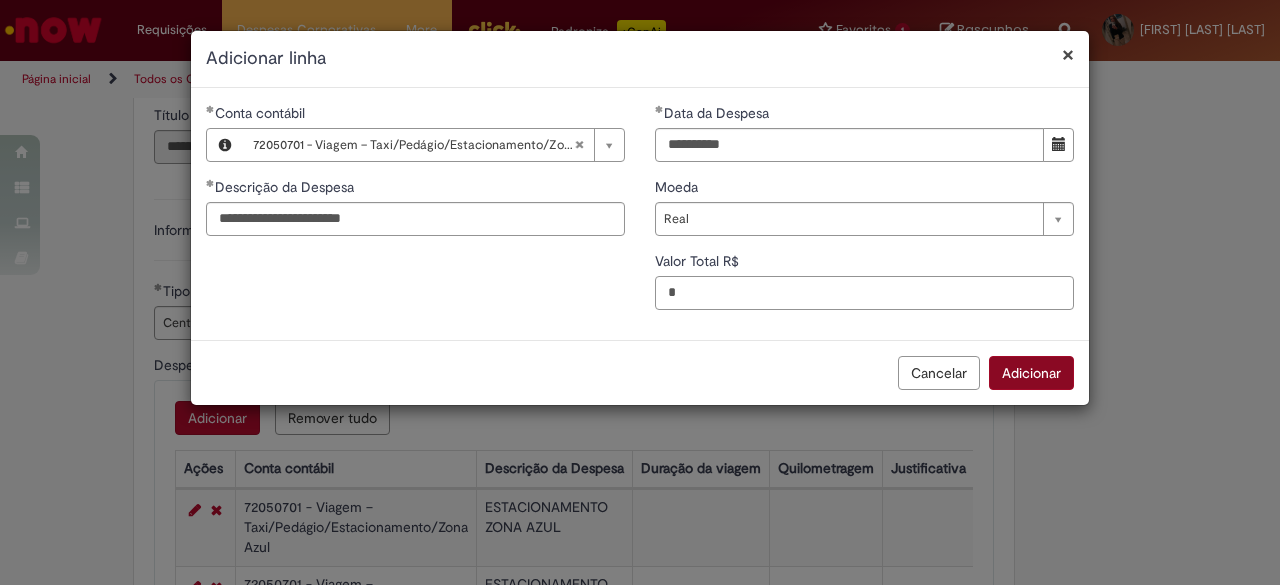 type on "*" 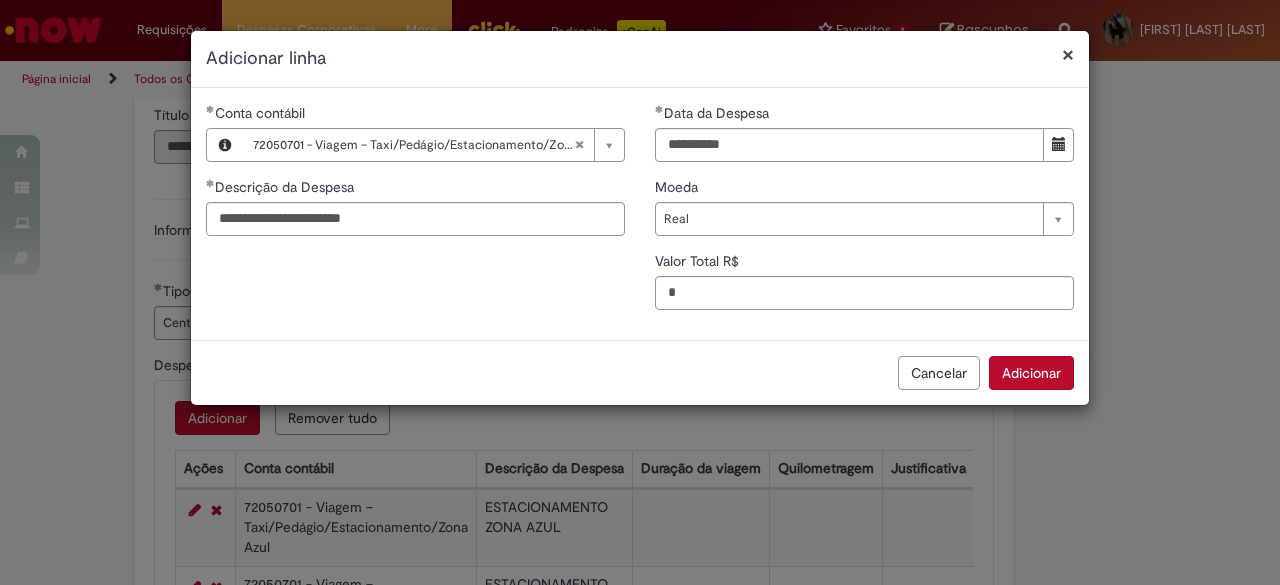 click on "Adicionar" at bounding box center [1031, 373] 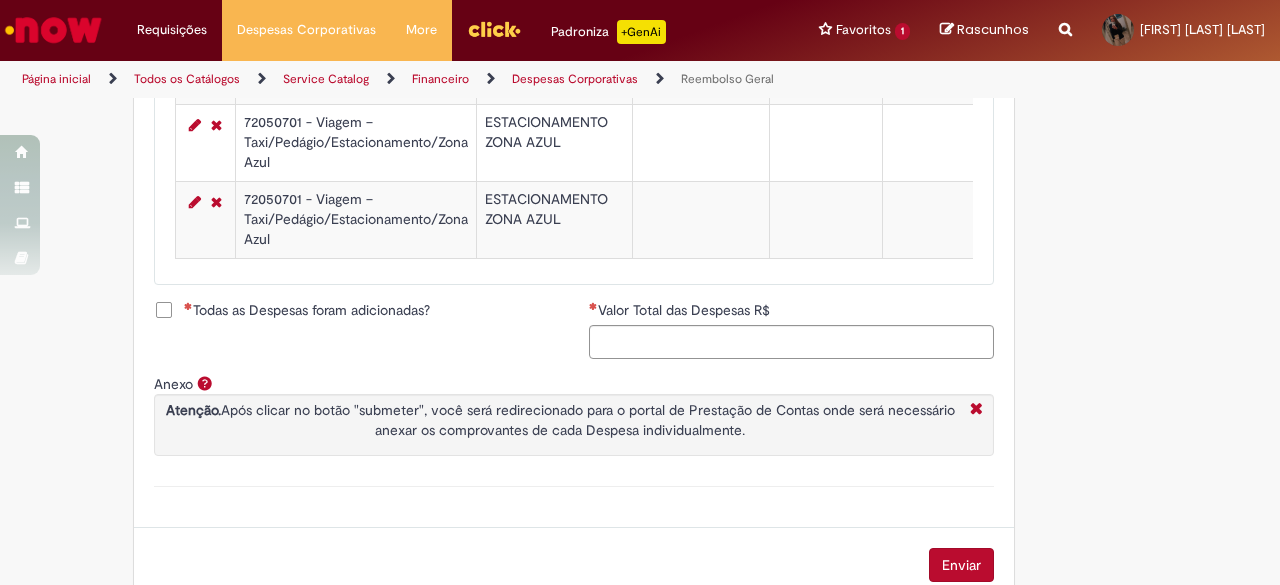 scroll, scrollTop: 1054, scrollLeft: 0, axis: vertical 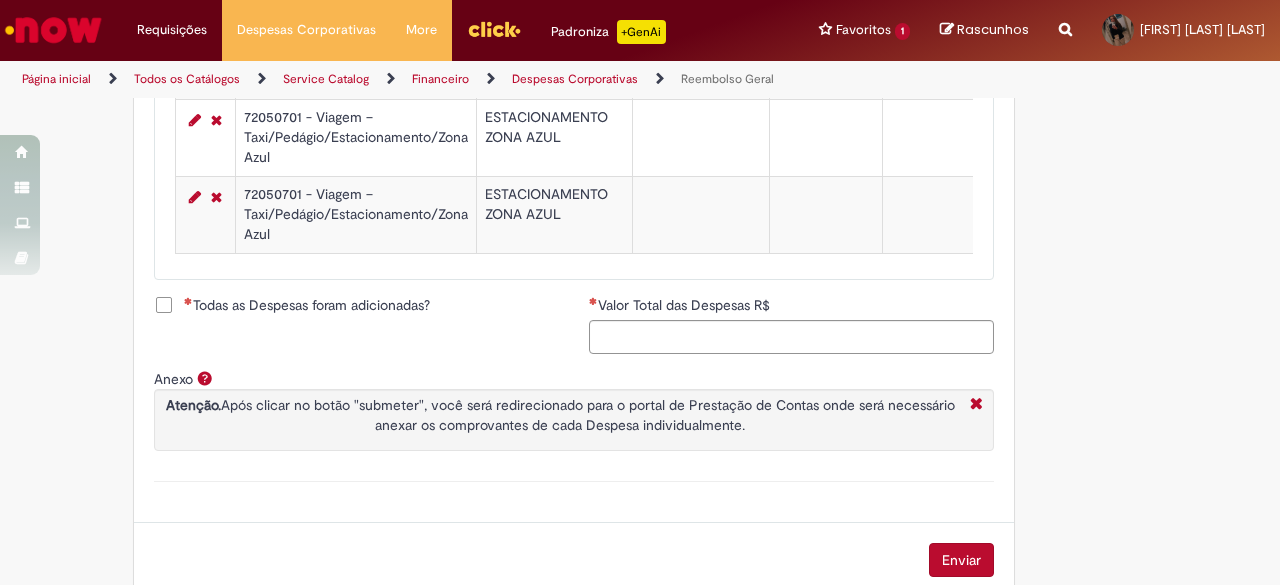 click on "Todas as Despesas foram adicionadas?" at bounding box center [307, 305] 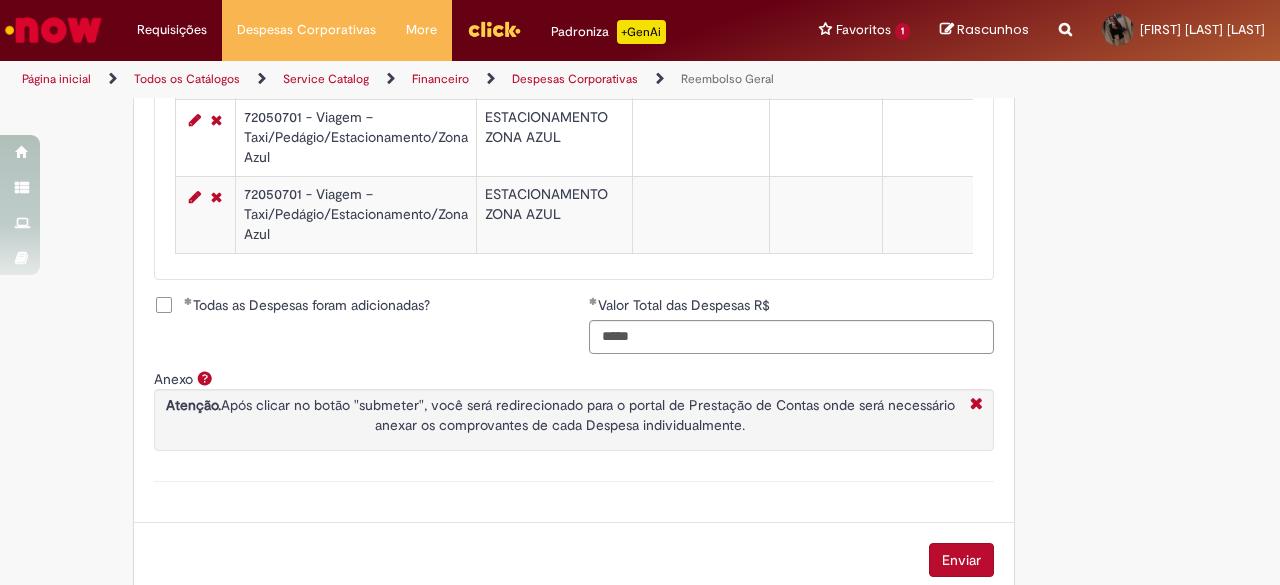 click on "Enviar" at bounding box center [961, 560] 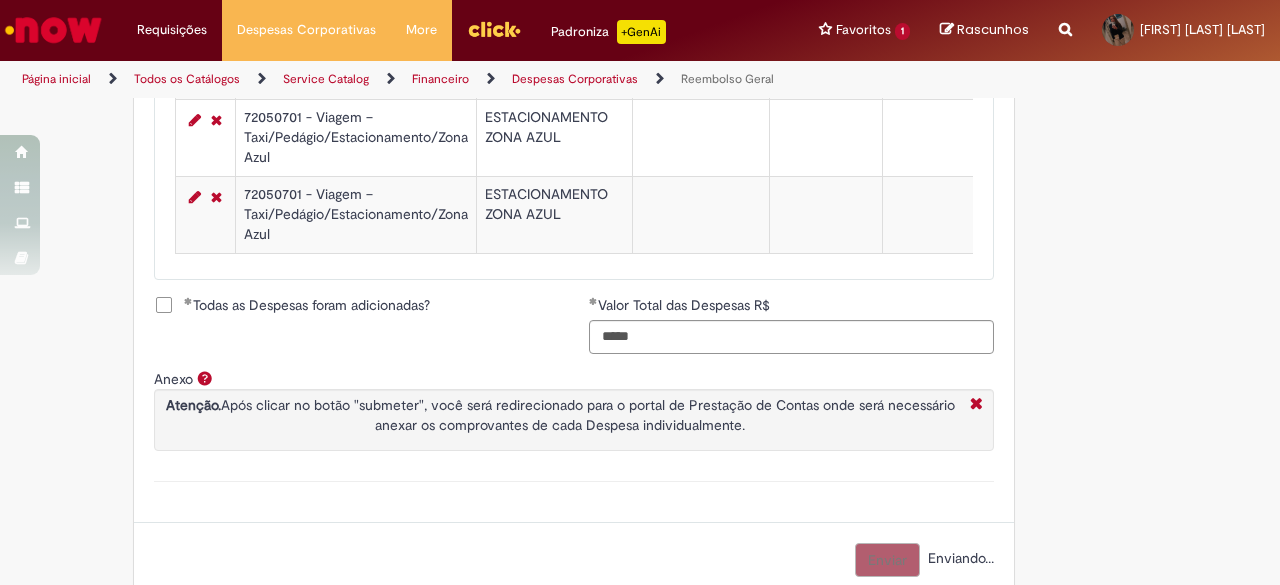 scroll, scrollTop: 1060, scrollLeft: 0, axis: vertical 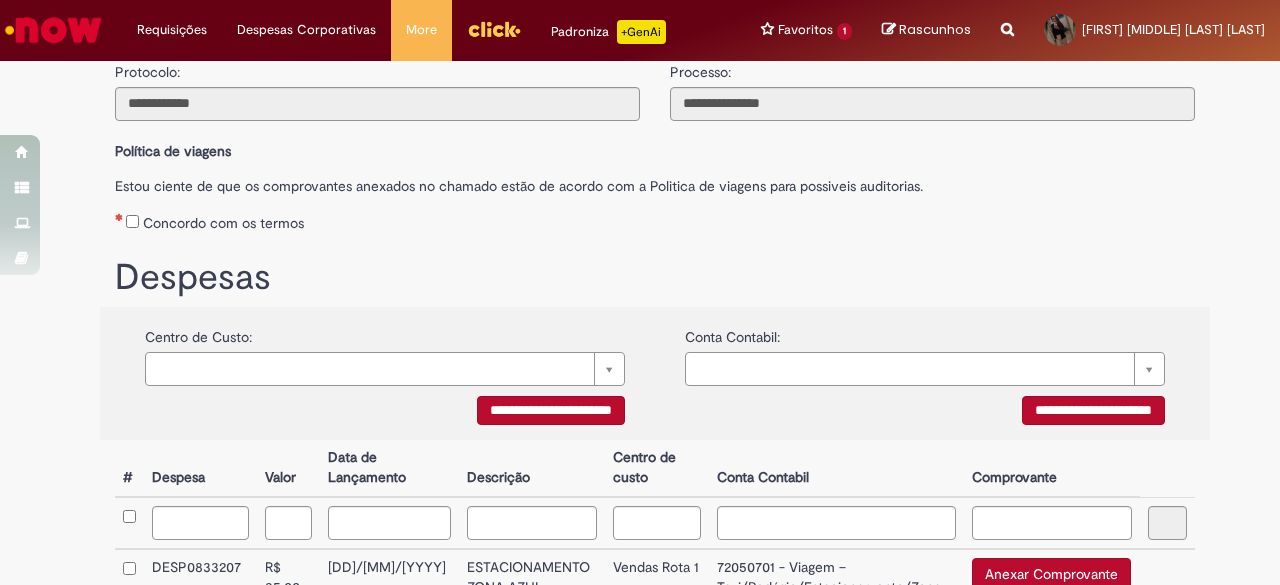 click on "Concordo com os termos" at bounding box center (223, 223) 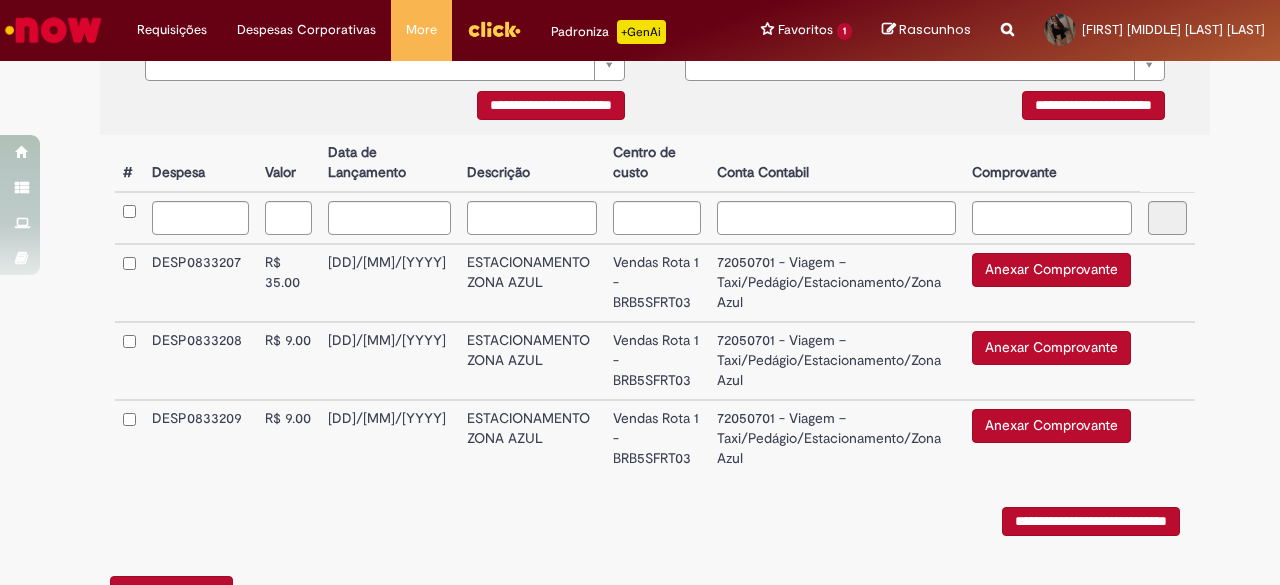 scroll, scrollTop: 479, scrollLeft: 0, axis: vertical 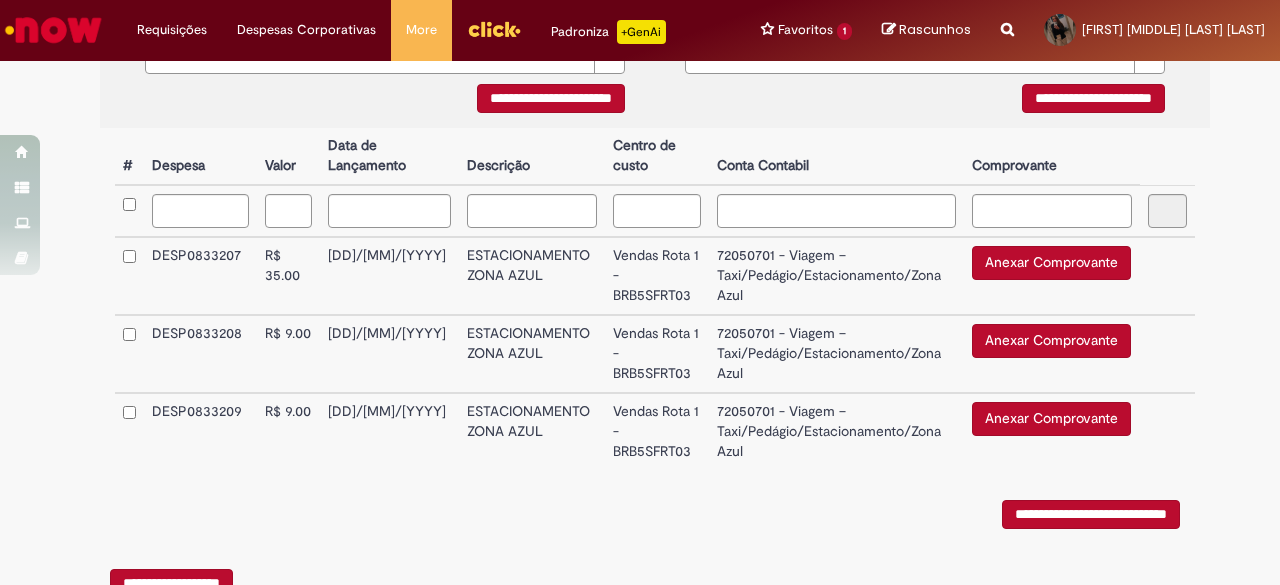 click on "Anexar Comprovante" at bounding box center [1051, 263] 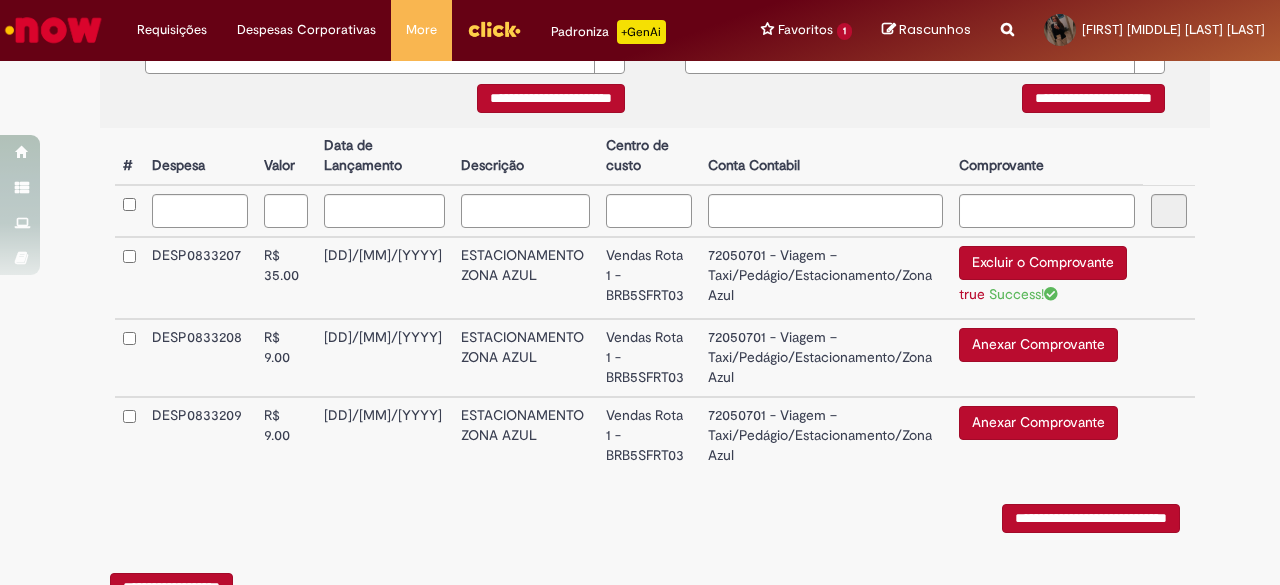 click on "Anexar Comprovante" at bounding box center (1038, 345) 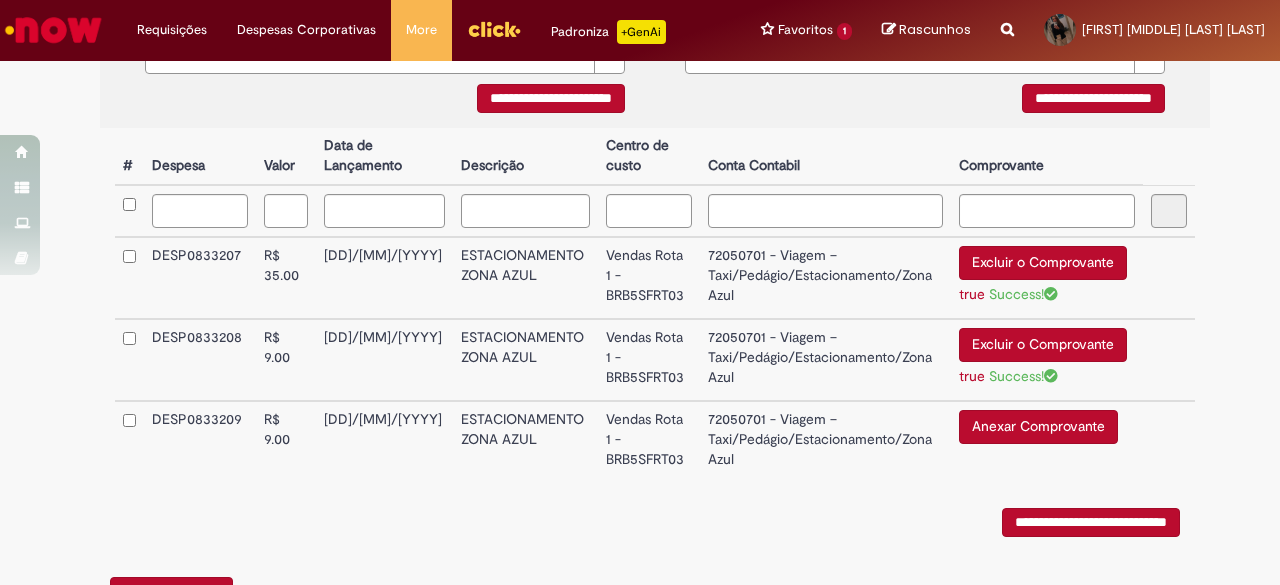 click on "Anexar Comprovante" at bounding box center [1038, 427] 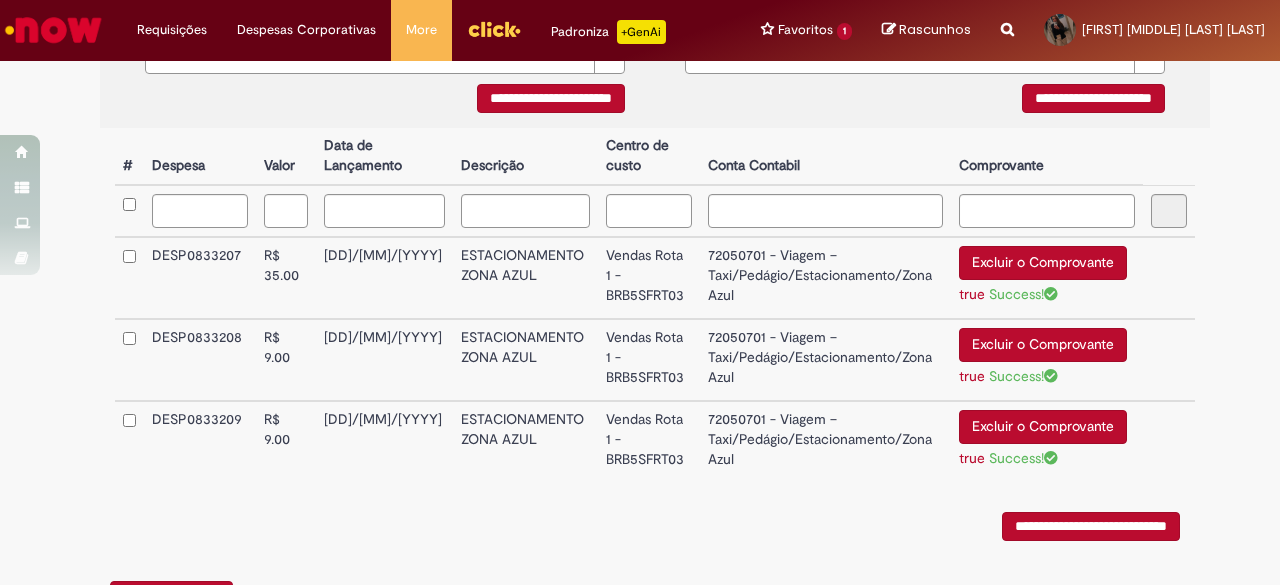 click on "**********" at bounding box center [1091, 526] 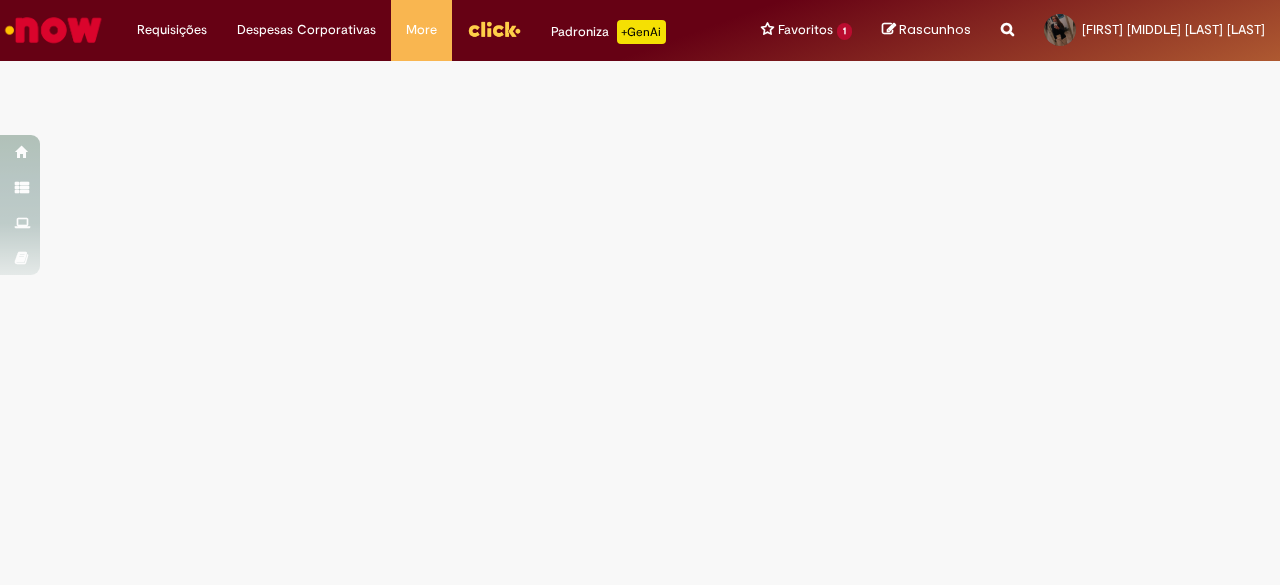 scroll, scrollTop: 0, scrollLeft: 0, axis: both 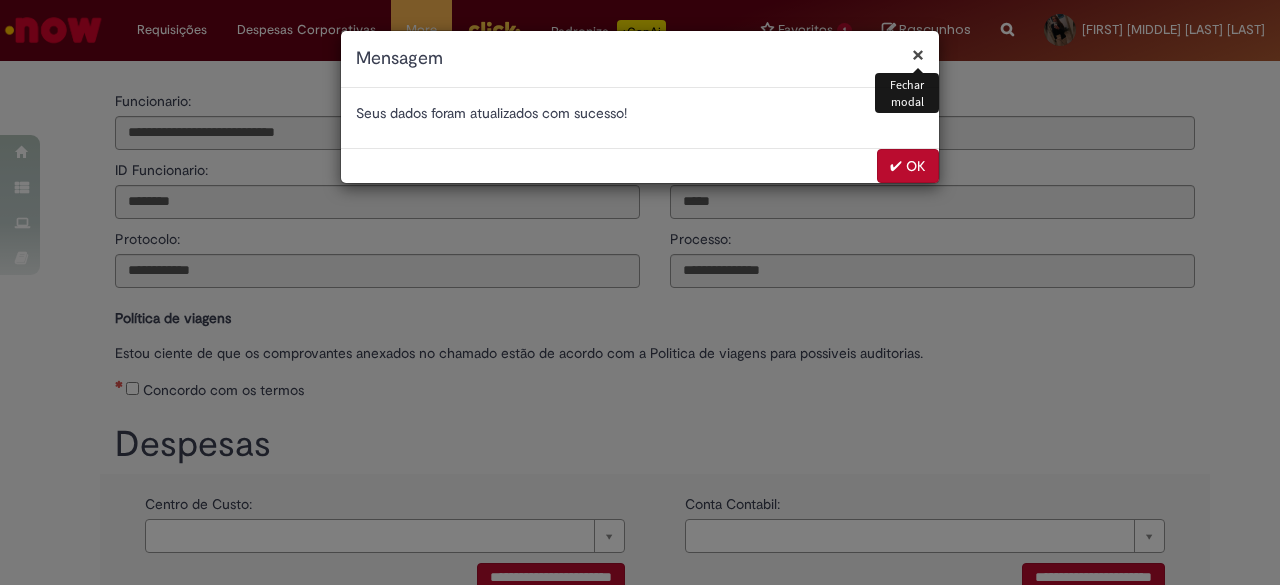 click on "✔ OK" at bounding box center (908, 166) 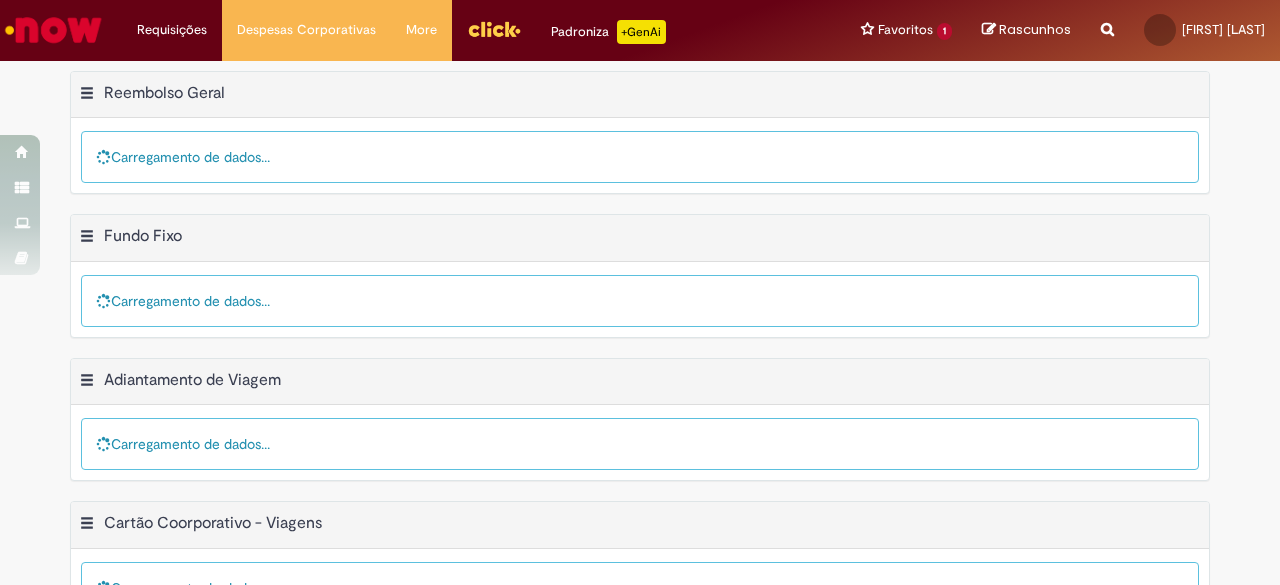 scroll, scrollTop: 0, scrollLeft: 0, axis: both 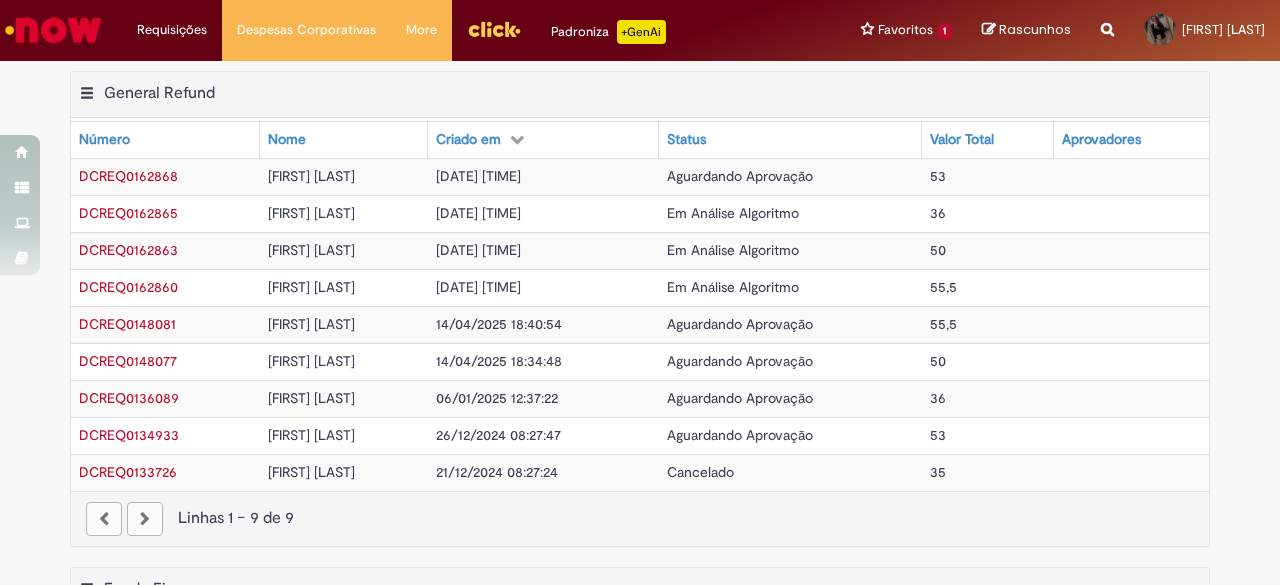 click on "Exportar como PDF   Exportar como Excel   Exportar como CSV
General Refund Tabela - Página 1" at bounding box center [640, 95] 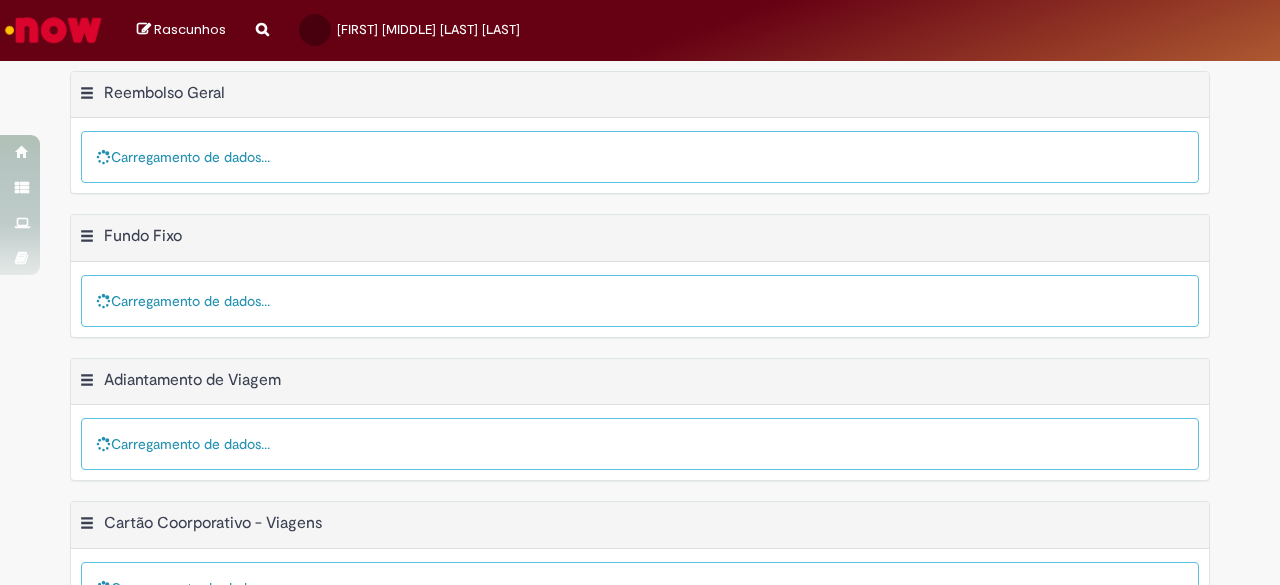 scroll, scrollTop: 0, scrollLeft: 0, axis: both 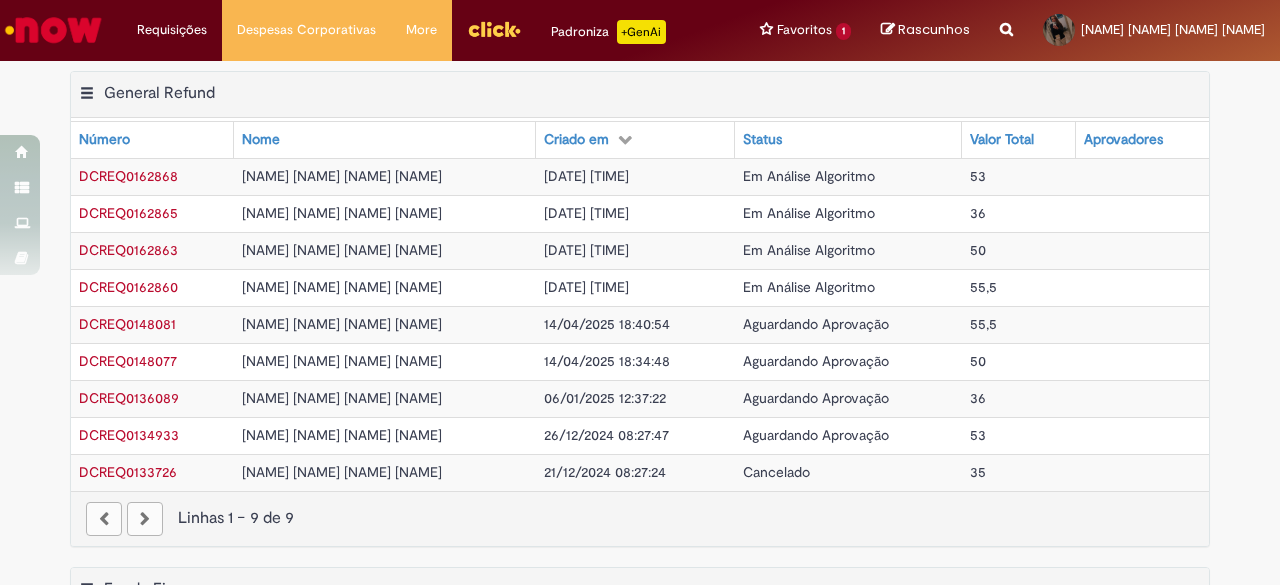 click on "DCREQ0162868" at bounding box center (128, 176) 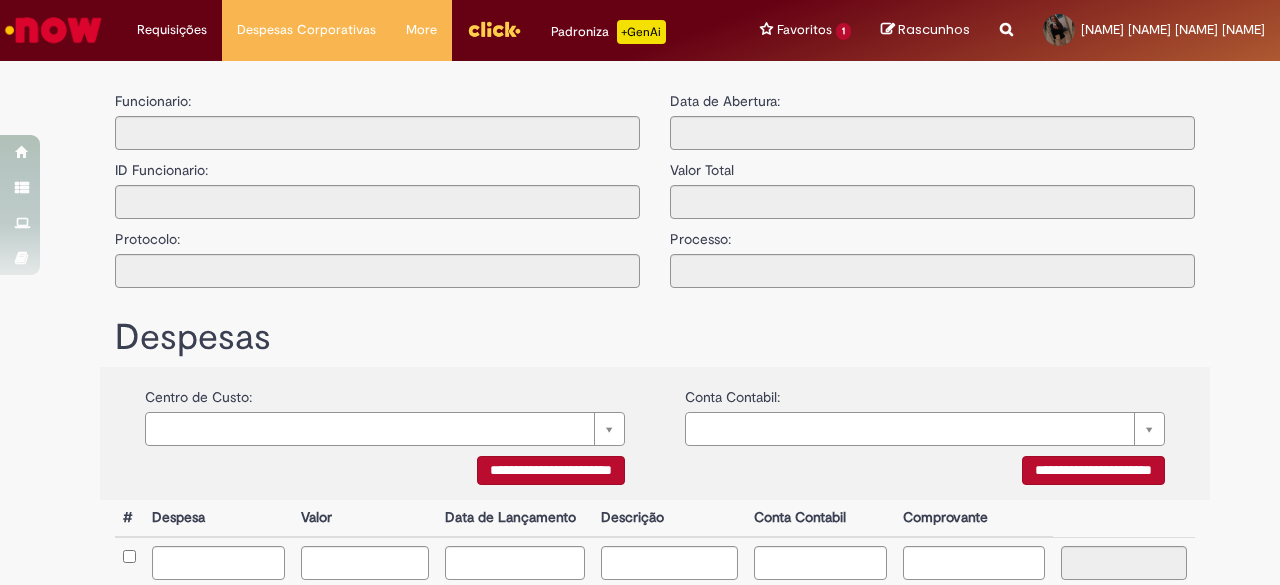 type on "**********" 